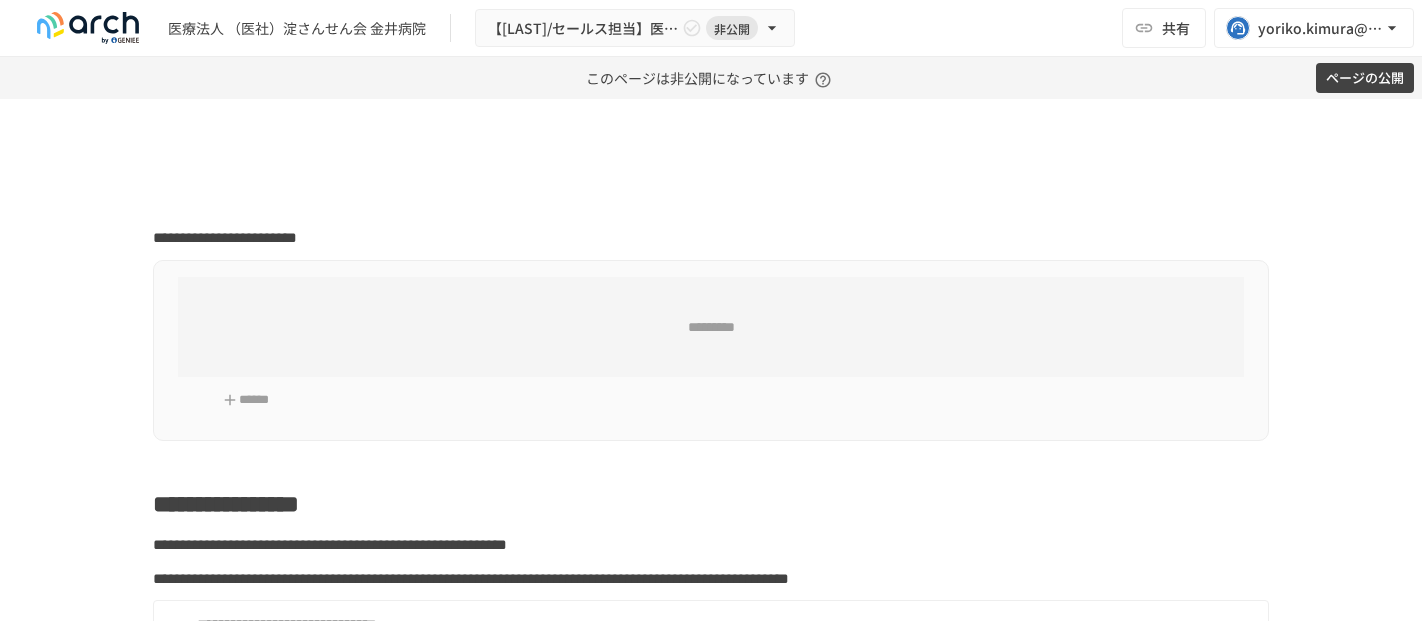 scroll, scrollTop: 0, scrollLeft: 0, axis: both 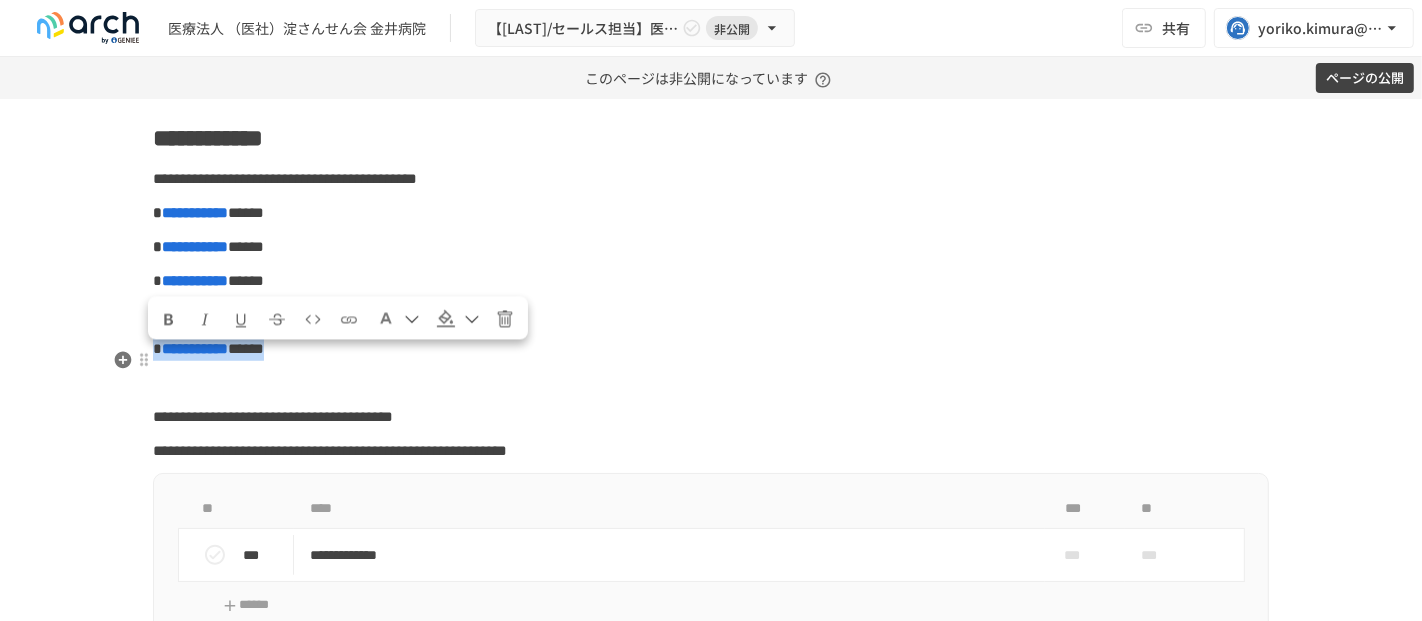 drag, startPoint x: 464, startPoint y: 387, endPoint x: 148, endPoint y: 357, distance: 317.42087 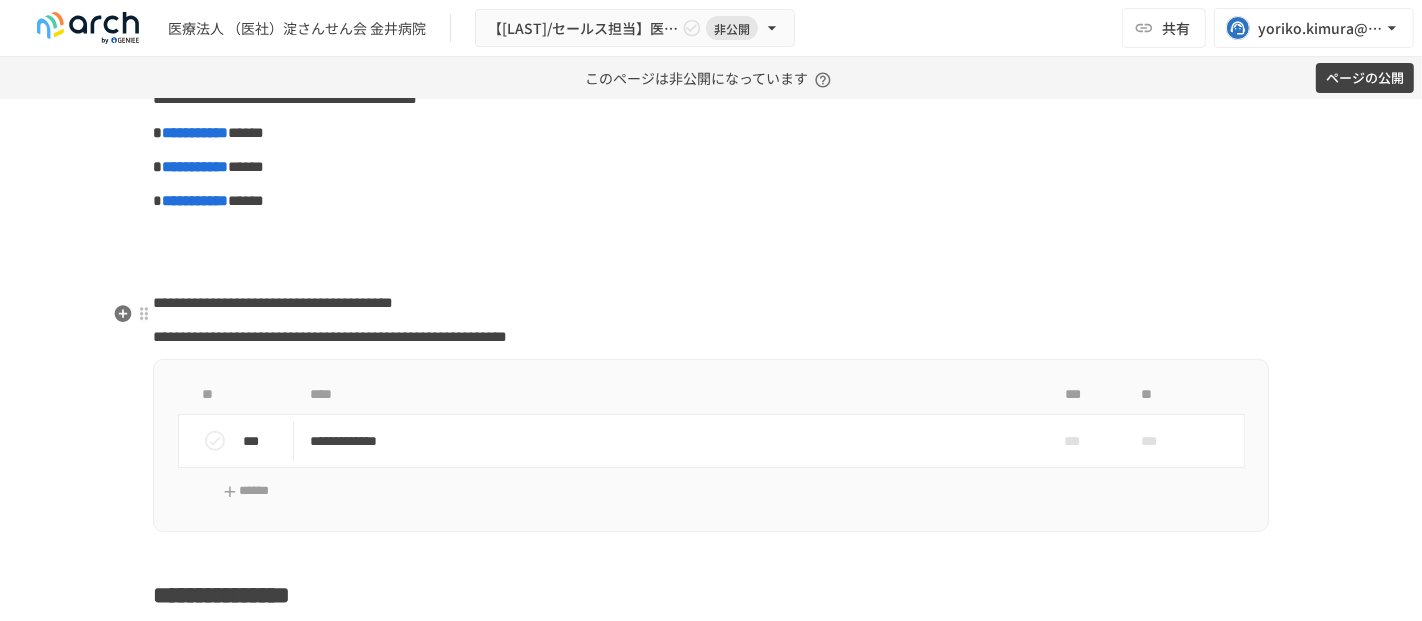 scroll, scrollTop: 1333, scrollLeft: 0, axis: vertical 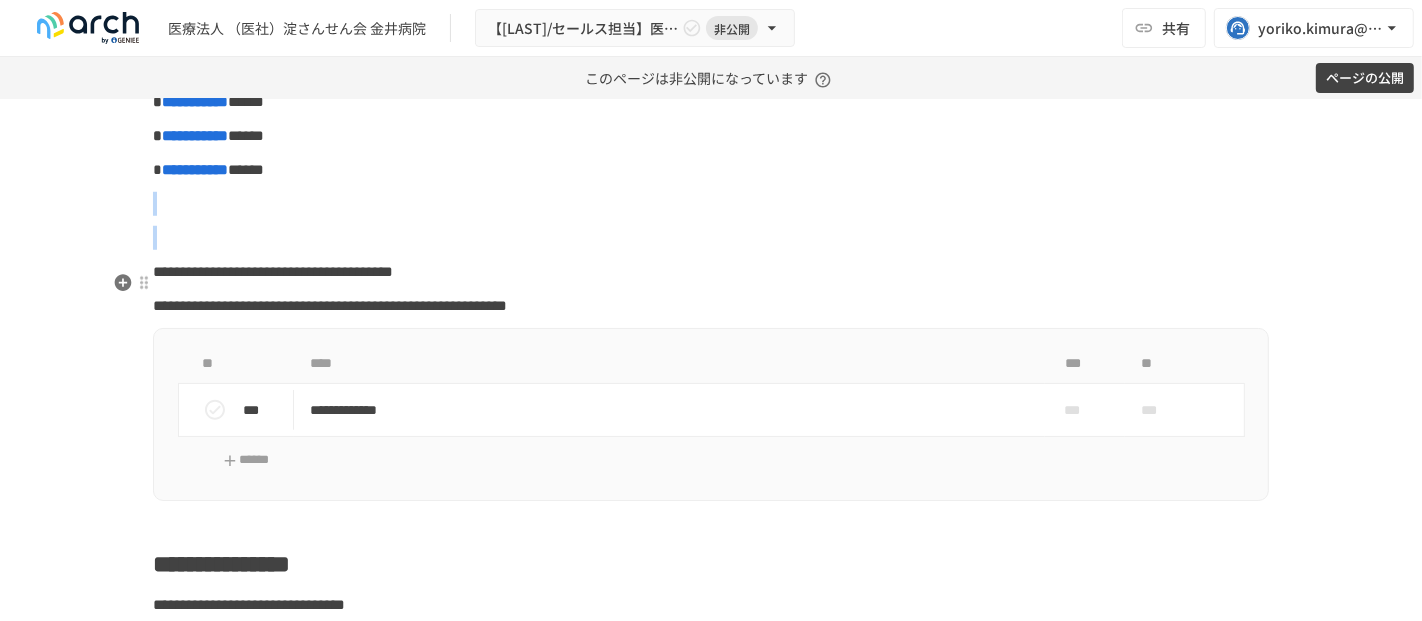 drag, startPoint x: 175, startPoint y: 255, endPoint x: 305, endPoint y: 278, distance: 132.01894 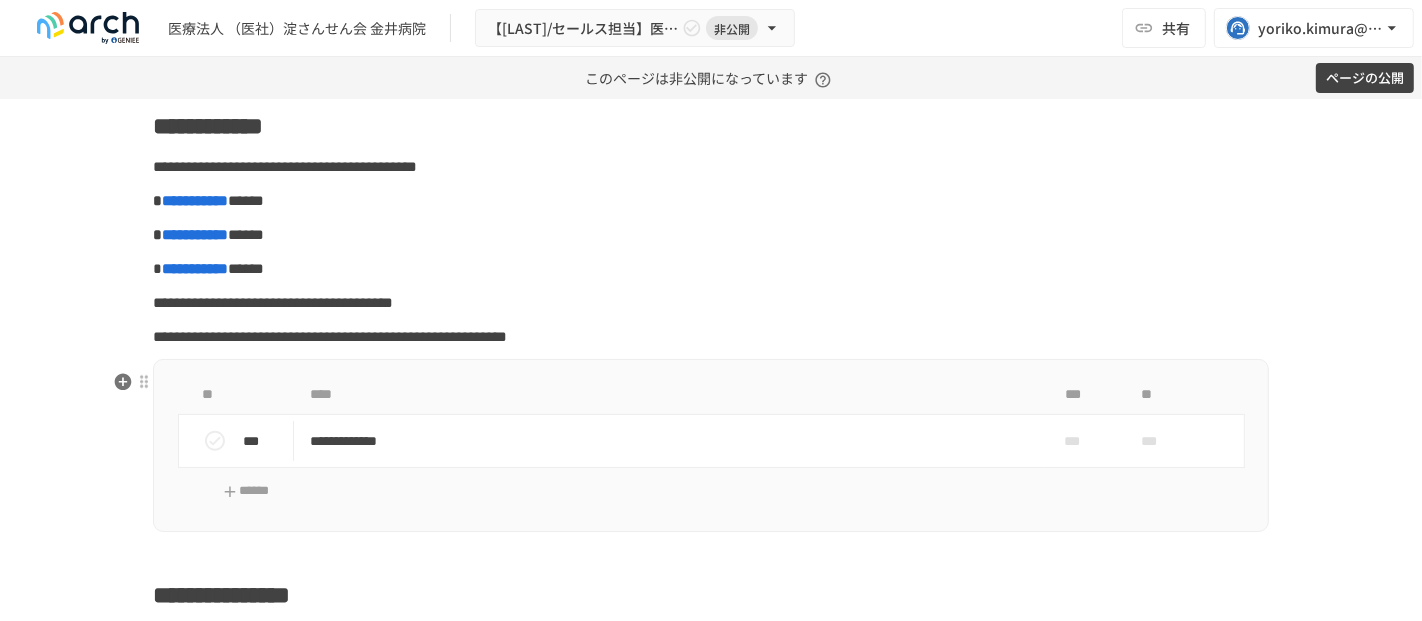 scroll, scrollTop: 1111, scrollLeft: 0, axis: vertical 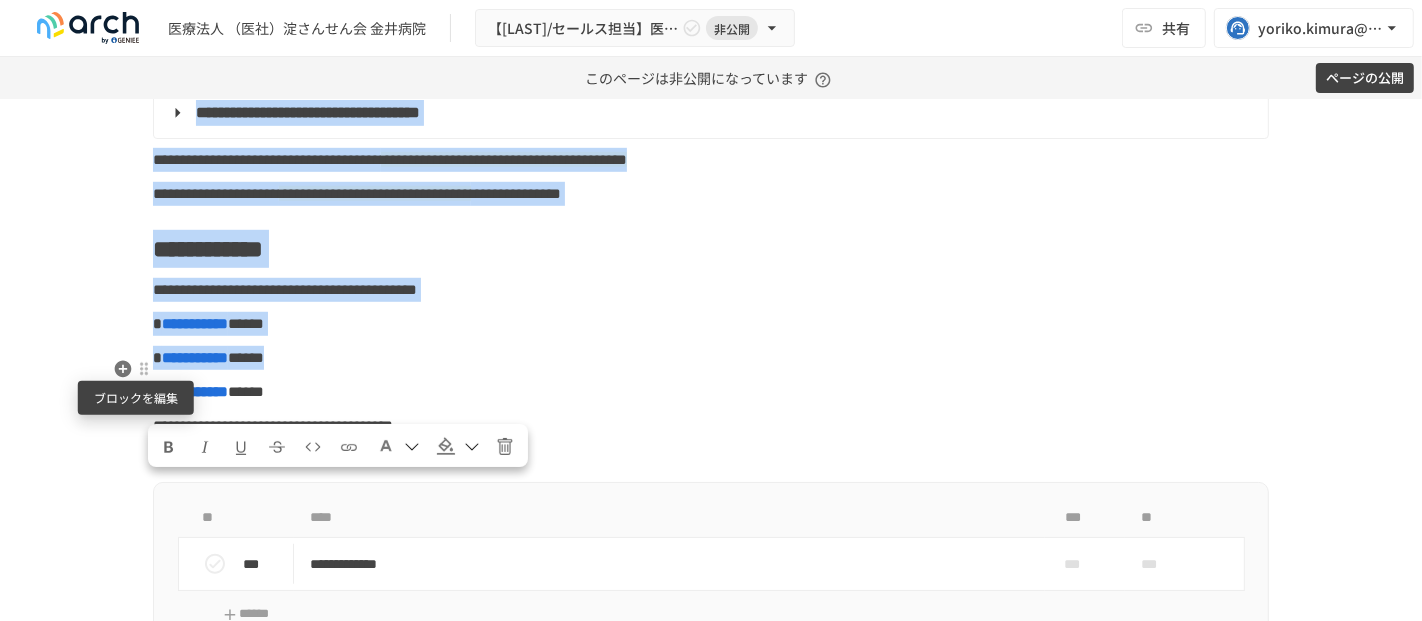 drag, startPoint x: 432, startPoint y: 402, endPoint x: 142, endPoint y: 363, distance: 292.61066 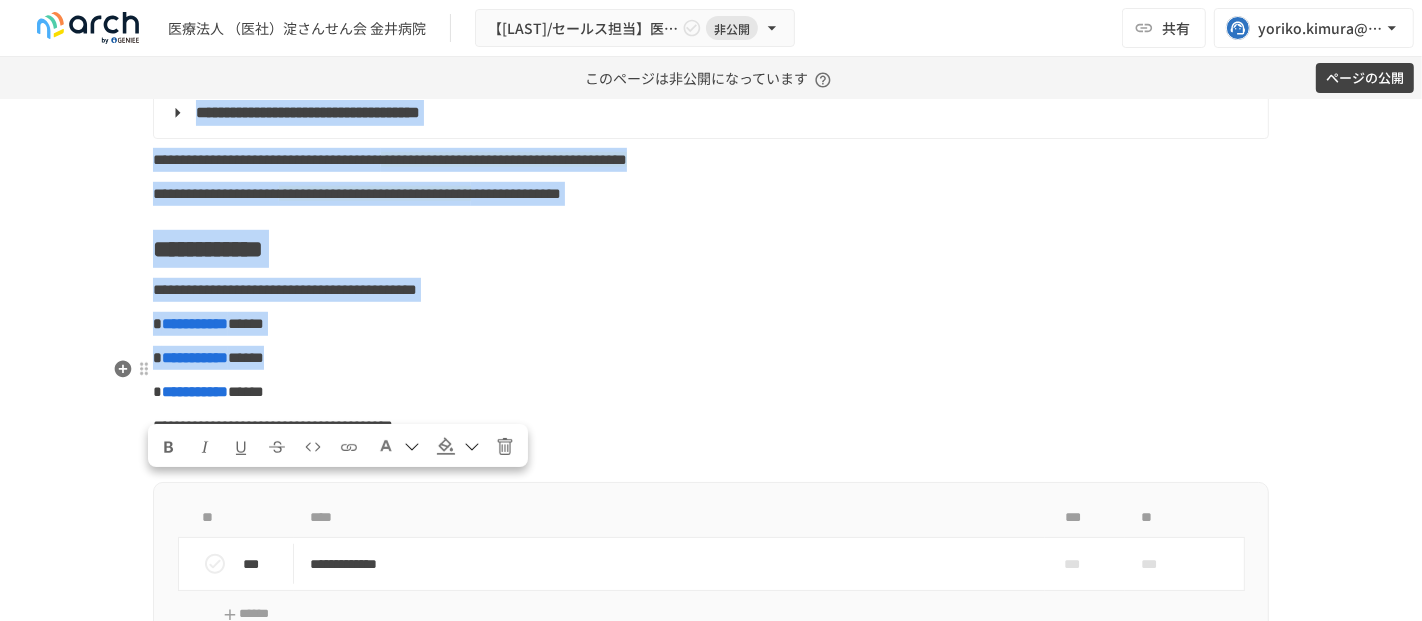 click on "**********" at bounding box center [195, 323] 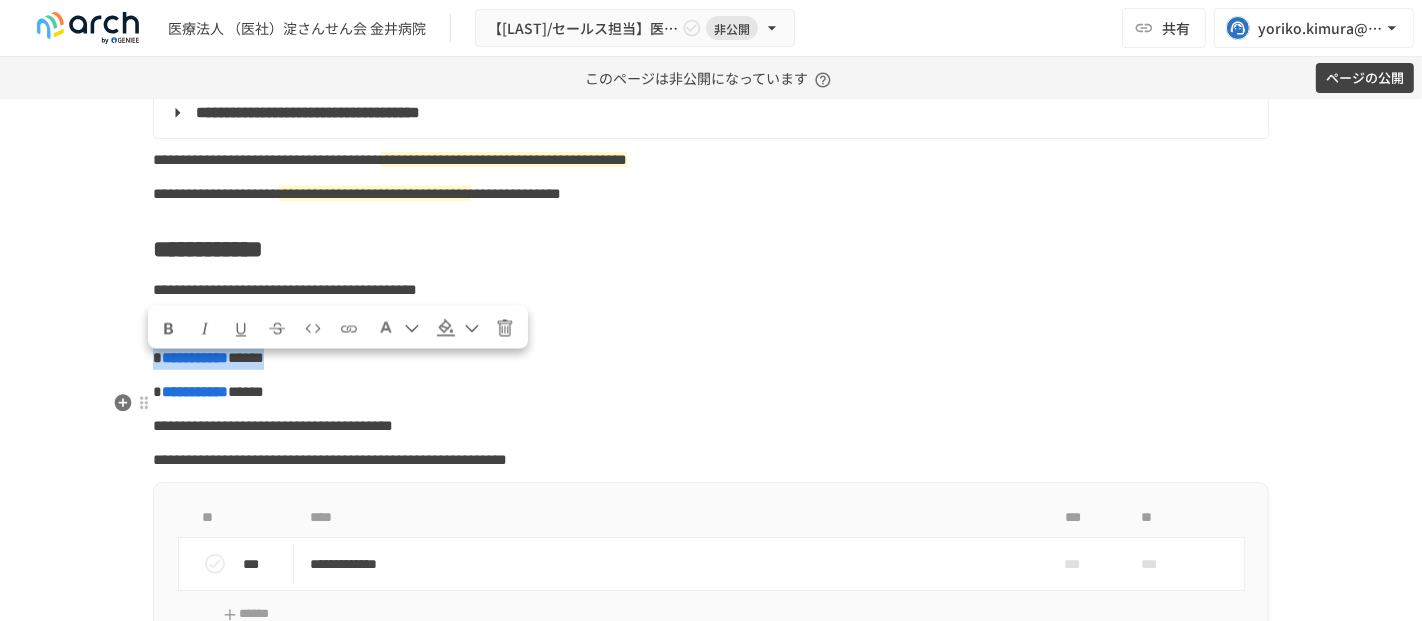 drag, startPoint x: 151, startPoint y: 365, endPoint x: 440, endPoint y: 395, distance: 290.55292 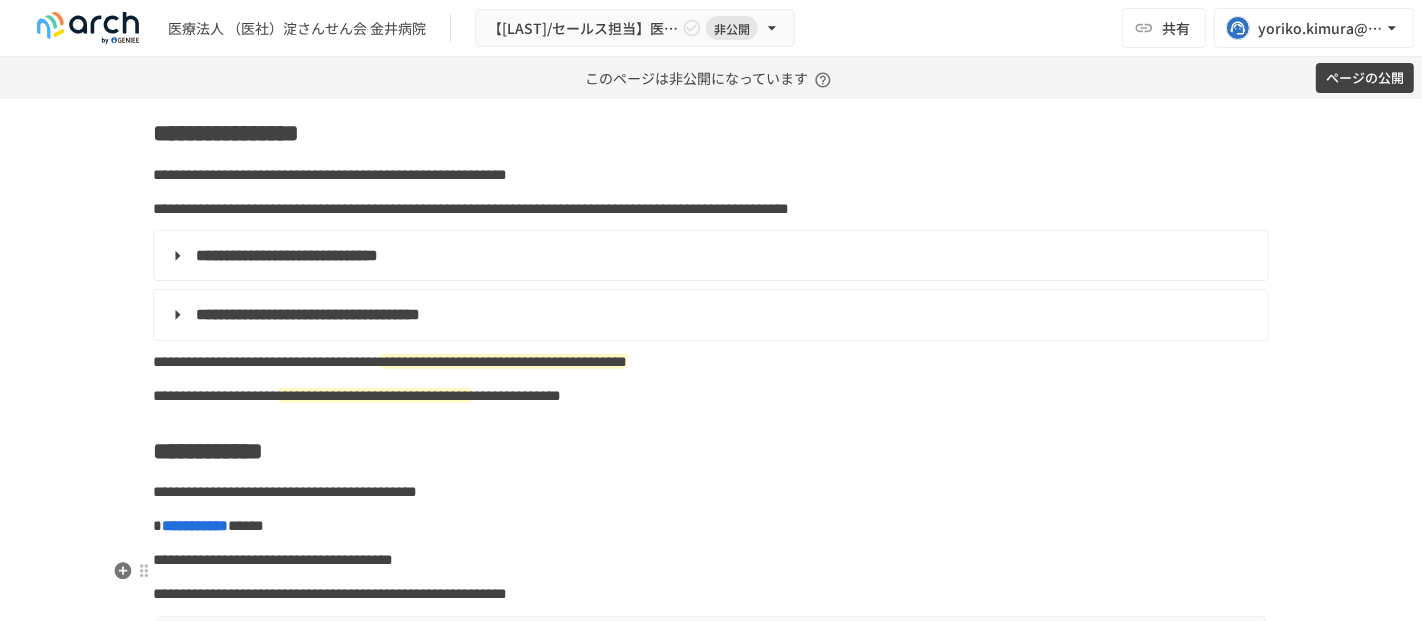 scroll, scrollTop: 888, scrollLeft: 0, axis: vertical 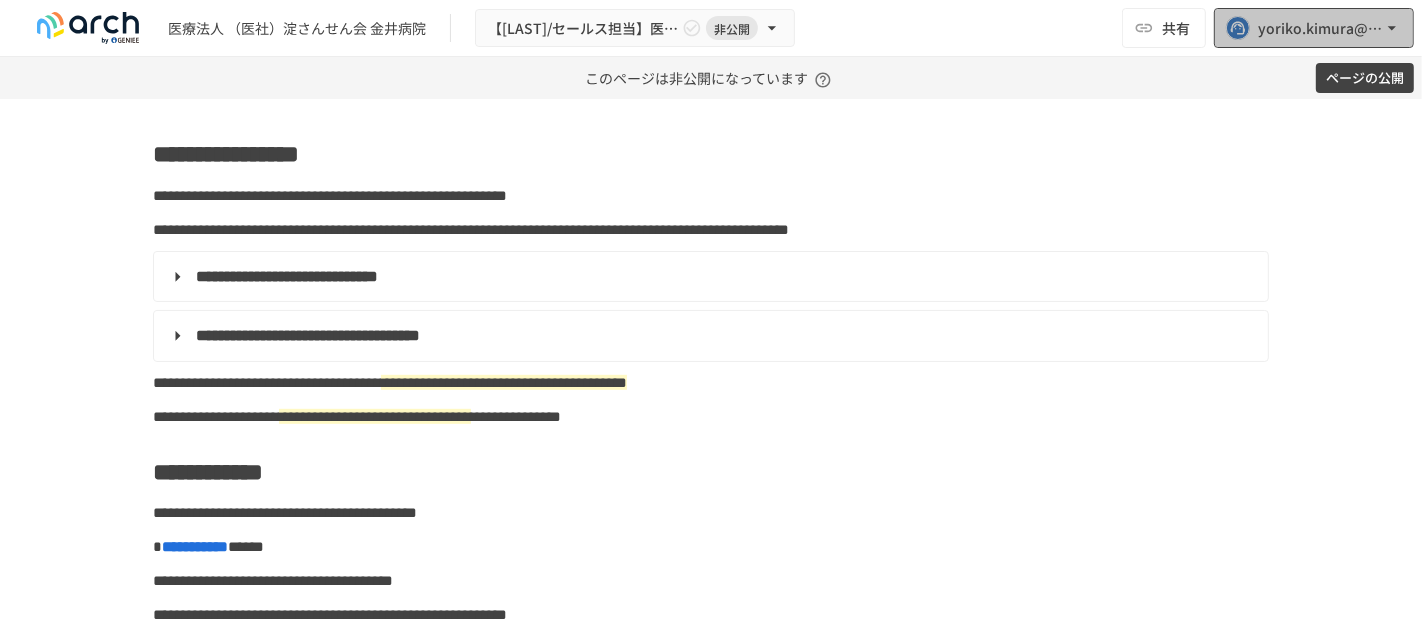 click 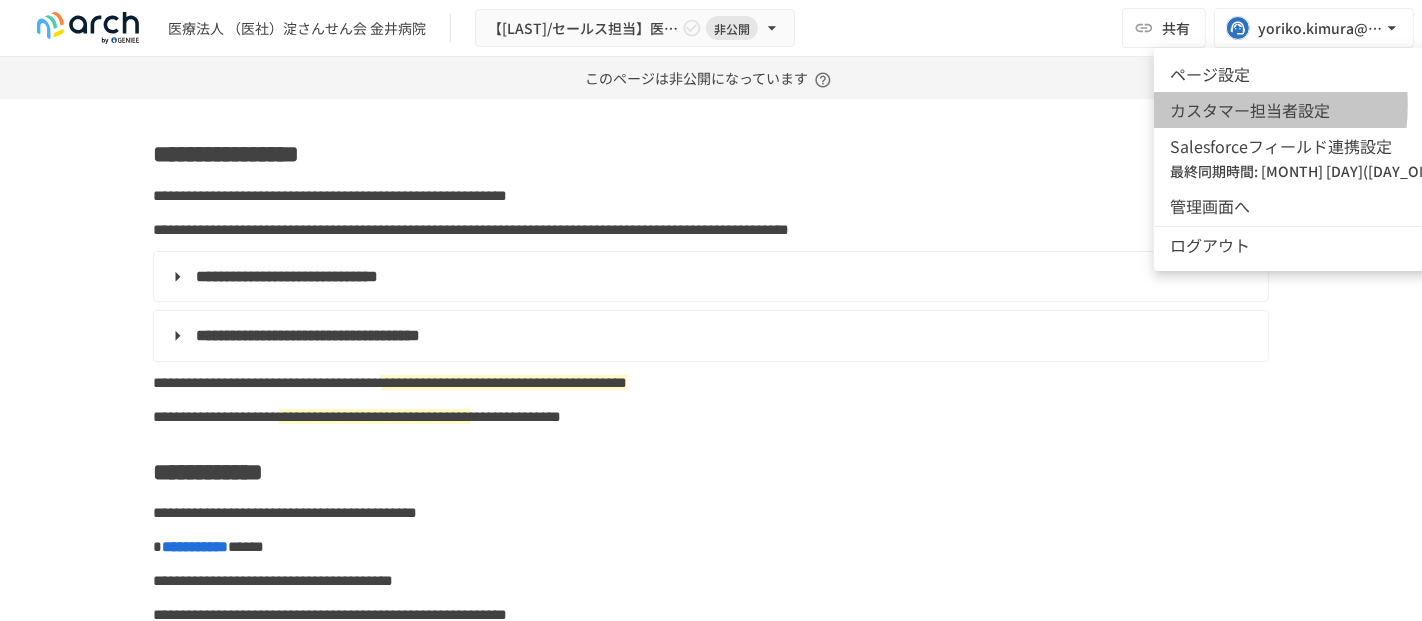 click on "カスタマー担当者設定" at bounding box center (1386, 110) 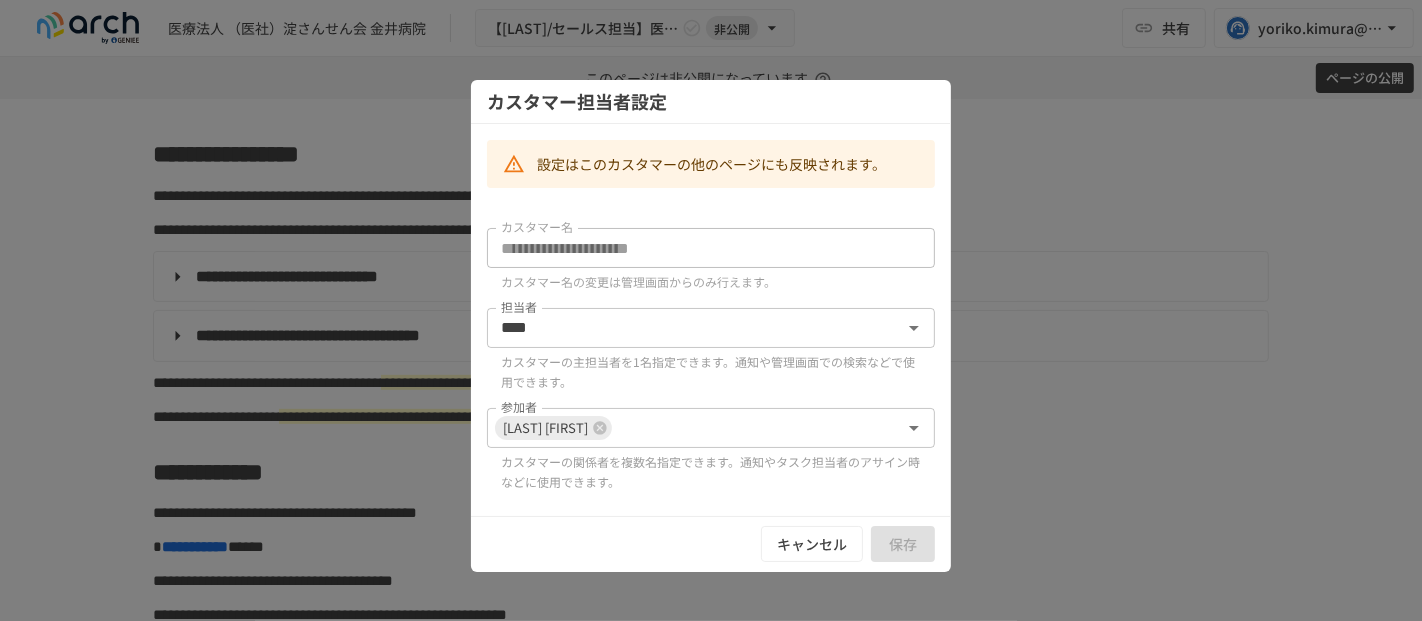 click on "キャンセル" at bounding box center [812, 544] 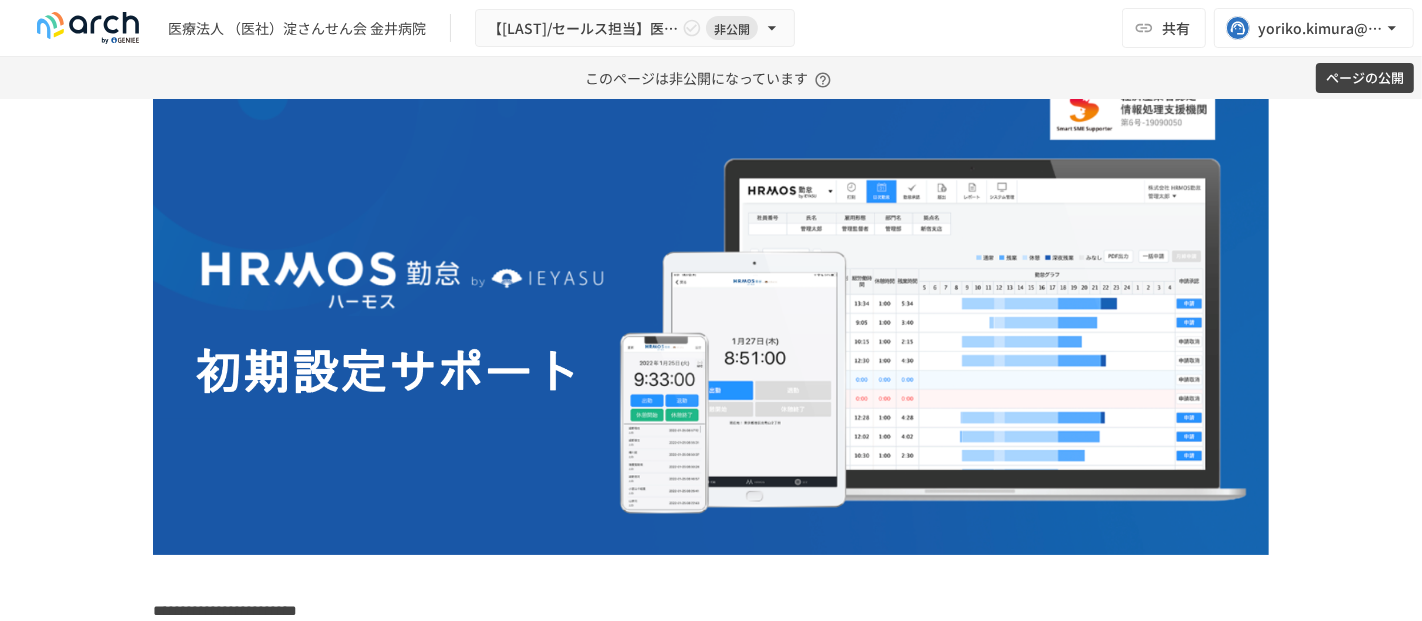 scroll, scrollTop: 222, scrollLeft: 0, axis: vertical 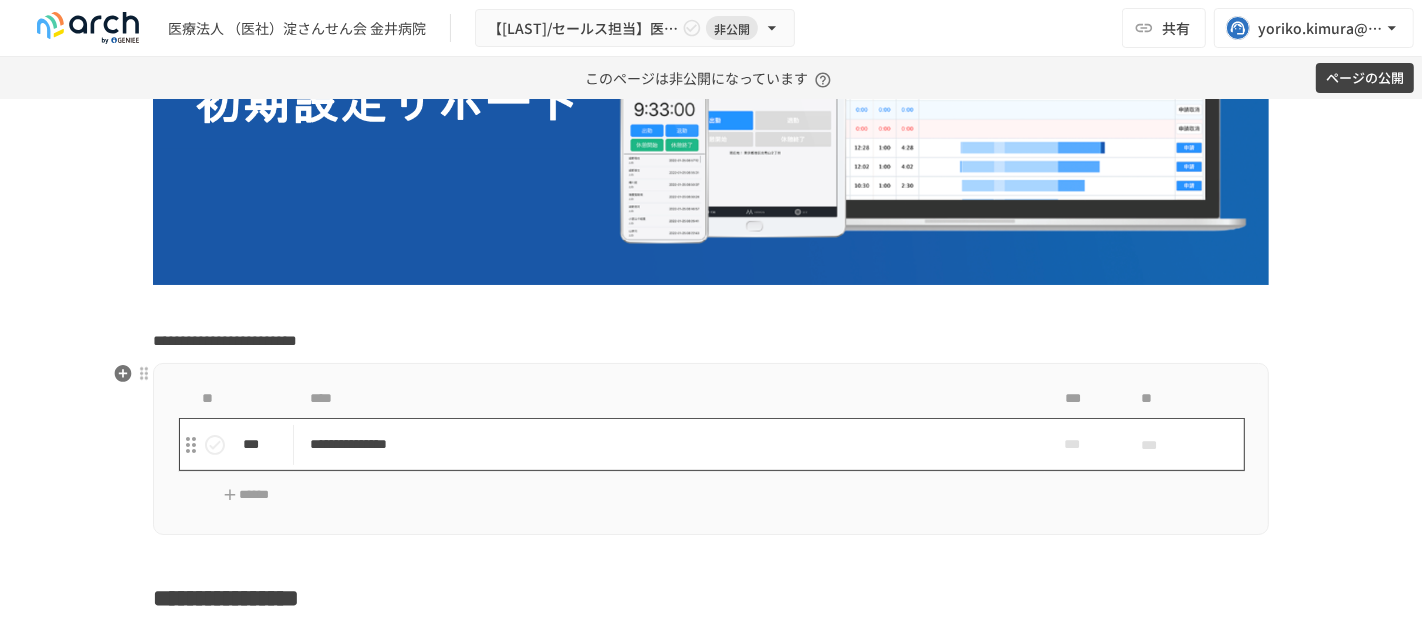 click on "**********" at bounding box center [669, 444] 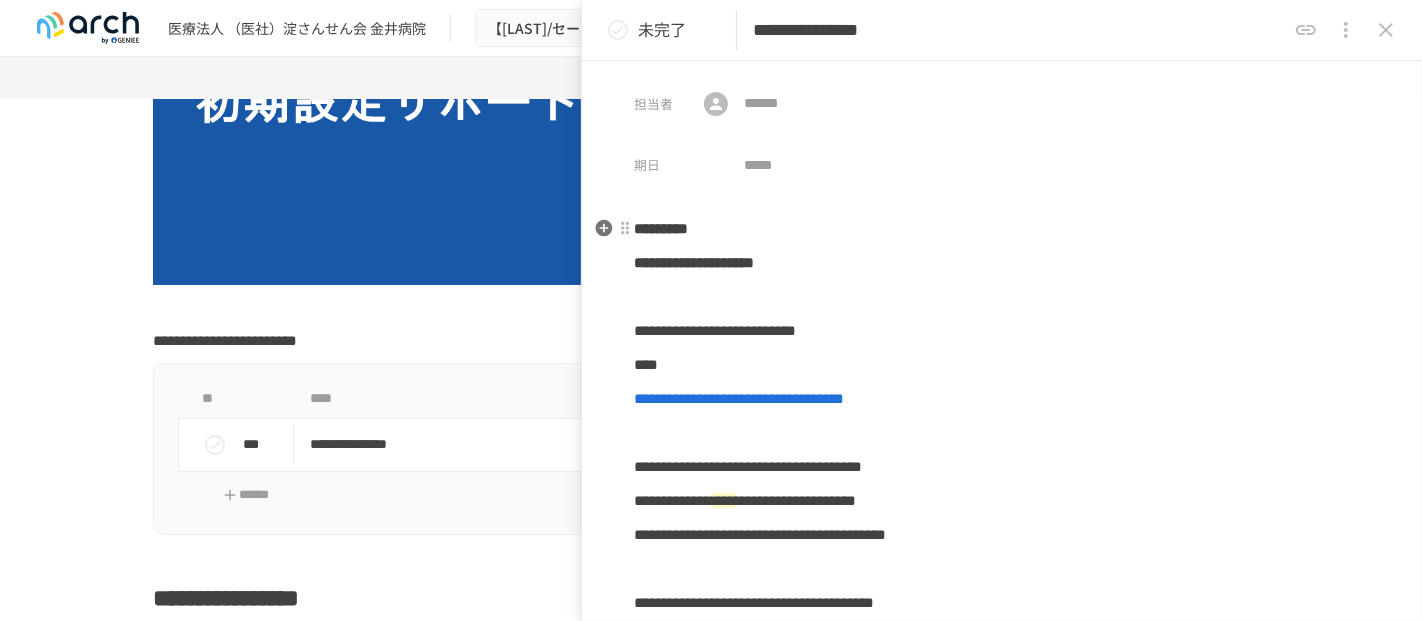 click on "*********" at bounding box center [1002, 229] 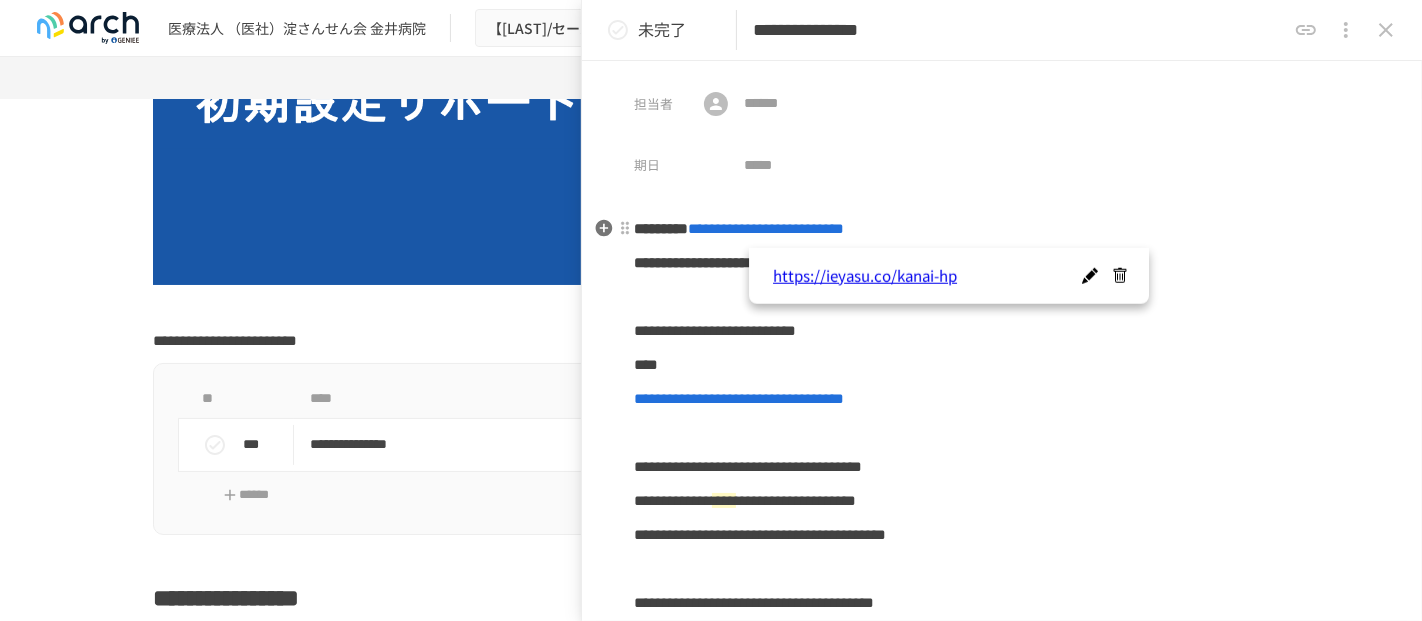 click on "**********" at bounding box center [1002, 229] 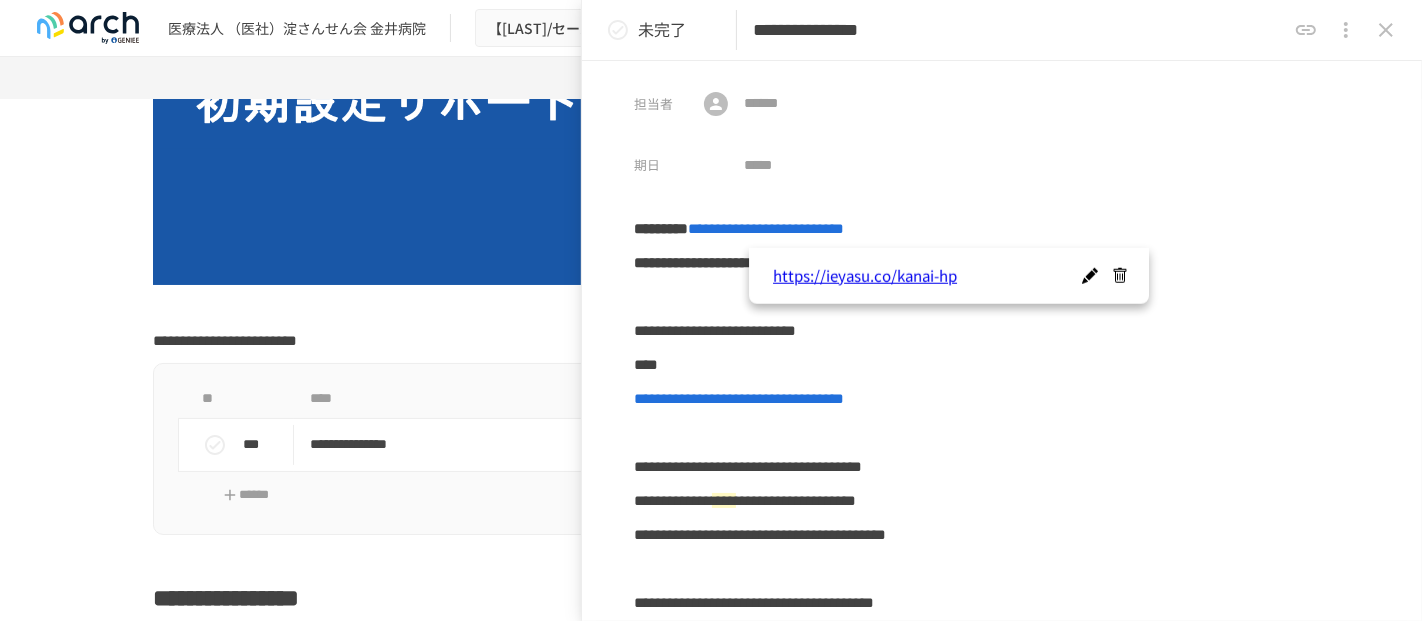 drag, startPoint x: 1384, startPoint y: 22, endPoint x: 1365, endPoint y: 84, distance: 64.84597 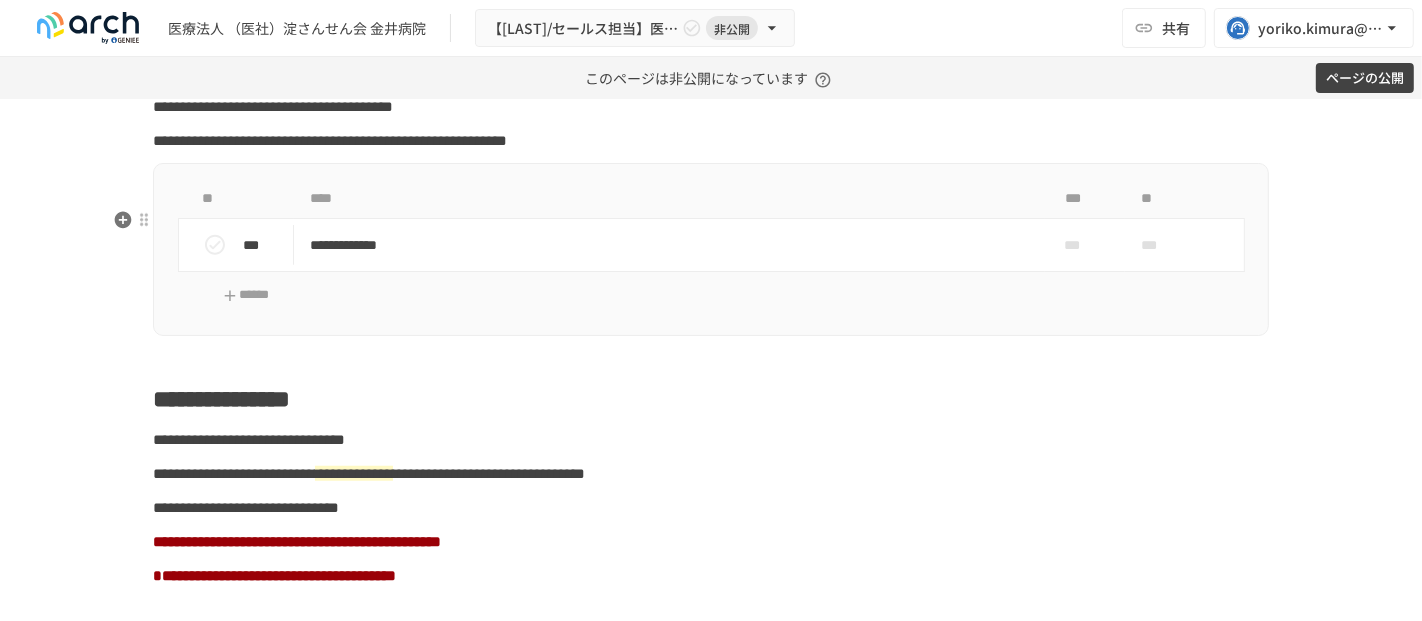 scroll, scrollTop: 1425, scrollLeft: 0, axis: vertical 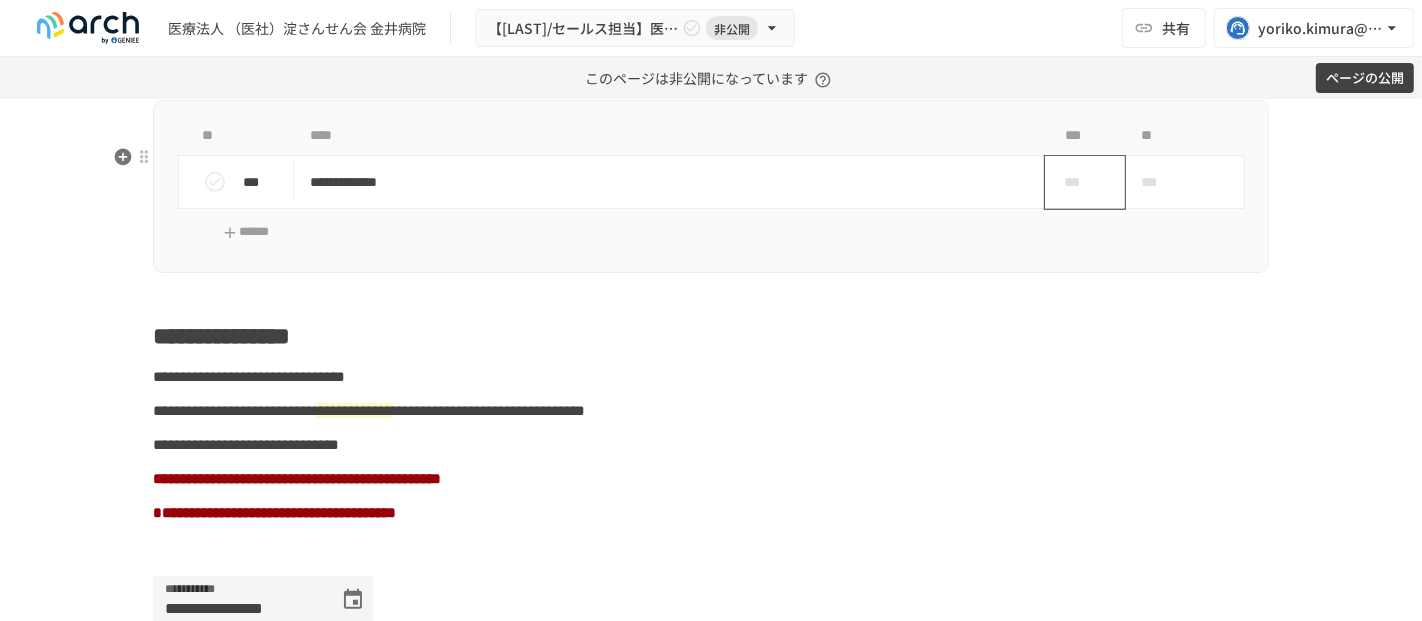 click on "***" at bounding box center (1077, 182) 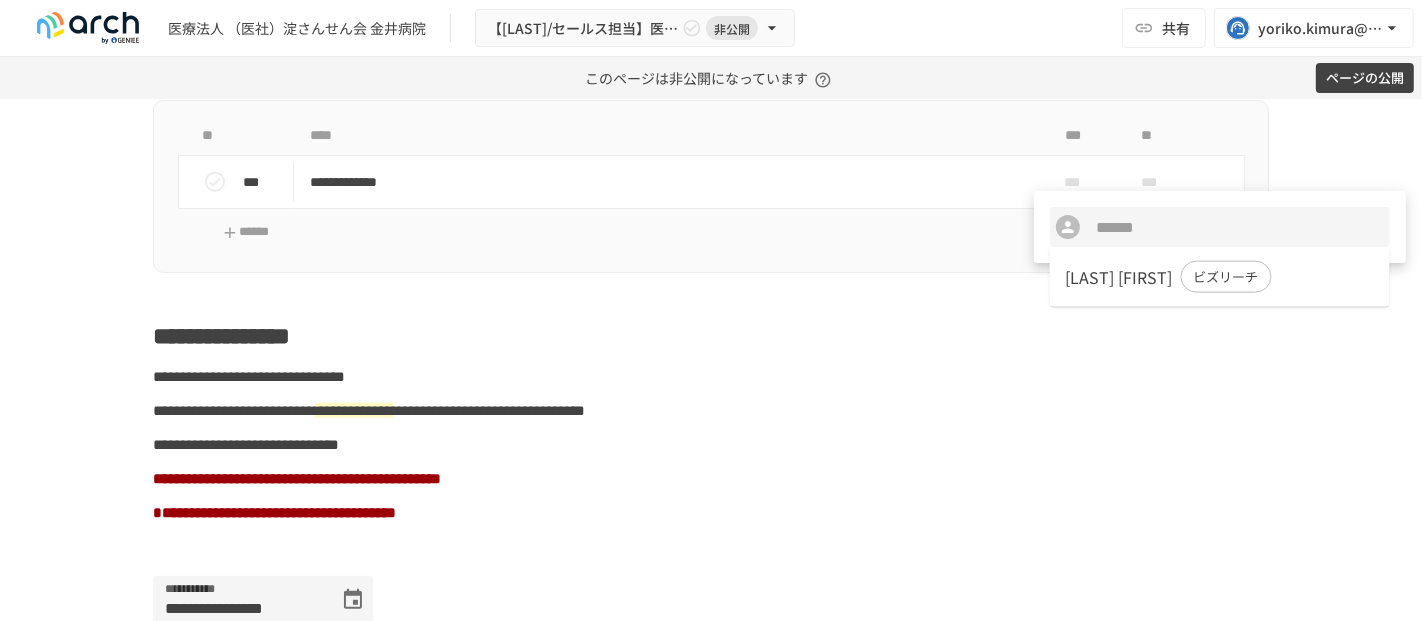 click at bounding box center (711, 310) 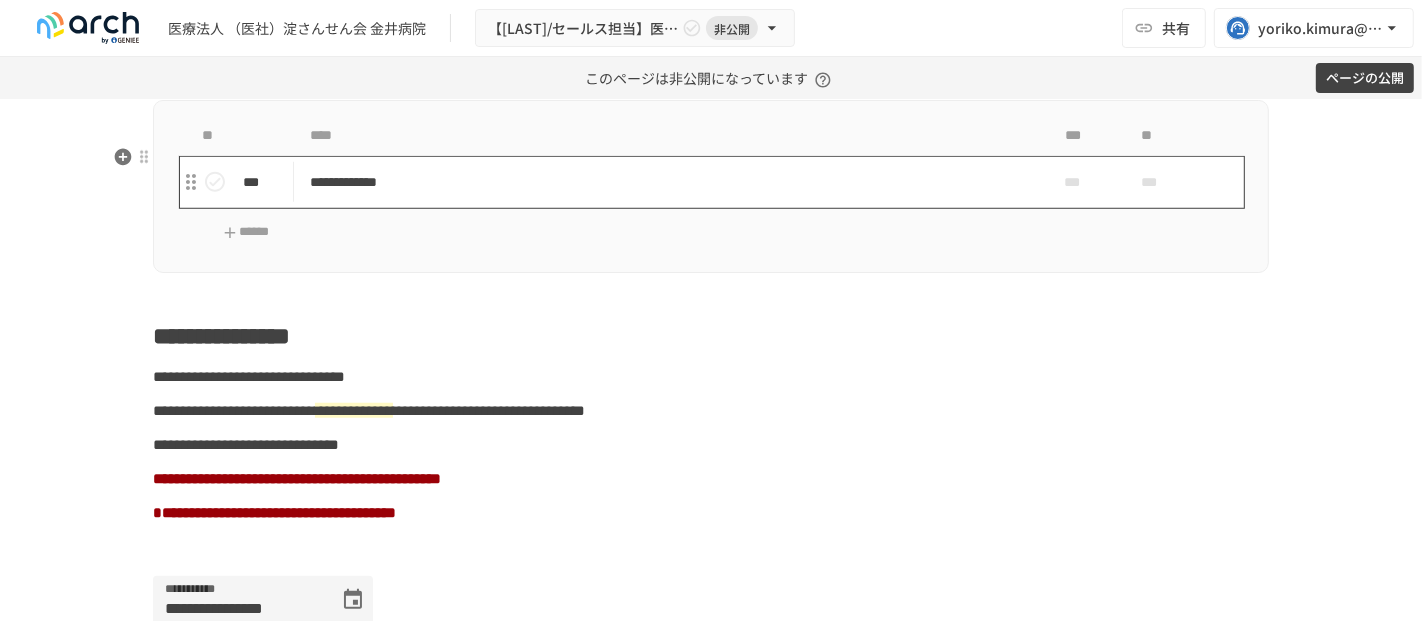 click on "**********" at bounding box center [669, 182] 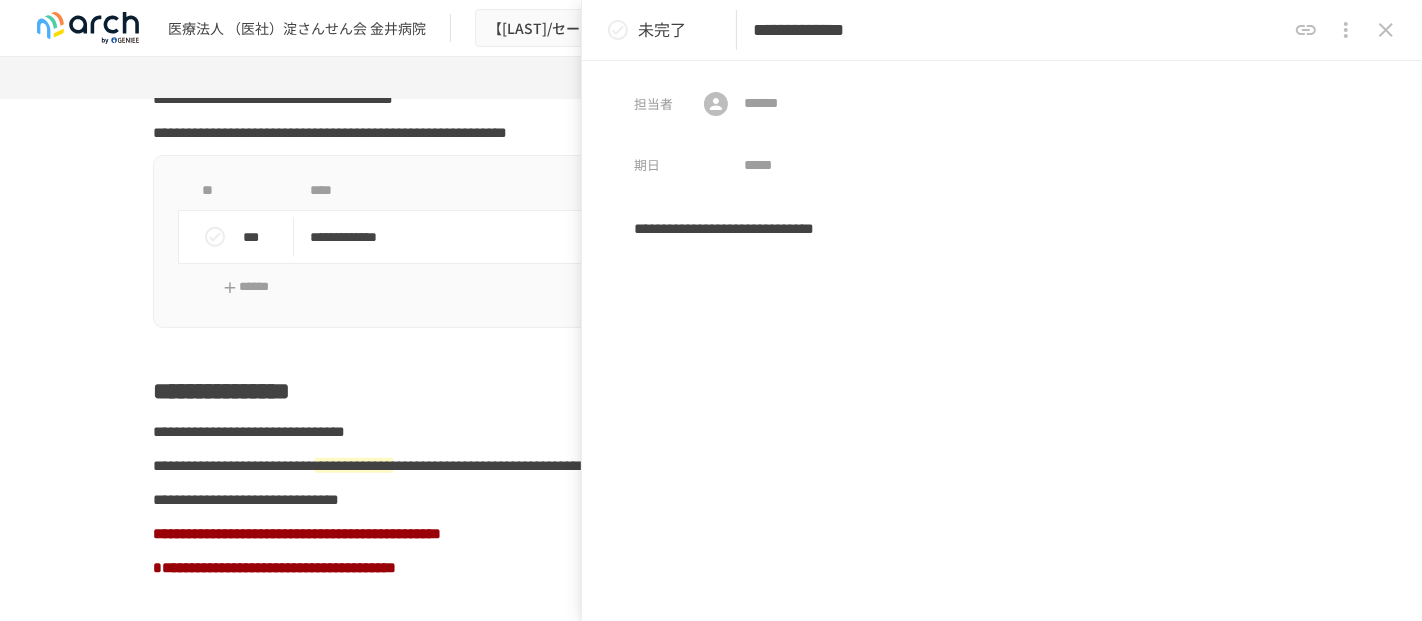 drag, startPoint x: 1392, startPoint y: 27, endPoint x: 1402, endPoint y: 2, distance: 26.925823 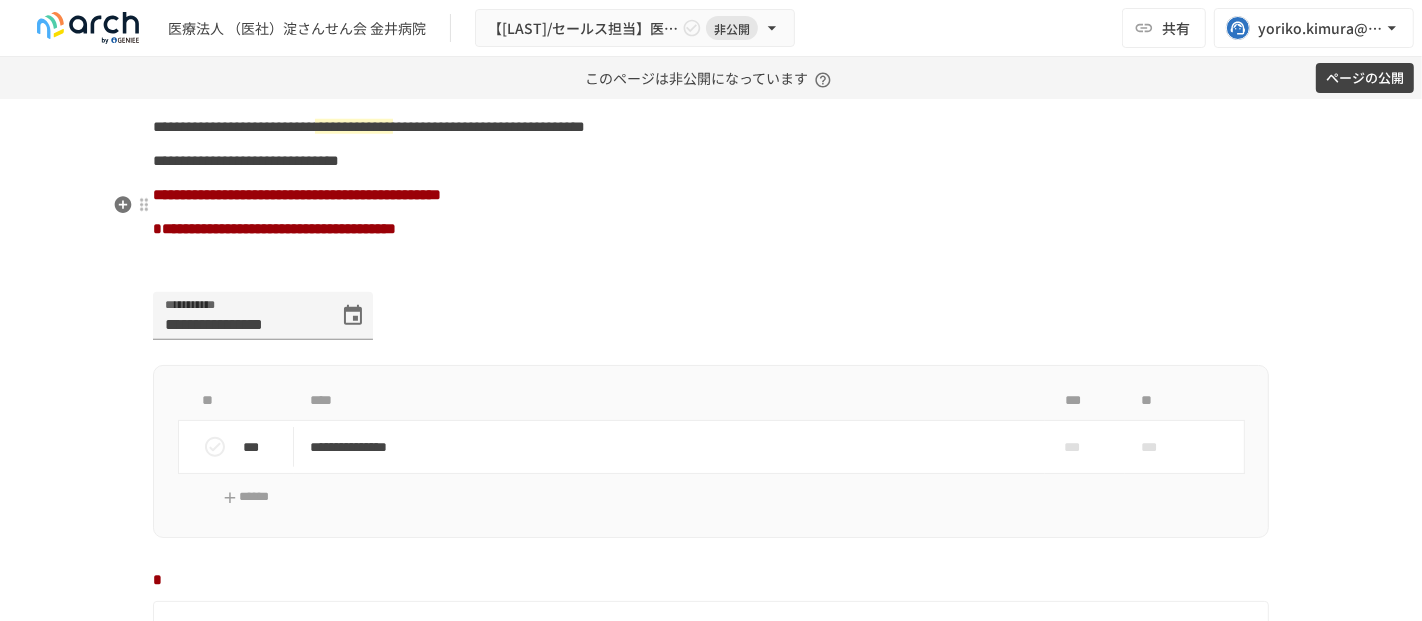 scroll, scrollTop: 1814, scrollLeft: 0, axis: vertical 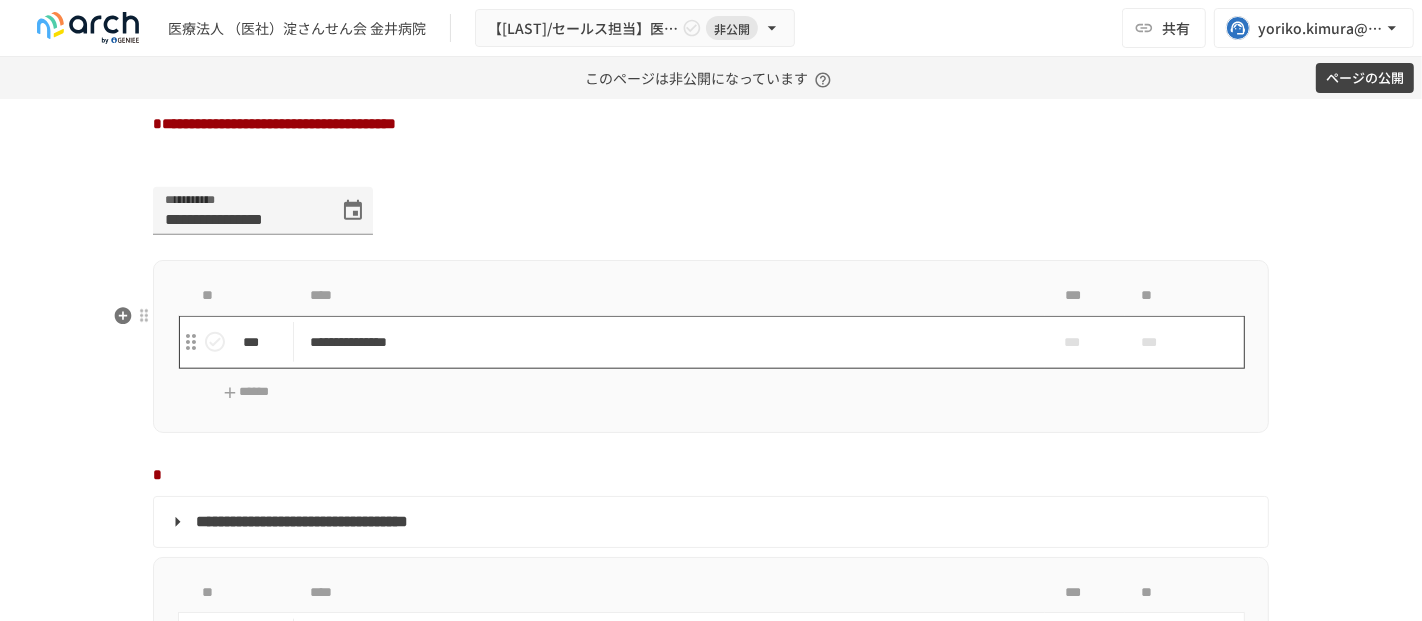 click on "**********" at bounding box center [669, 342] 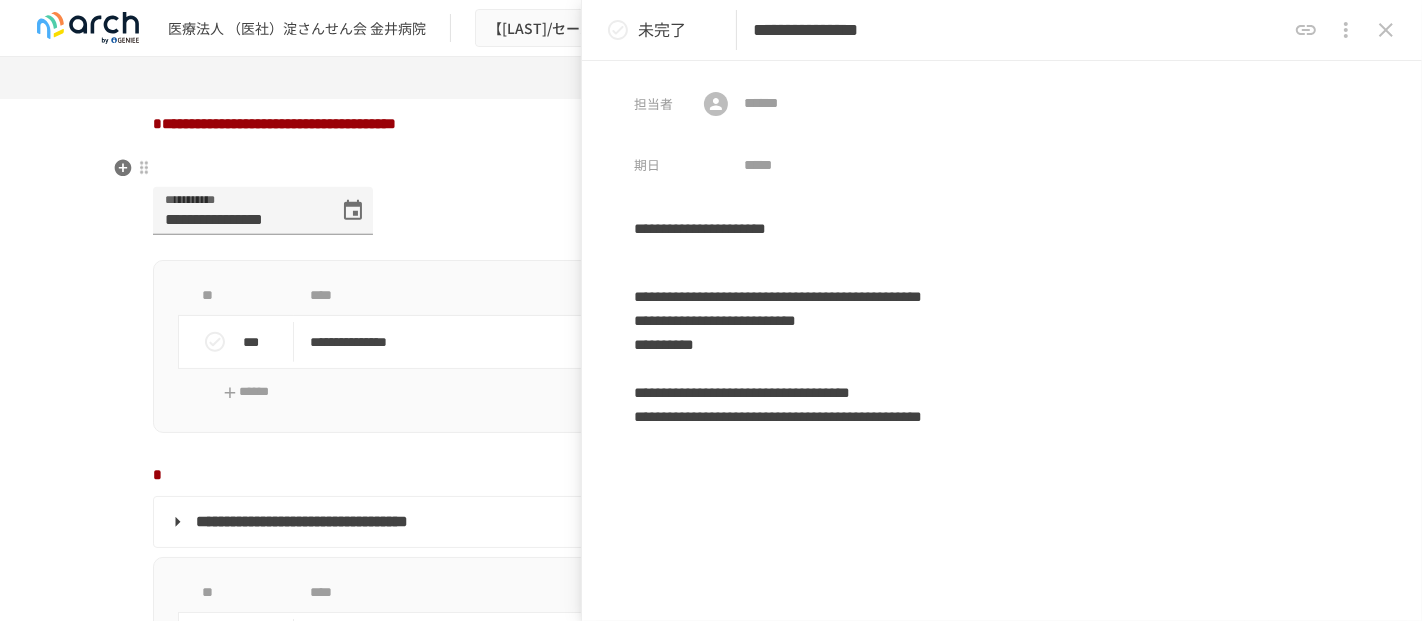 click on "**********" at bounding box center (274, 123) 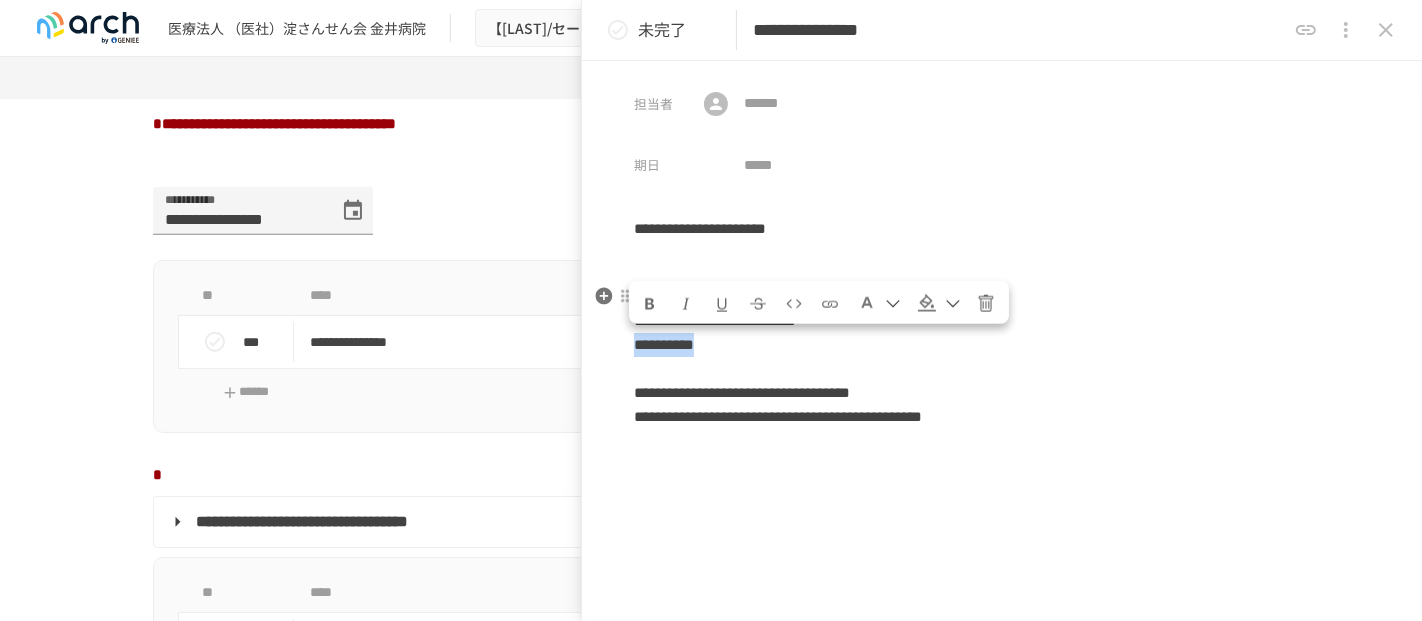 drag, startPoint x: 756, startPoint y: 351, endPoint x: 637, endPoint y: 349, distance: 119.01681 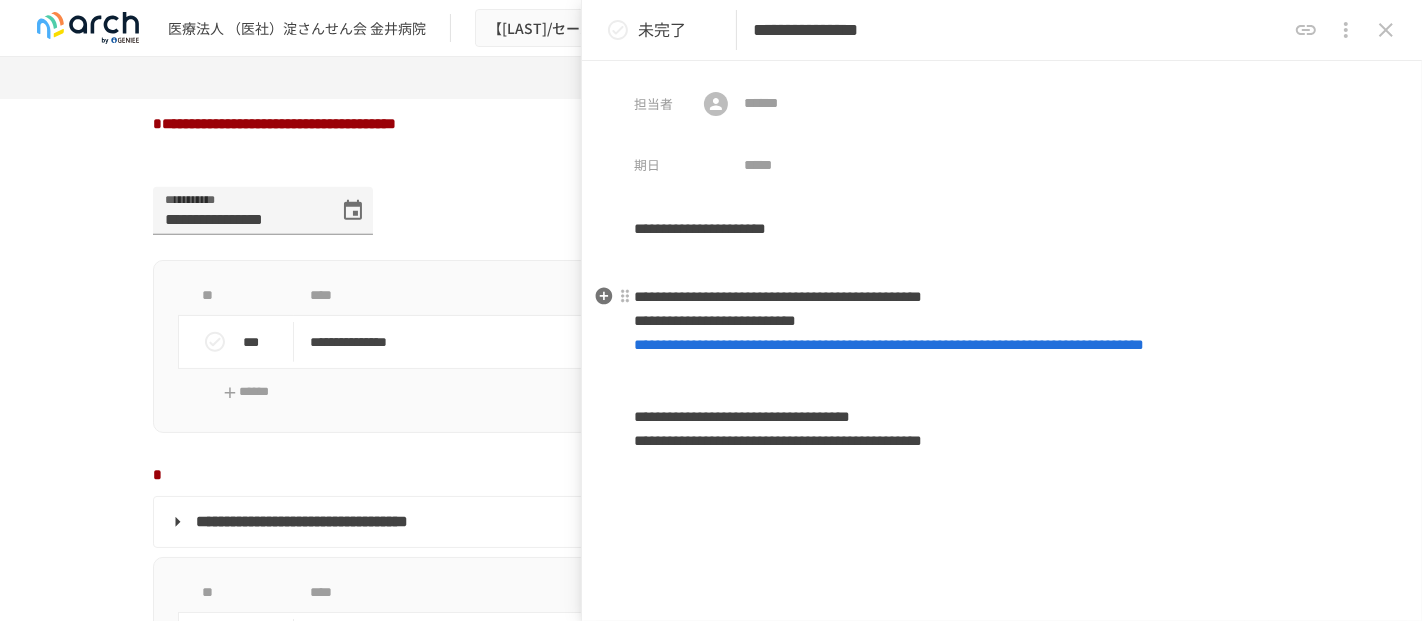click on "**********" at bounding box center [1002, 369] 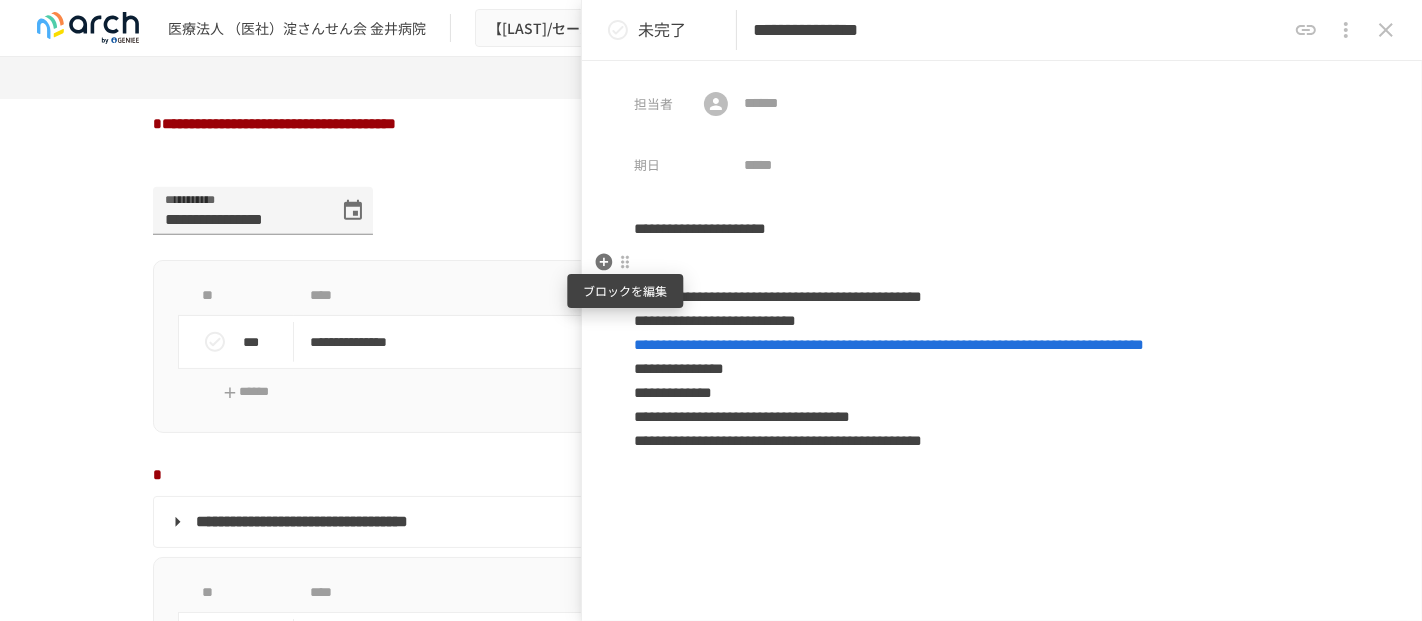 click at bounding box center (625, 262) 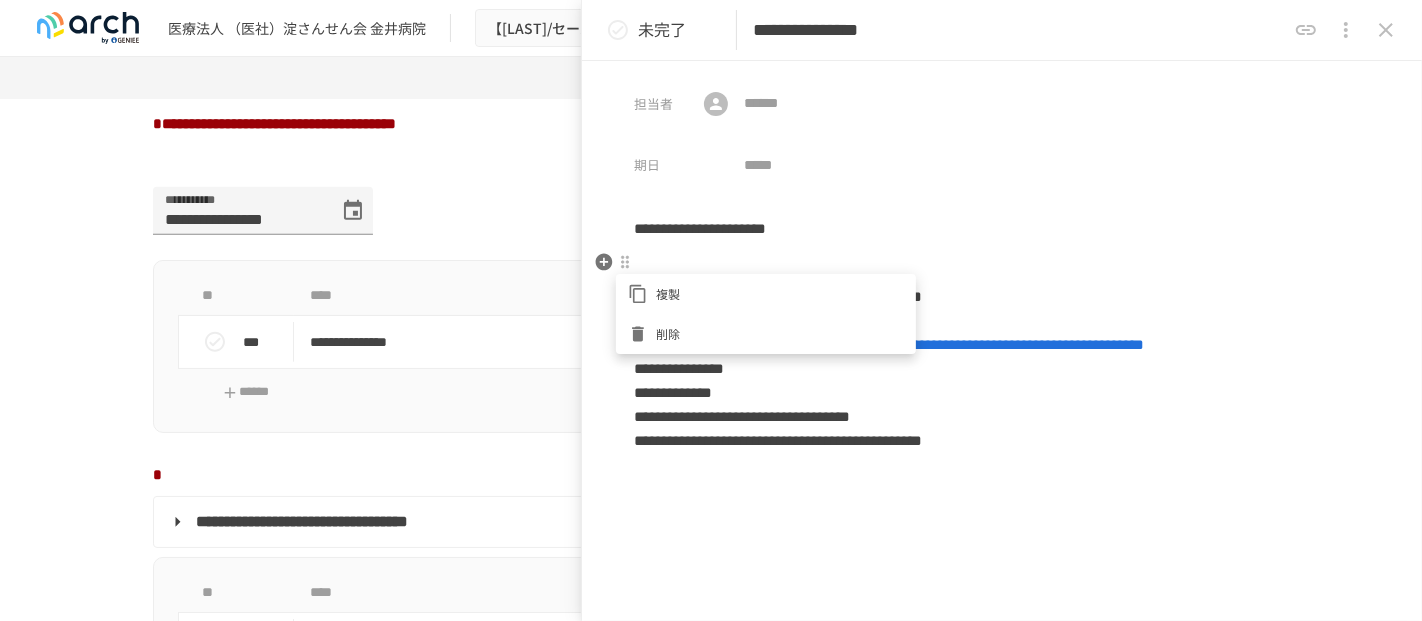 click on "削除" at bounding box center [780, 333] 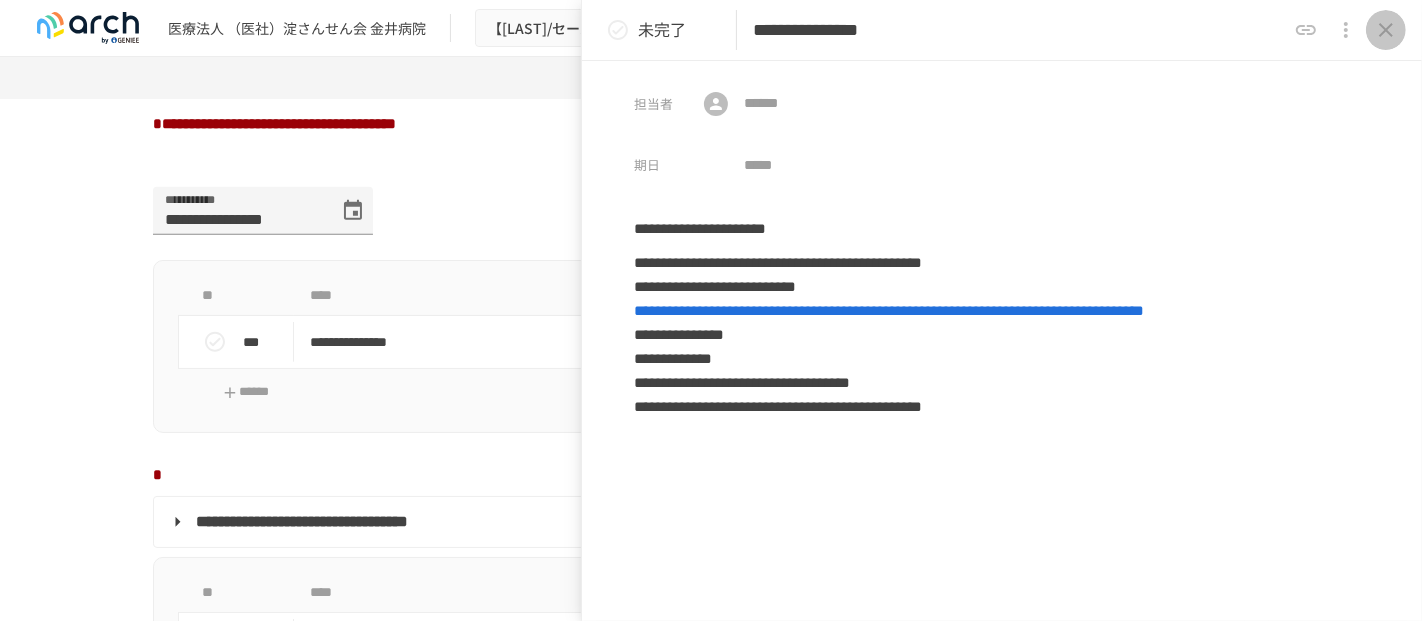 click 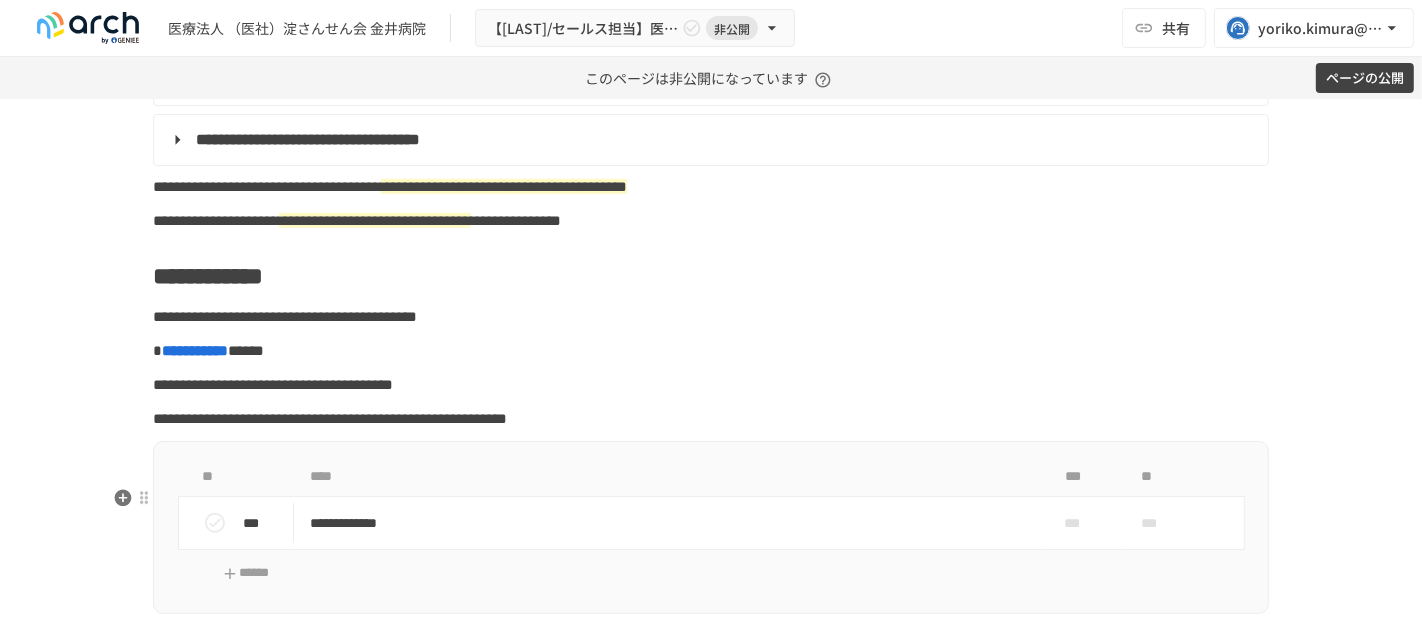 scroll, scrollTop: 1037, scrollLeft: 0, axis: vertical 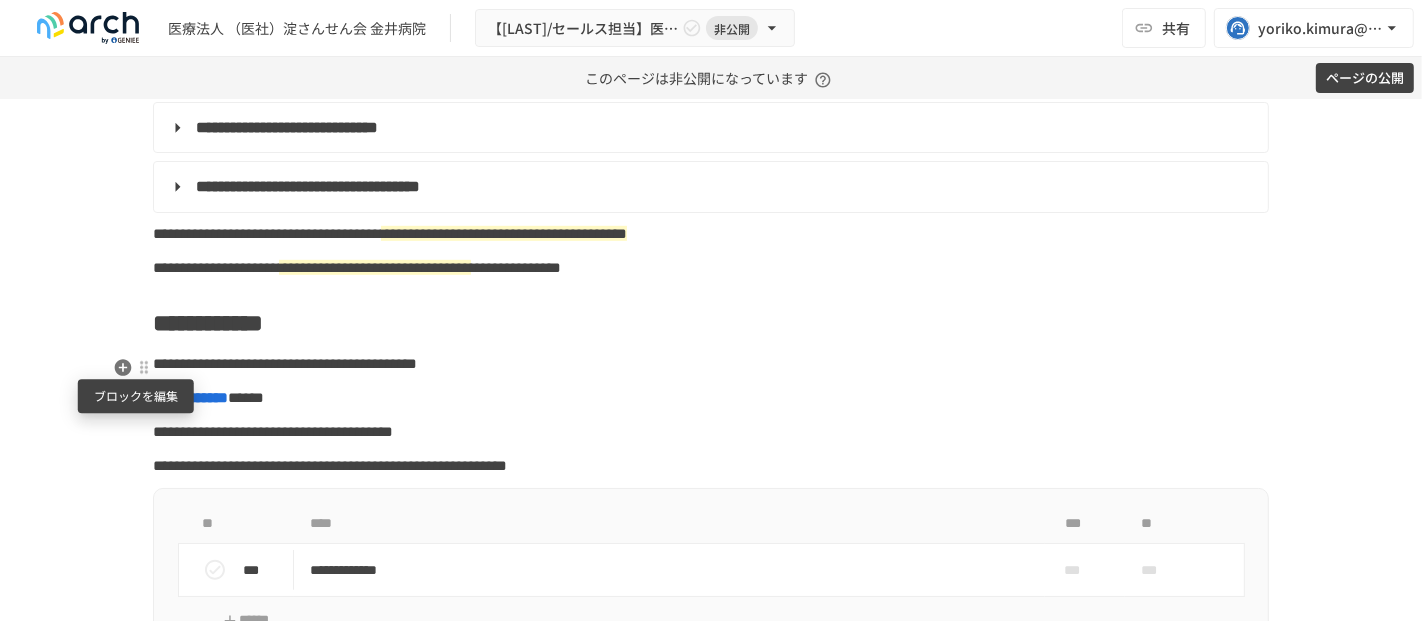 click at bounding box center (144, 368) 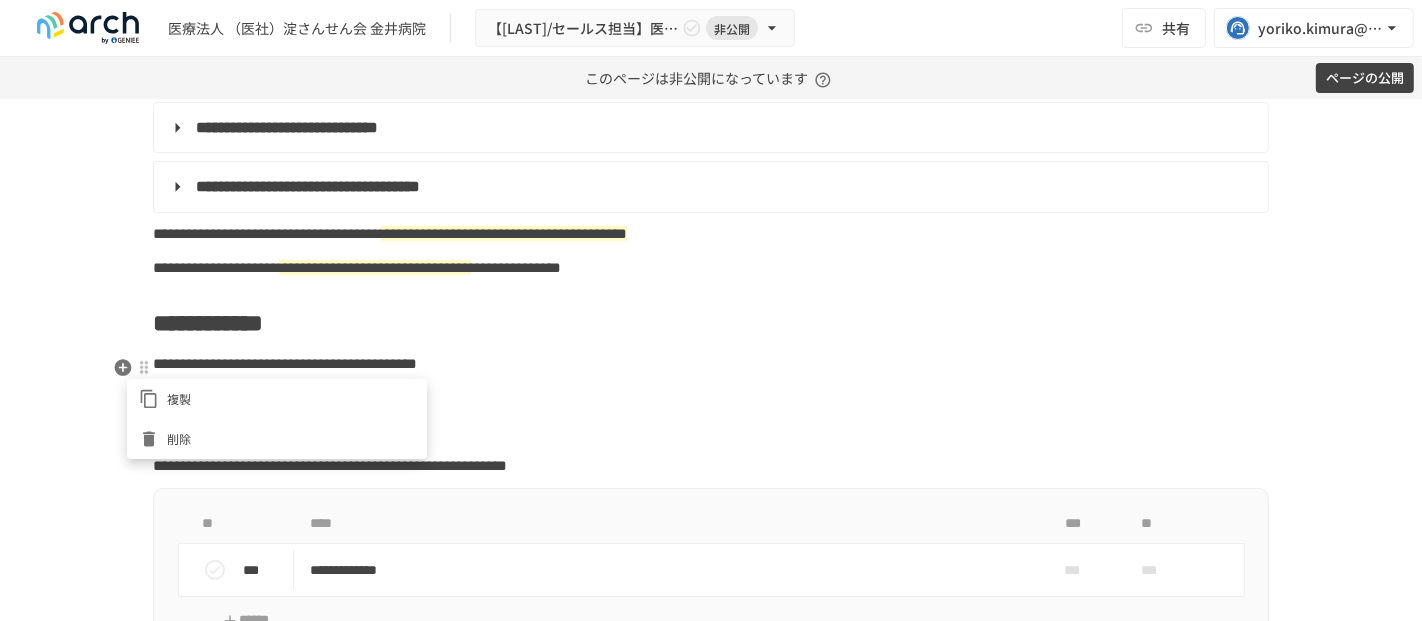 click at bounding box center [153, 439] 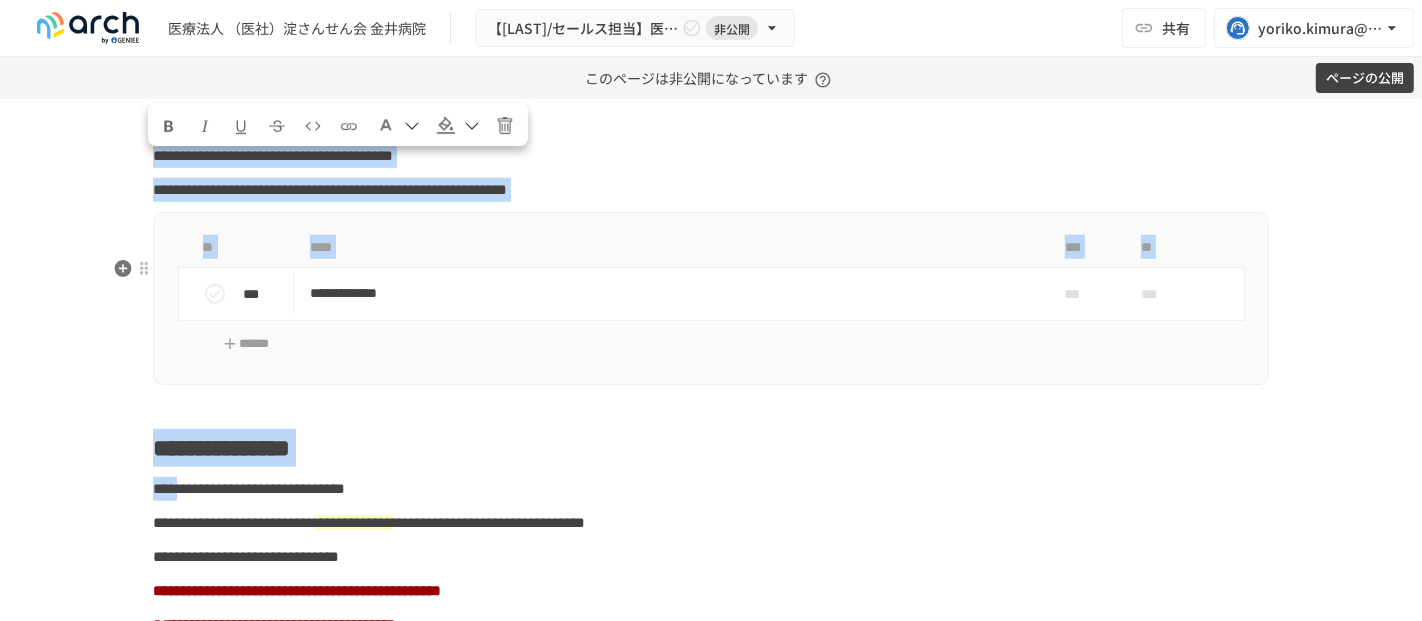 scroll, scrollTop: 1259, scrollLeft: 0, axis: vertical 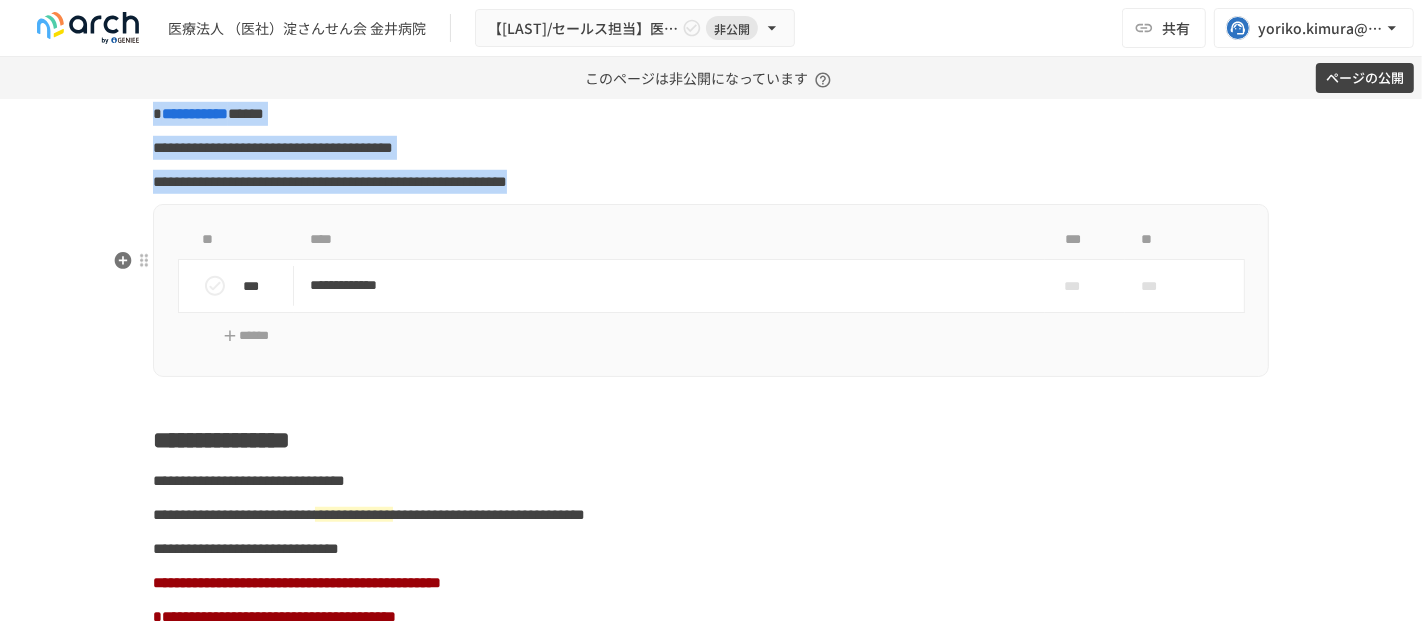 drag, startPoint x: 148, startPoint y: 378, endPoint x: 184, endPoint y: 430, distance: 63.245552 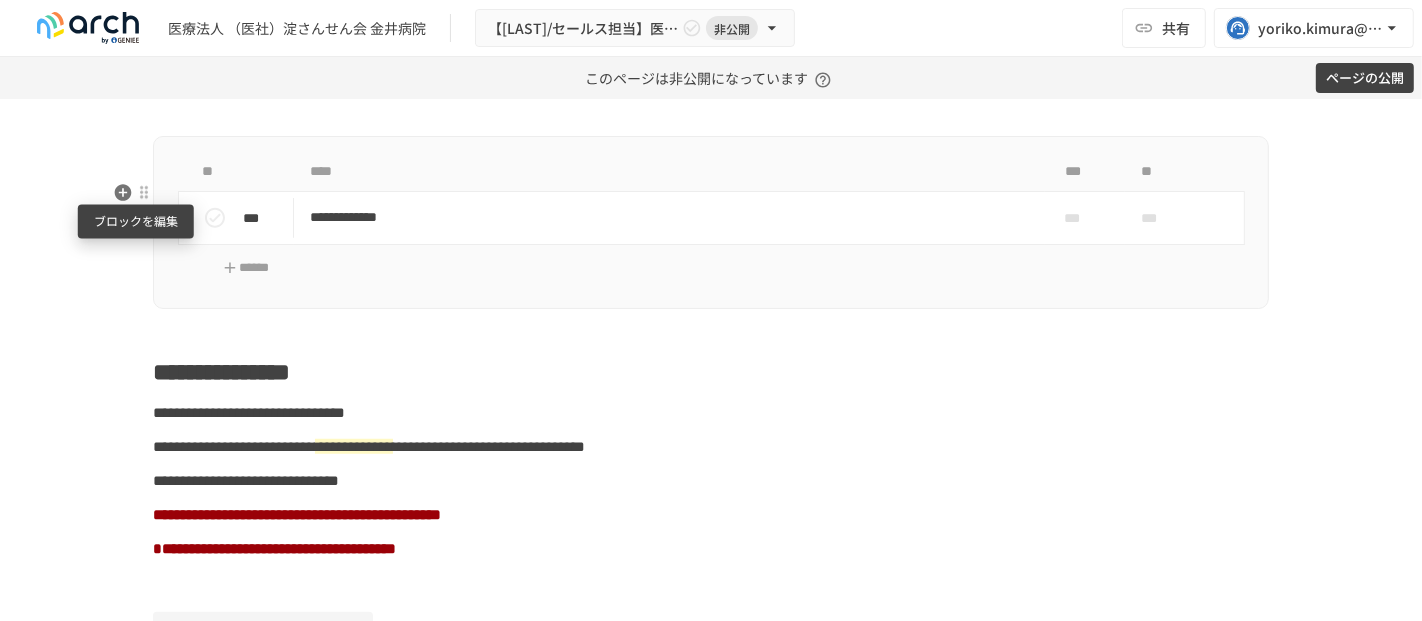 click at bounding box center [144, 193] 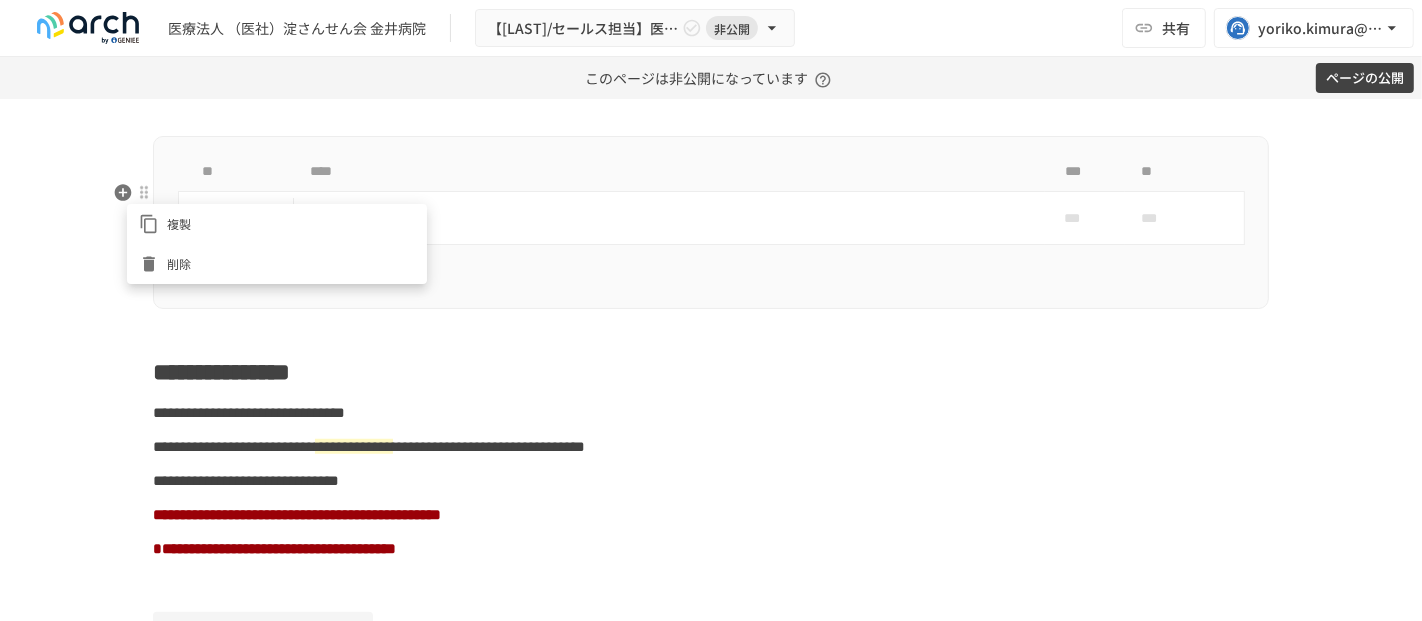 click on "削除" at bounding box center [291, 263] 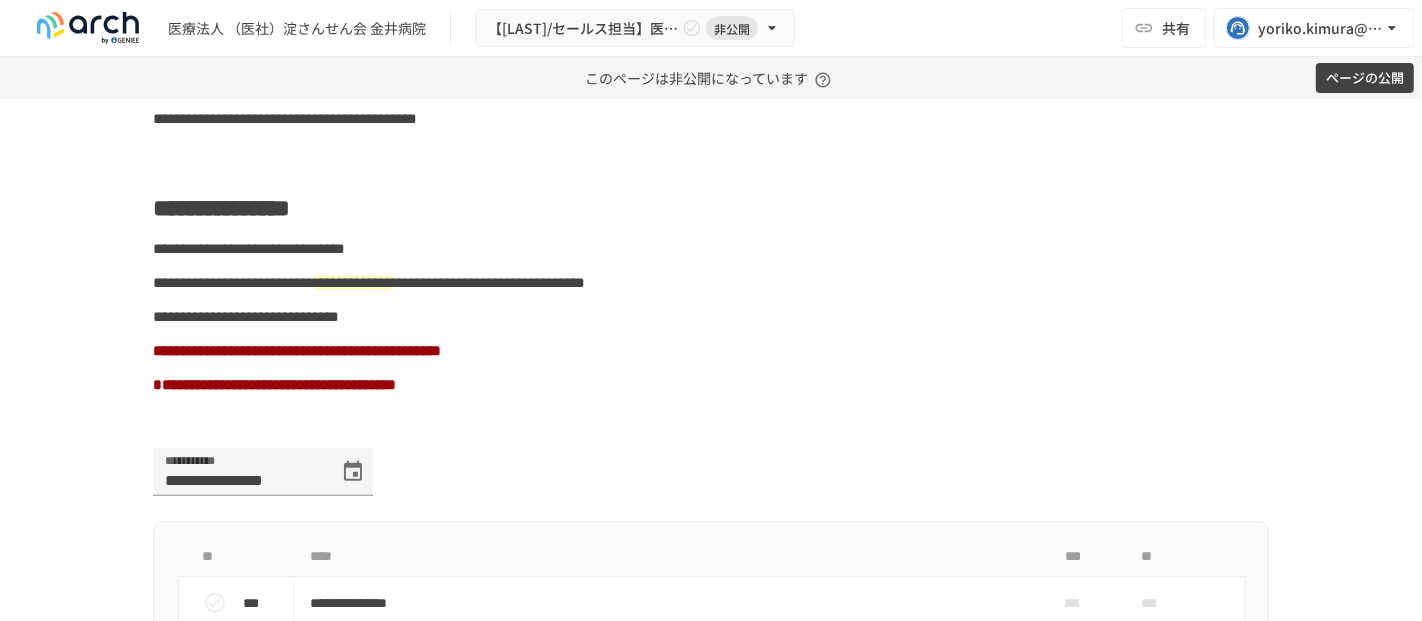 scroll, scrollTop: 1259, scrollLeft: 0, axis: vertical 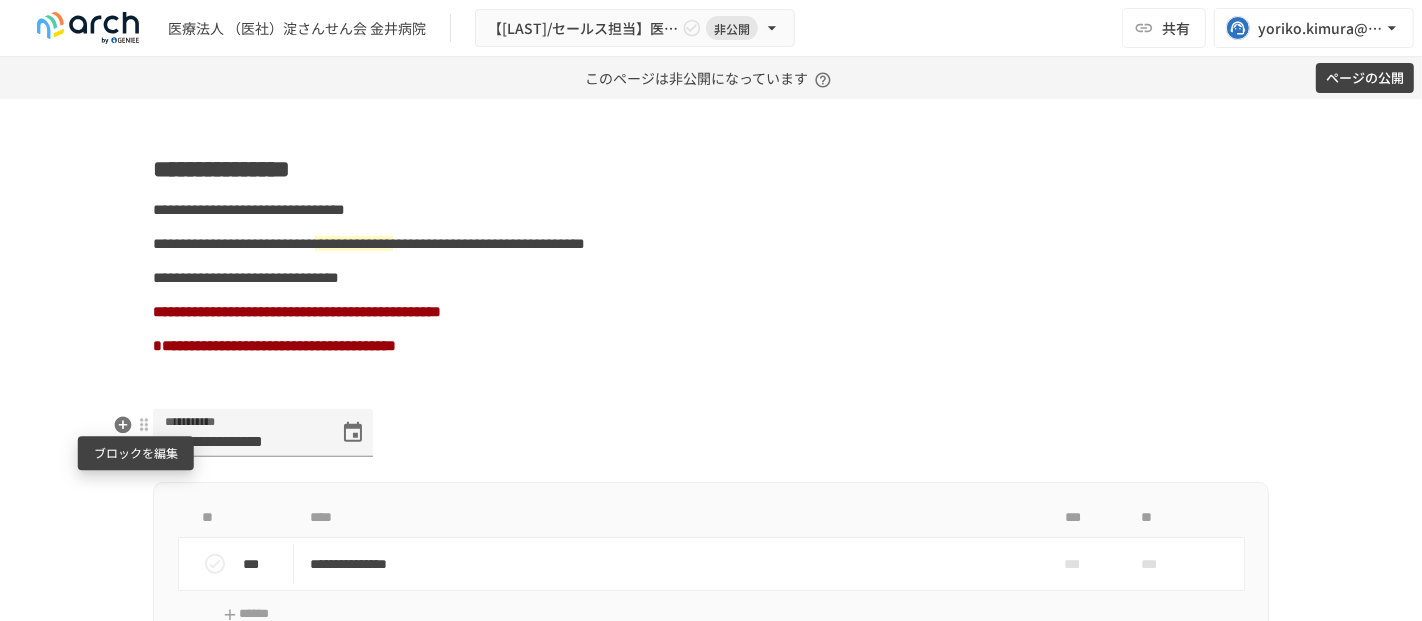 click at bounding box center [144, 425] 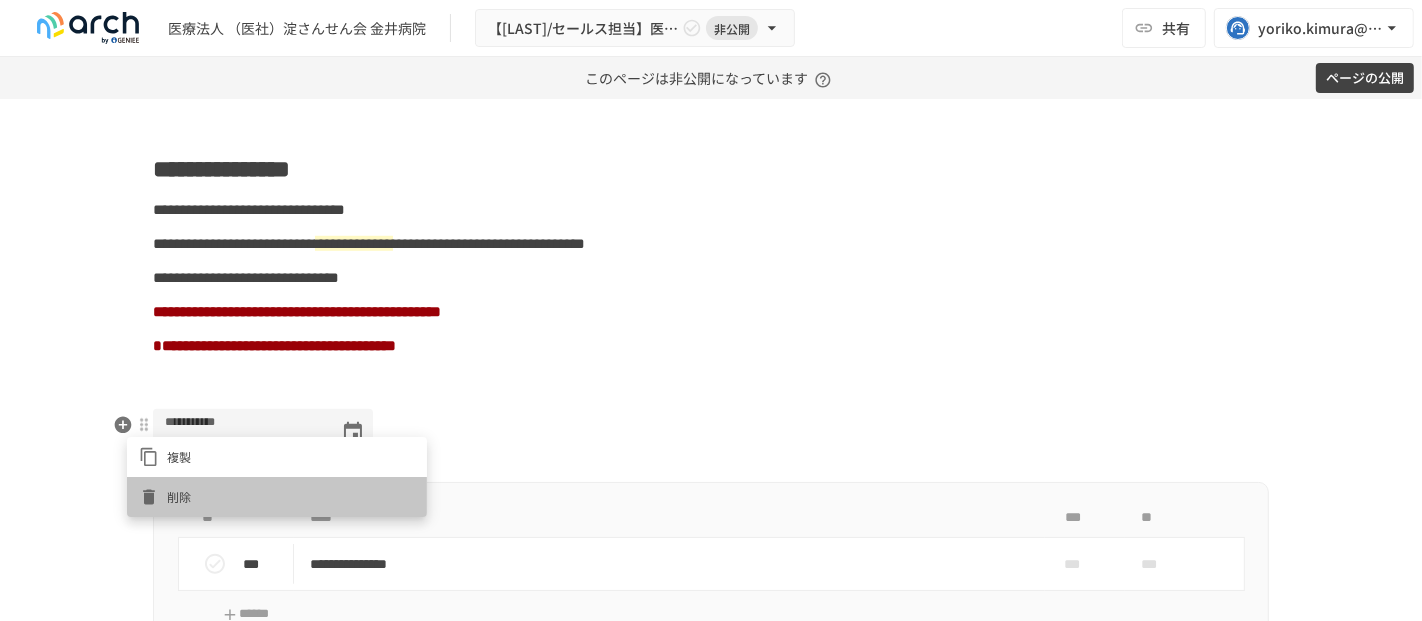 click on "削除" at bounding box center (291, 496) 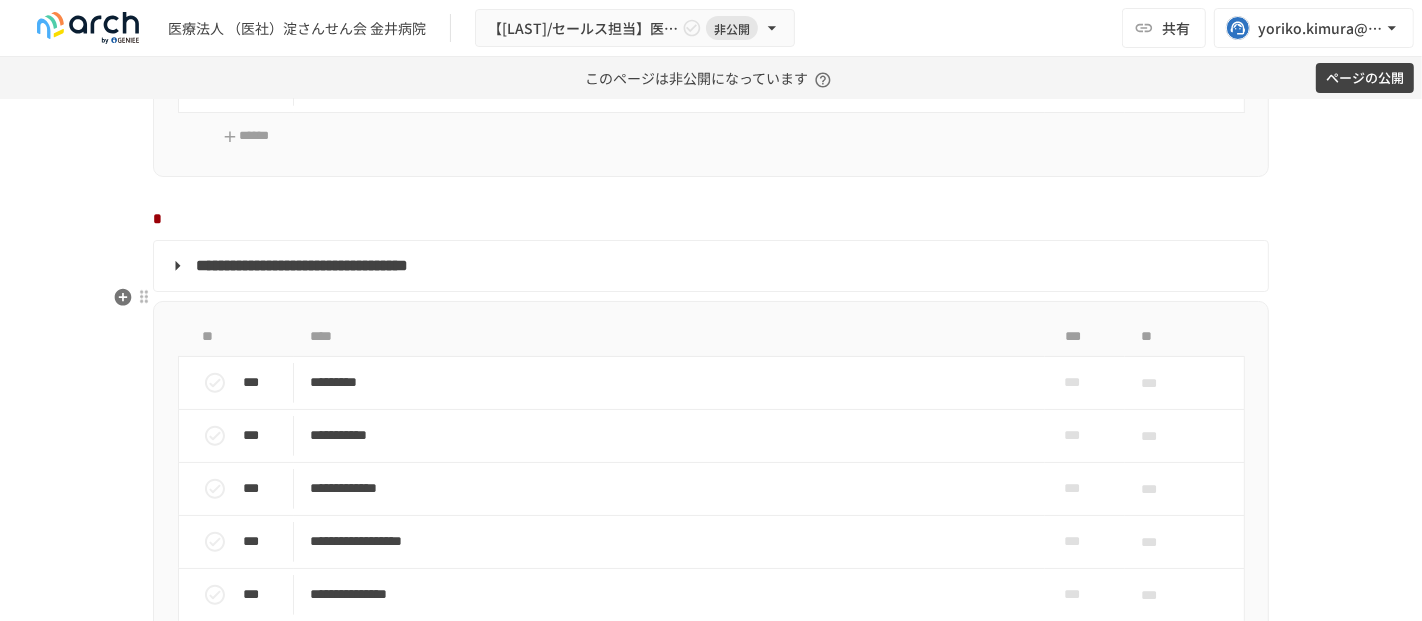 scroll, scrollTop: 1259, scrollLeft: 0, axis: vertical 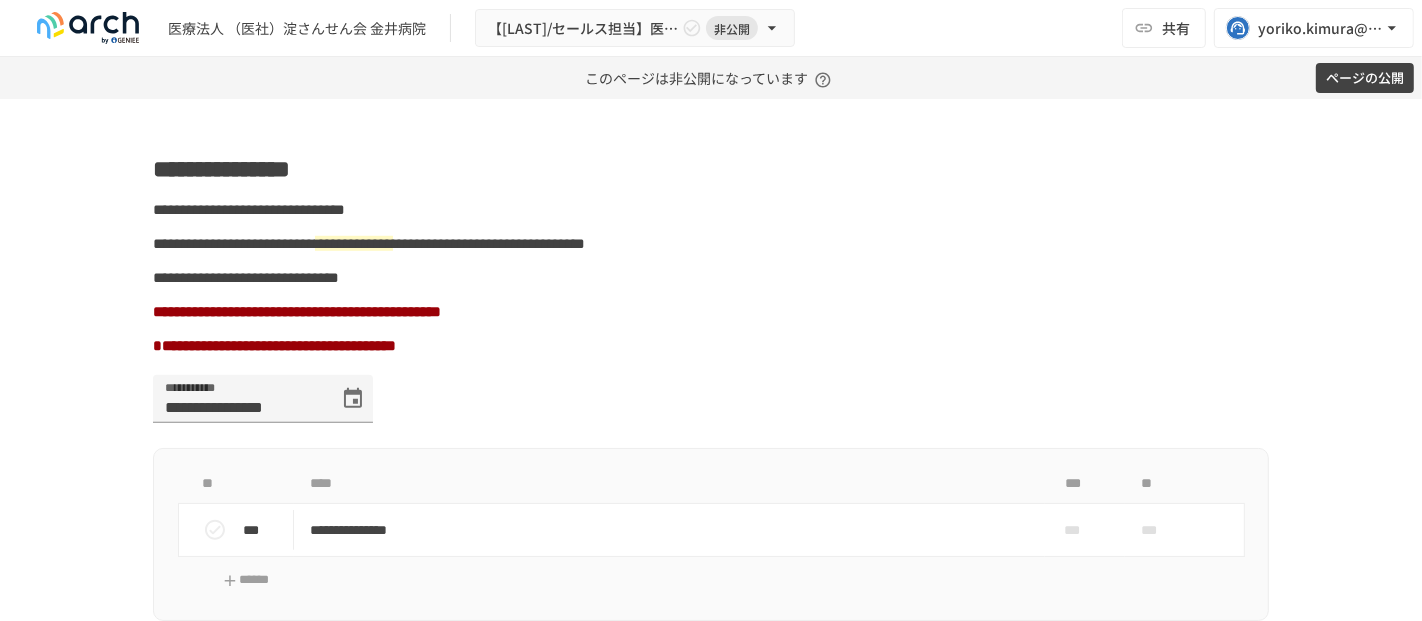 click on "ページの公開" at bounding box center [1365, 78] 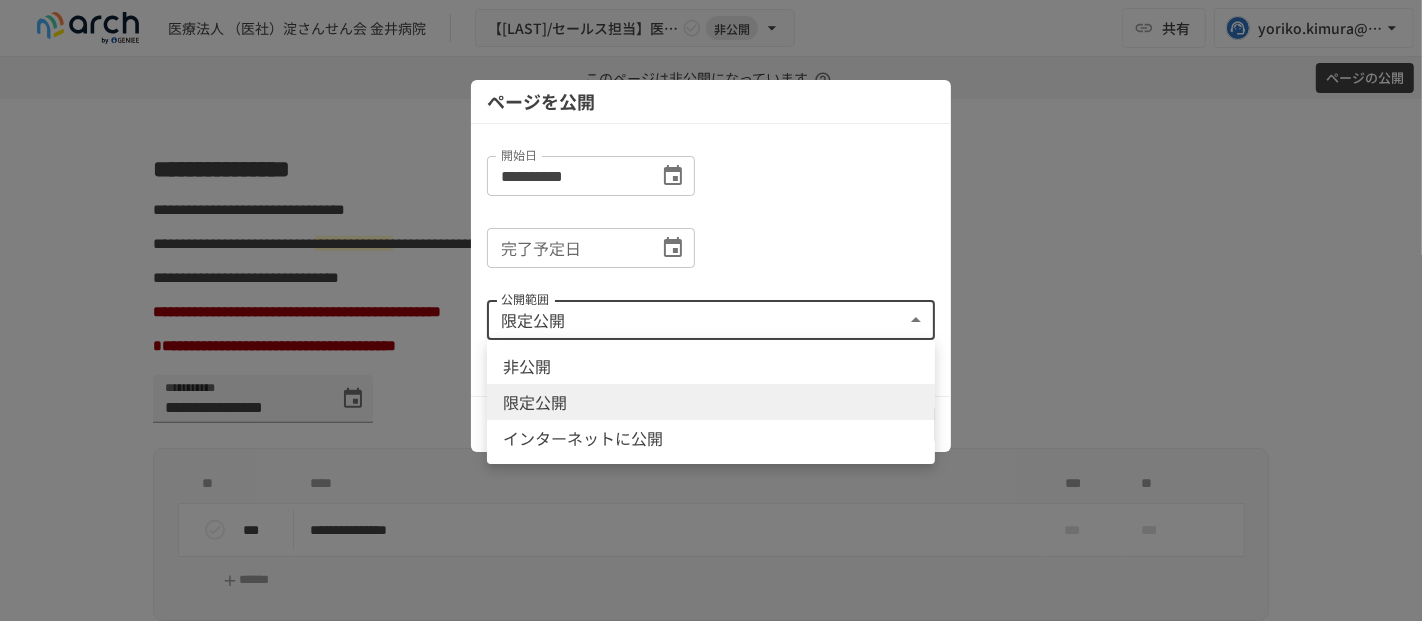click on "**********" at bounding box center [711, 310] 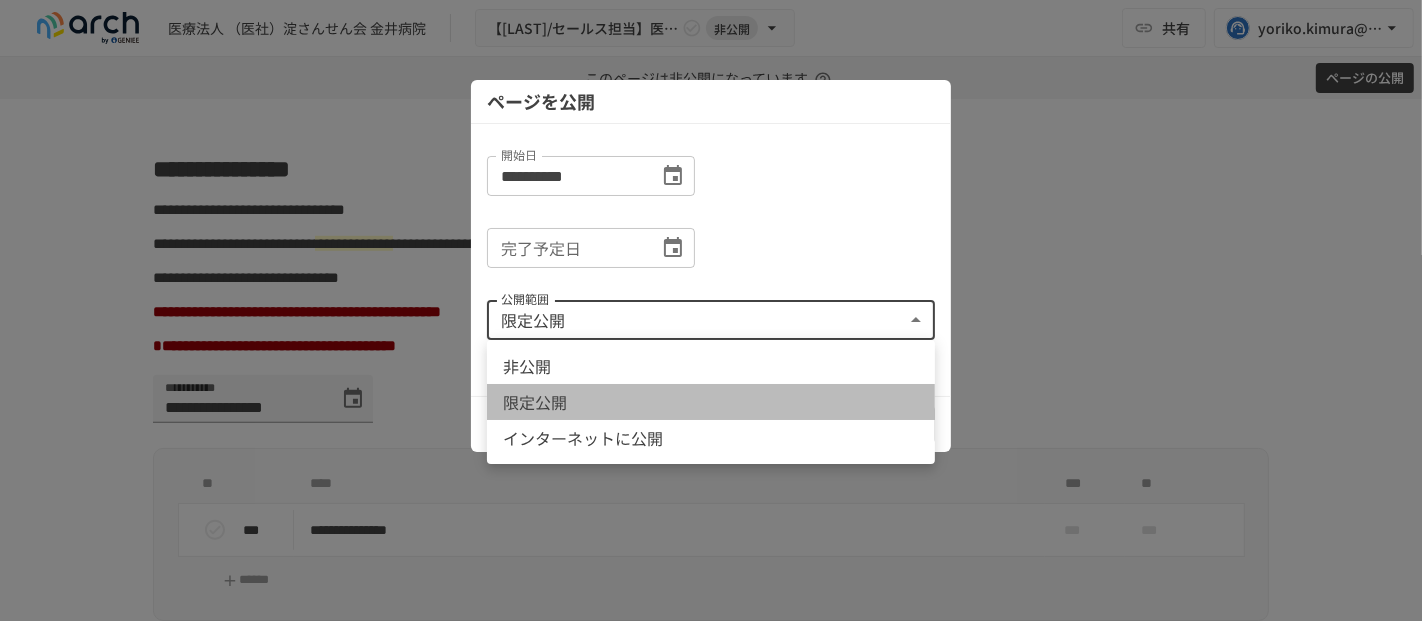 drag, startPoint x: 732, startPoint y: 393, endPoint x: 760, endPoint y: 392, distance: 28.01785 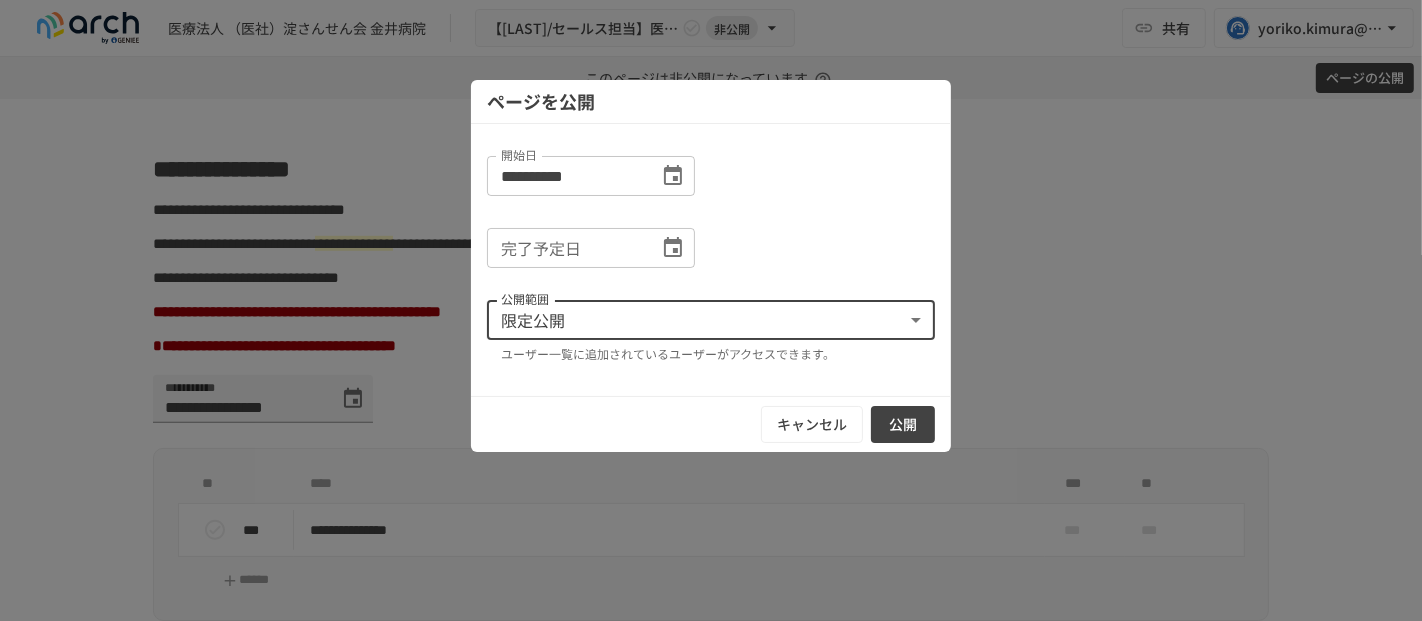 click on "公開" at bounding box center (903, 424) 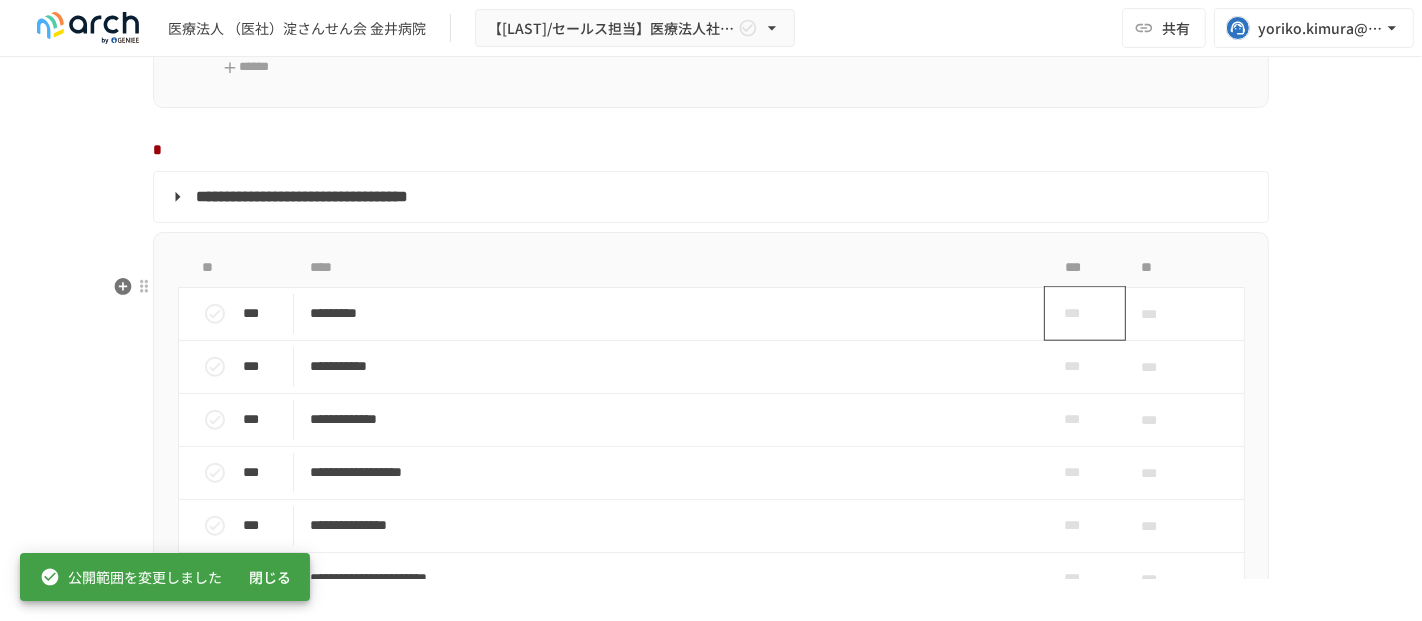 scroll, scrollTop: 1592, scrollLeft: 0, axis: vertical 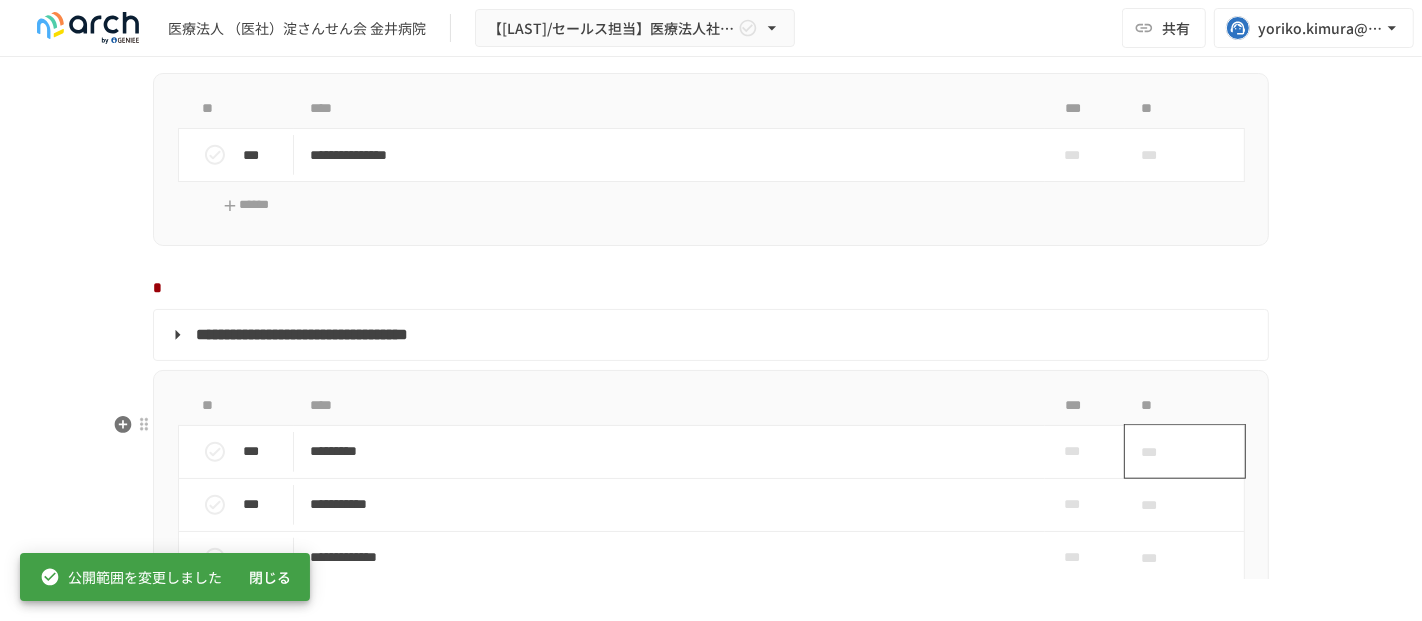 click on "***" at bounding box center [1162, 452] 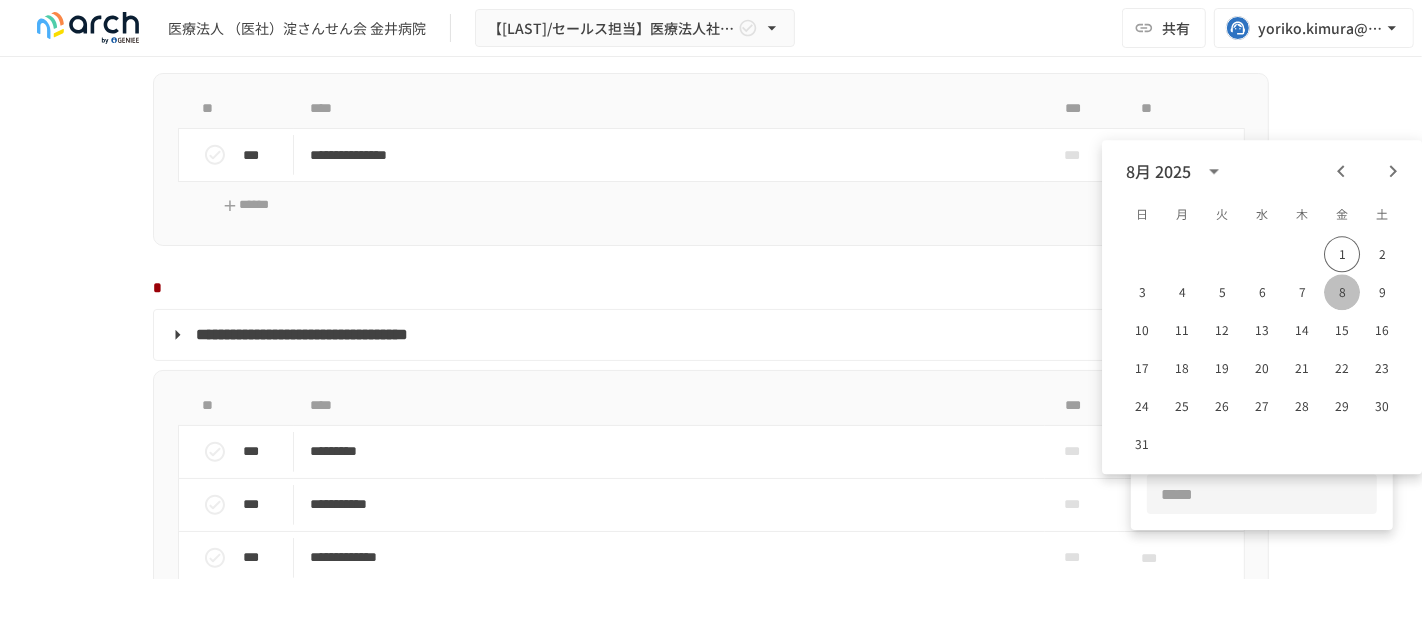 click on "8" at bounding box center (1342, 292) 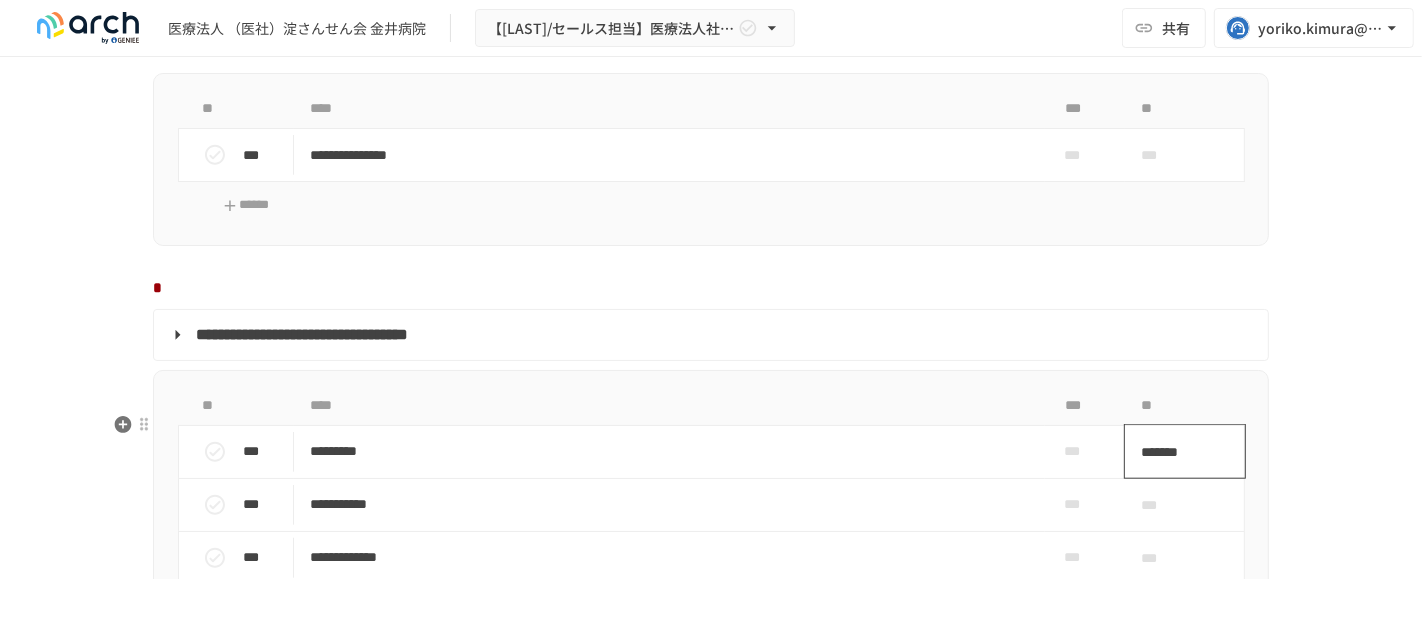 click on "*******" at bounding box center (1174, 452) 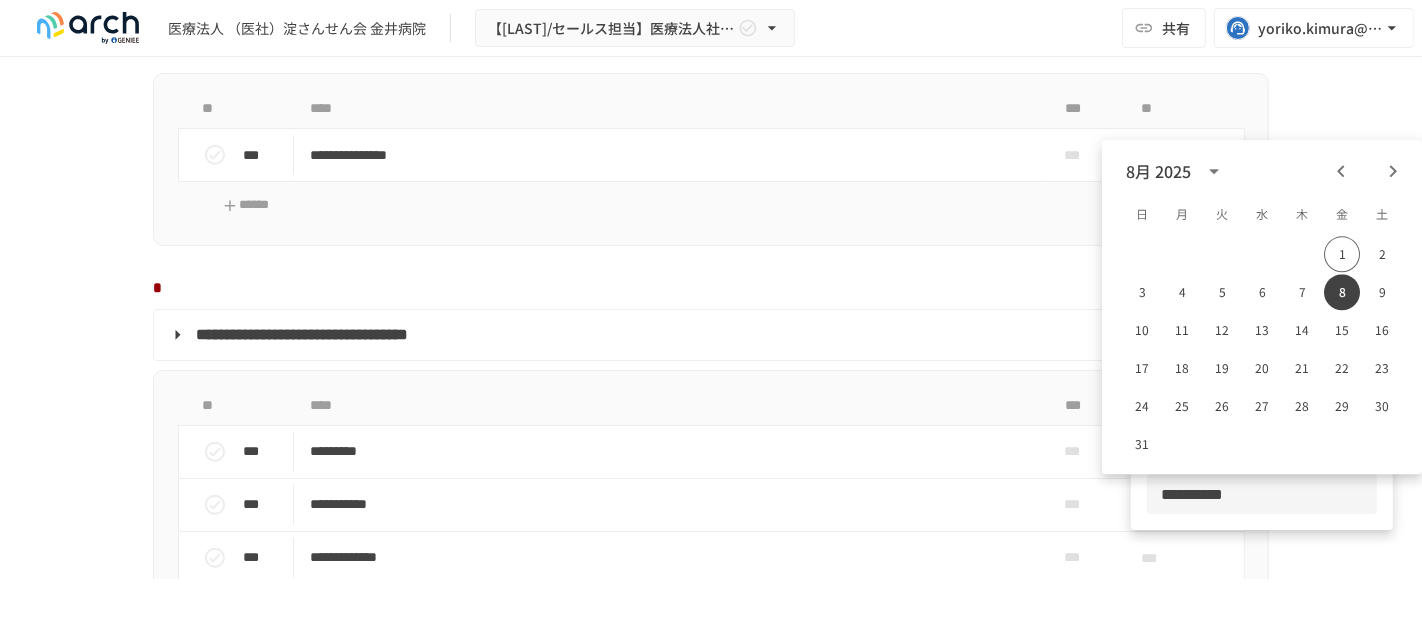 drag, startPoint x: 1258, startPoint y: 505, endPoint x: 1160, endPoint y: 501, distance: 98.0816 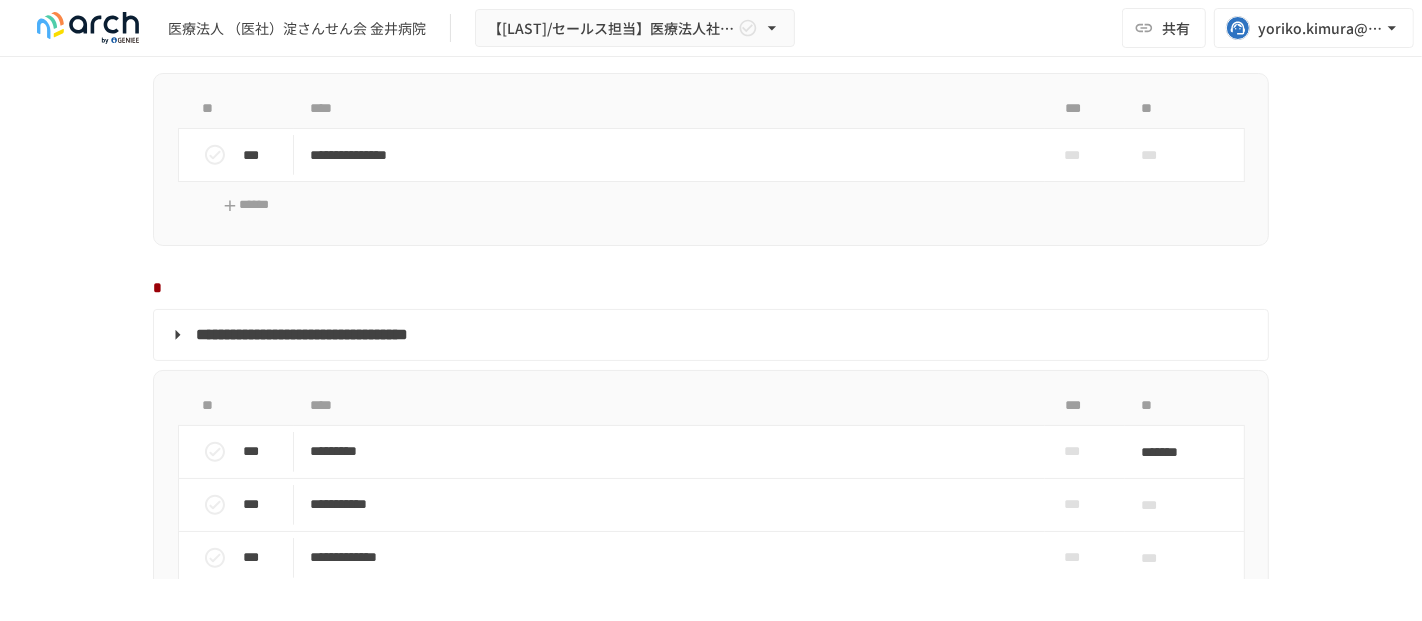 click on "***" at bounding box center [1185, 504] 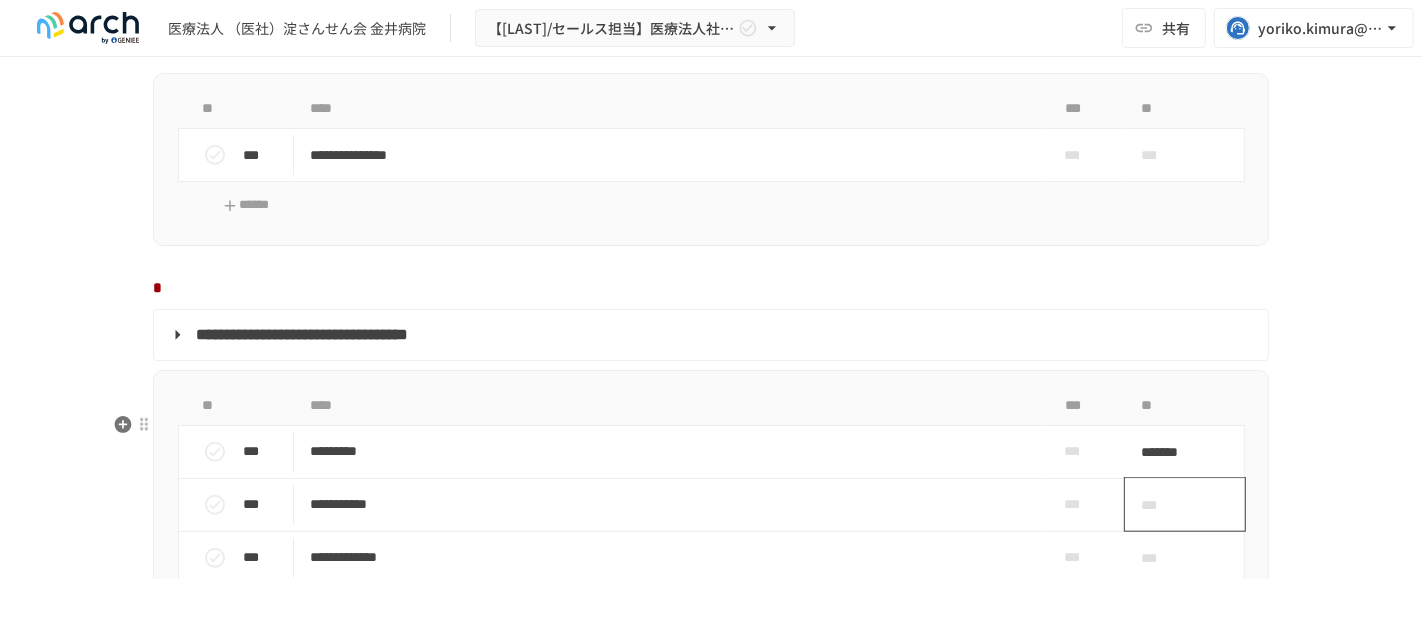 click on "***" at bounding box center (1162, 505) 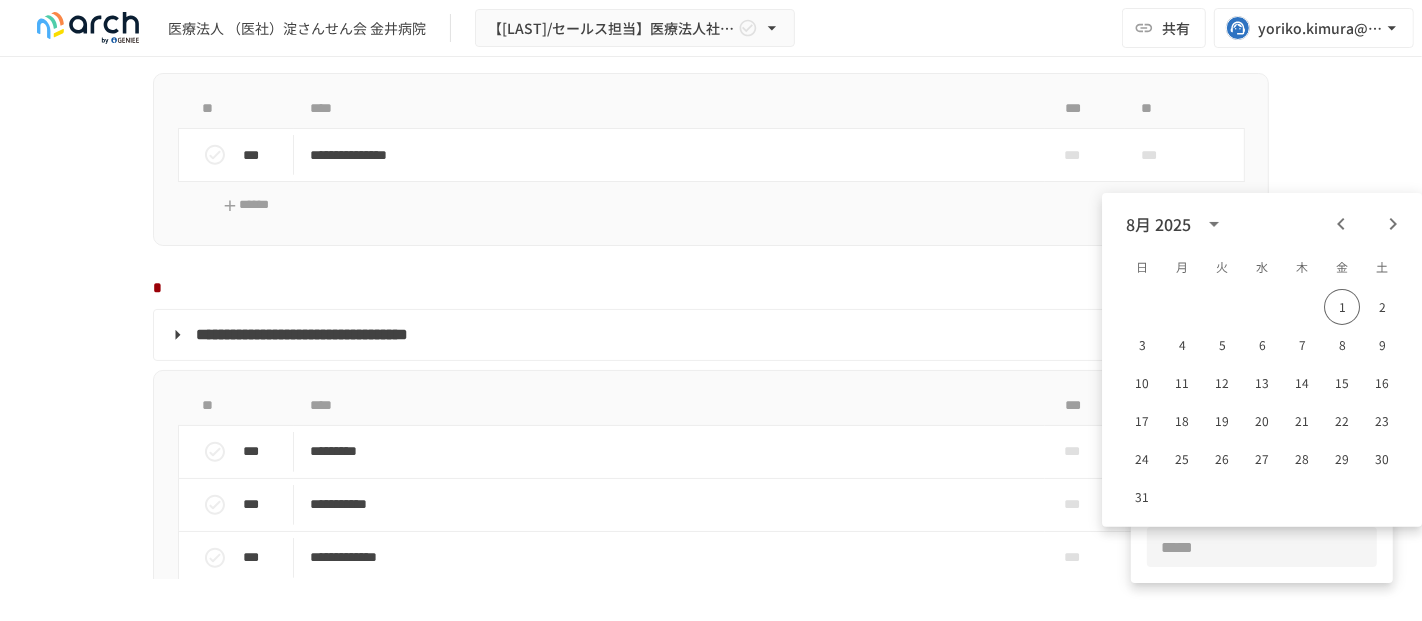 click at bounding box center [1262, 547] 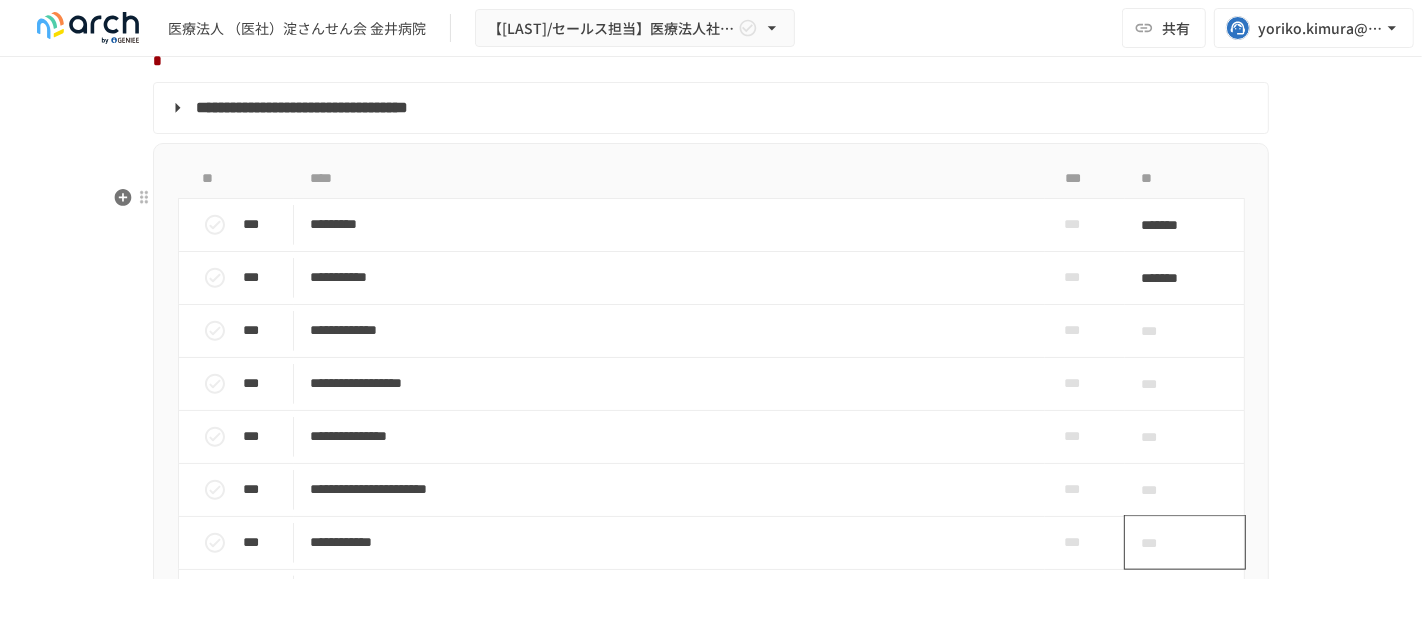 scroll, scrollTop: 2037, scrollLeft: 0, axis: vertical 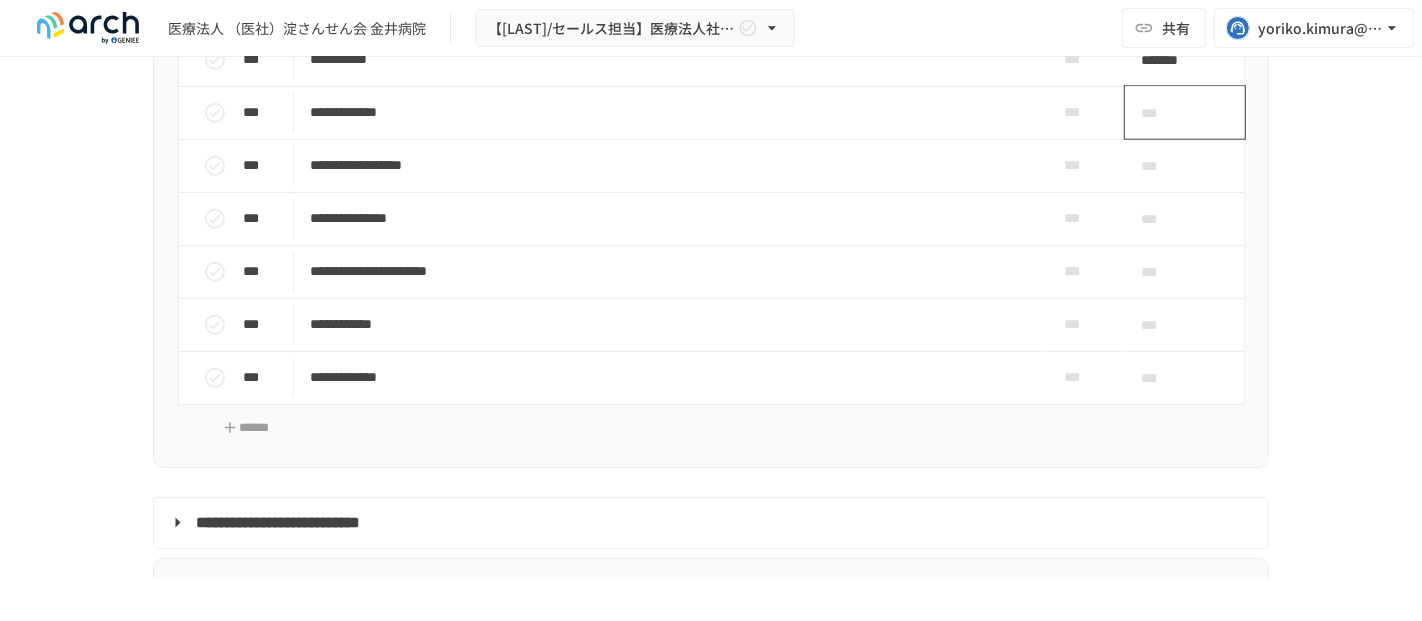 click on "***" at bounding box center (1162, 113) 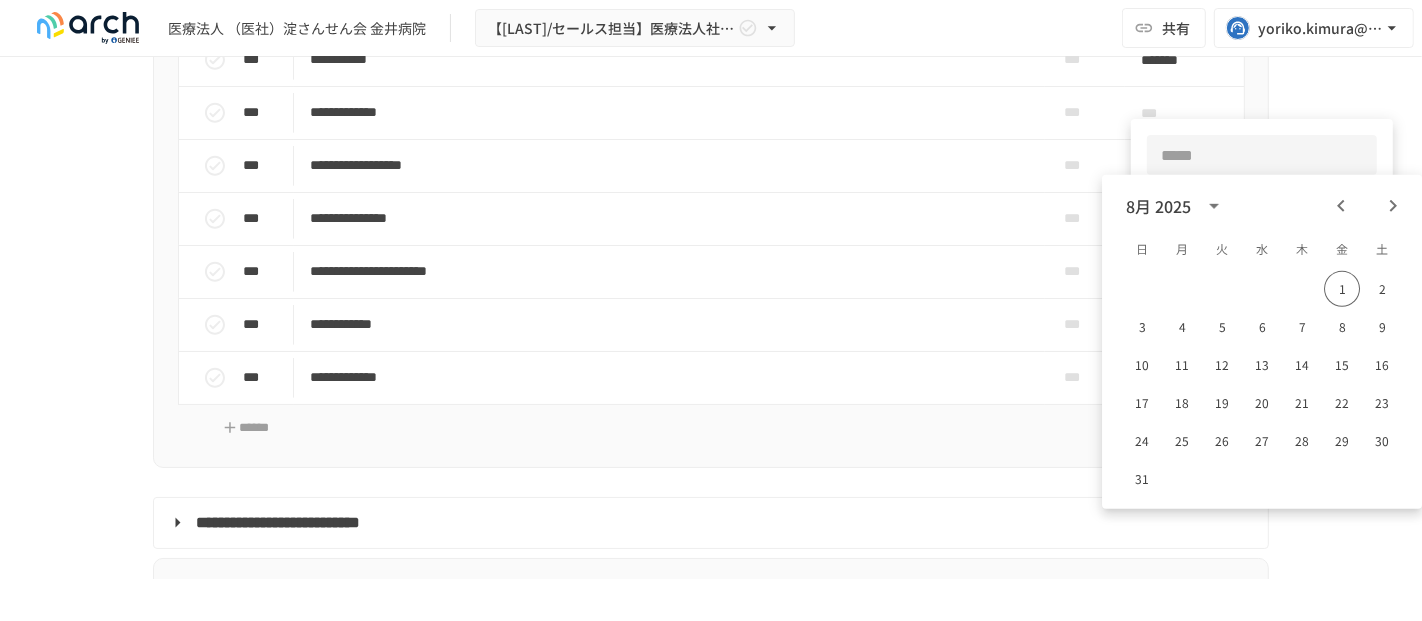 click at bounding box center (1262, 155) 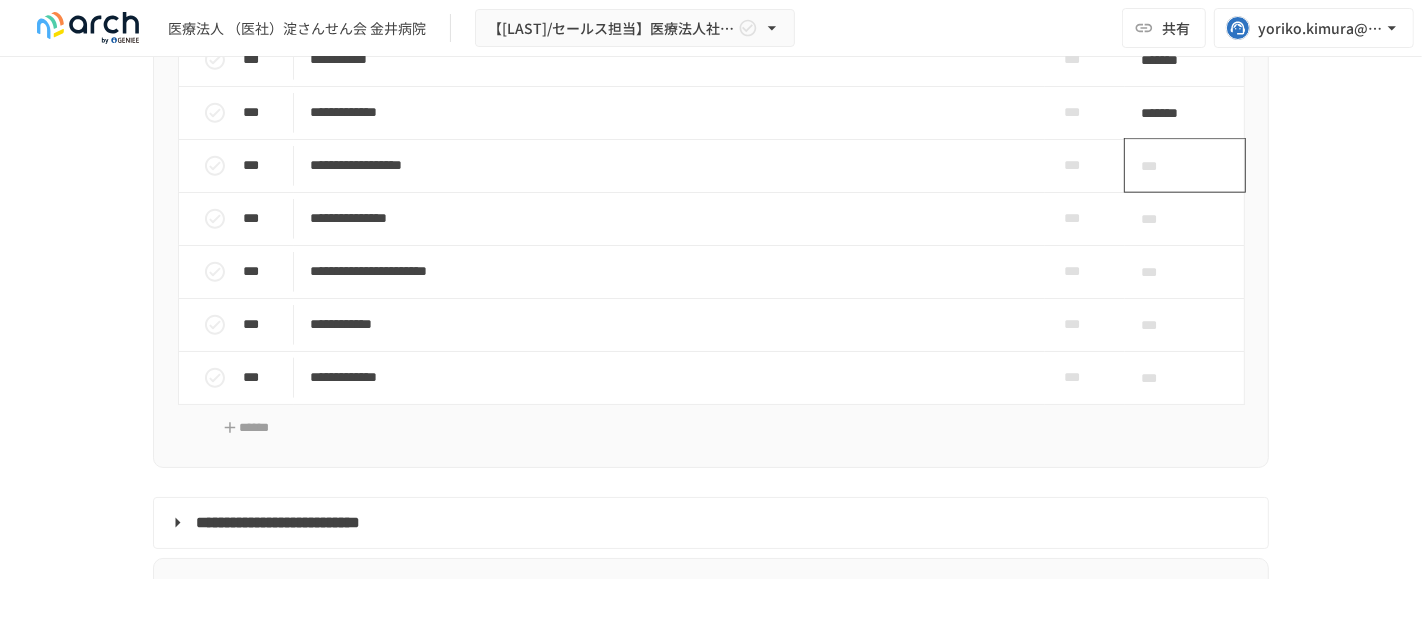 click on "***" at bounding box center (1162, 166) 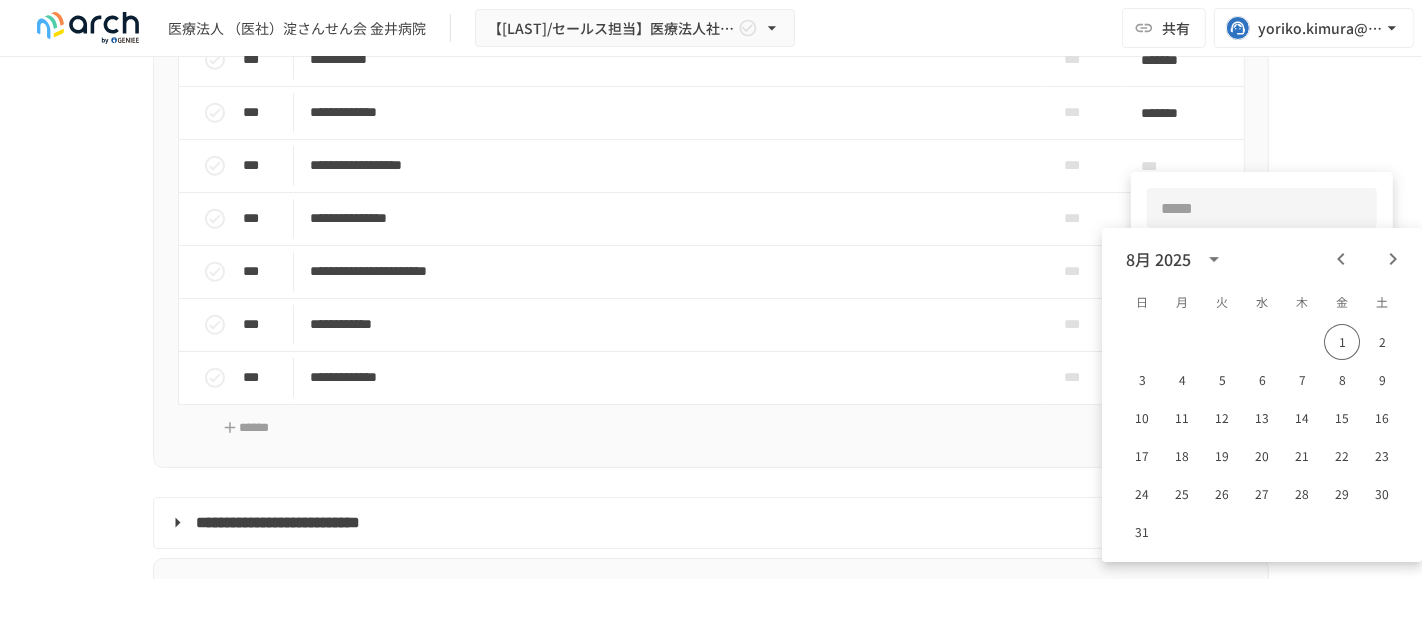 click at bounding box center (1262, 208) 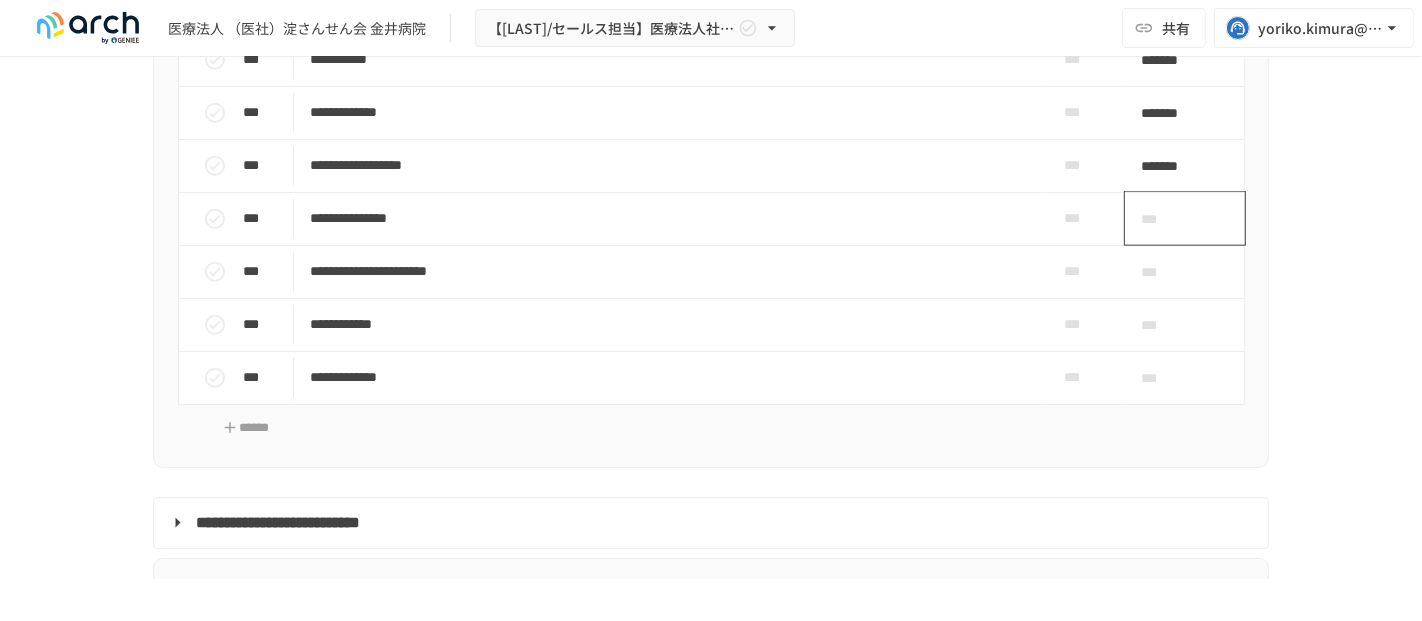 click on "***" at bounding box center [1162, 219] 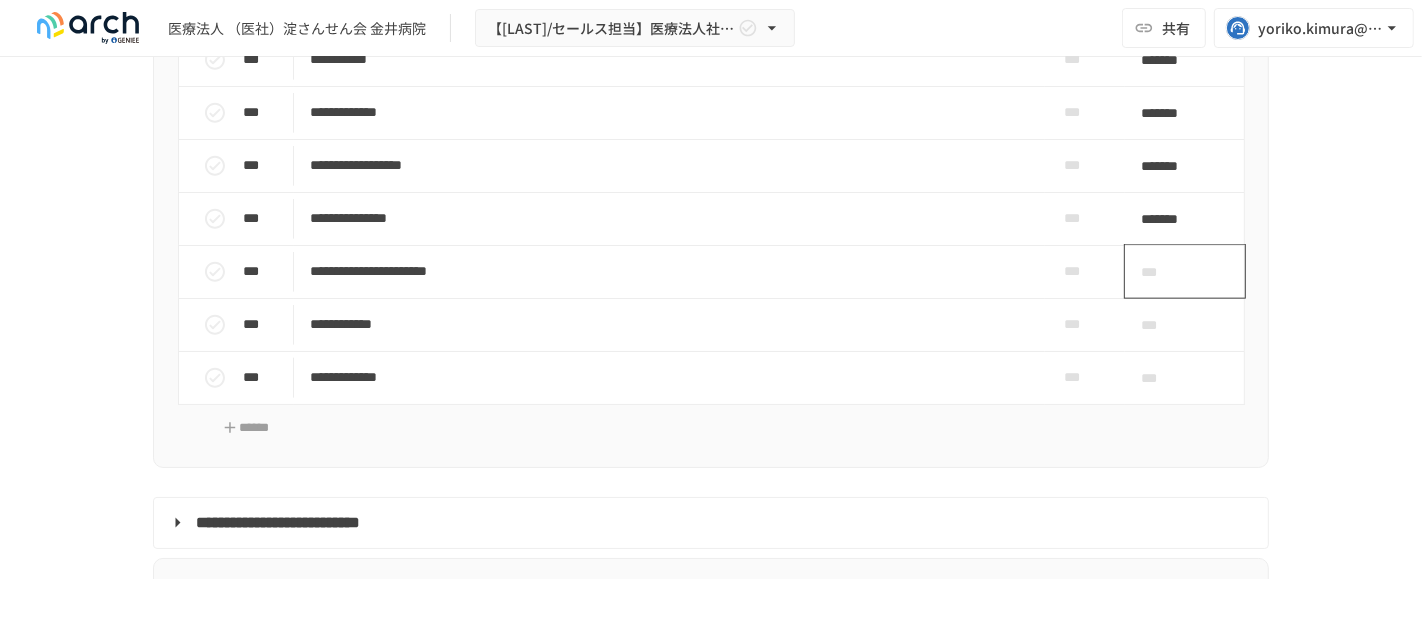 click on "***" at bounding box center [1162, 272] 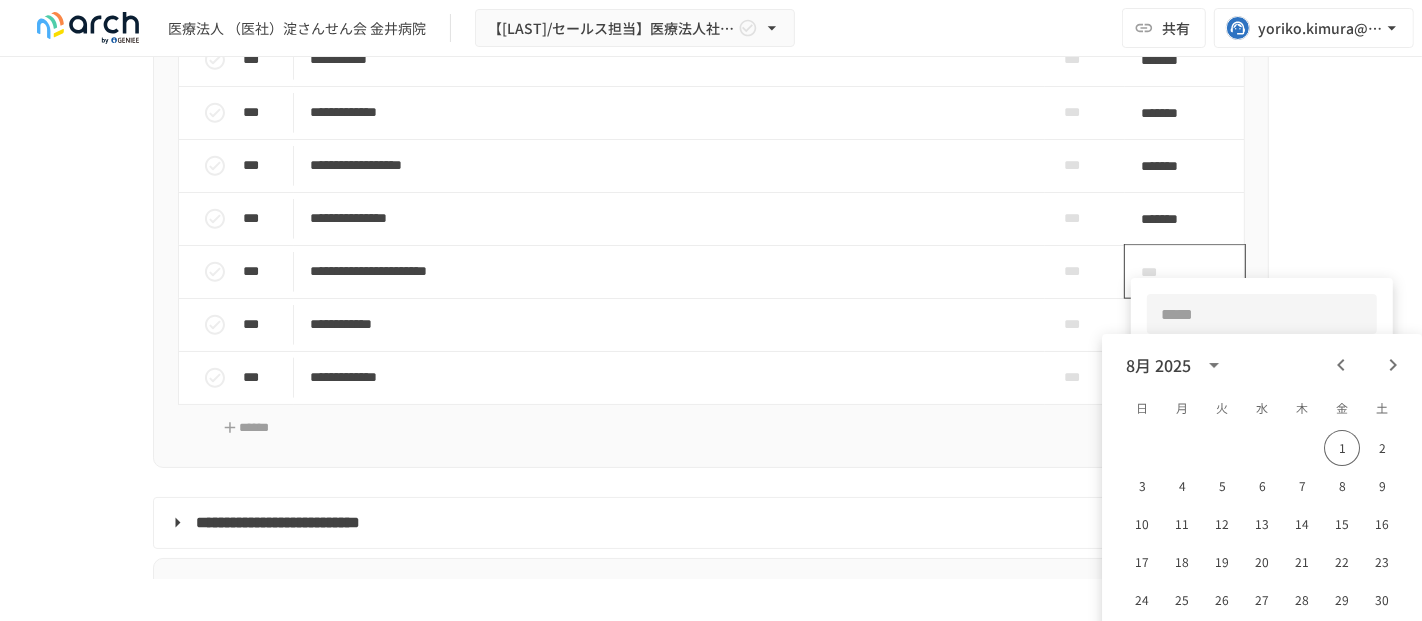 click at bounding box center [1262, 314] 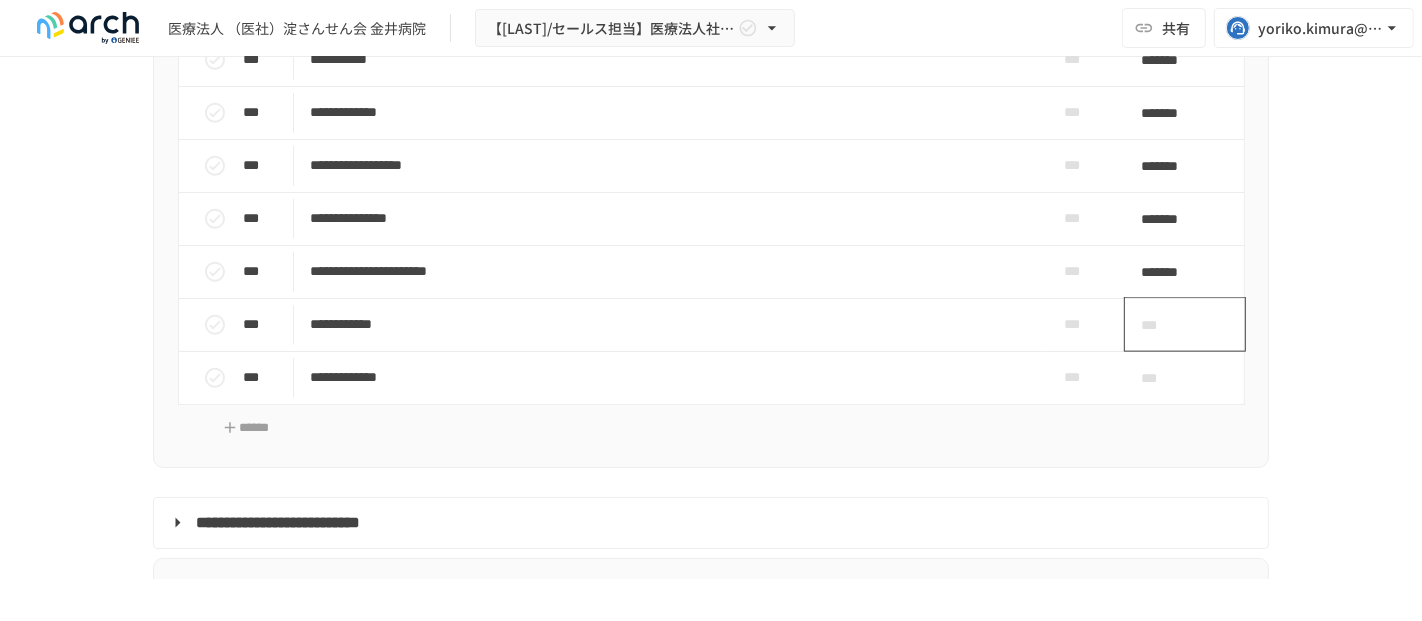 click on "***" at bounding box center (1162, 325) 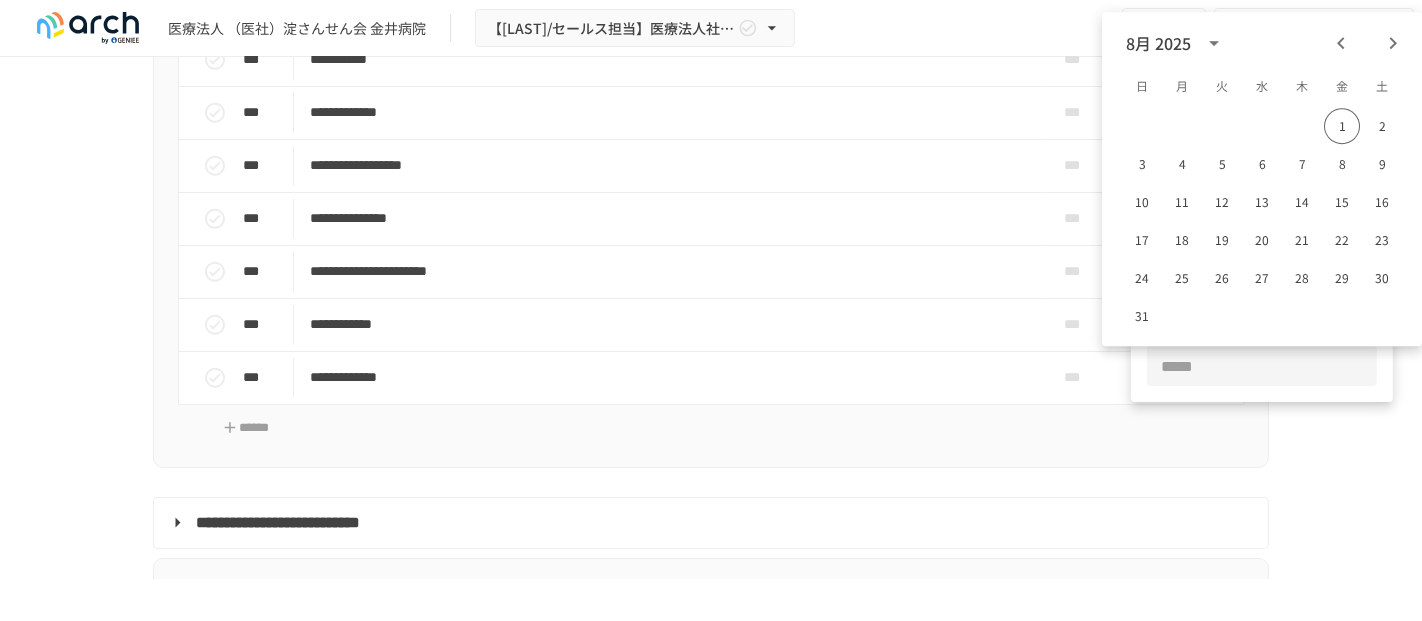 click at bounding box center [1262, 366] 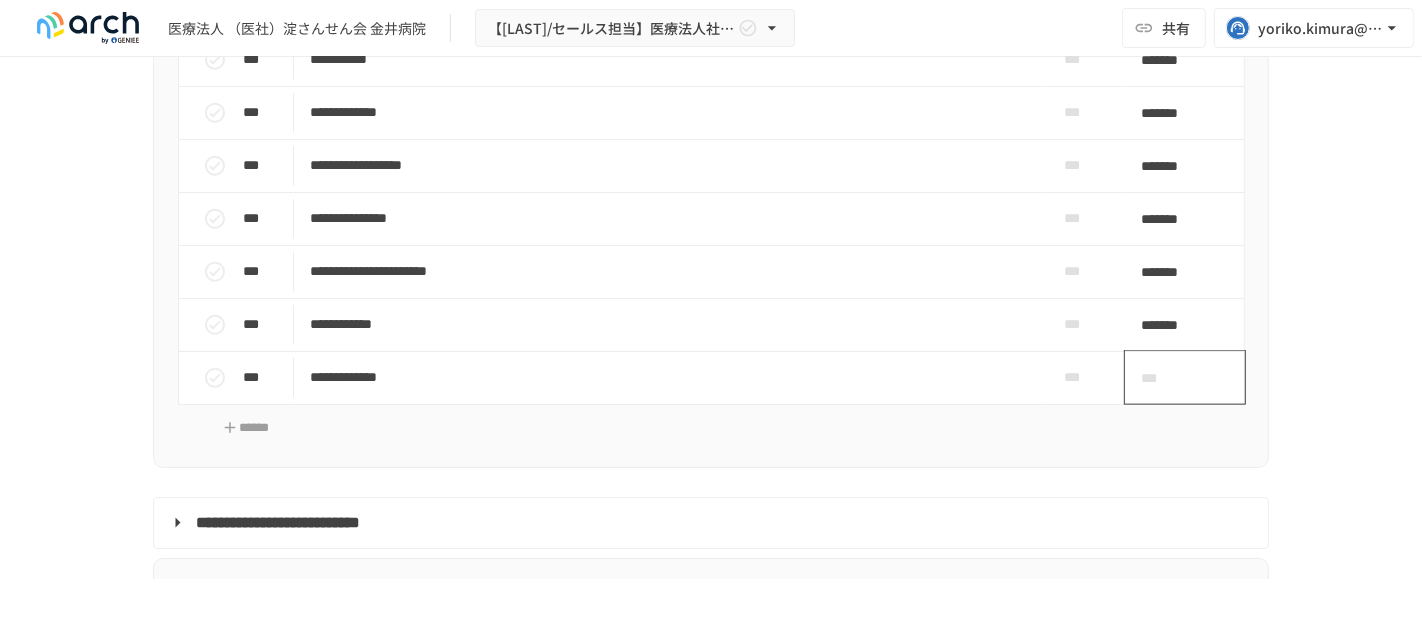 click on "***" at bounding box center (1162, 378) 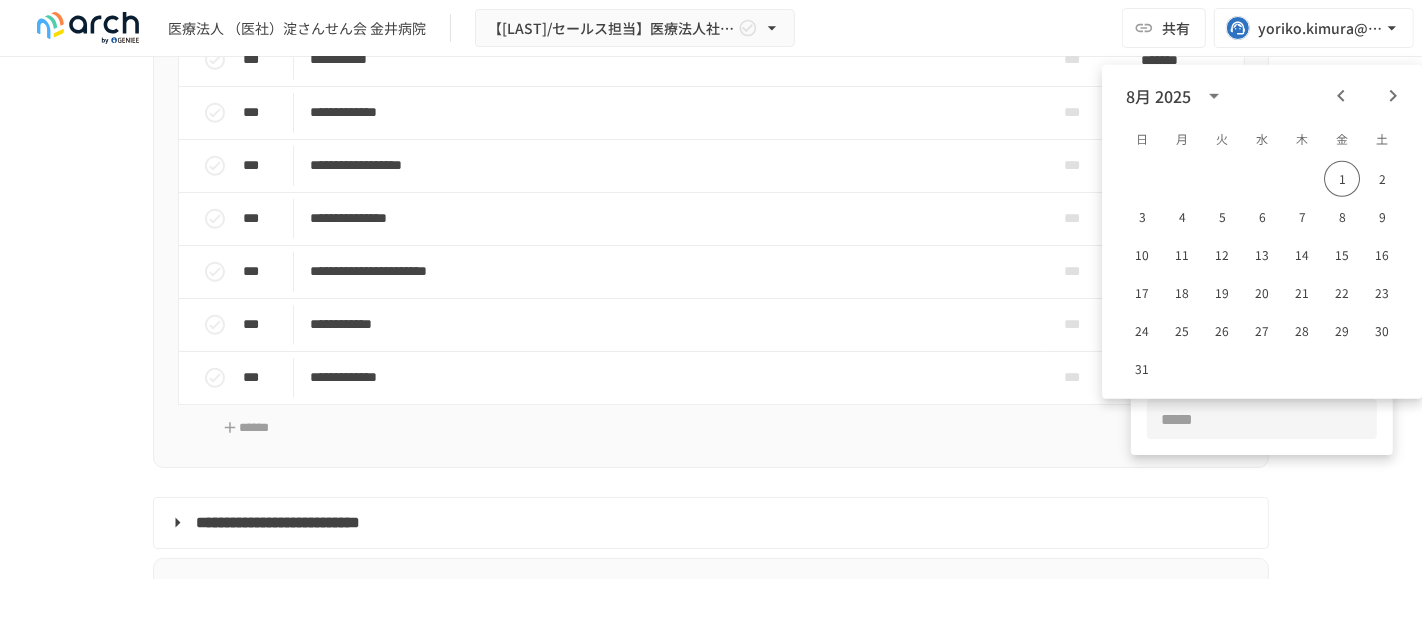 click at bounding box center (1262, 419) 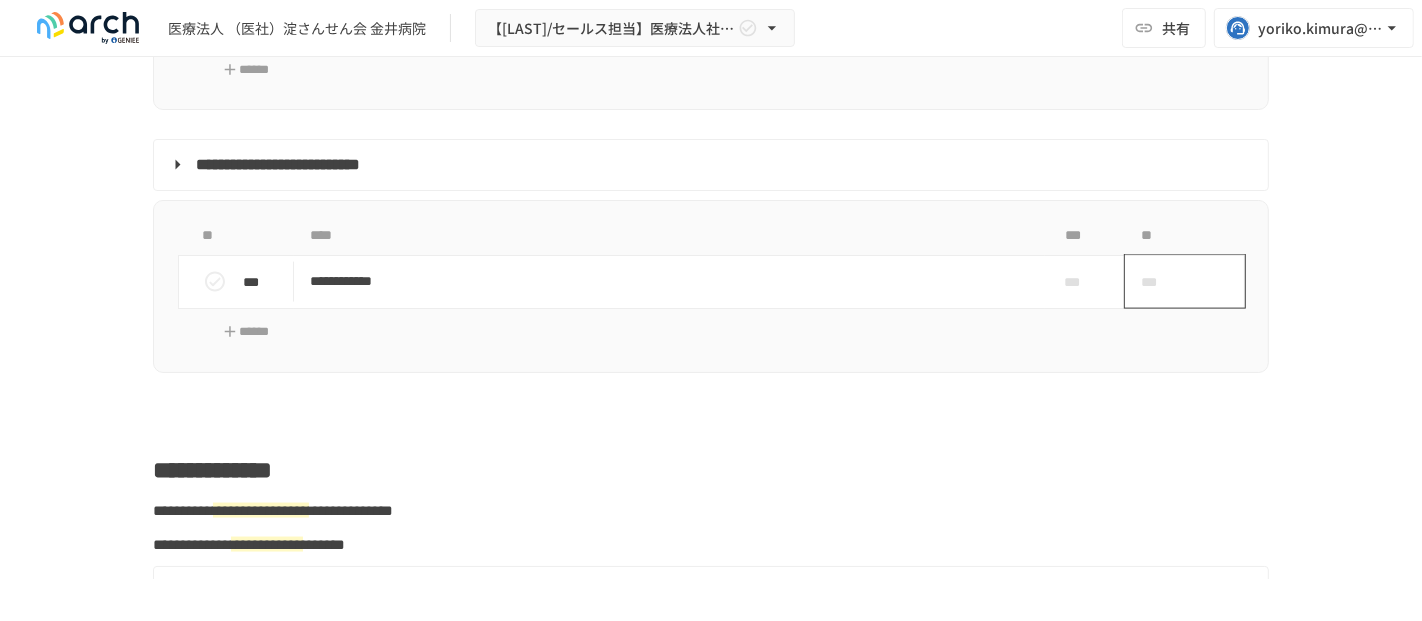 scroll, scrollTop: 2481, scrollLeft: 0, axis: vertical 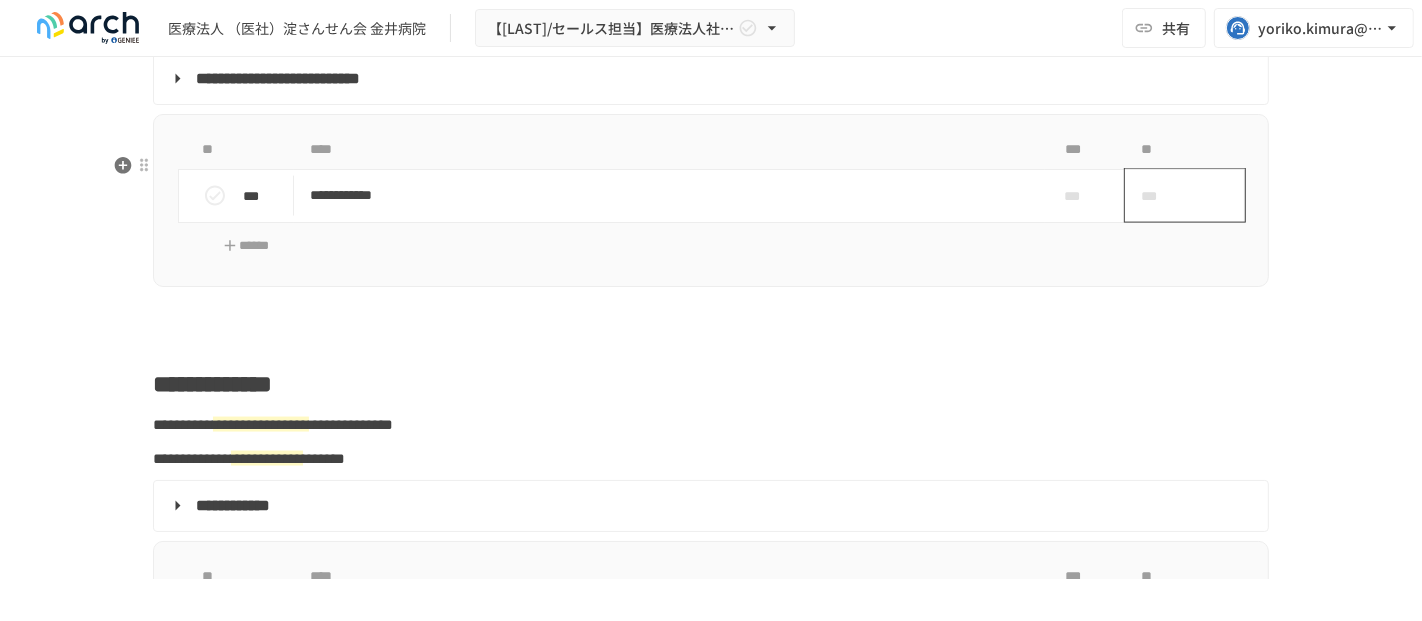 click on "***" at bounding box center (1162, 196) 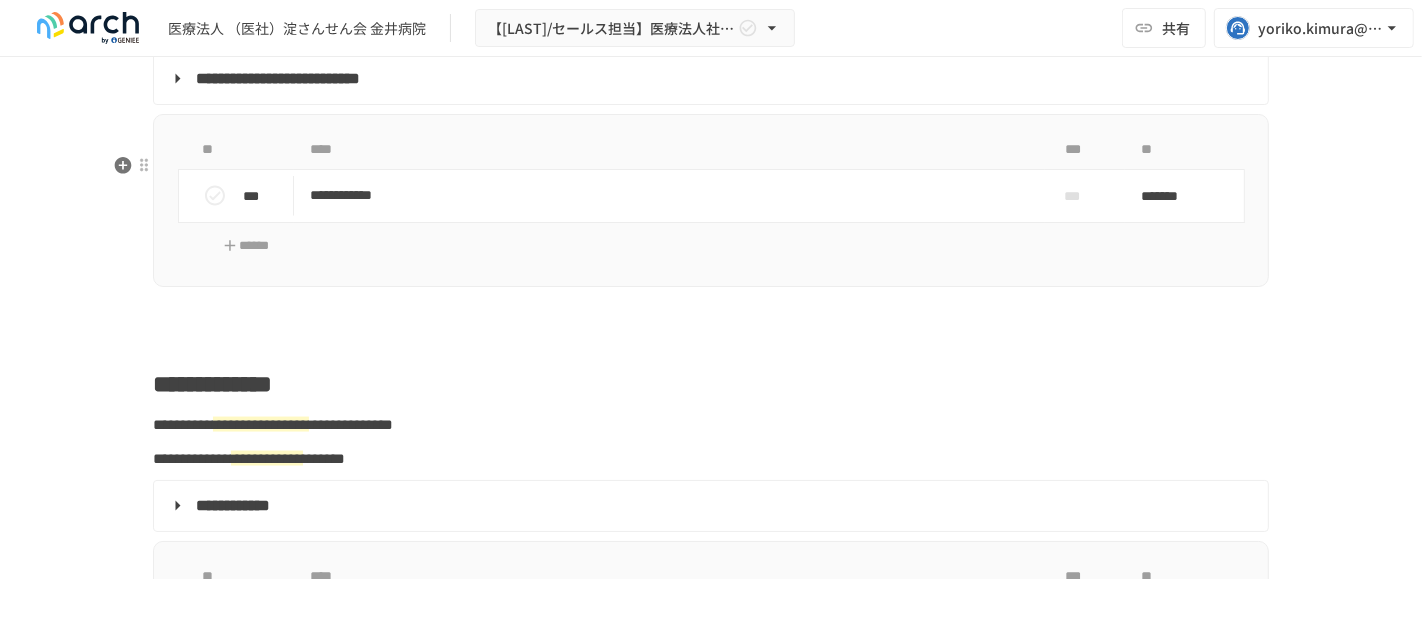 scroll, scrollTop: 2703, scrollLeft: 0, axis: vertical 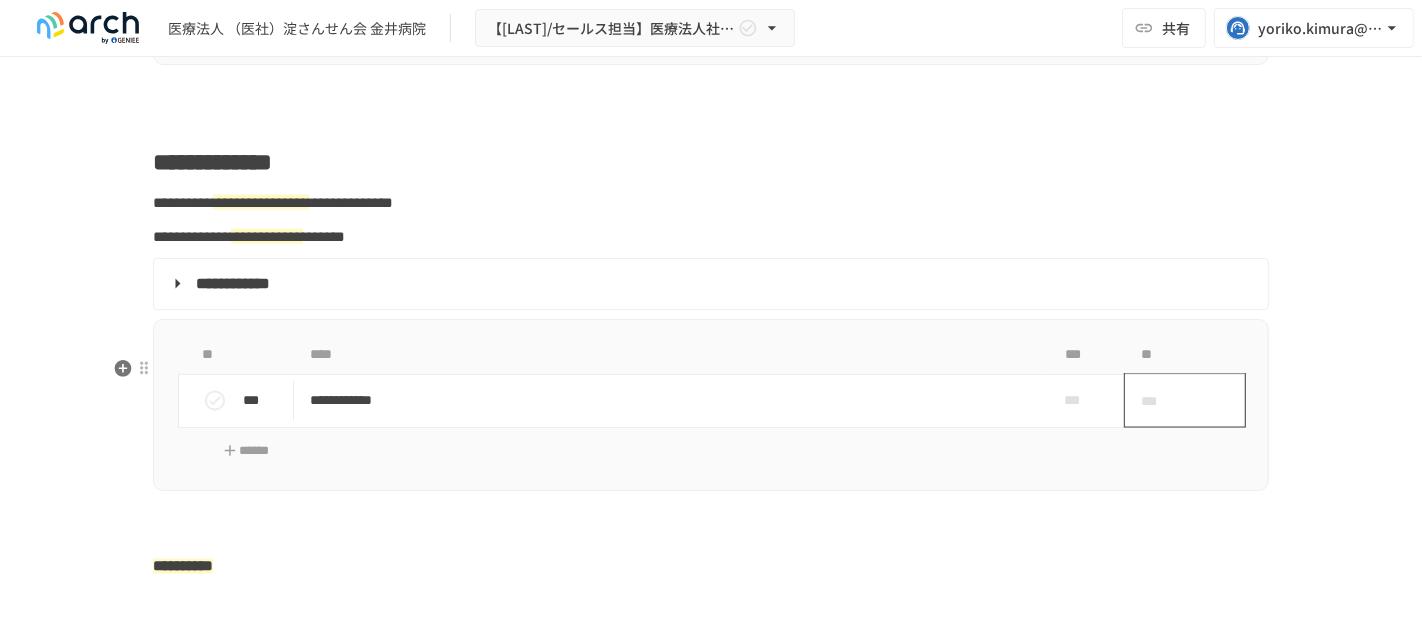 click on "***" at bounding box center [1162, 401] 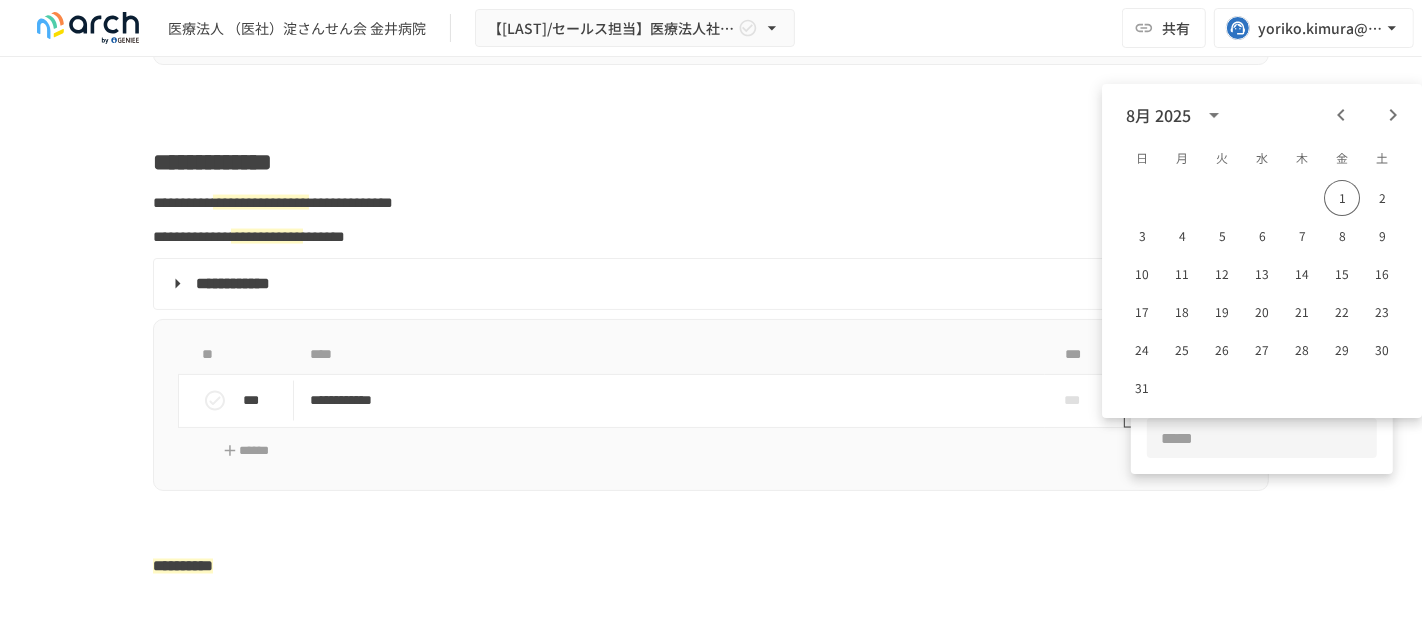 click on "​" at bounding box center [1262, 438] 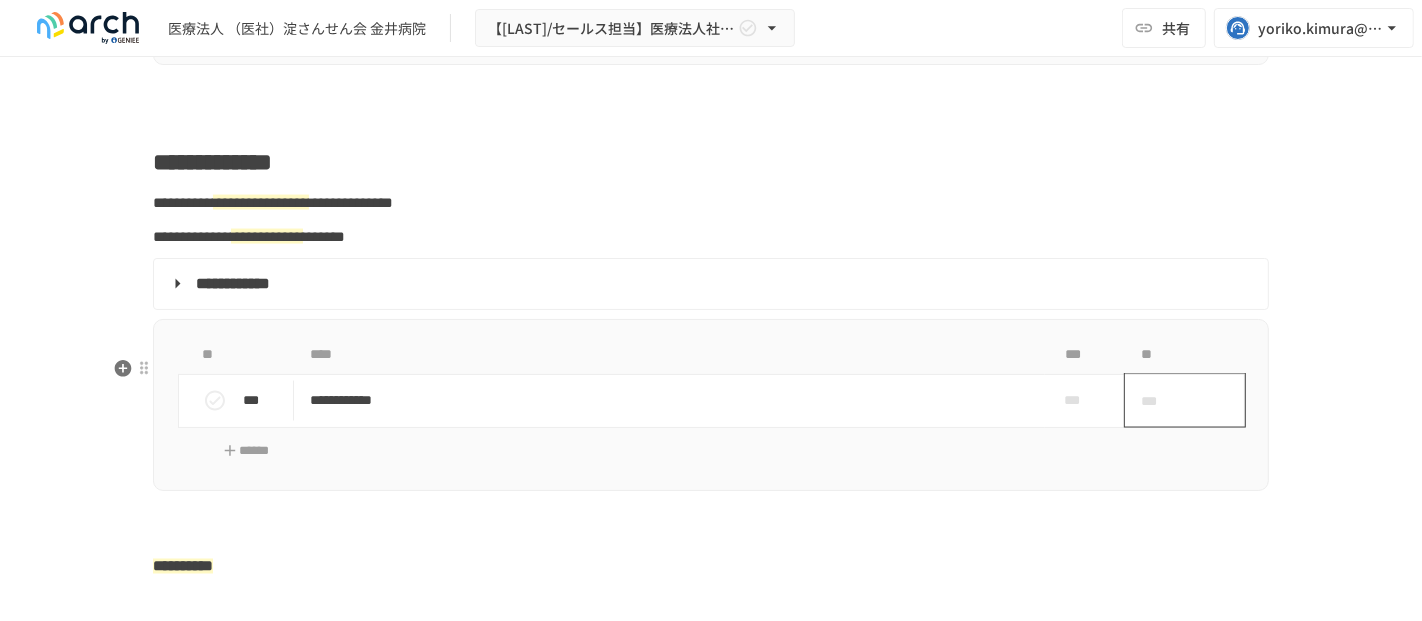click on "***" at bounding box center (1162, 401) 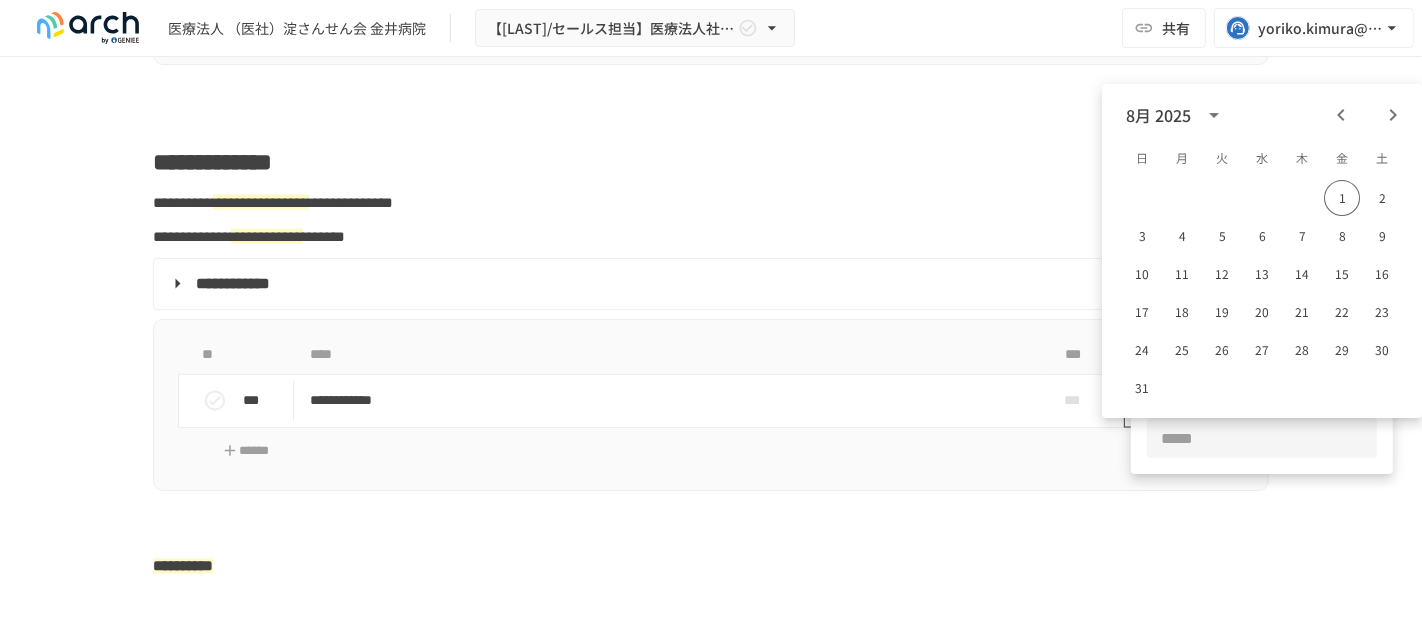 click on "​" at bounding box center [1262, 438] 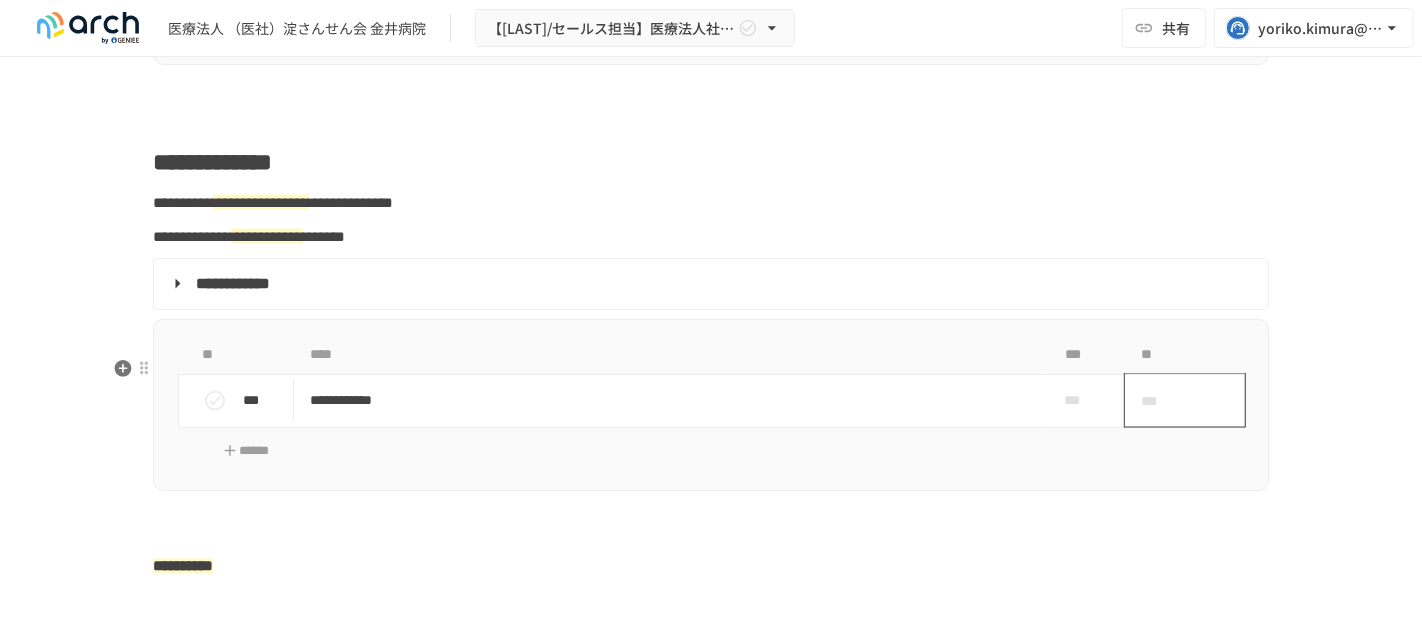 click on "***" at bounding box center (1162, 401) 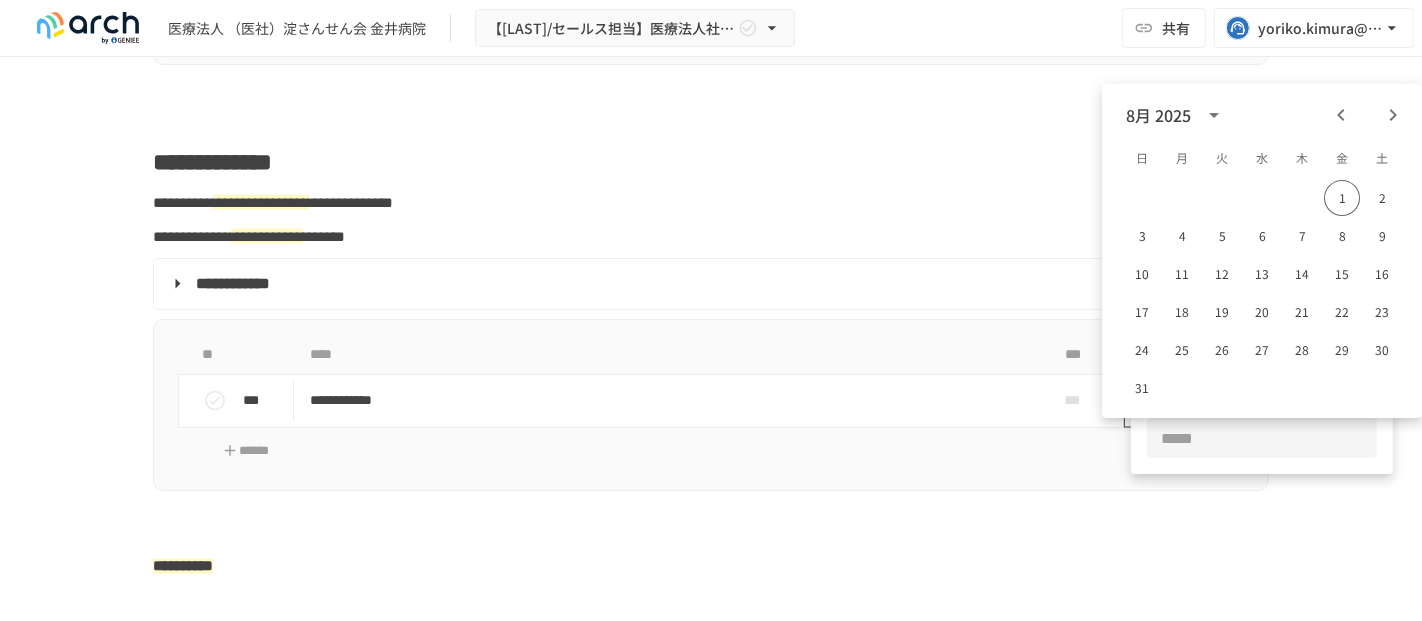 type 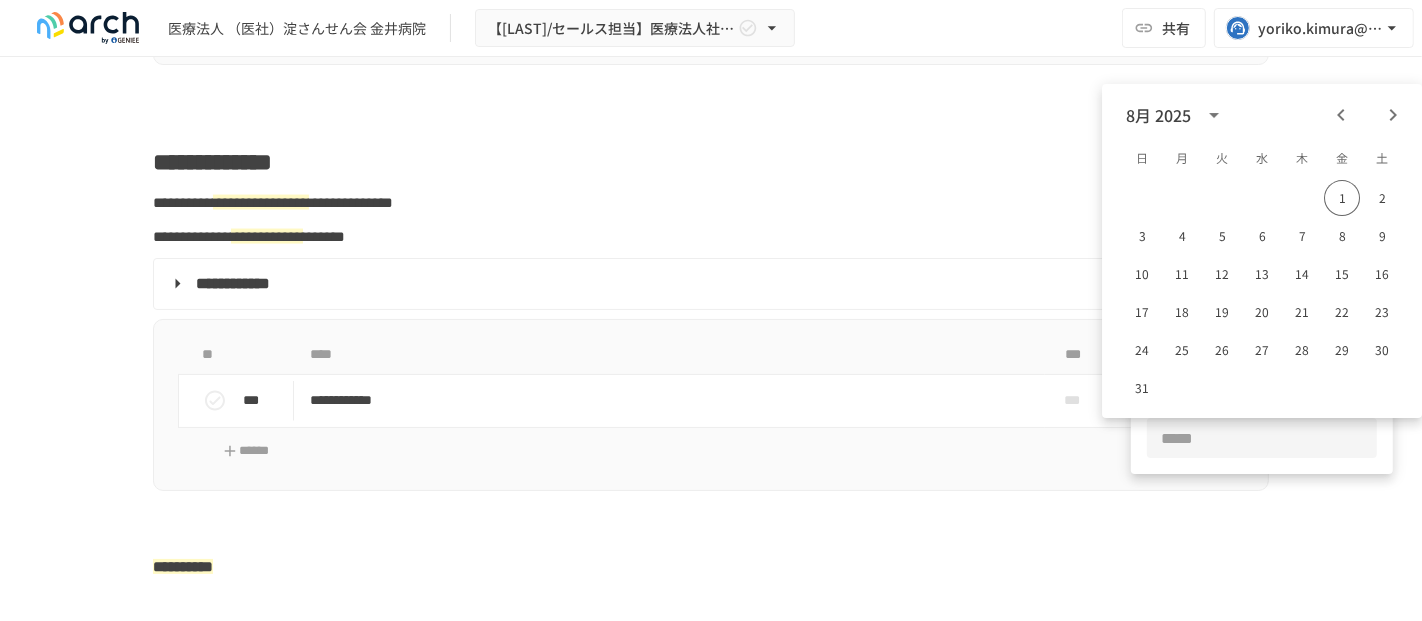click at bounding box center (1262, 438) 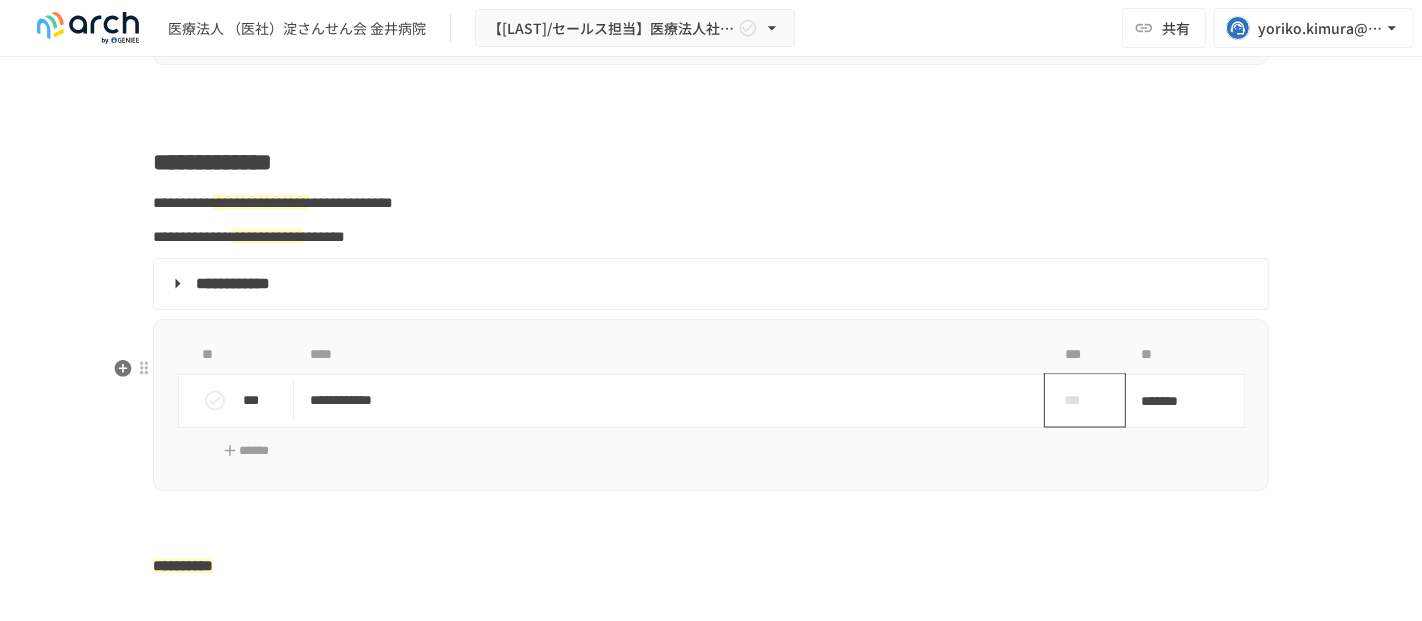 click on "***" at bounding box center (1077, 401) 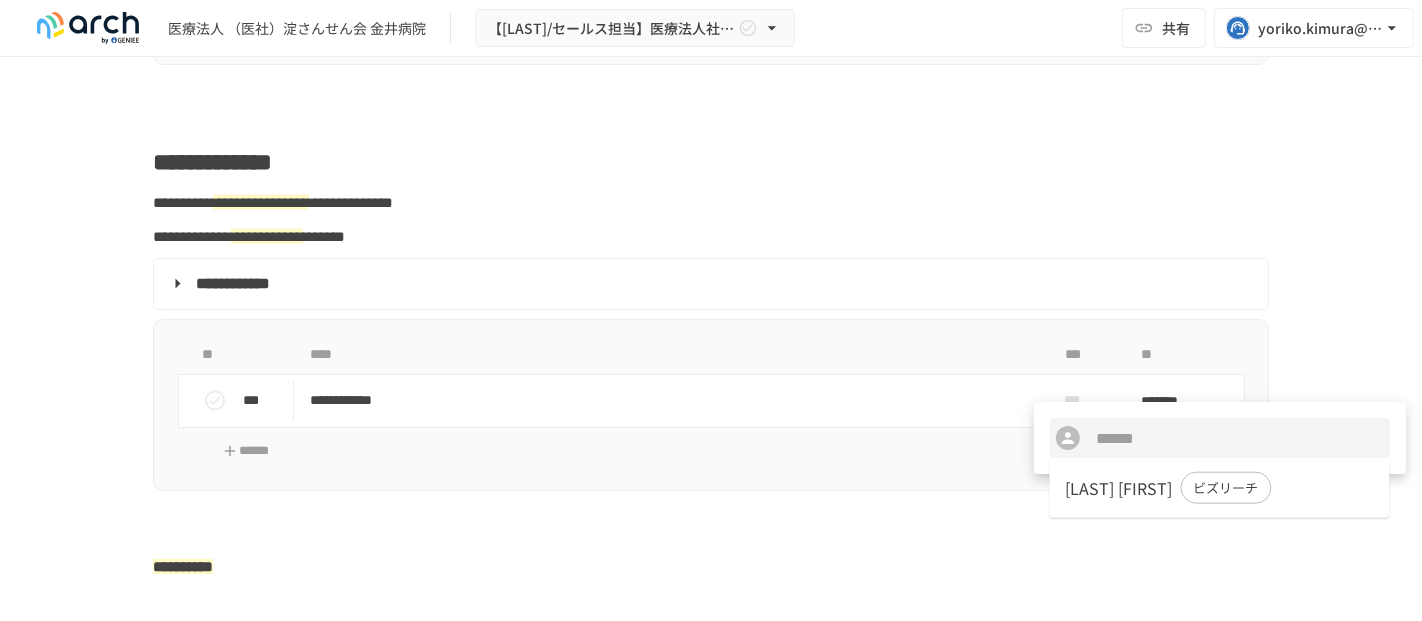 click at bounding box center (711, 310) 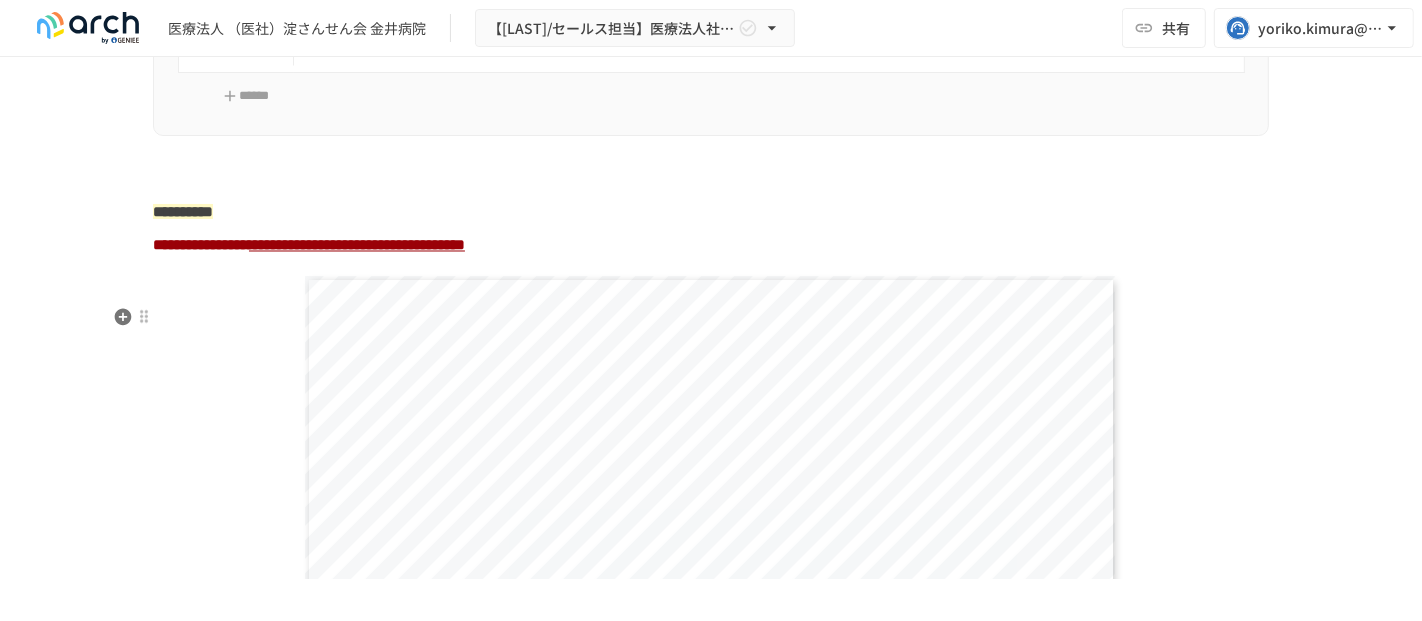 scroll, scrollTop: 3037, scrollLeft: 0, axis: vertical 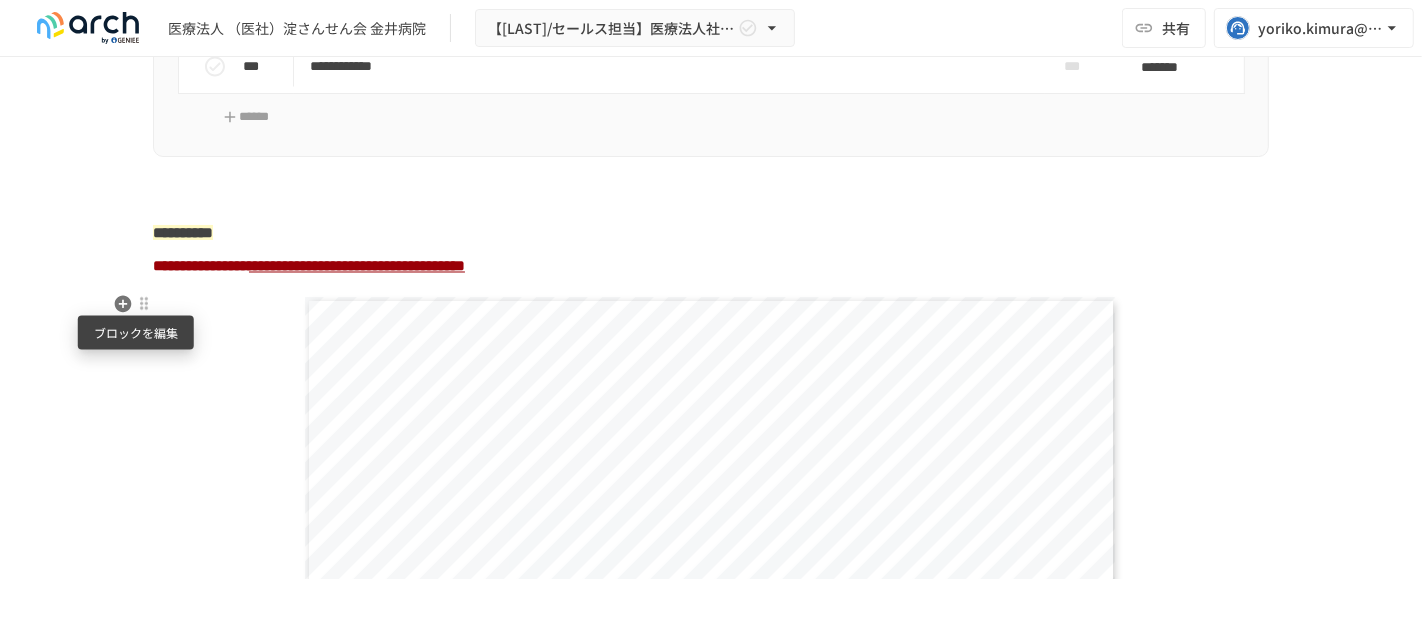click at bounding box center [144, 304] 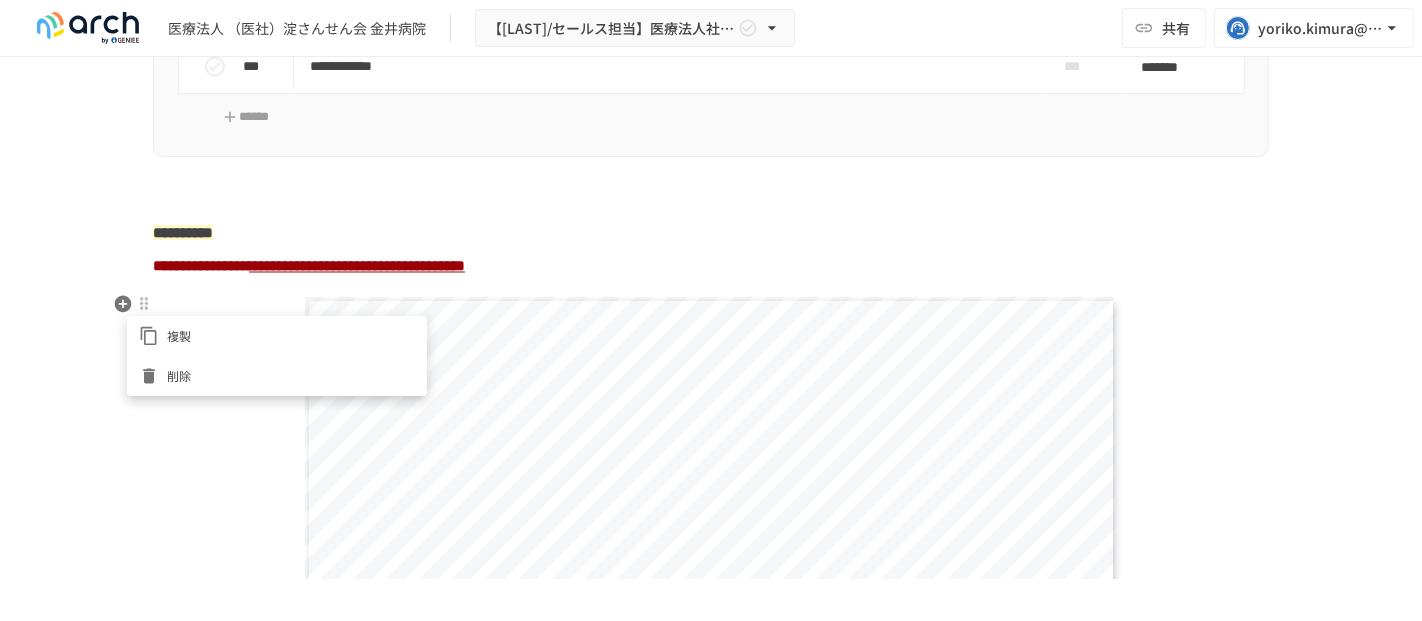 click on "削除" at bounding box center [291, 375] 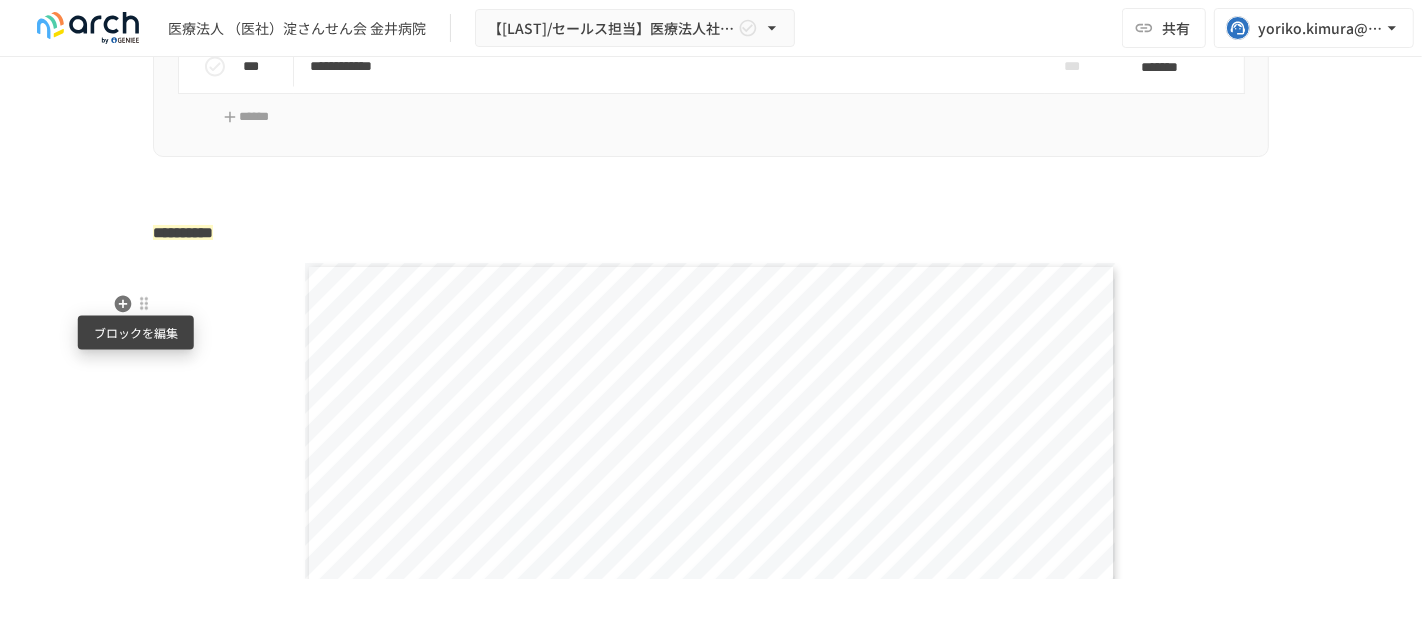 click at bounding box center [144, 304] 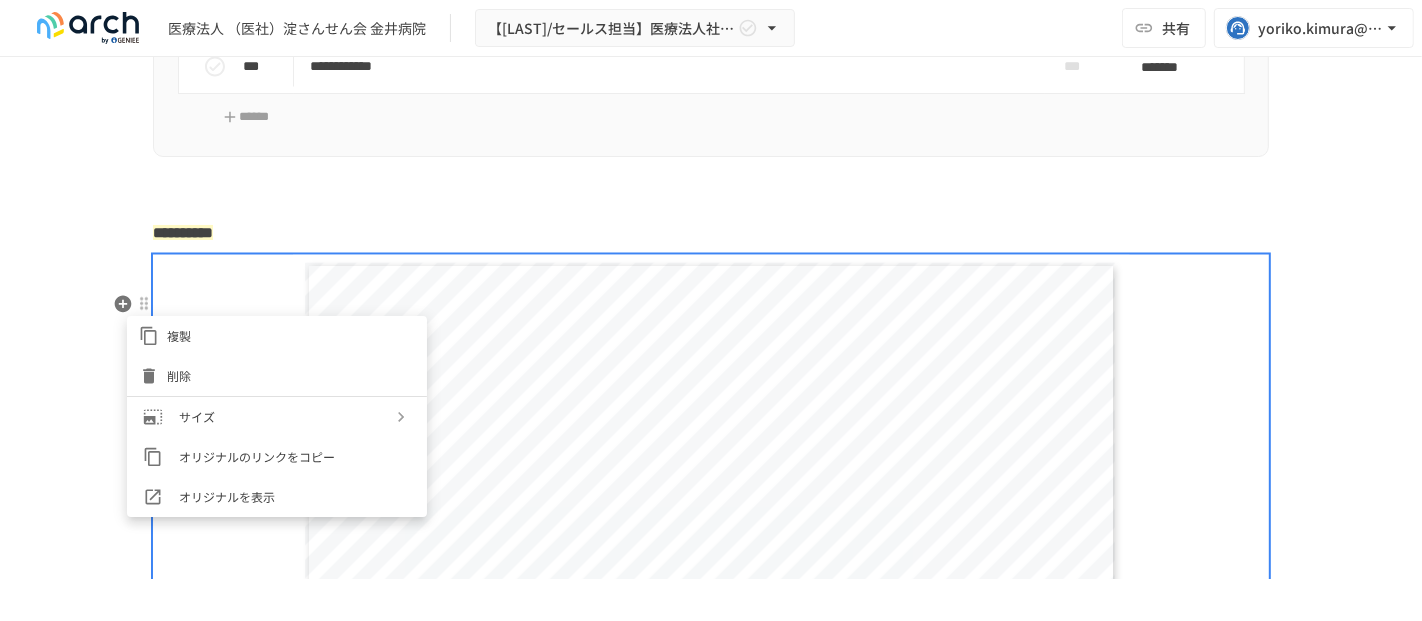 click on "削除" at bounding box center [291, 375] 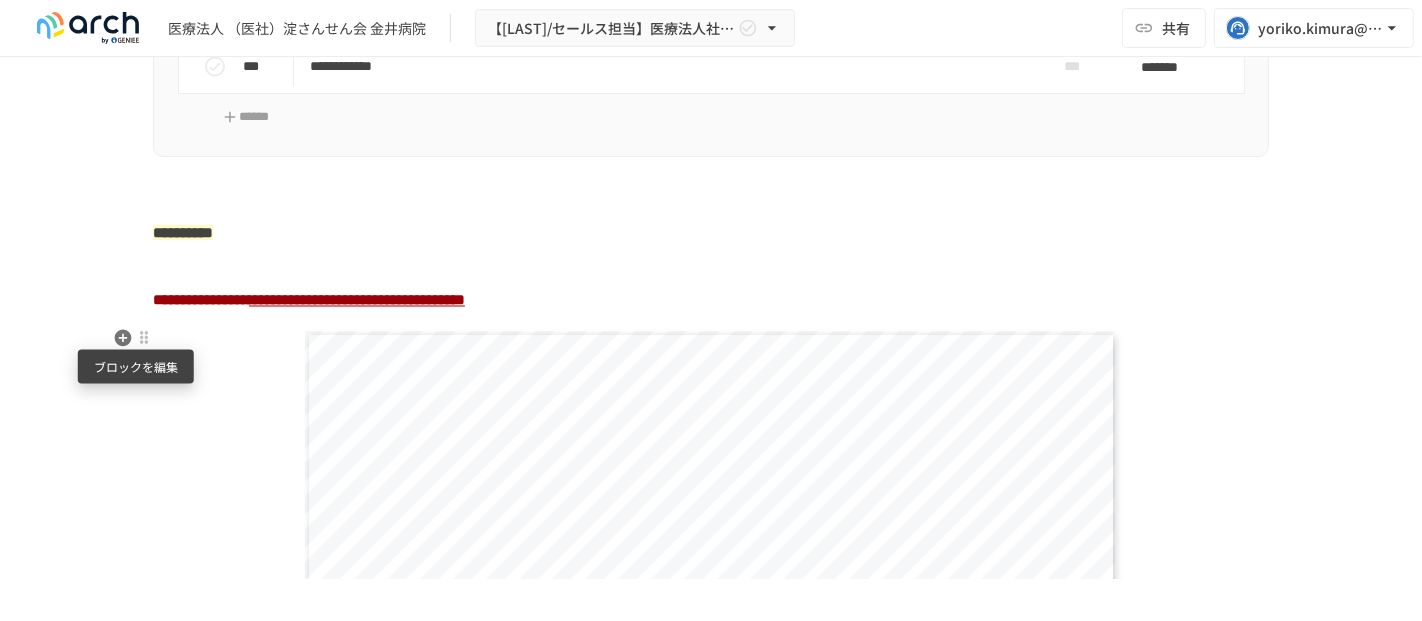 click at bounding box center [144, 338] 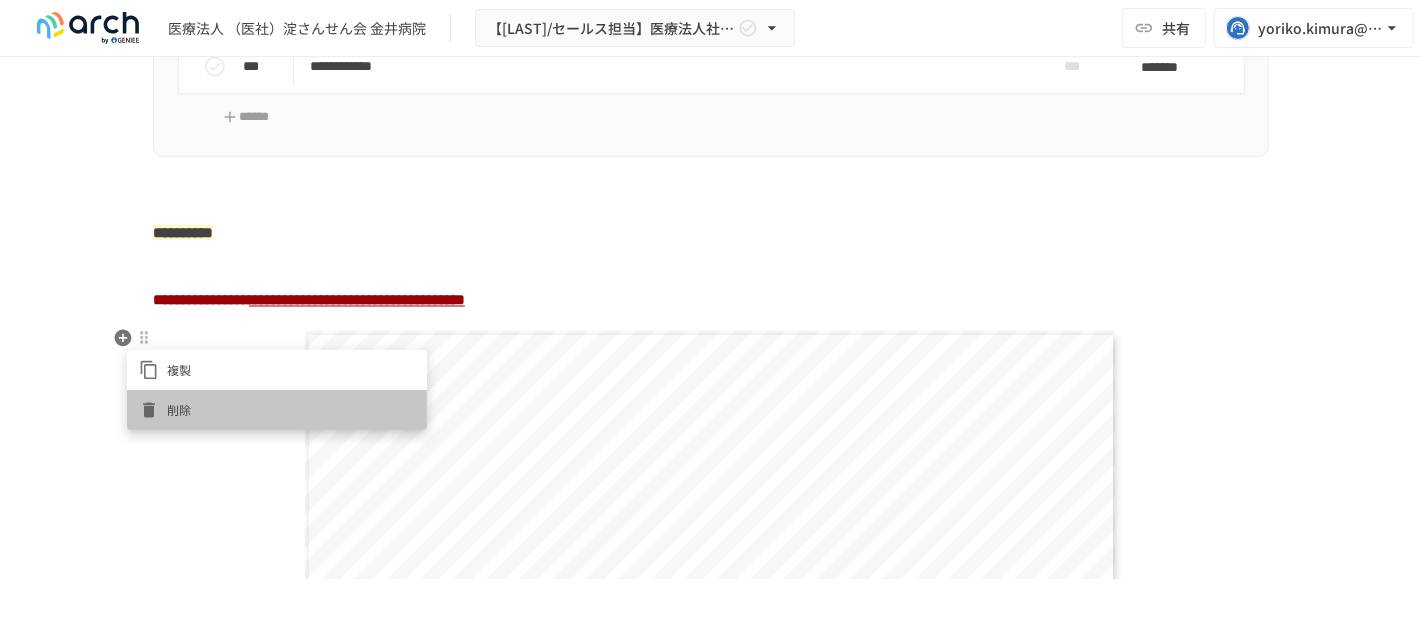 click on "削除" at bounding box center [291, 409] 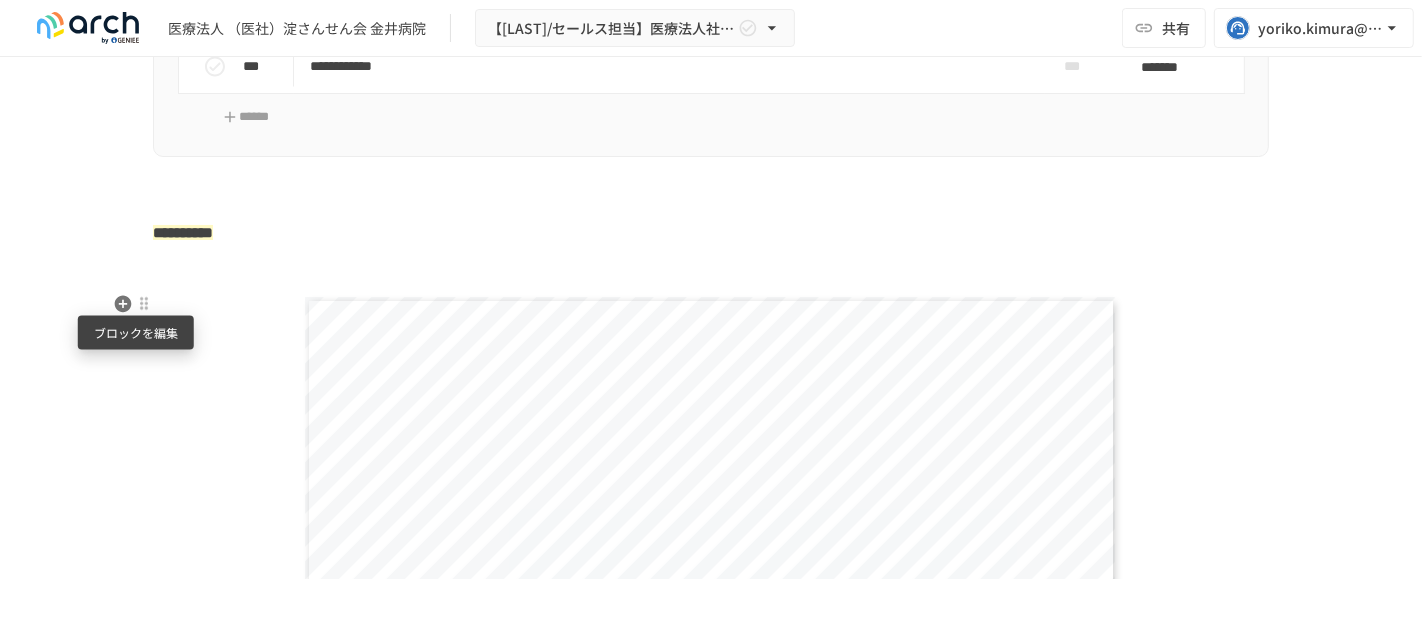 click at bounding box center (144, 304) 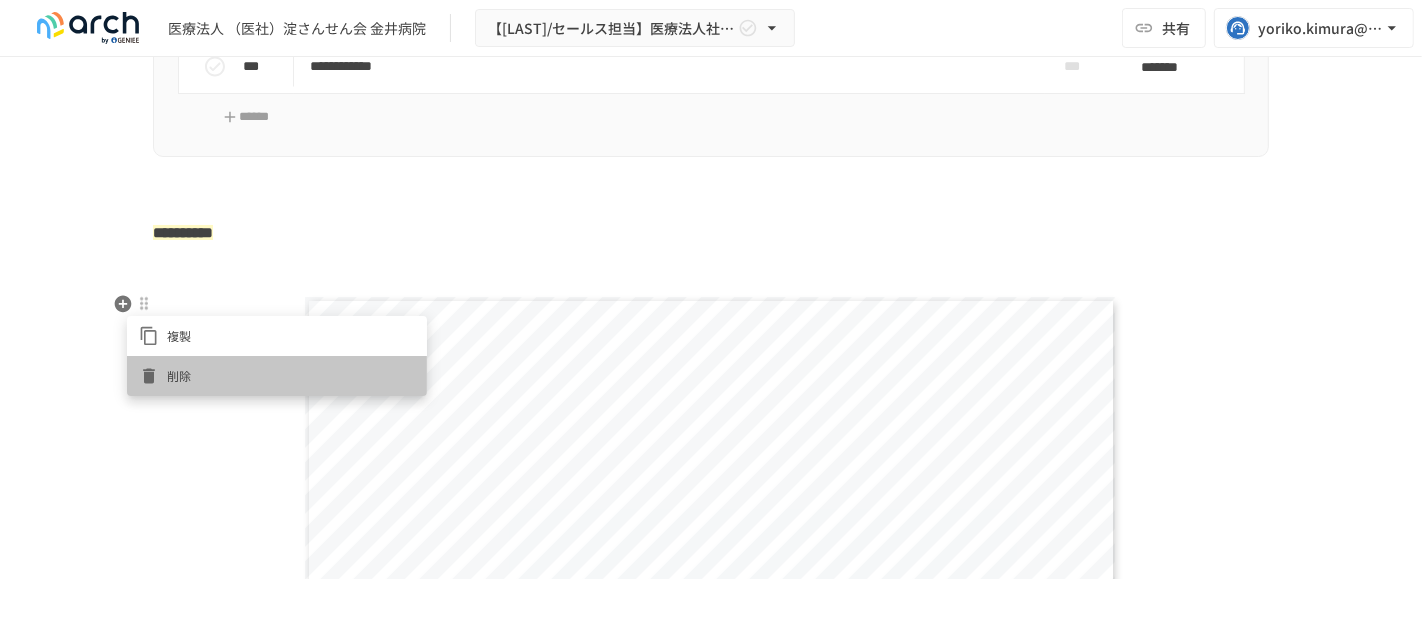 click 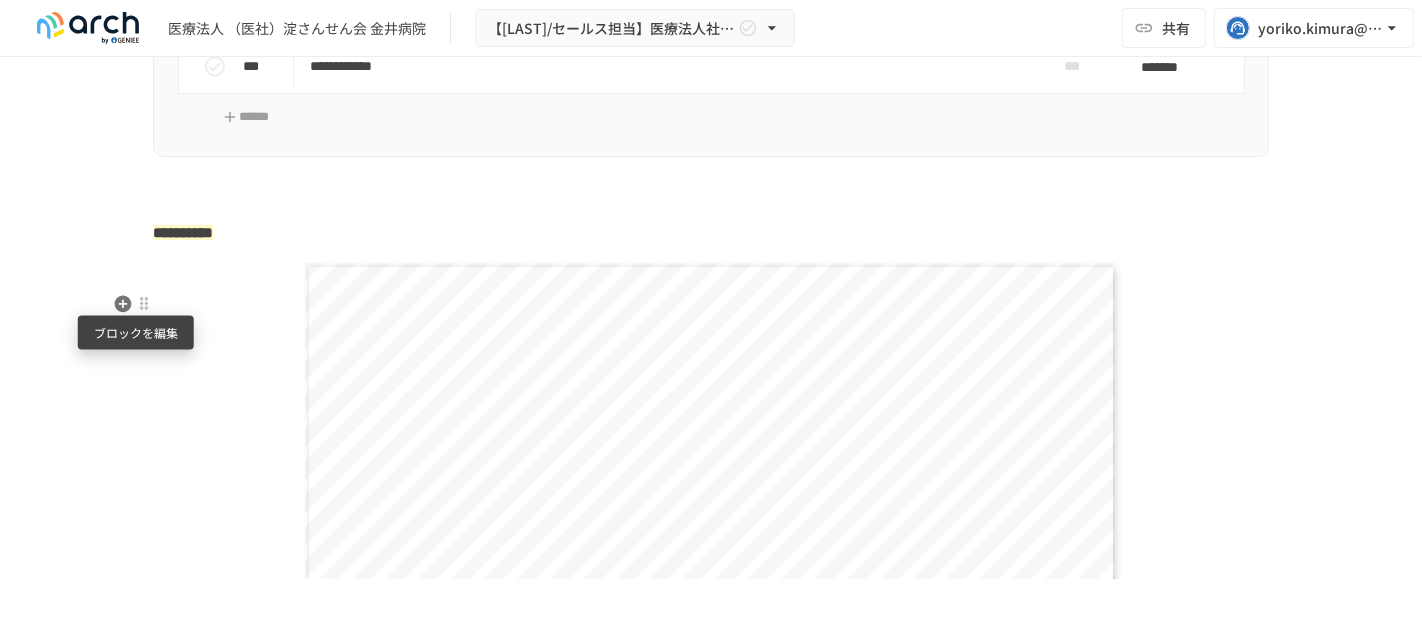 click at bounding box center (144, 304) 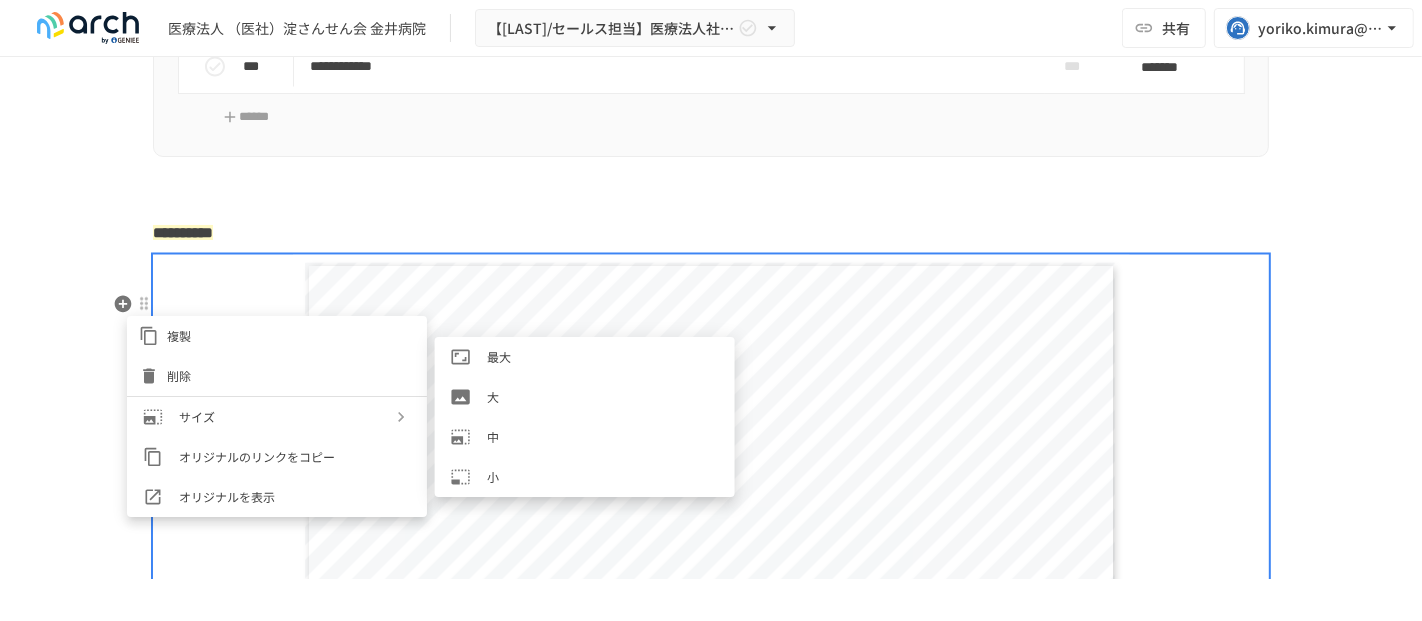 click at bounding box center (469, 437) 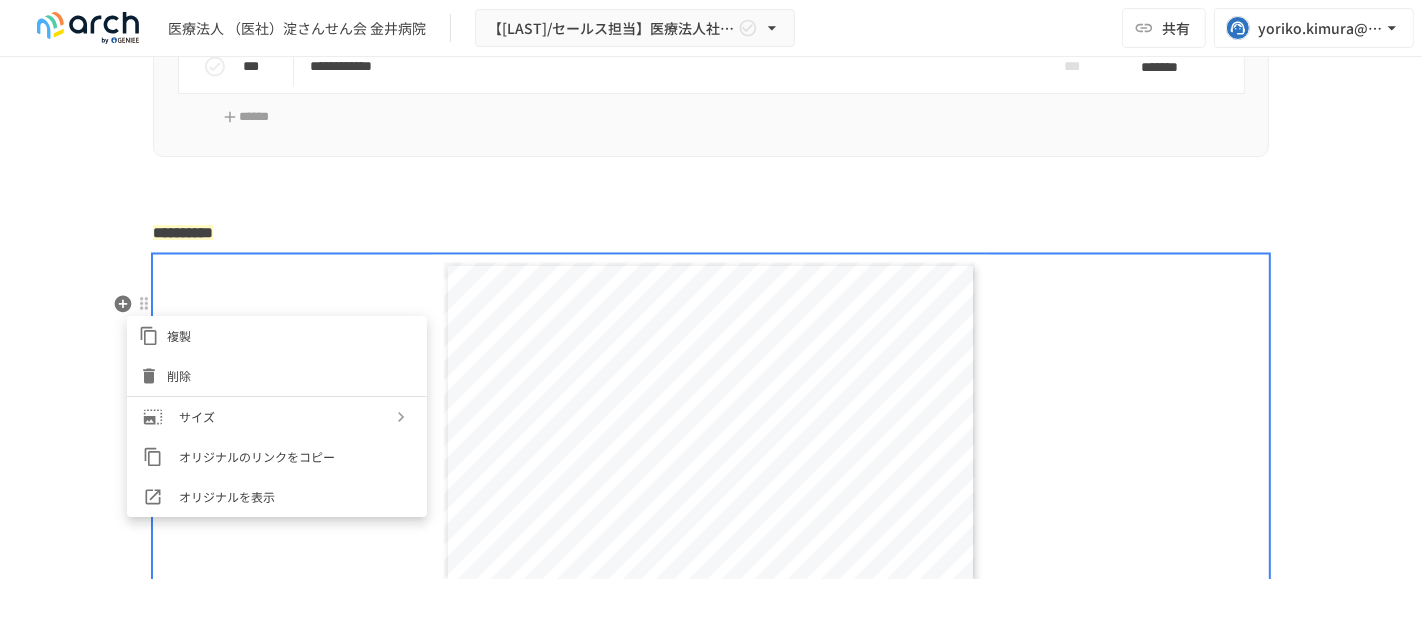 click at bounding box center [711, 310] 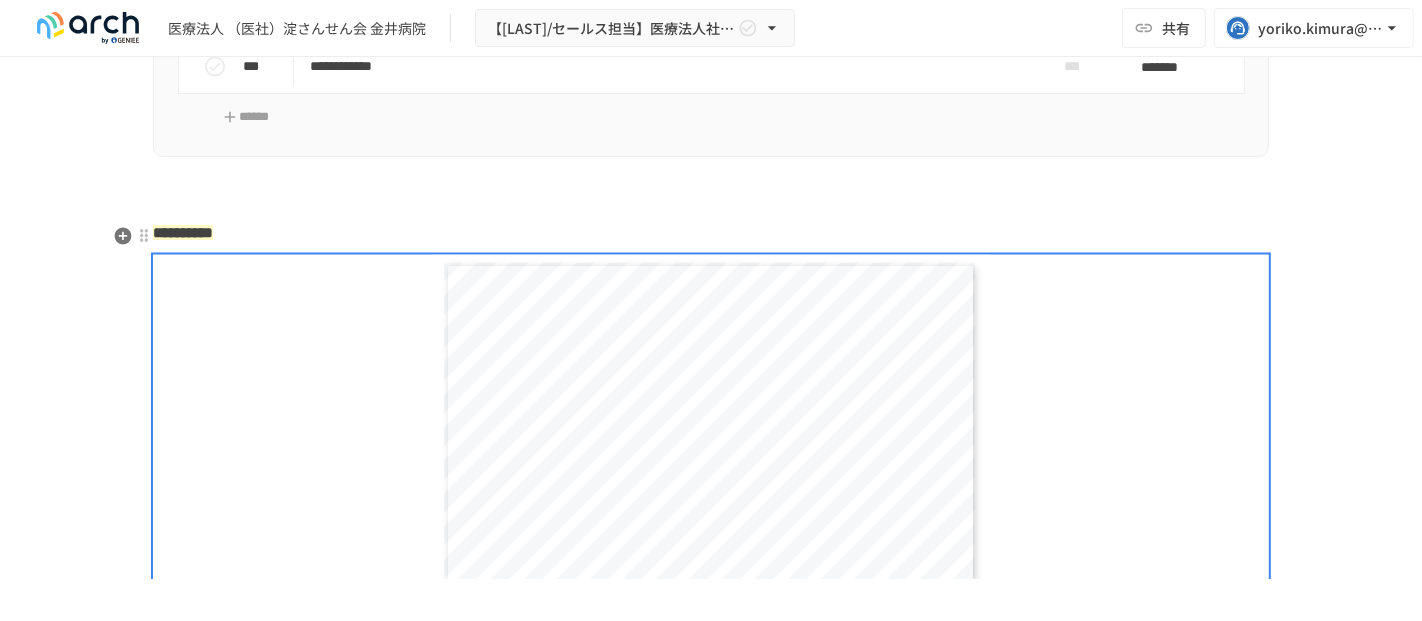 click on "**********" at bounding box center [711, 818] 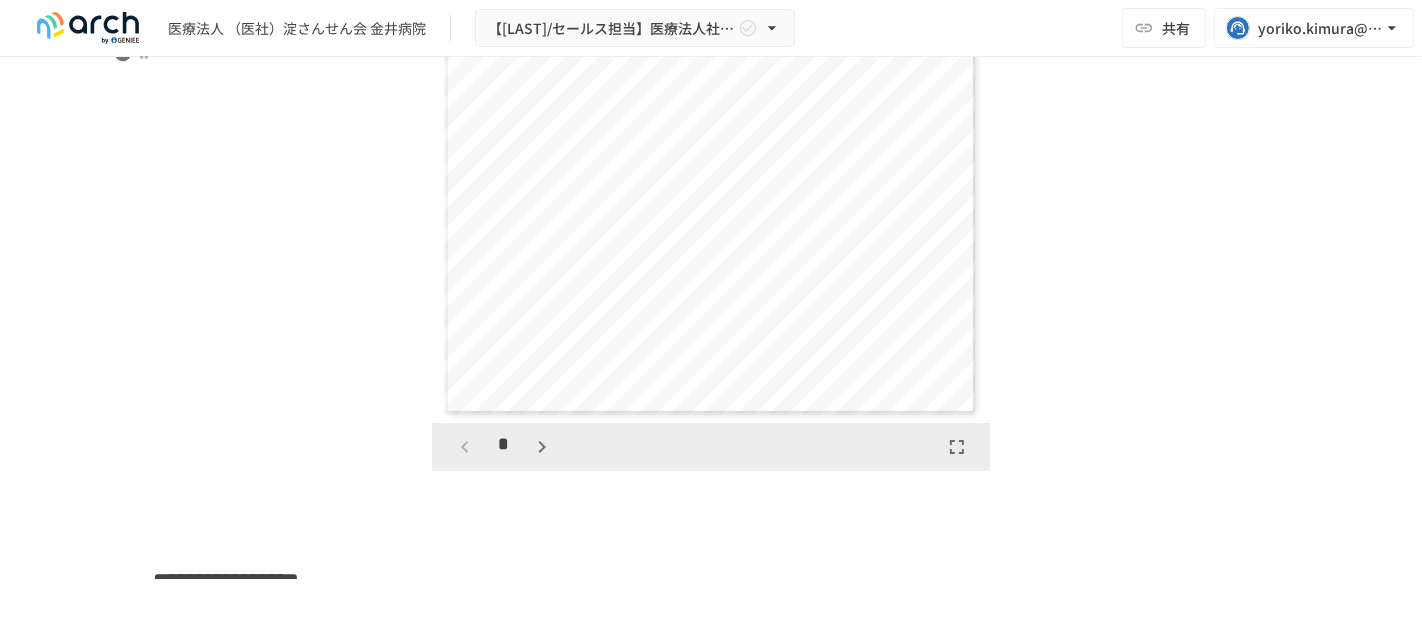 scroll, scrollTop: 3037, scrollLeft: 0, axis: vertical 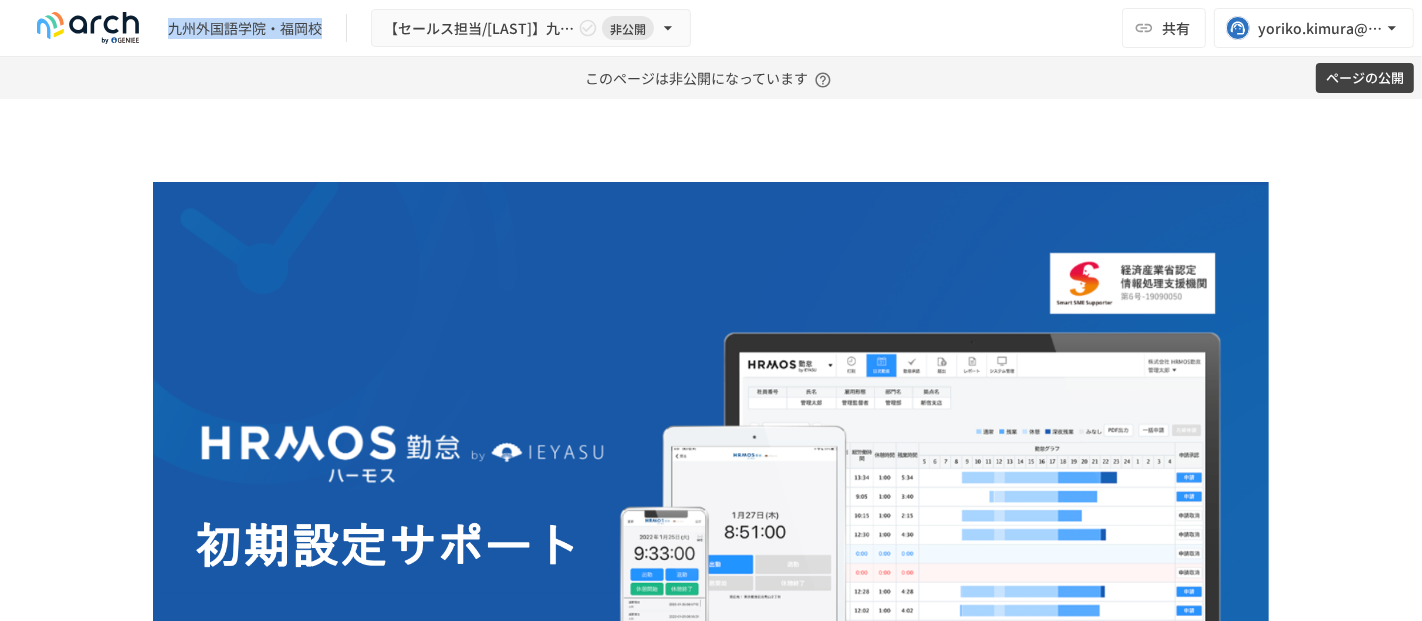 drag, startPoint x: 172, startPoint y: 26, endPoint x: 317, endPoint y: 29, distance: 145.03104 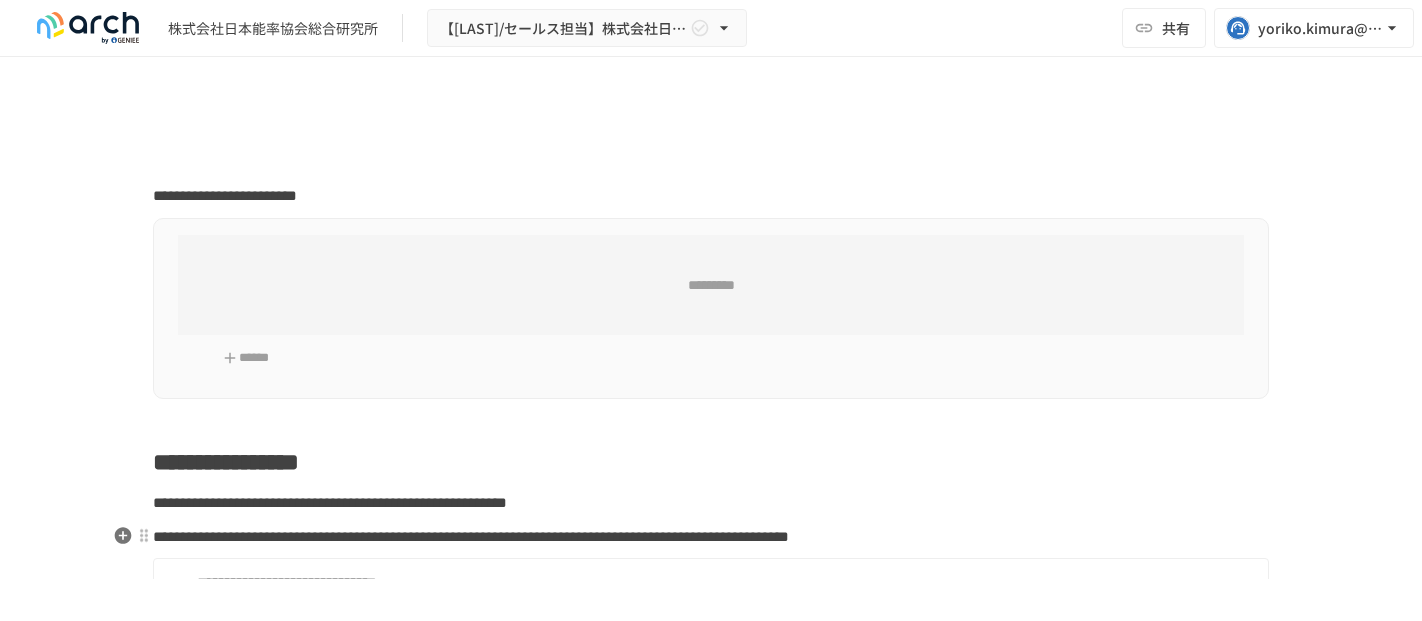 scroll, scrollTop: 0, scrollLeft: 0, axis: both 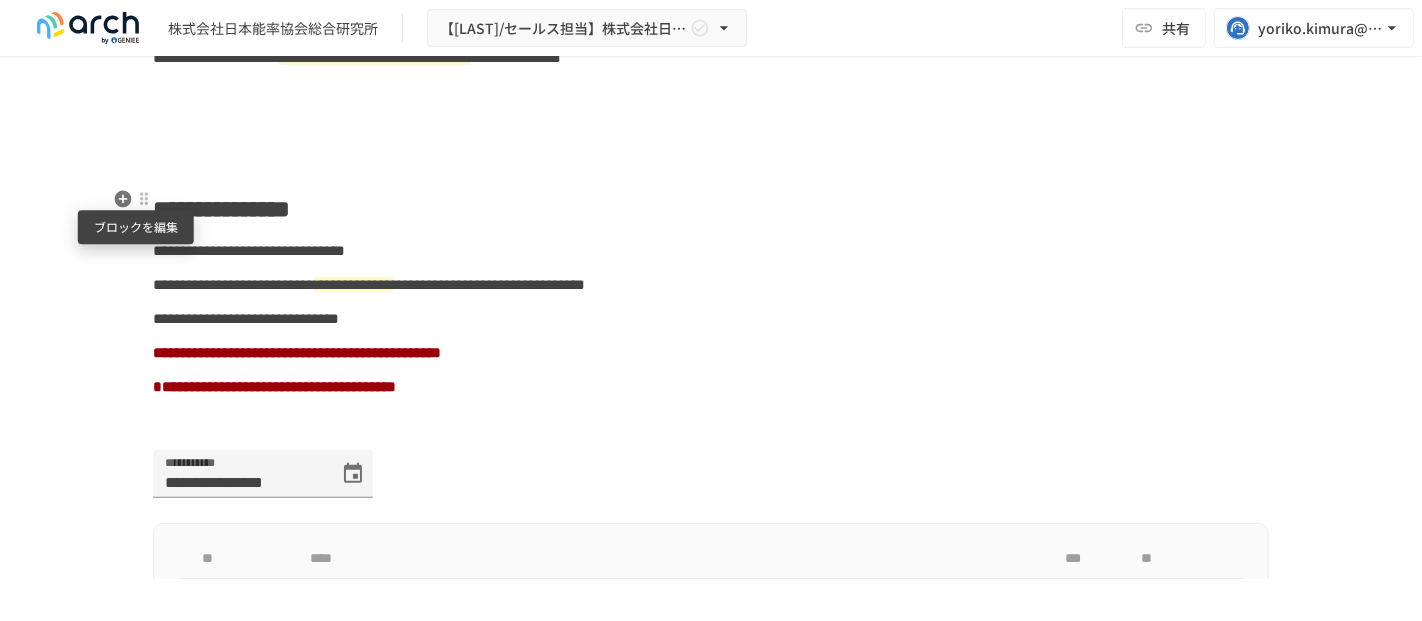 click at bounding box center (144, 199) 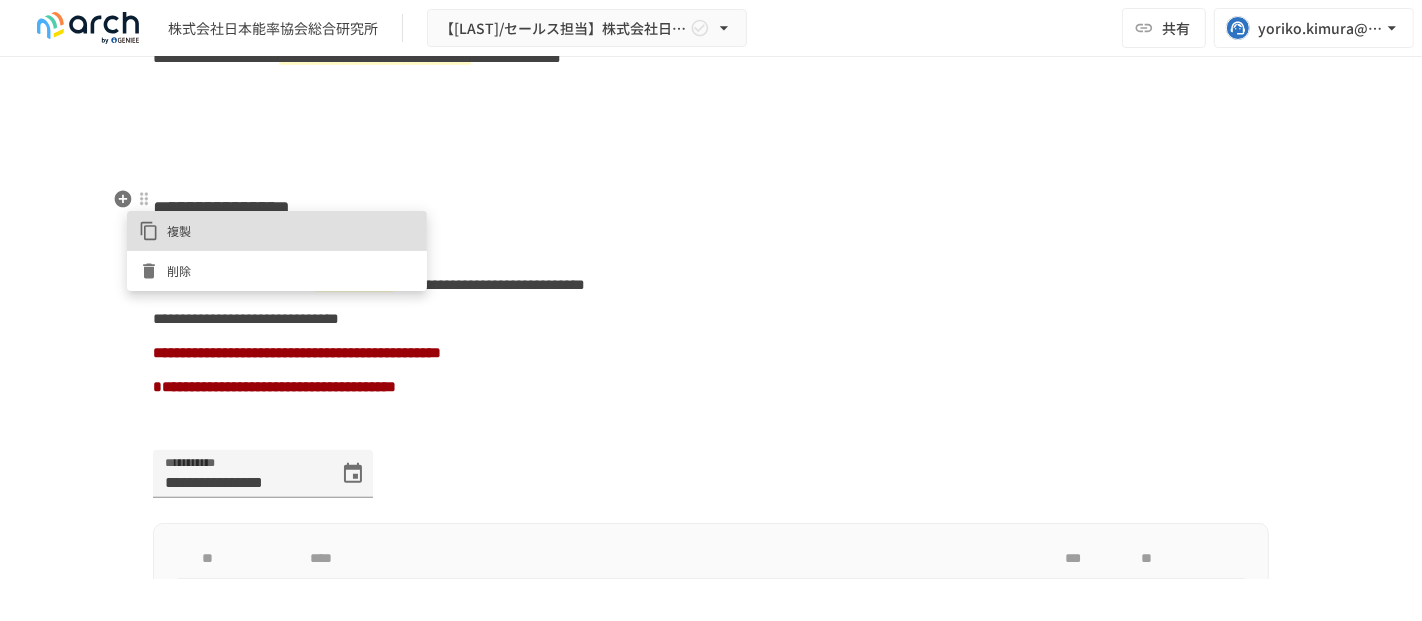 click on "削除" at bounding box center [291, 270] 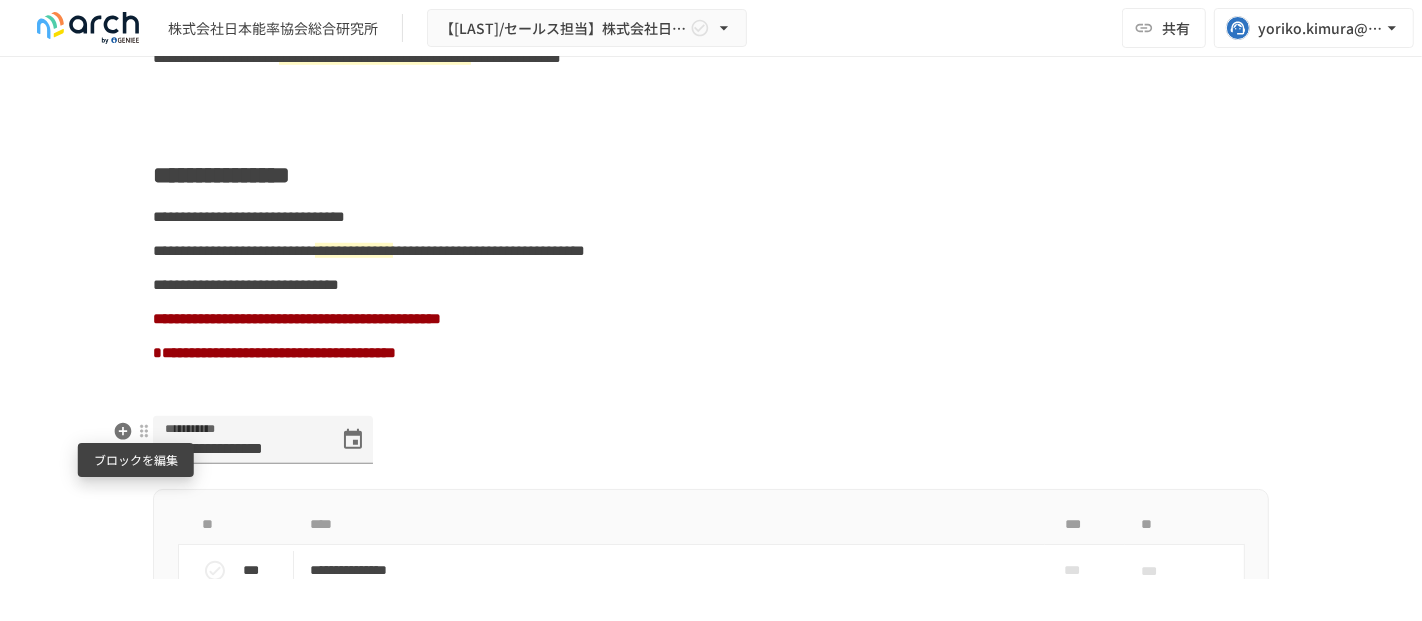click at bounding box center [144, 431] 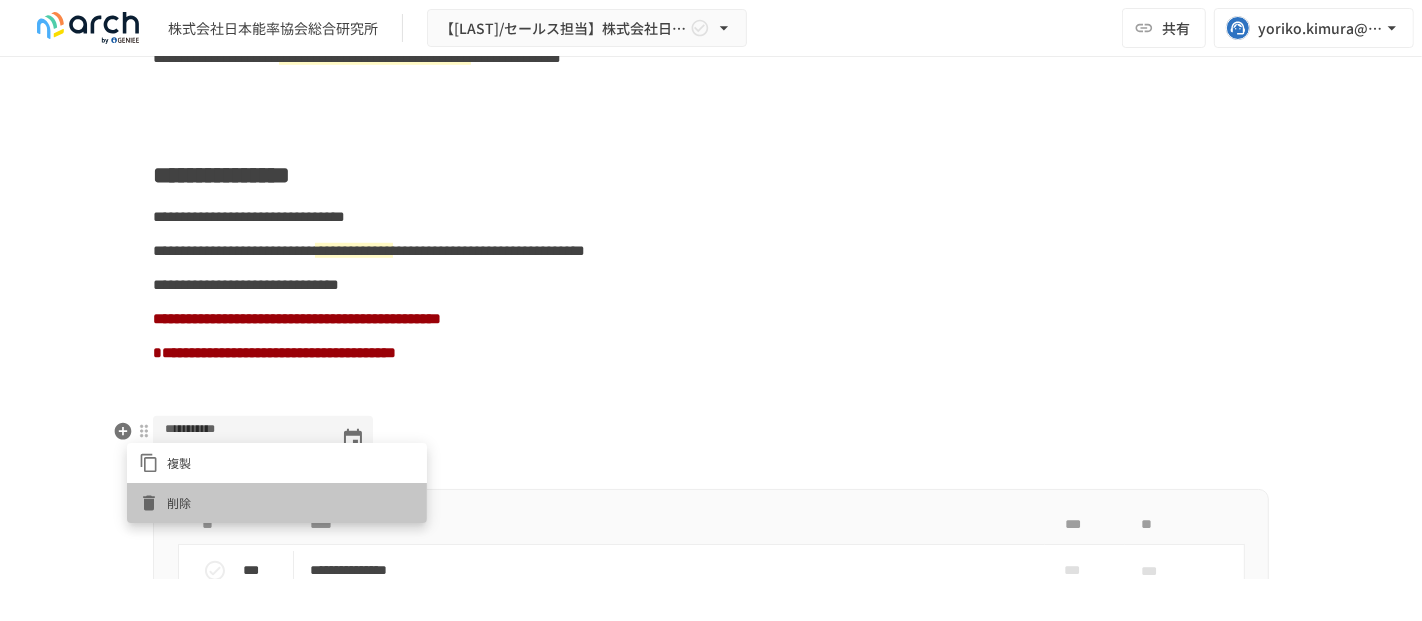 click on "削除" at bounding box center [277, 503] 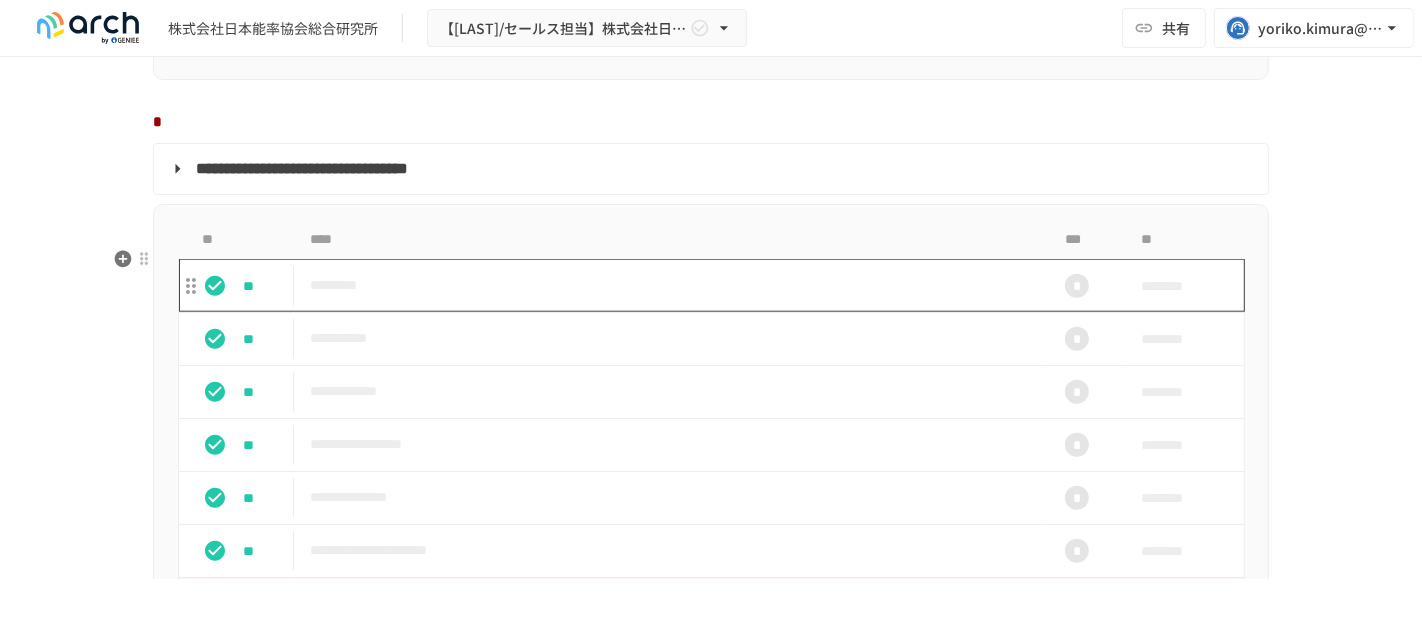 scroll, scrollTop: 1871, scrollLeft: 0, axis: vertical 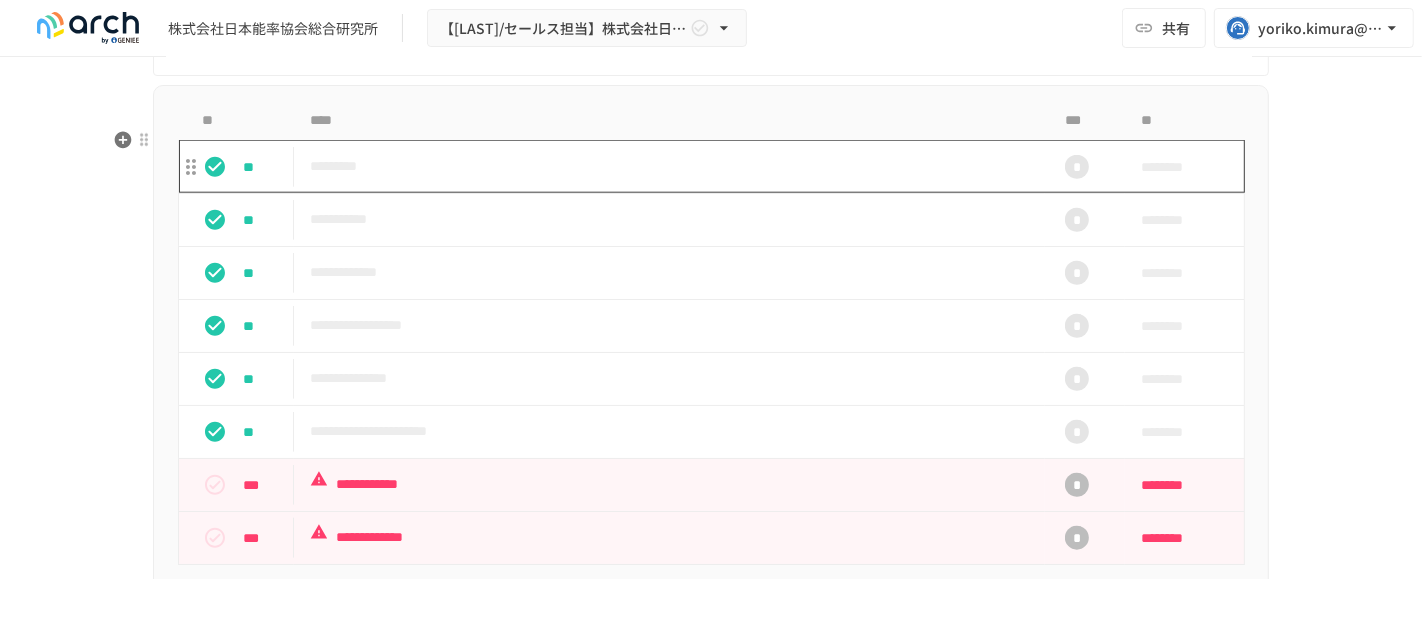 click on "*********" at bounding box center [669, 166] 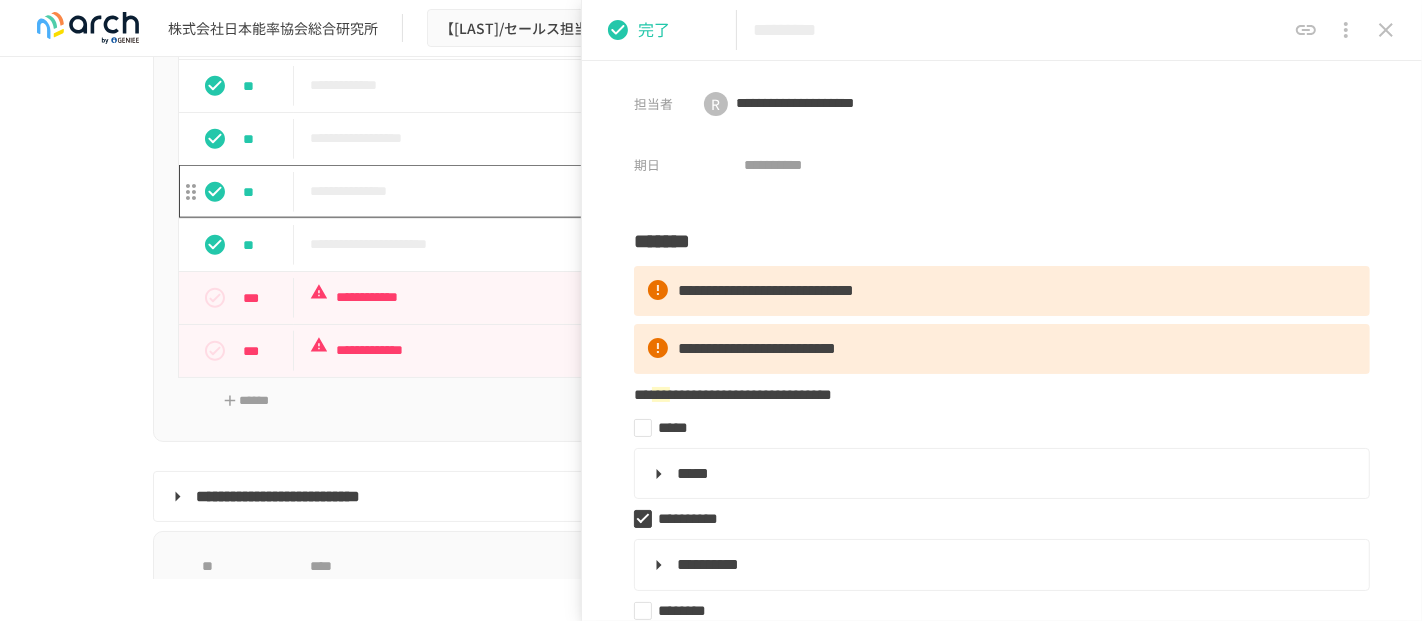 scroll, scrollTop: 2316, scrollLeft: 0, axis: vertical 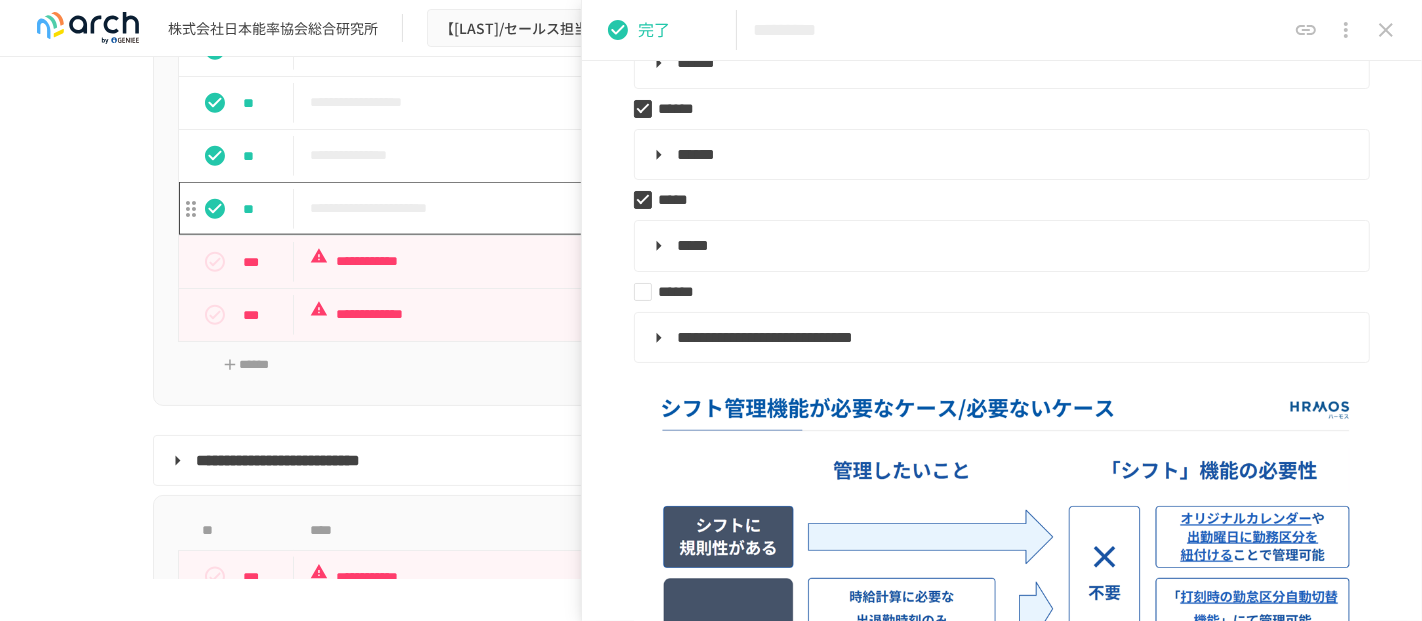 click on "**********" at bounding box center (669, 208) 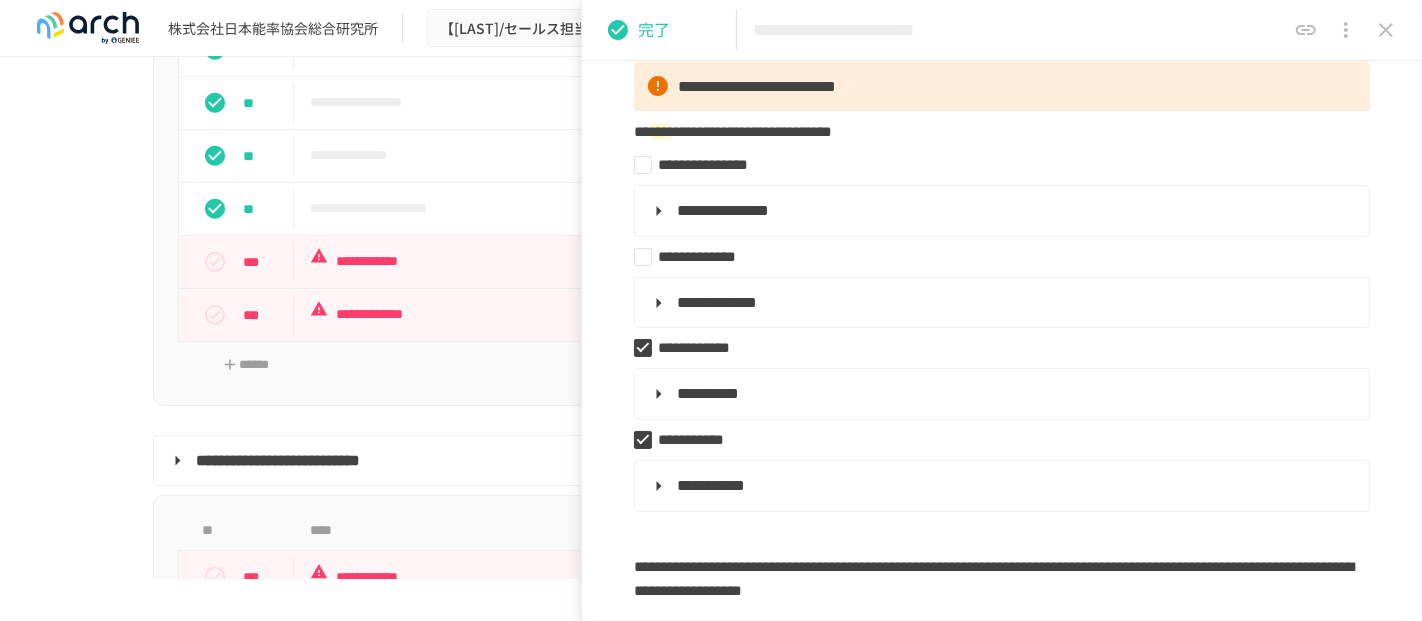 scroll, scrollTop: 333, scrollLeft: 0, axis: vertical 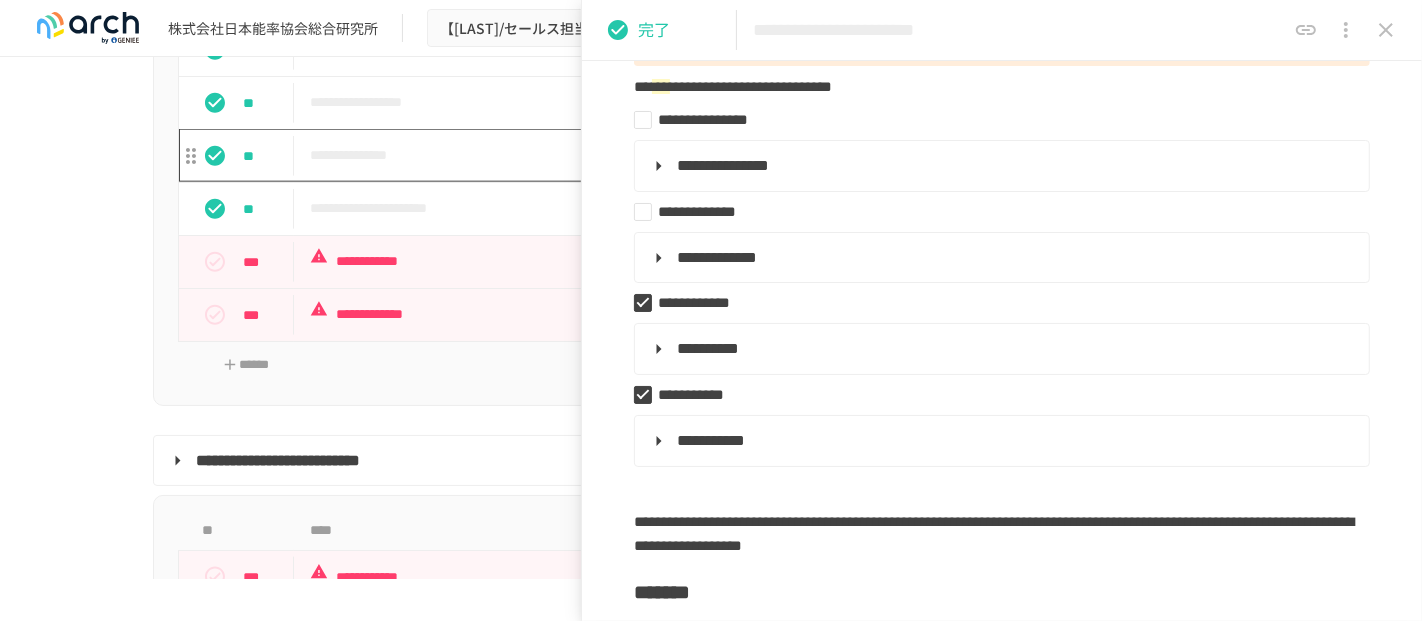 click on "**********" at bounding box center [669, 155] 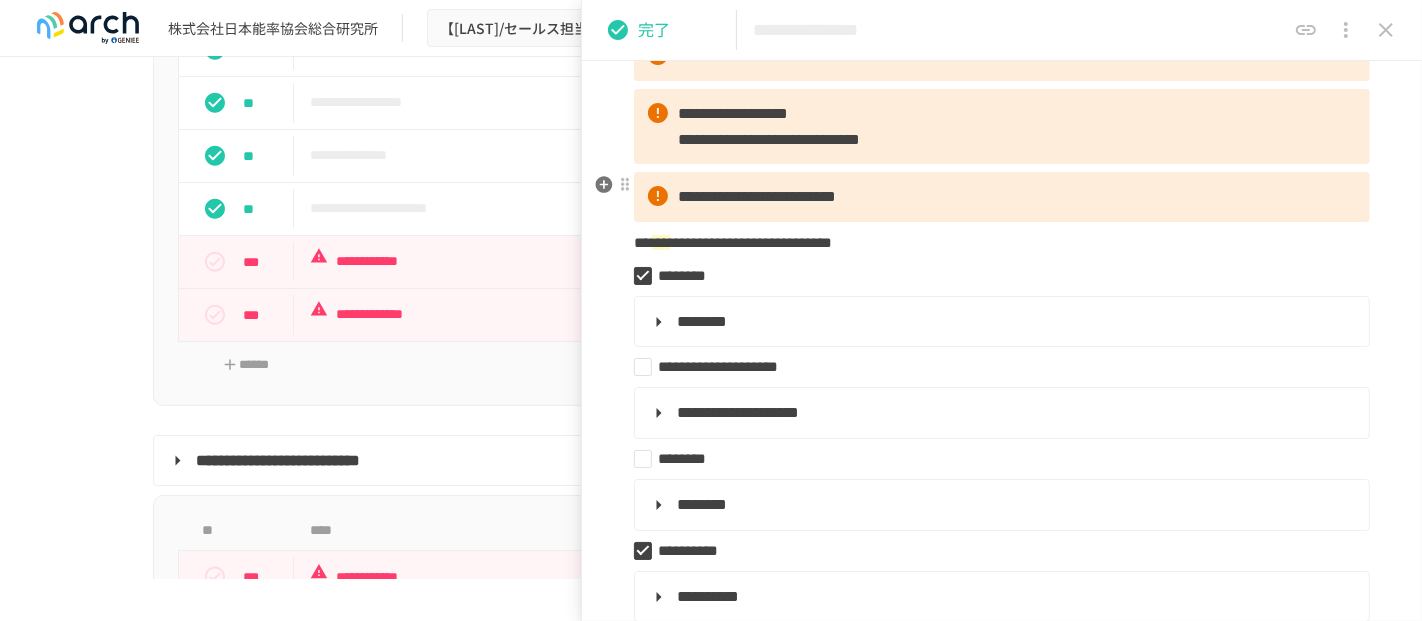 scroll, scrollTop: 444, scrollLeft: 0, axis: vertical 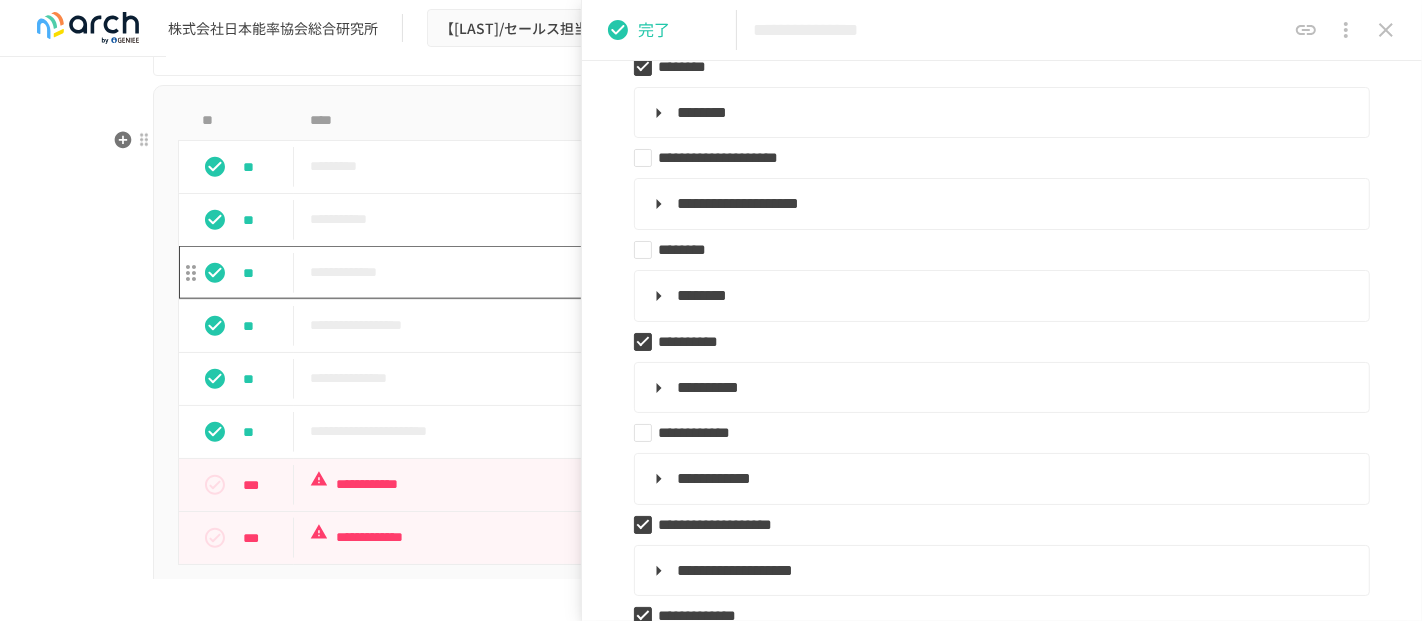 click on "**********" at bounding box center [669, 272] 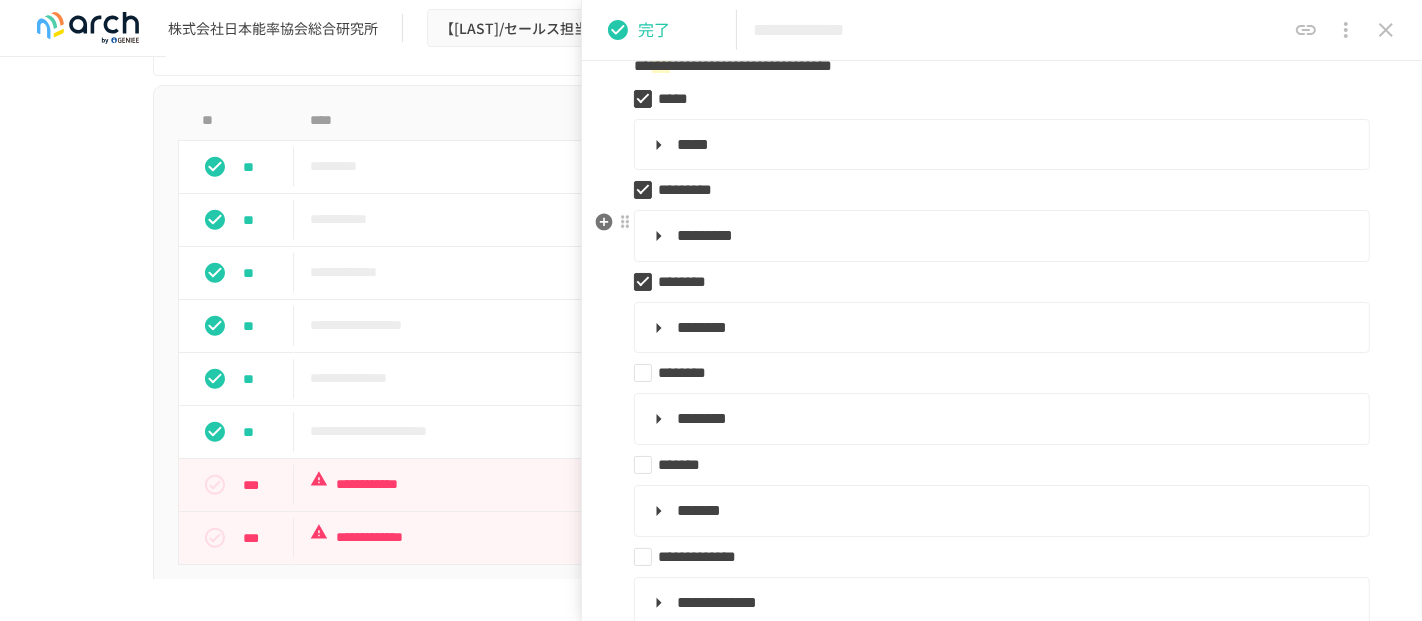 scroll, scrollTop: 333, scrollLeft: 0, axis: vertical 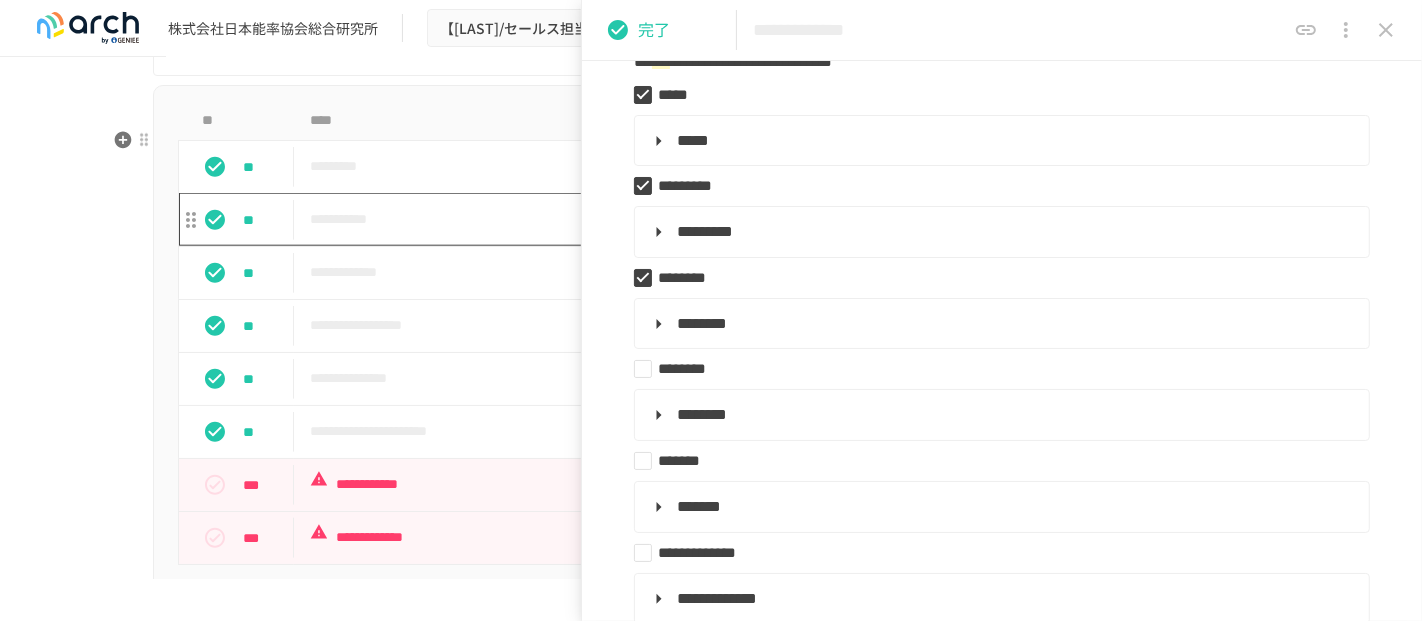click on "**********" at bounding box center [669, 219] 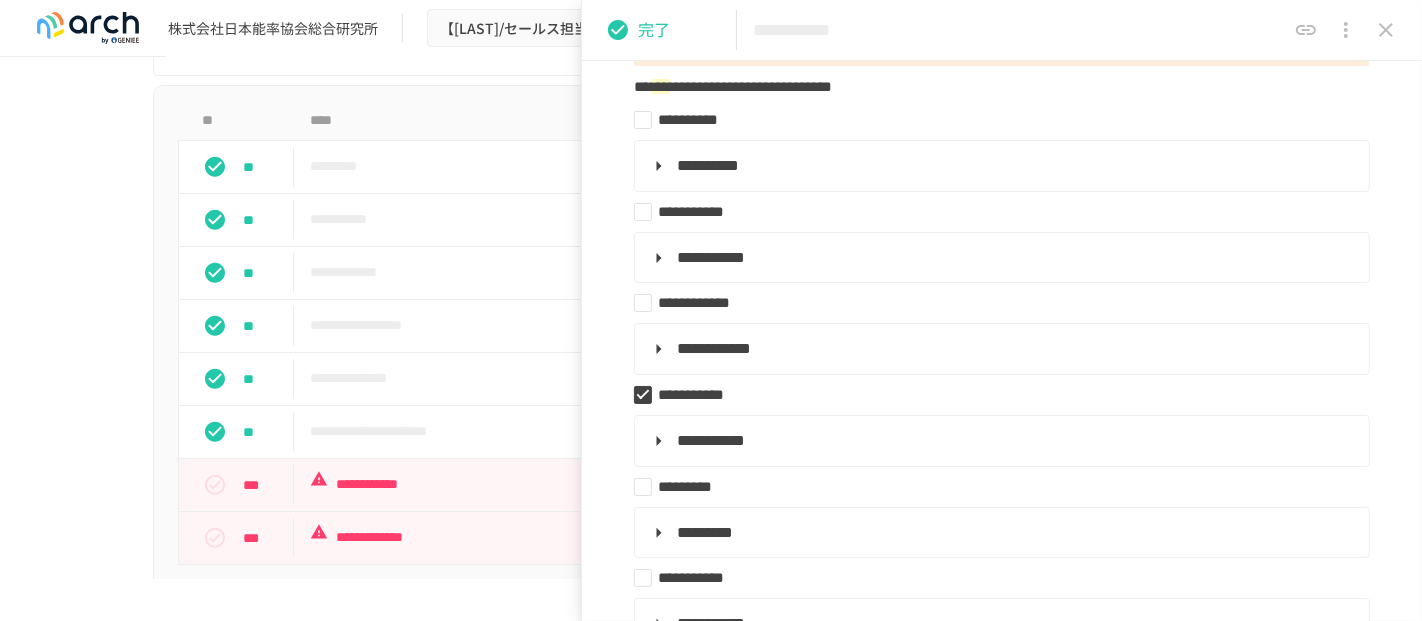 scroll, scrollTop: 666, scrollLeft: 0, axis: vertical 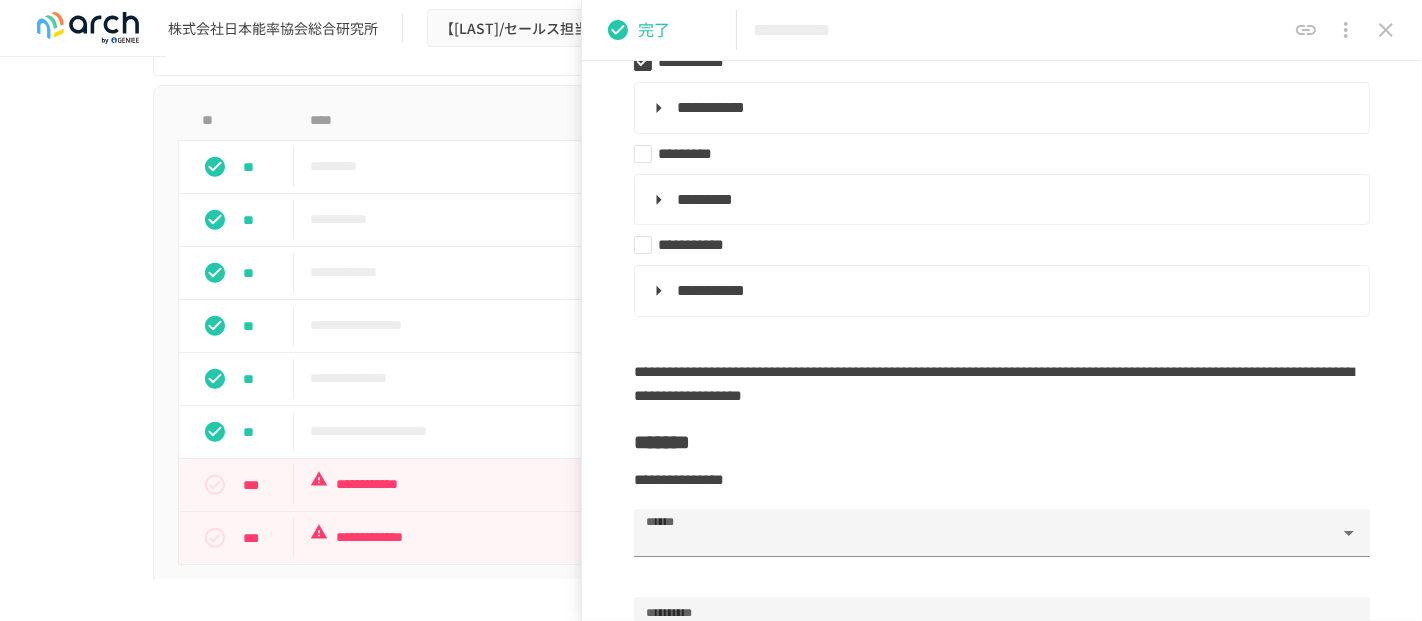 click at bounding box center [1386, 30] 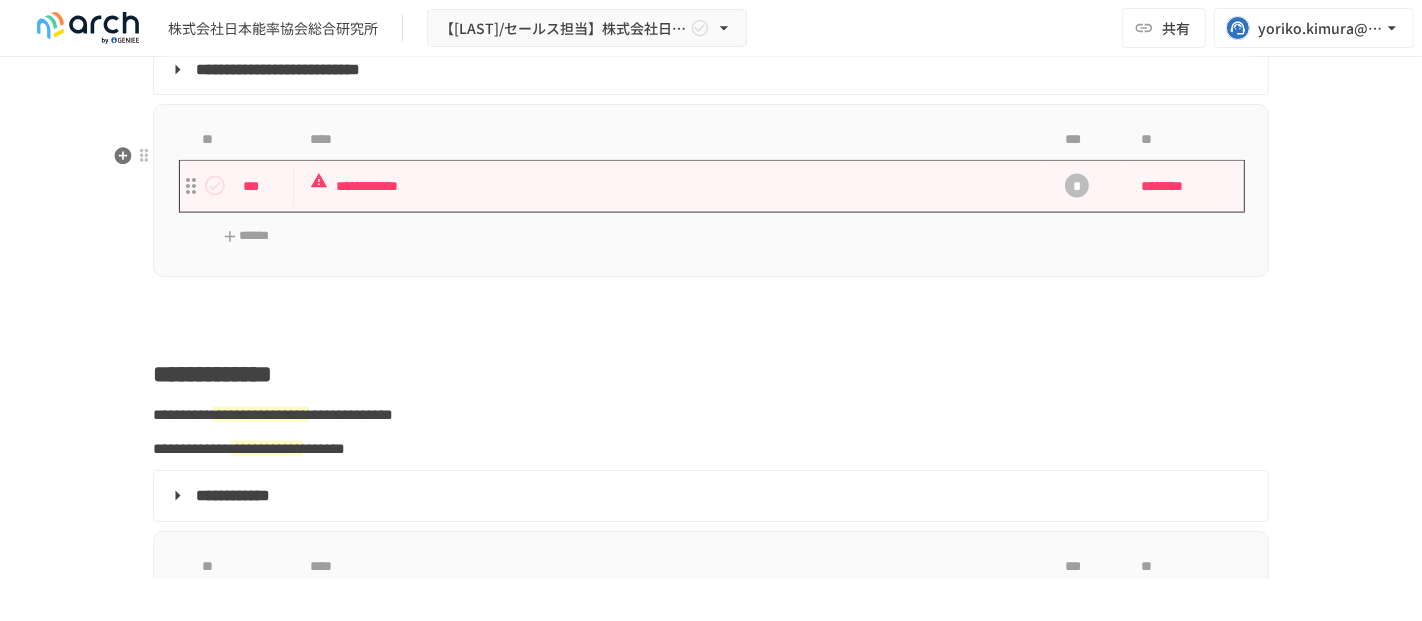scroll, scrollTop: 2760, scrollLeft: 0, axis: vertical 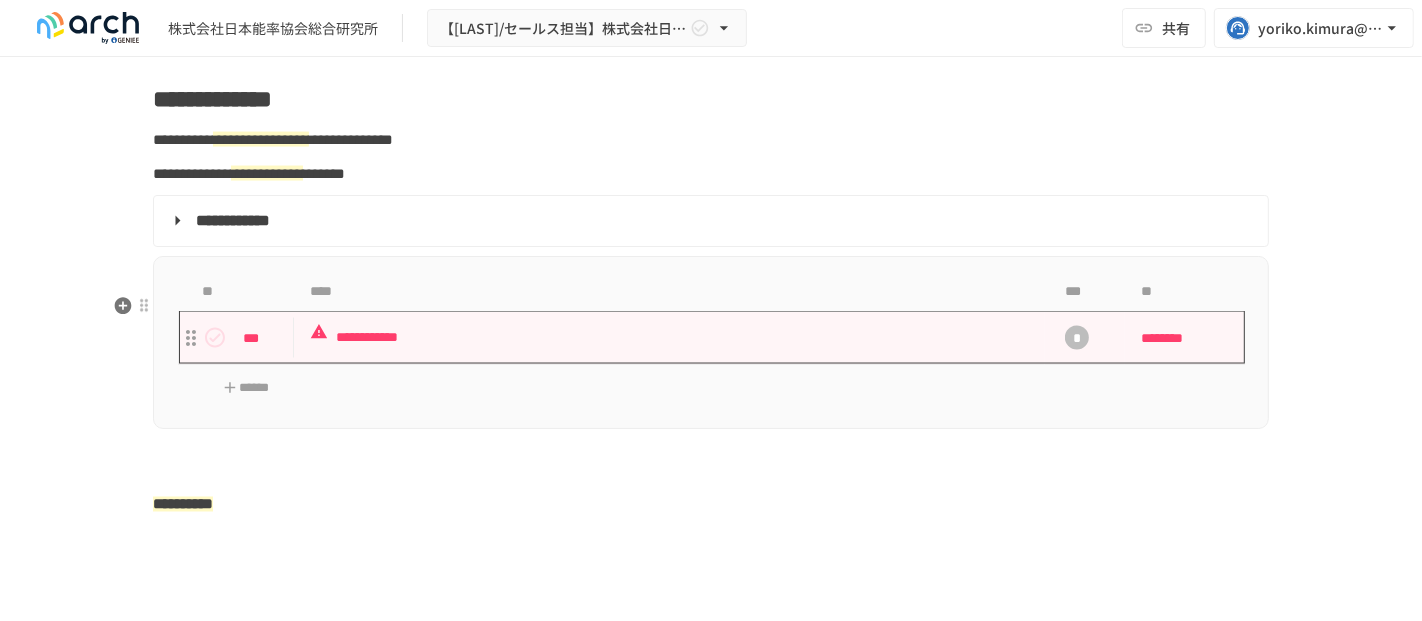 click on "**********" at bounding box center [669, 337] 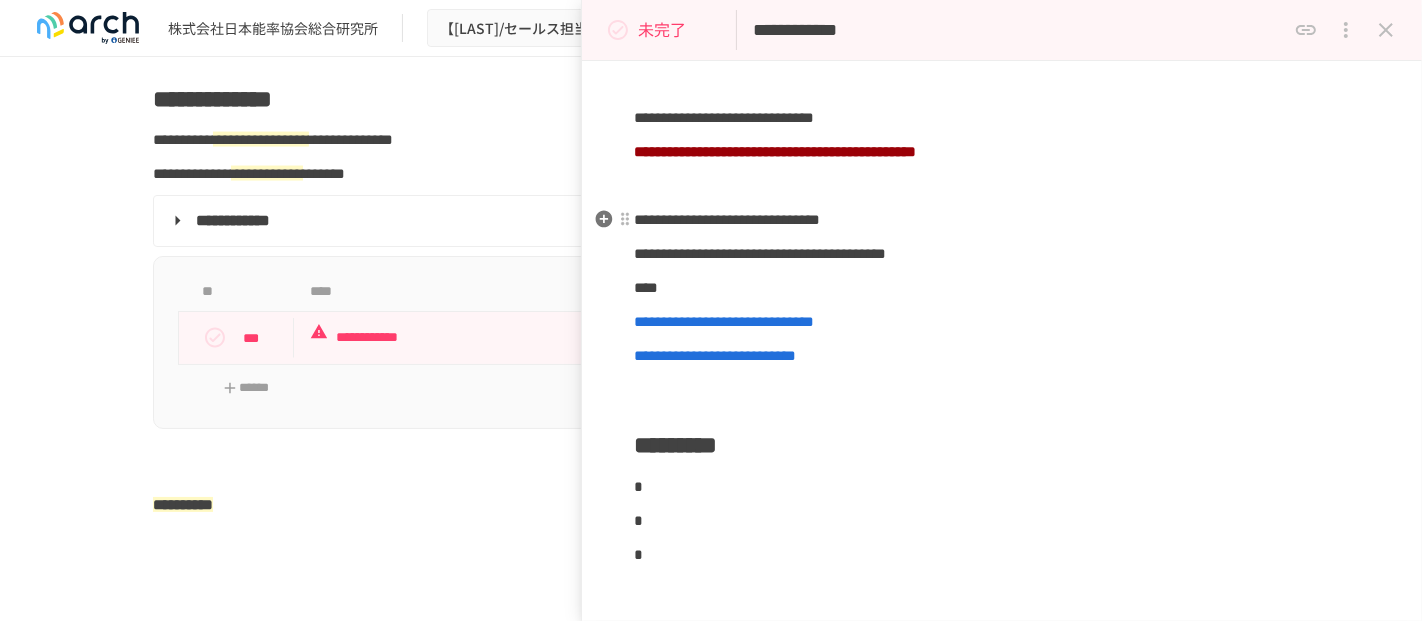scroll, scrollTop: 333, scrollLeft: 0, axis: vertical 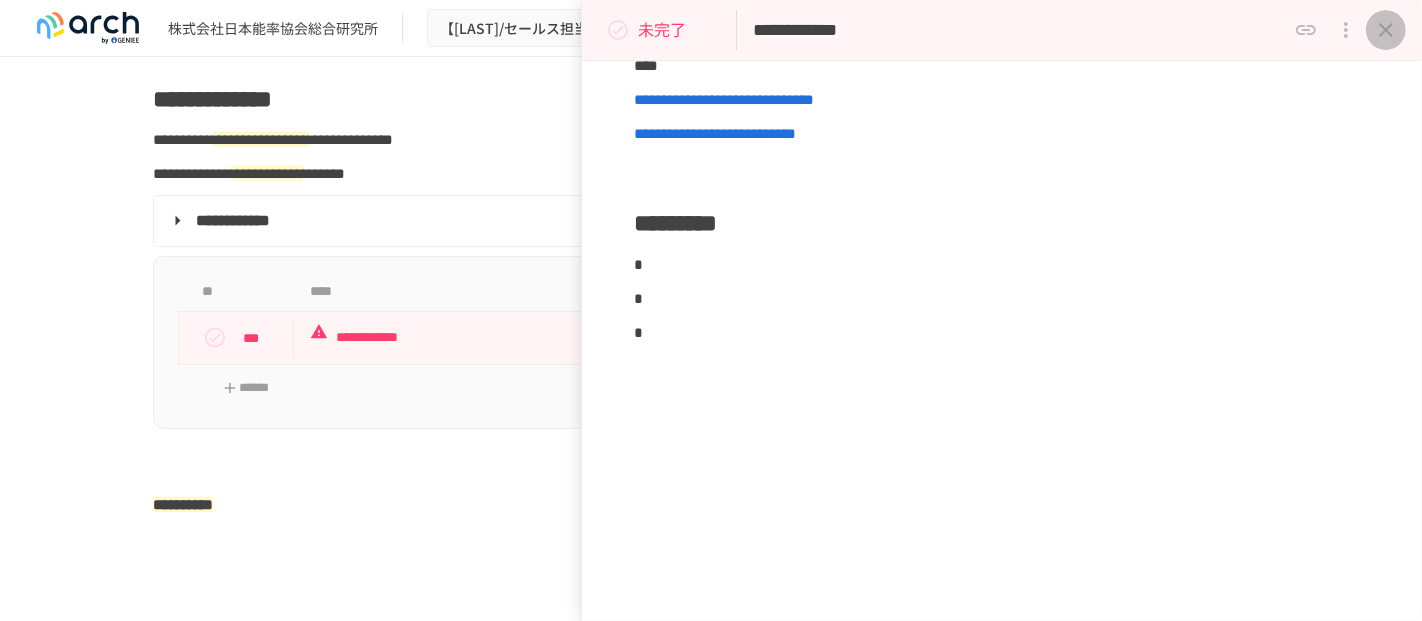 click 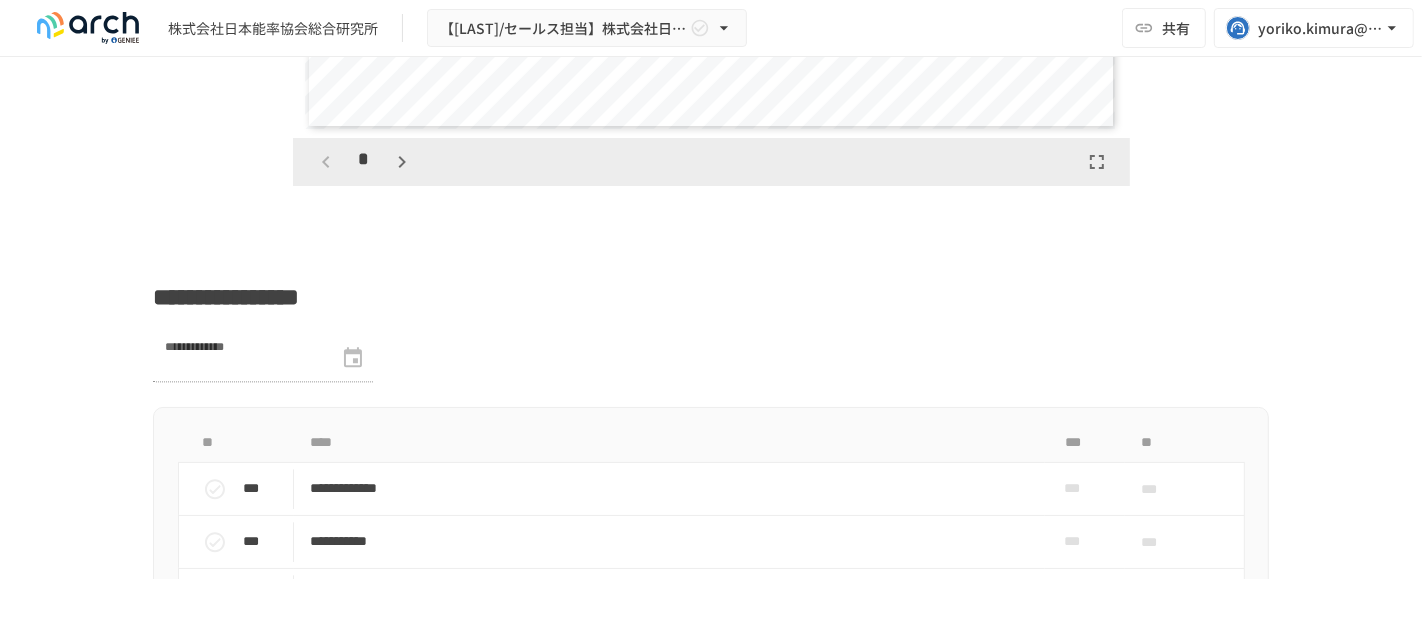 scroll, scrollTop: 3760, scrollLeft: 0, axis: vertical 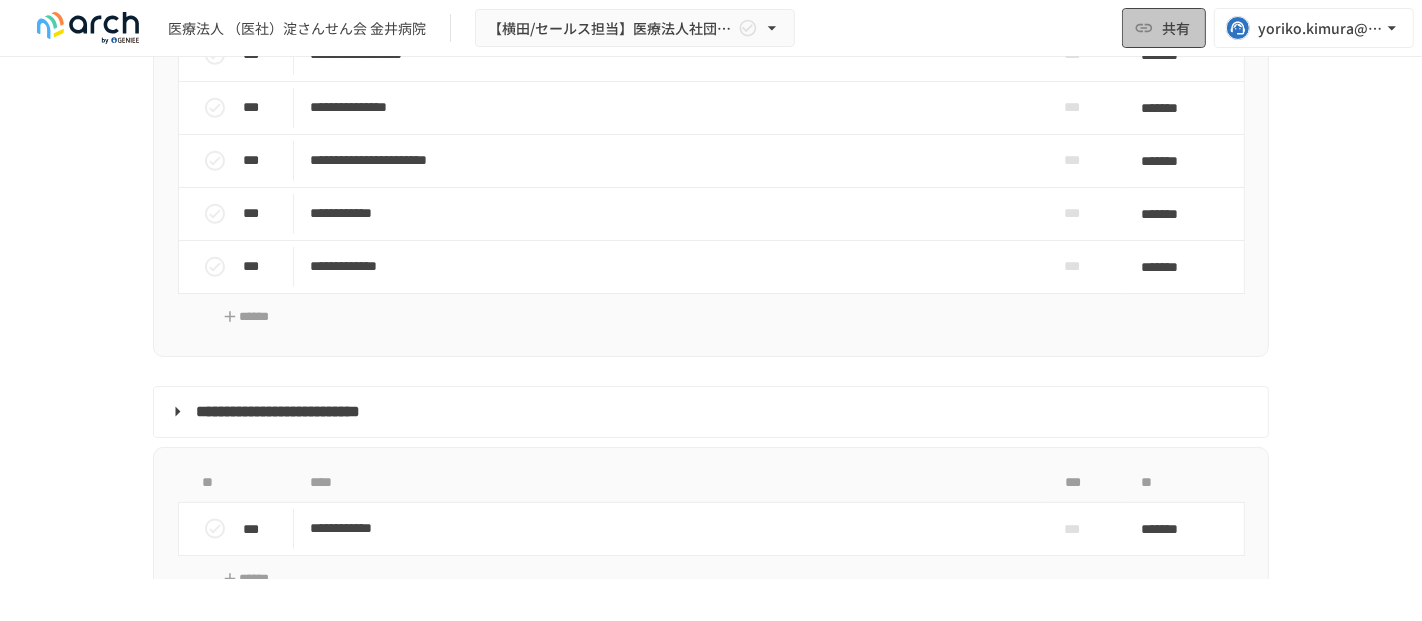 click on "共有" at bounding box center [1176, 28] 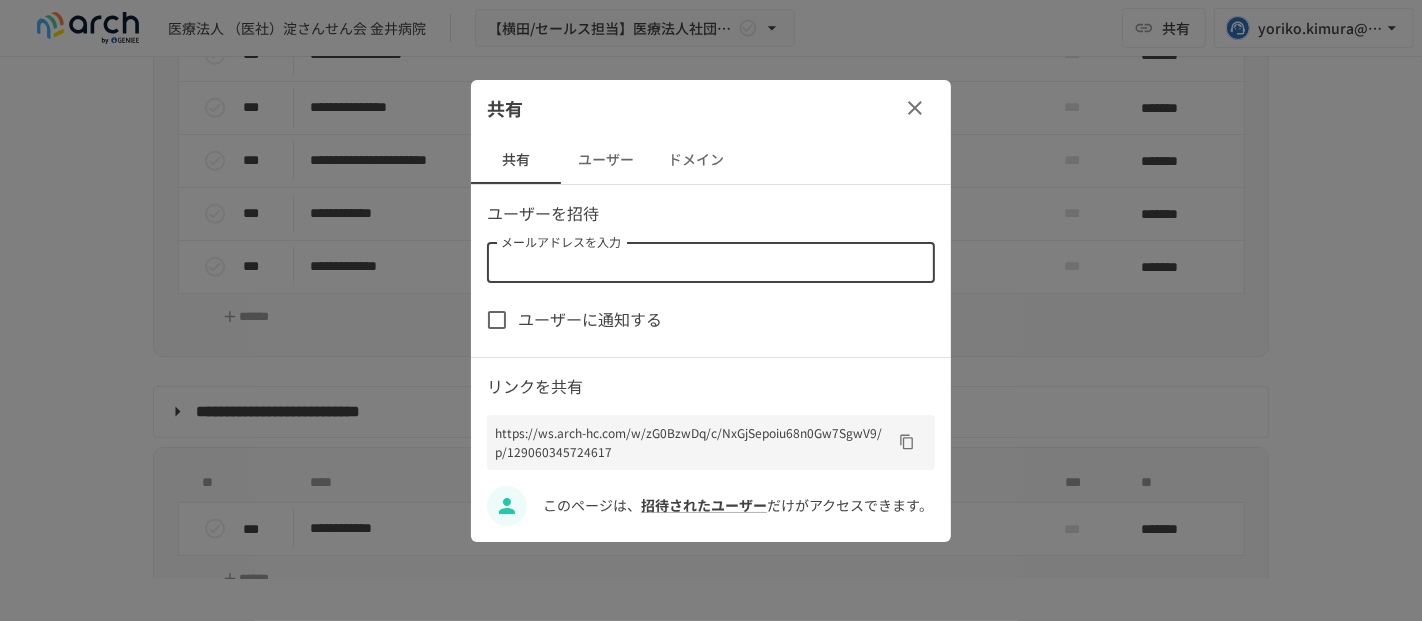 click on "メールアドレスを入力" at bounding box center (709, 263) 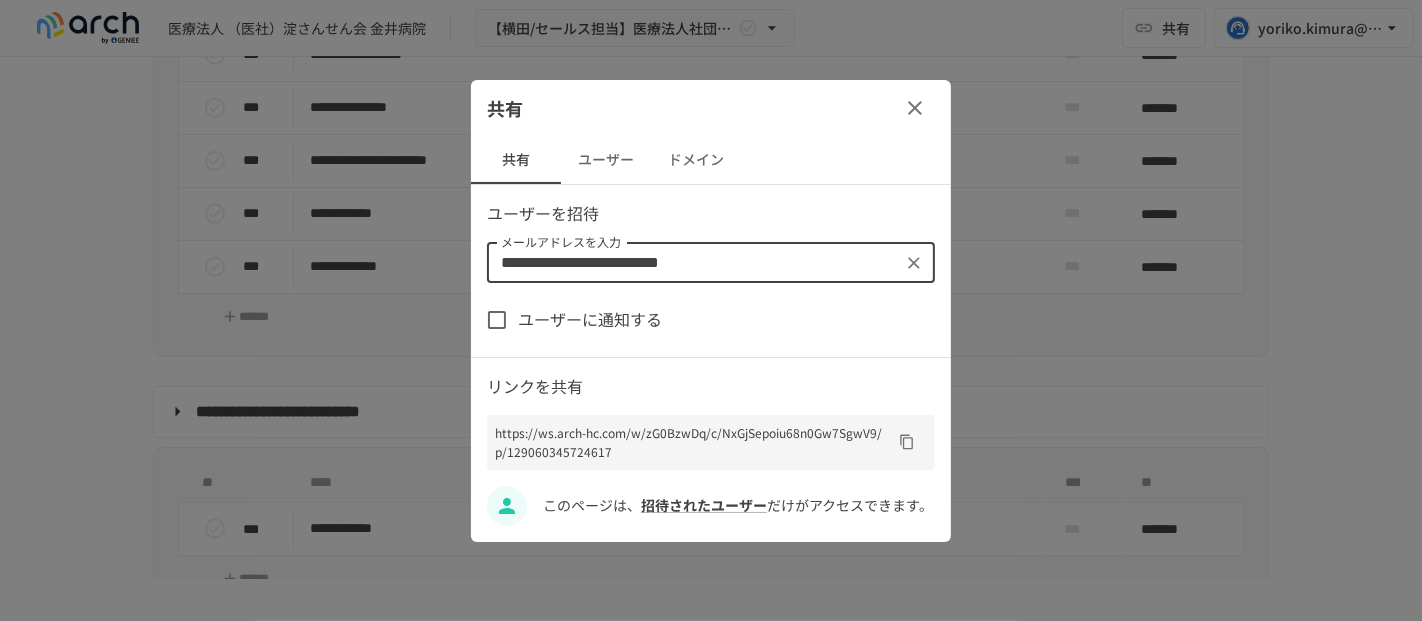 type on "**********" 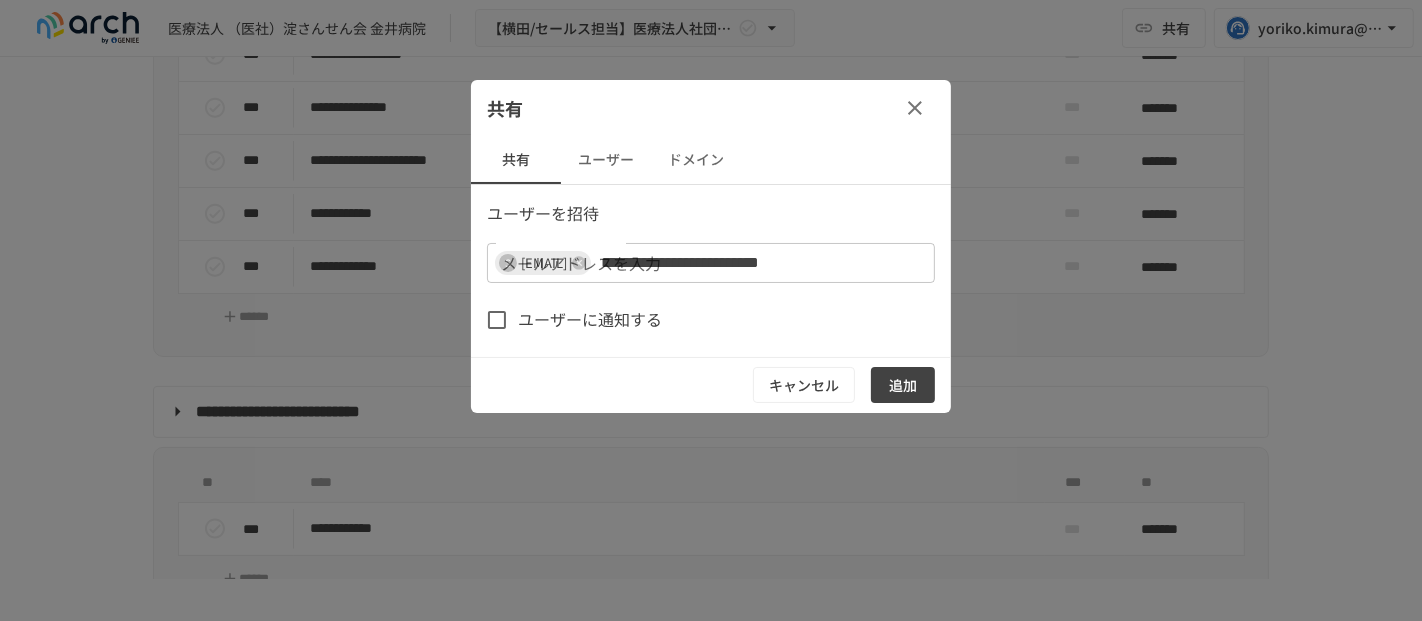 type 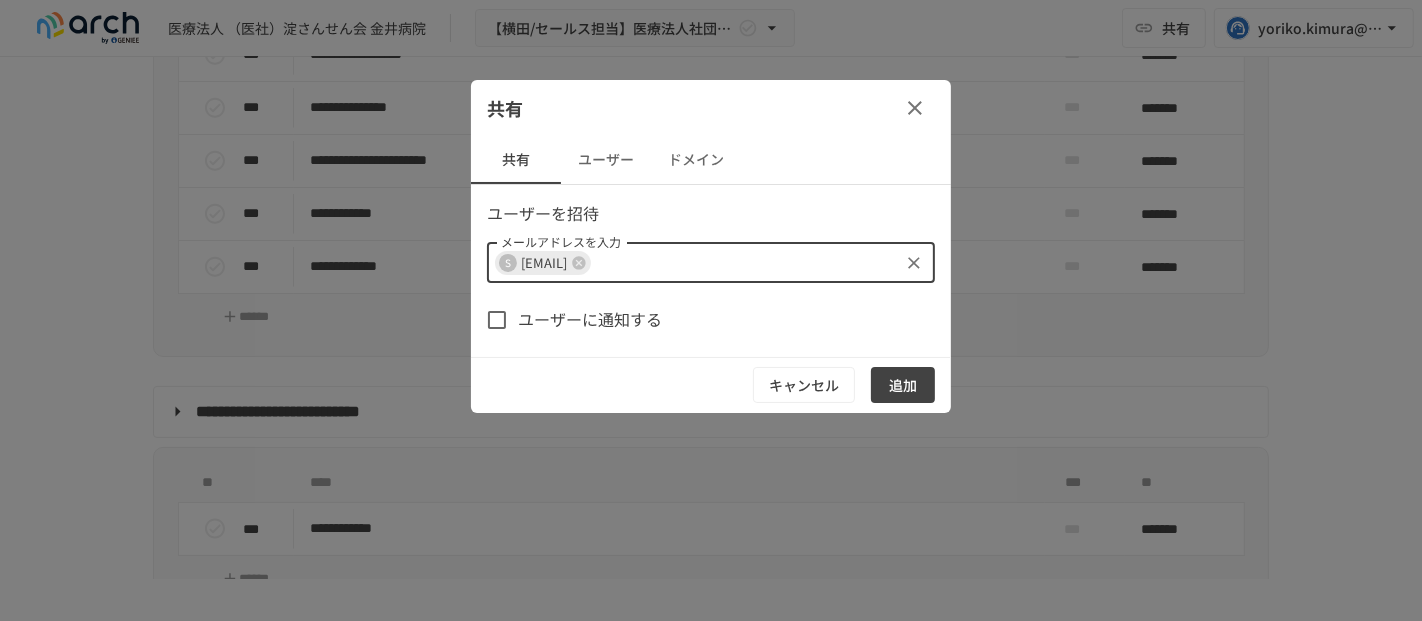 click on "ユーザーに通知する" at bounding box center [590, 320] 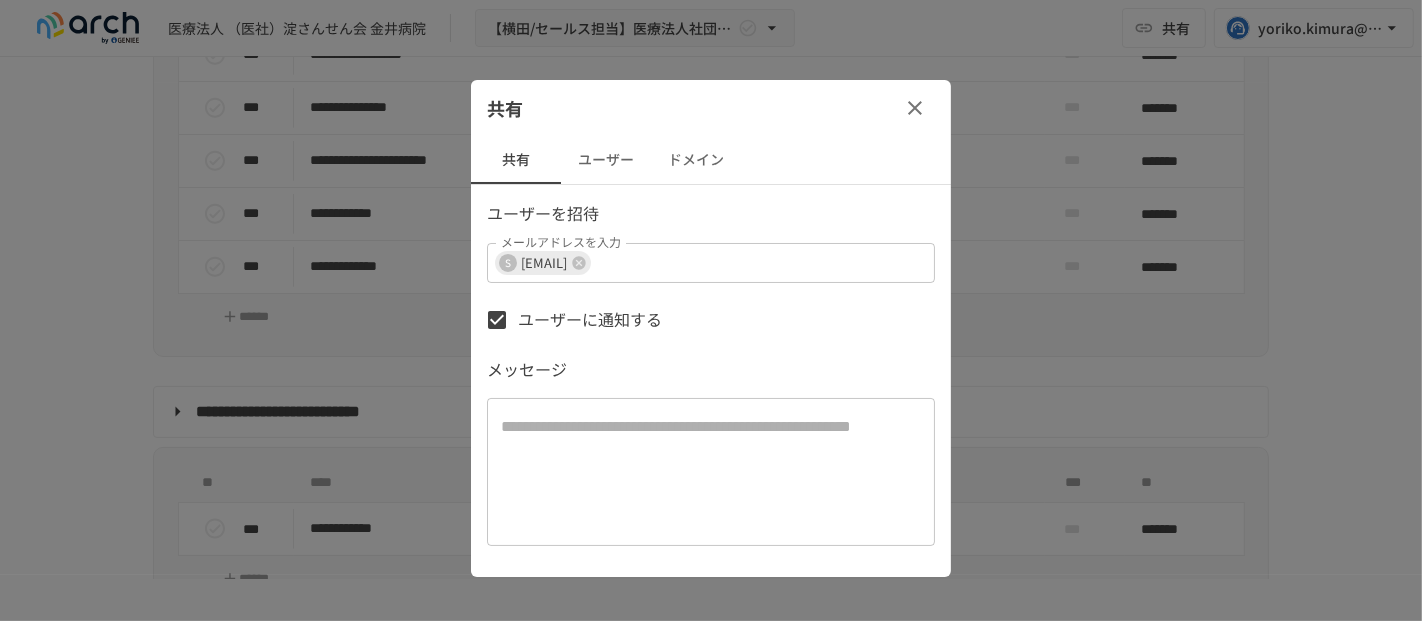 click at bounding box center [711, 472] 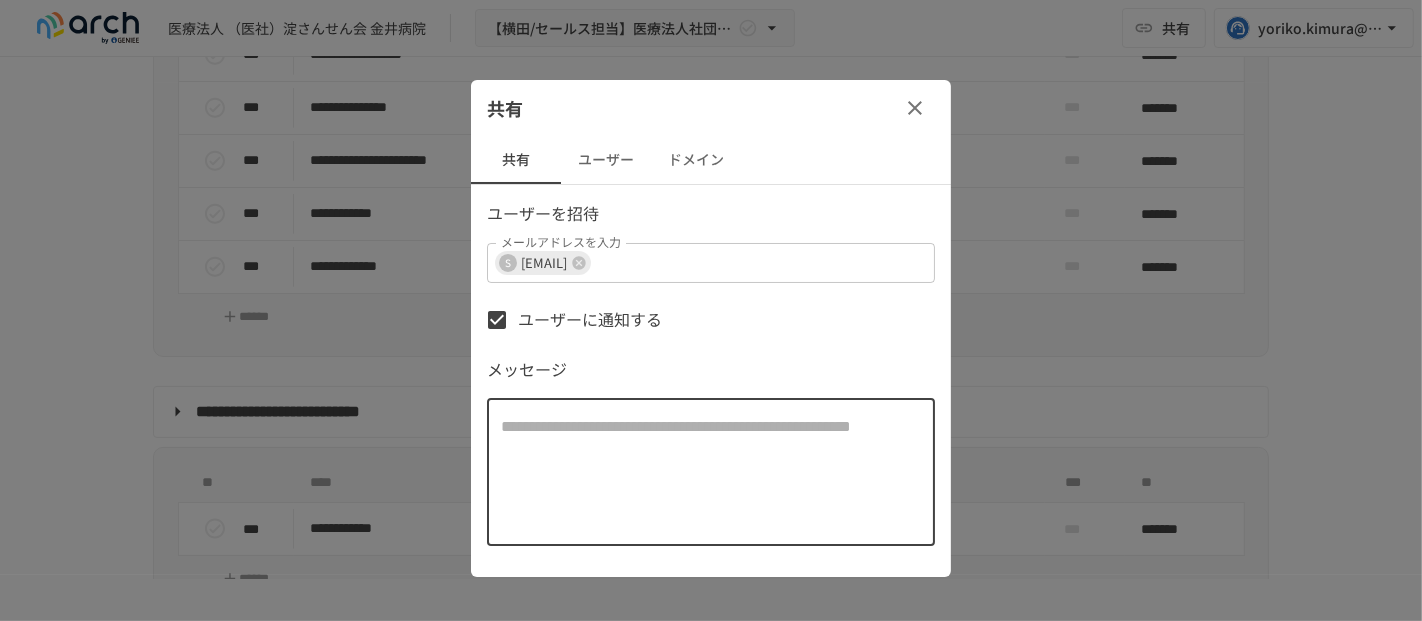 paste on "**********" 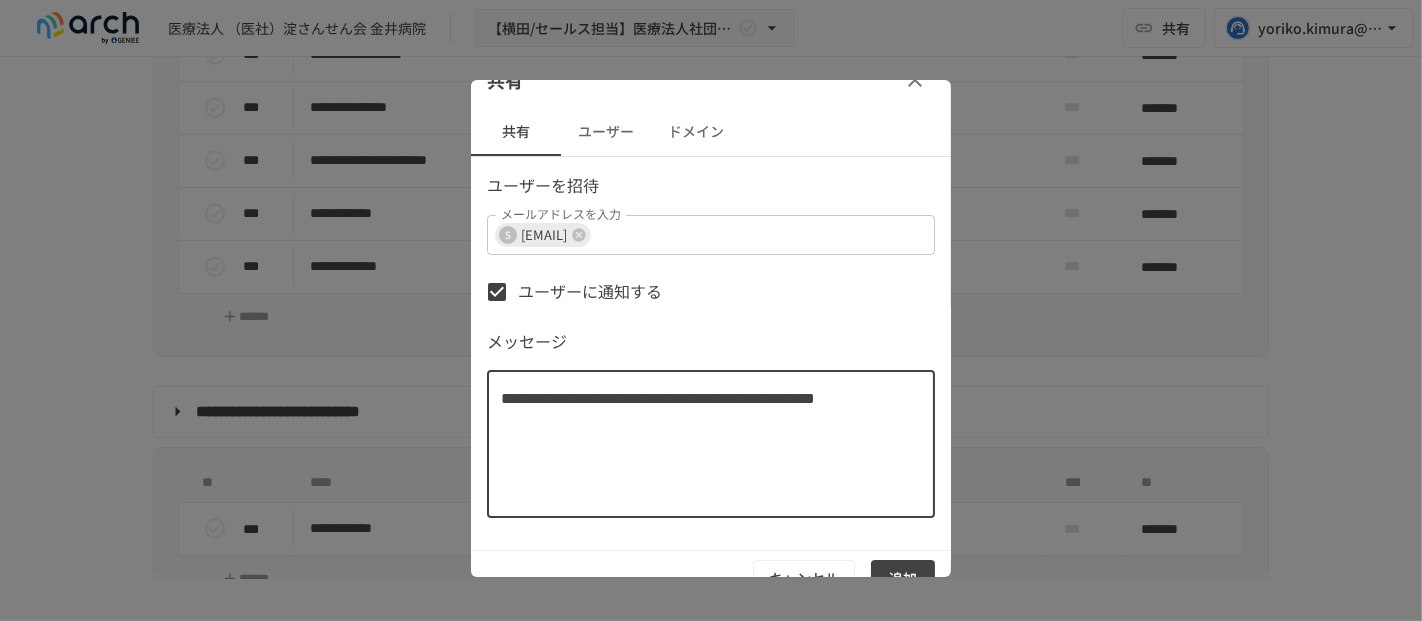 scroll, scrollTop: 57, scrollLeft: 0, axis: vertical 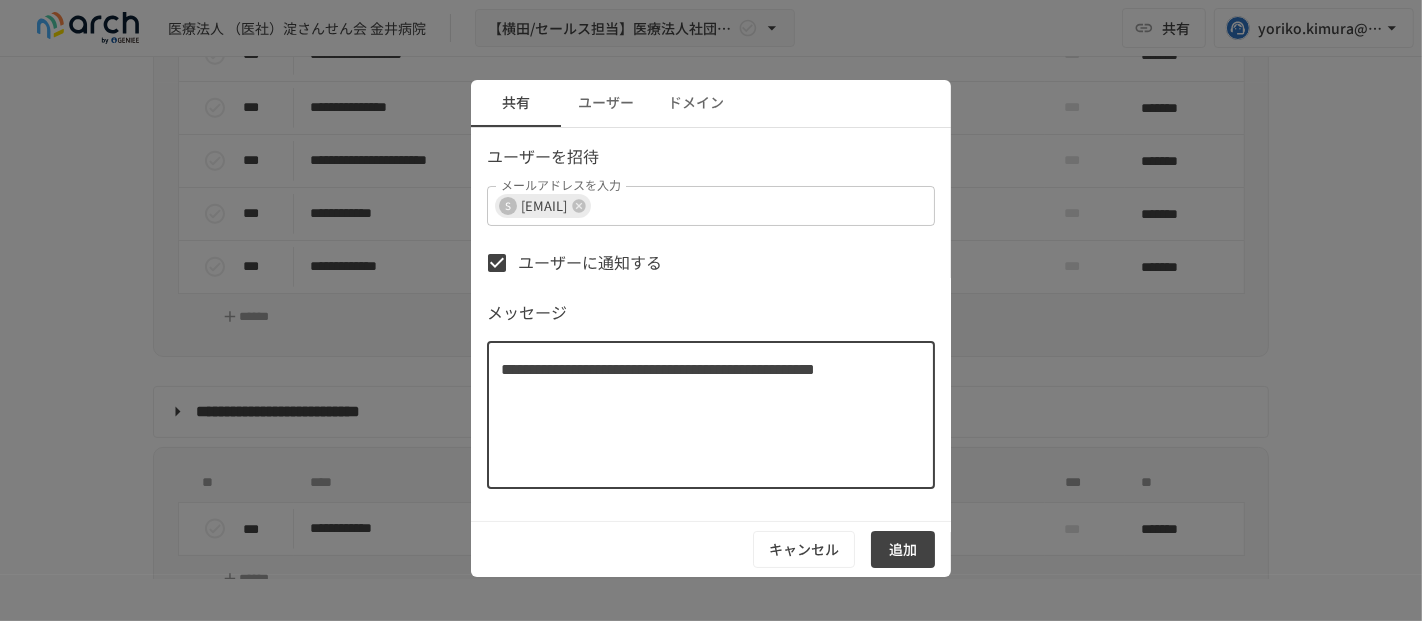 type on "**********" 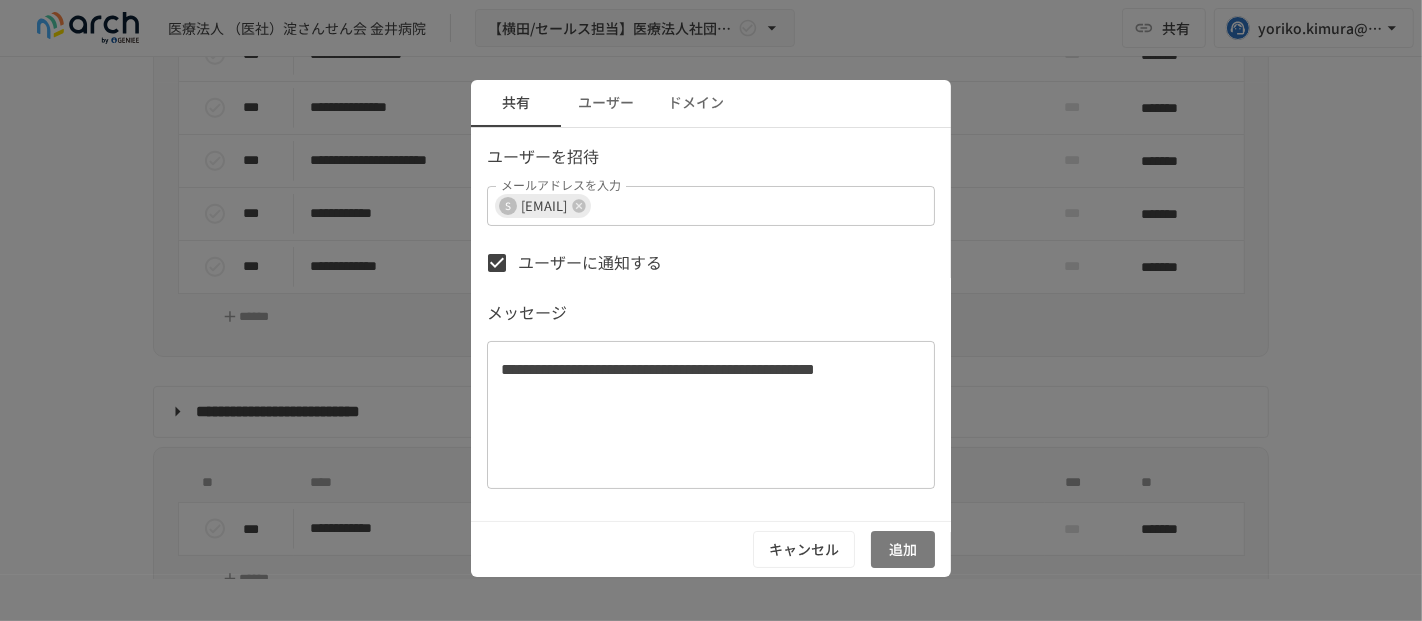 click on "追加" at bounding box center [903, 549] 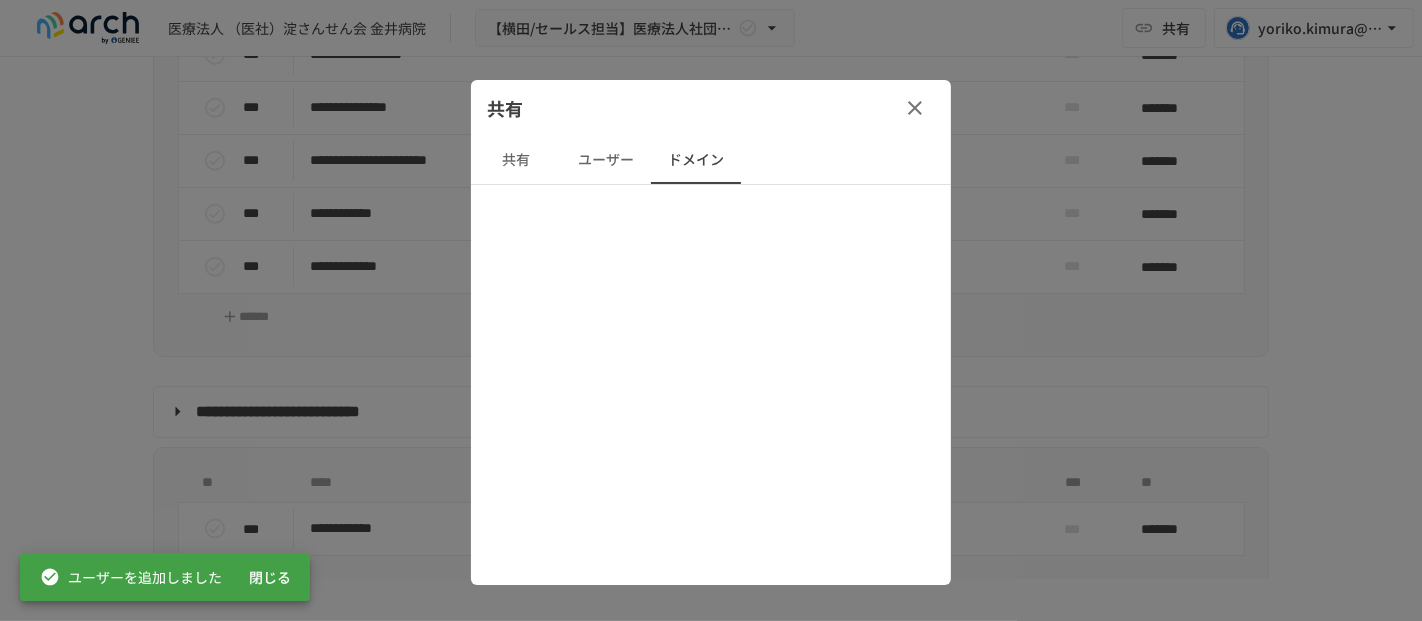 scroll, scrollTop: 0, scrollLeft: 0, axis: both 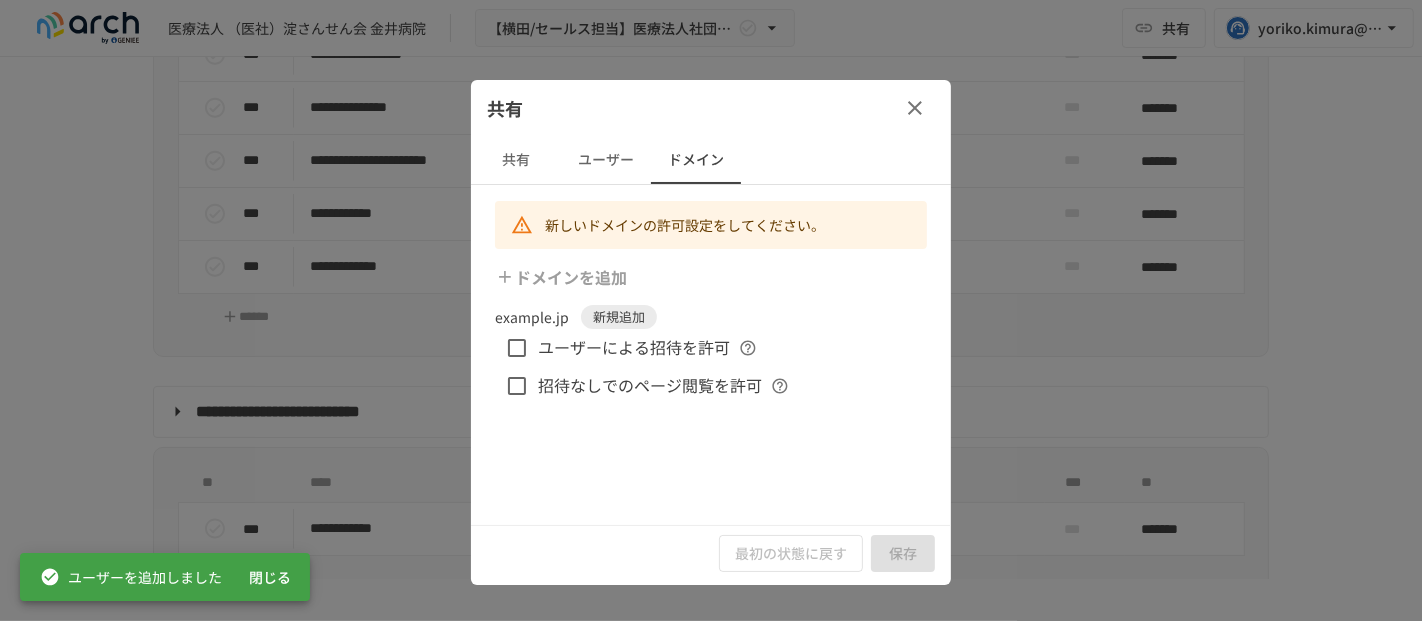 drag, startPoint x: 645, startPoint y: 351, endPoint x: 677, endPoint y: 325, distance: 41.231056 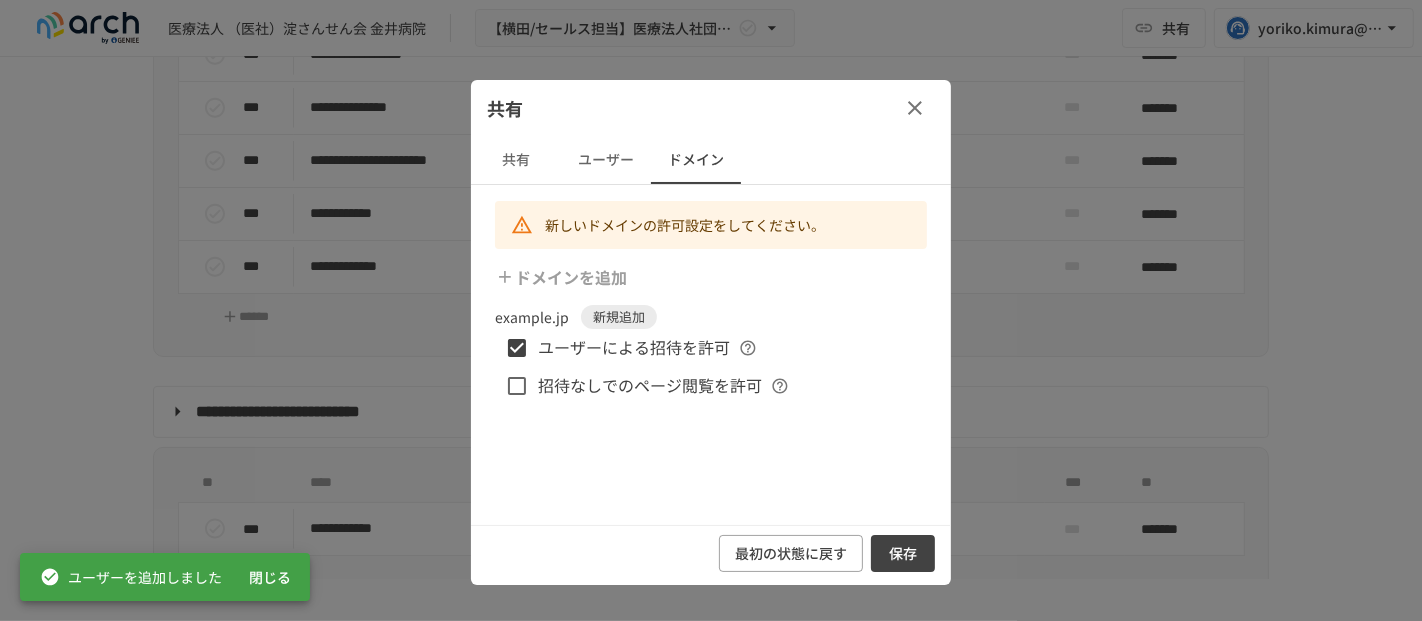 click on "保存" at bounding box center [903, 553] 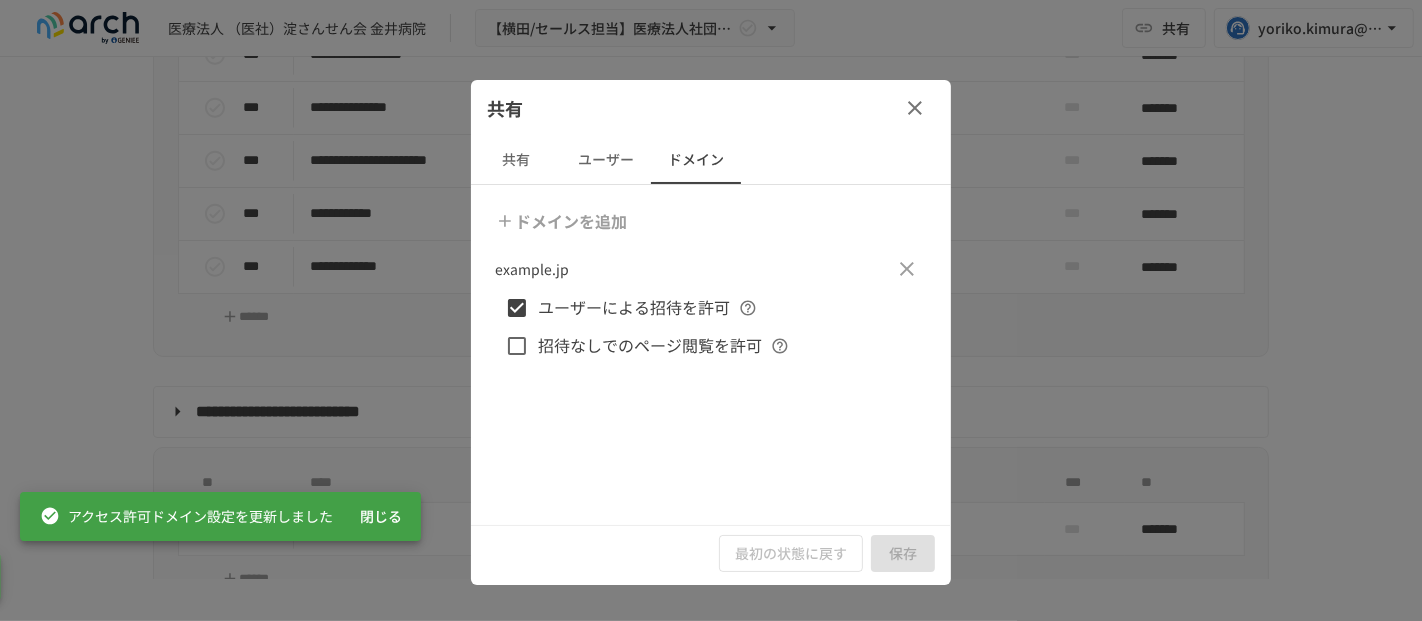 click 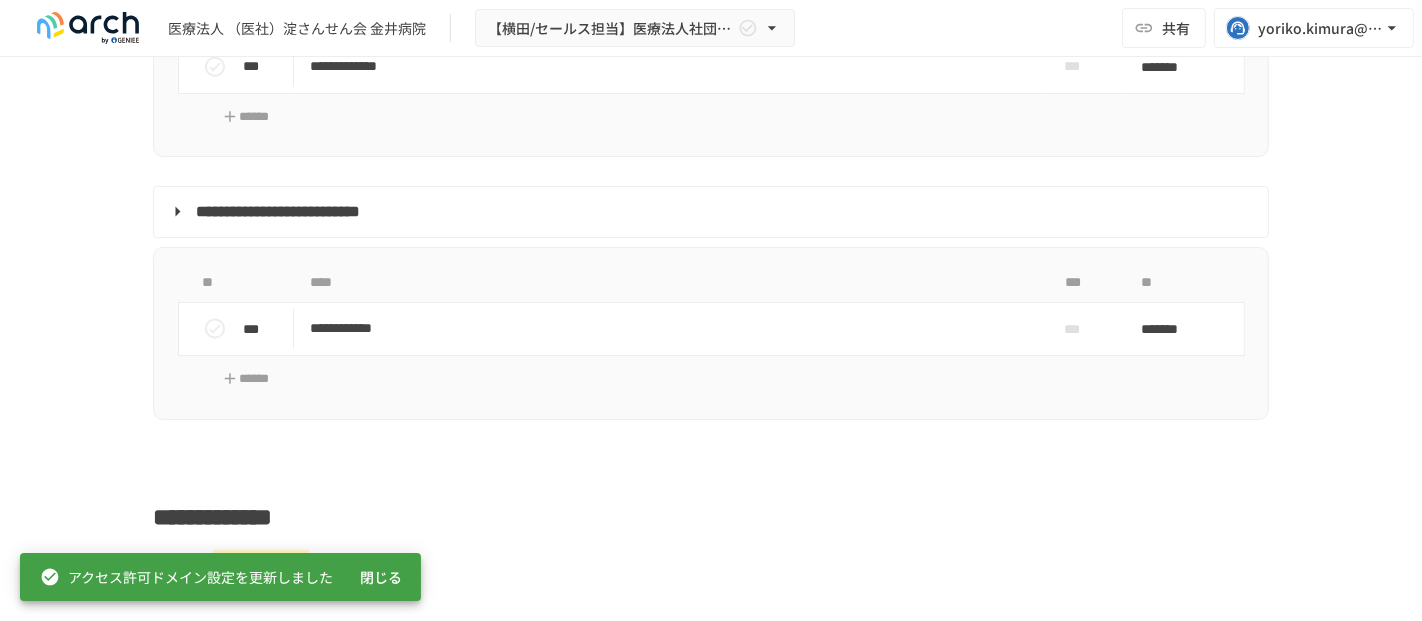 scroll, scrollTop: 2370, scrollLeft: 0, axis: vertical 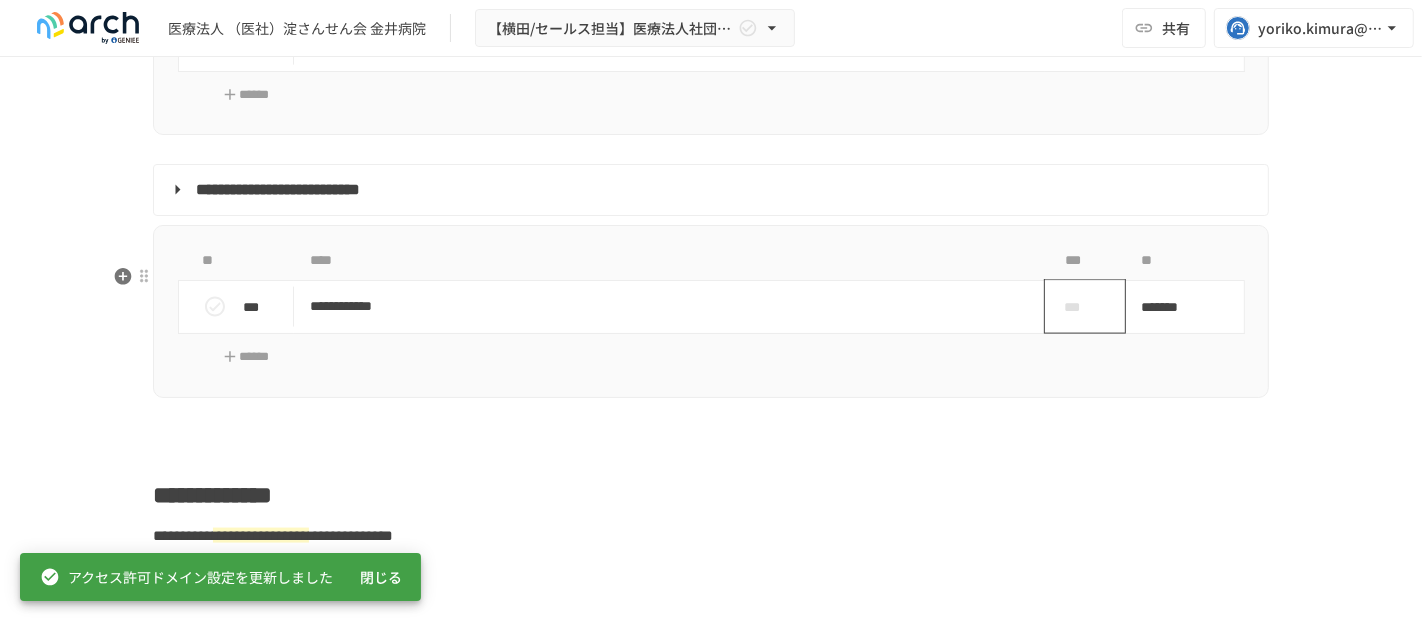 click on "***" at bounding box center (1077, 307) 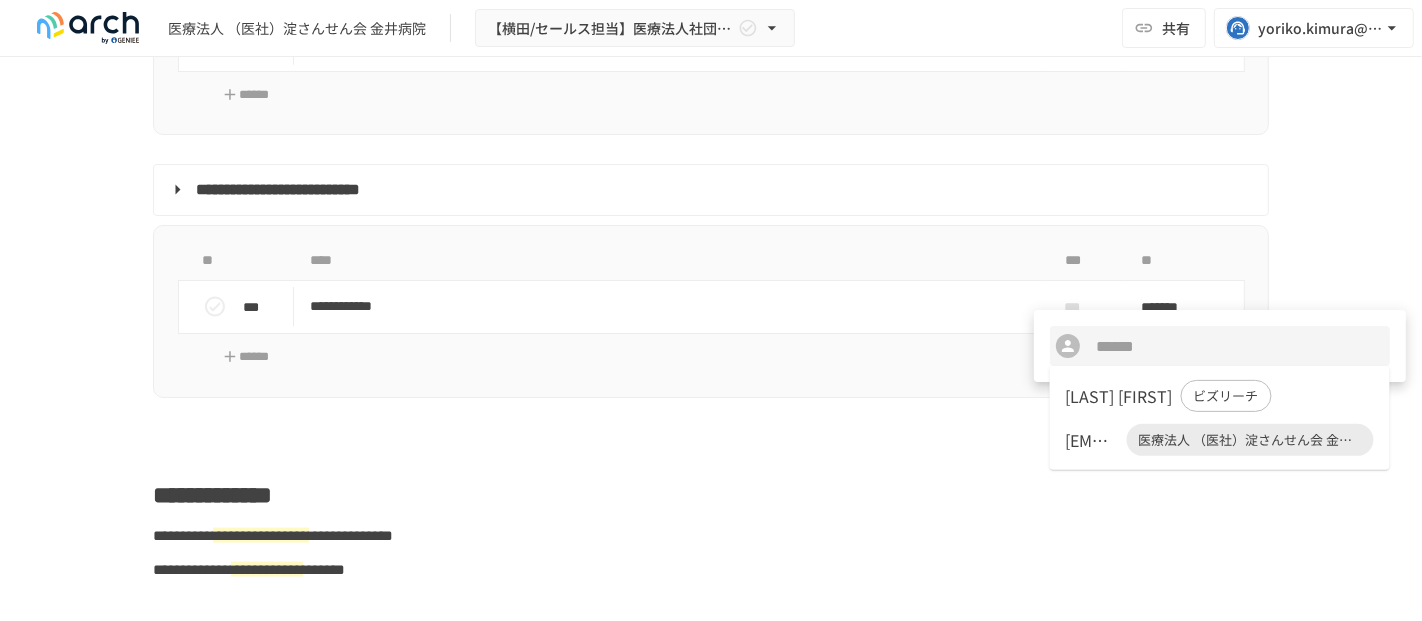 click on "shokuinka@kanaihospital.jp" at bounding box center (1092, 440) 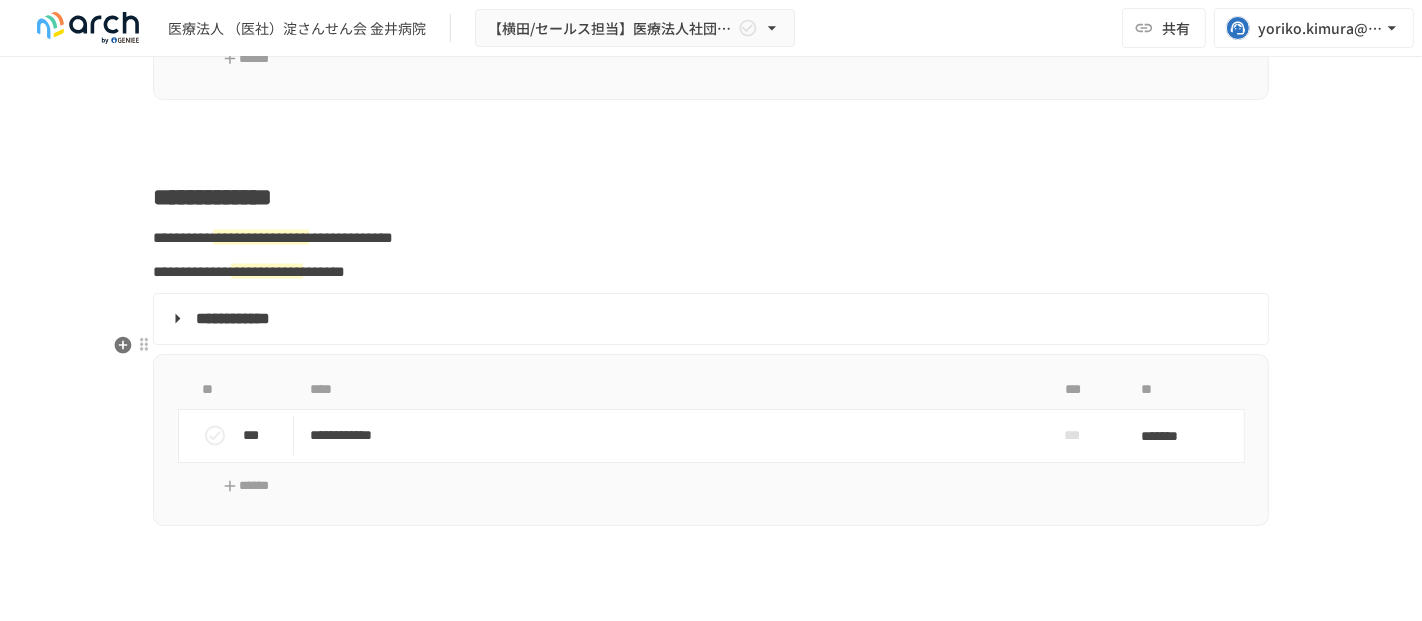 scroll, scrollTop: 2703, scrollLeft: 0, axis: vertical 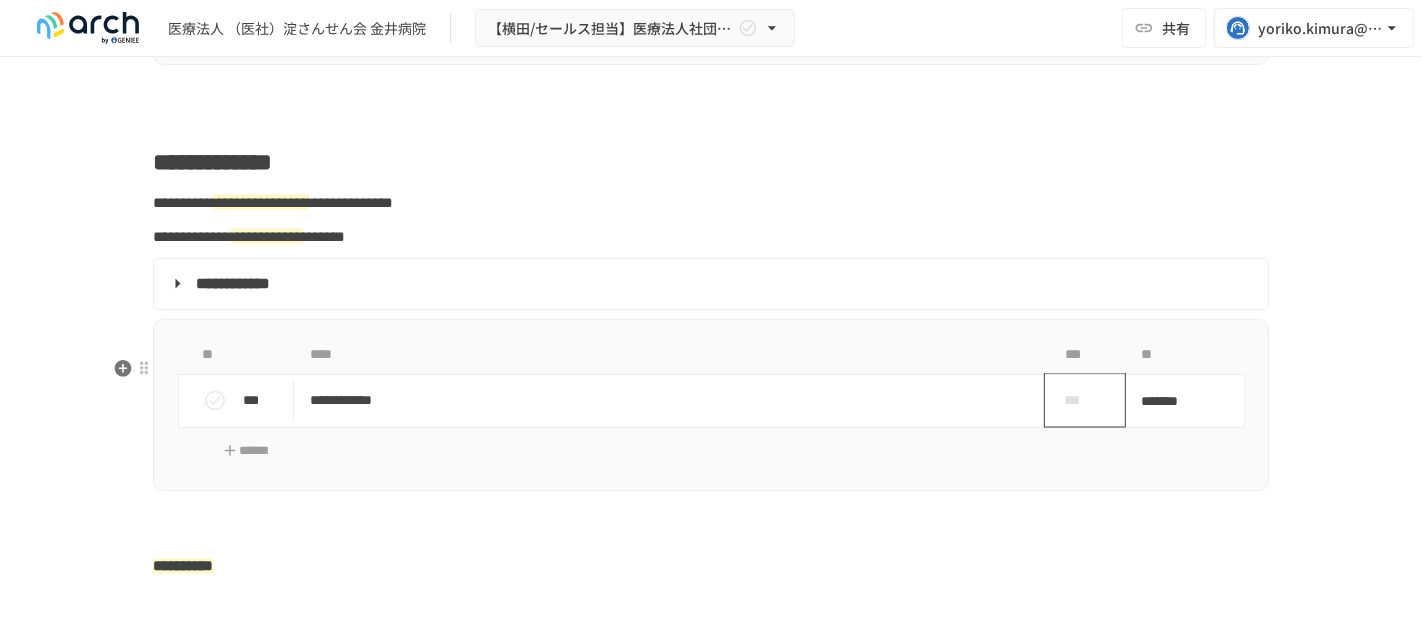 click on "***" at bounding box center (1077, 400) 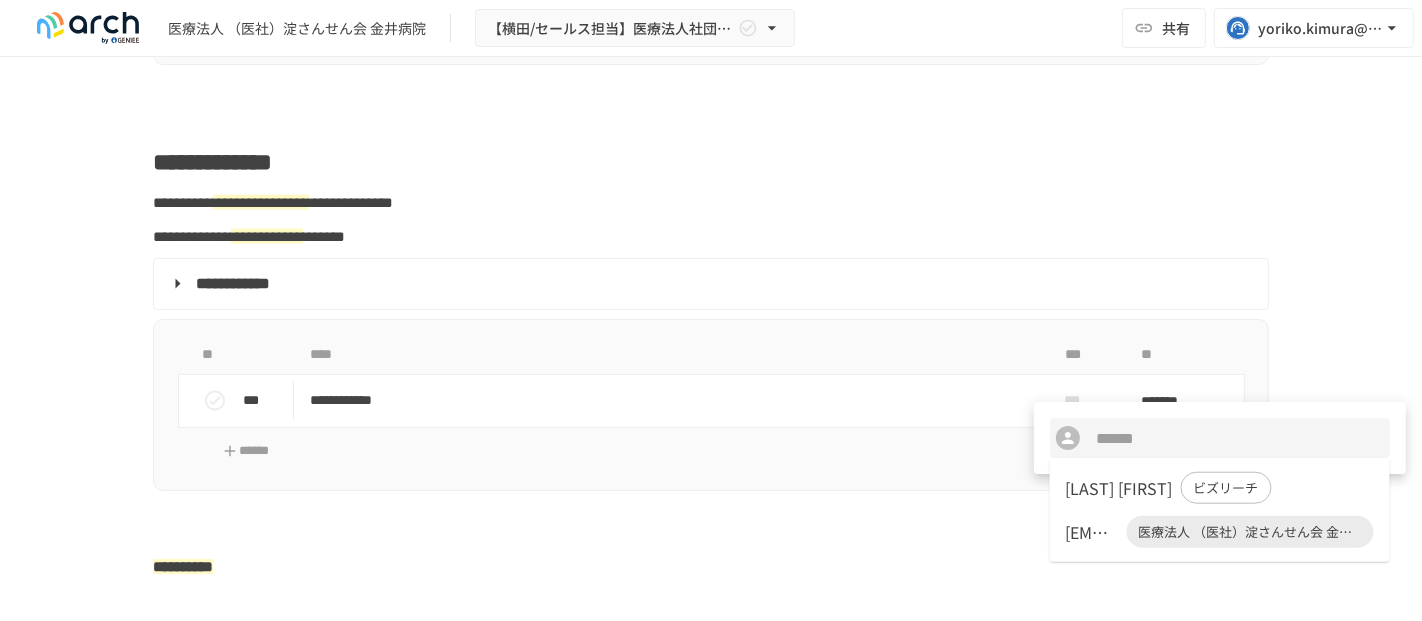 click on "shokuinka@kanaihospital.jp" at bounding box center [1092, 532] 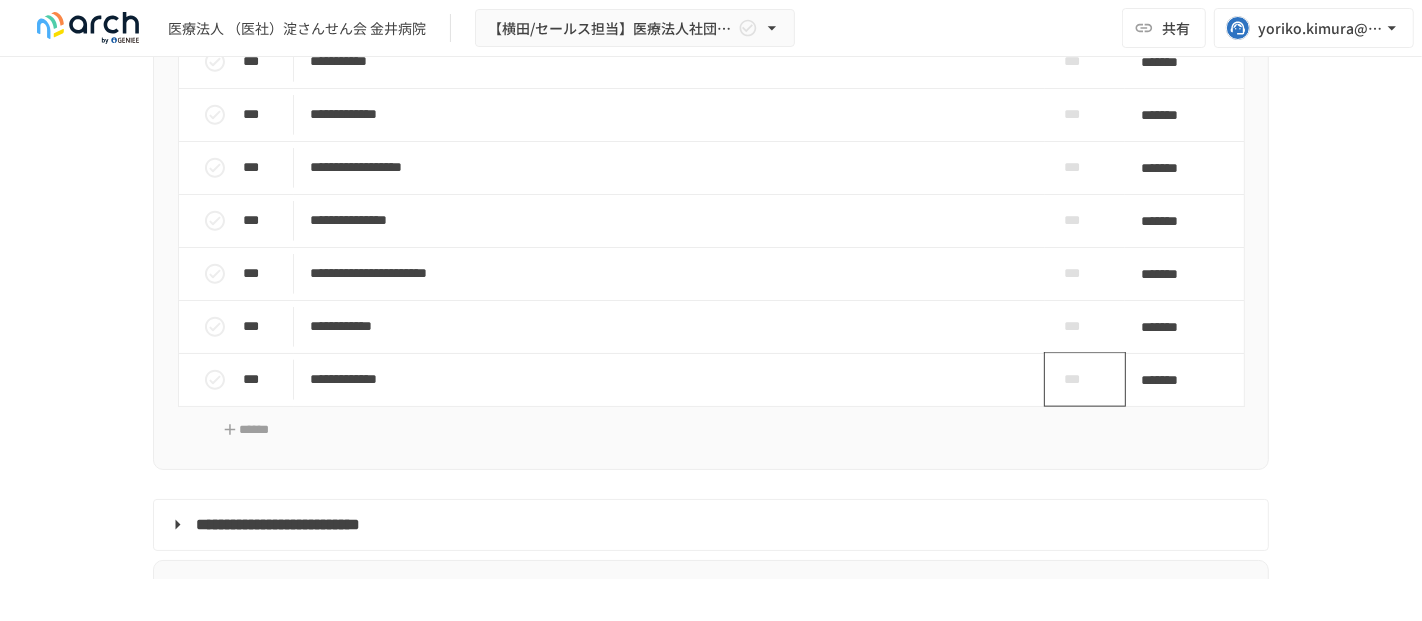 scroll, scrollTop: 1925, scrollLeft: 0, axis: vertical 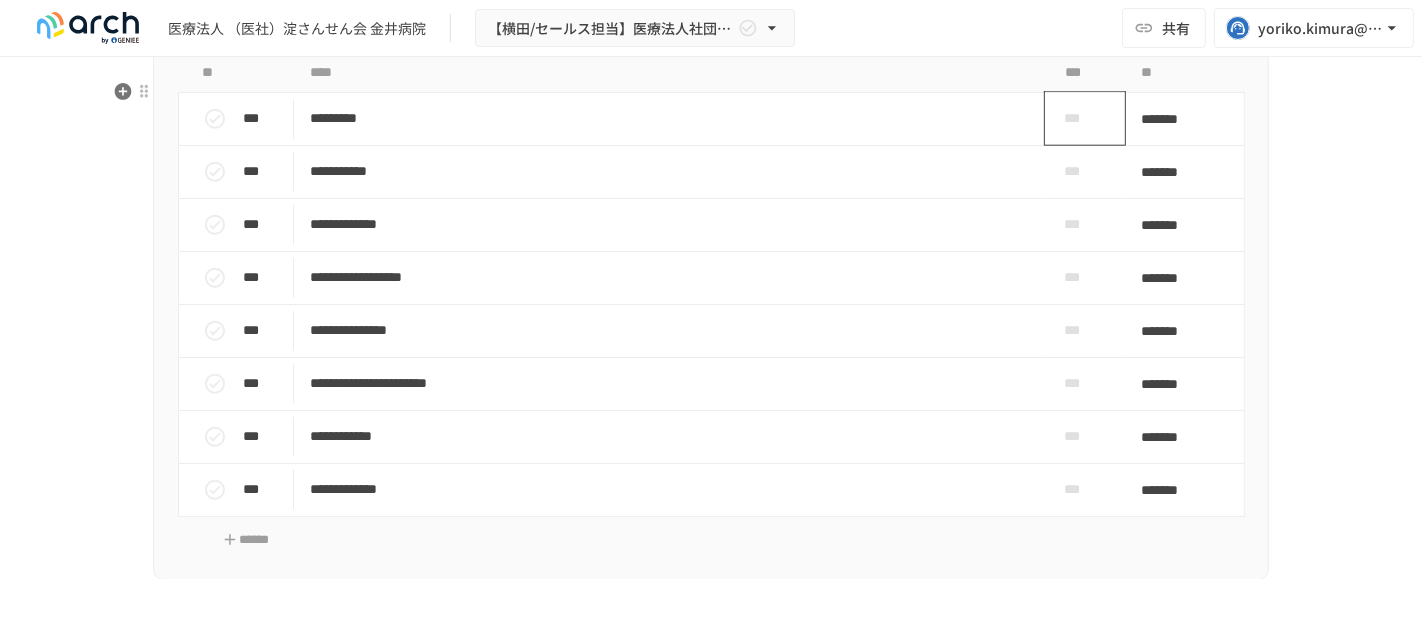 click on "***" at bounding box center (1077, 118) 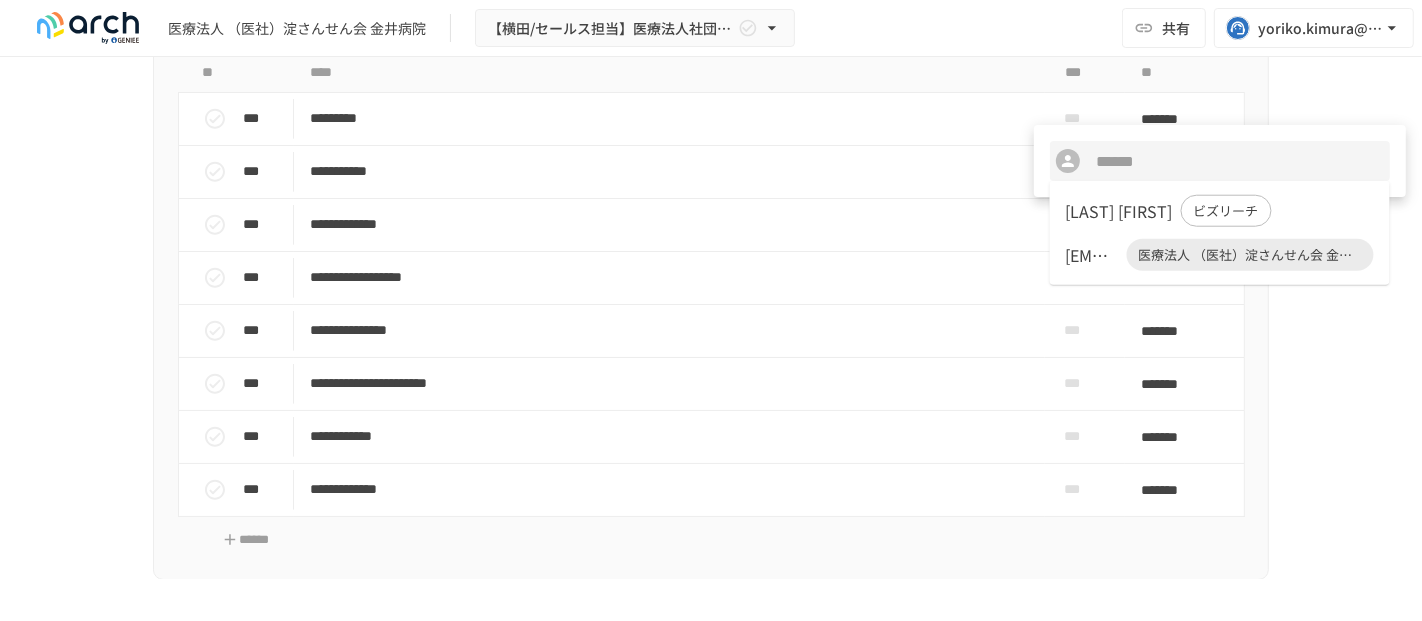 click on "shokuinka@kanaihospital.jp" at bounding box center [1092, 255] 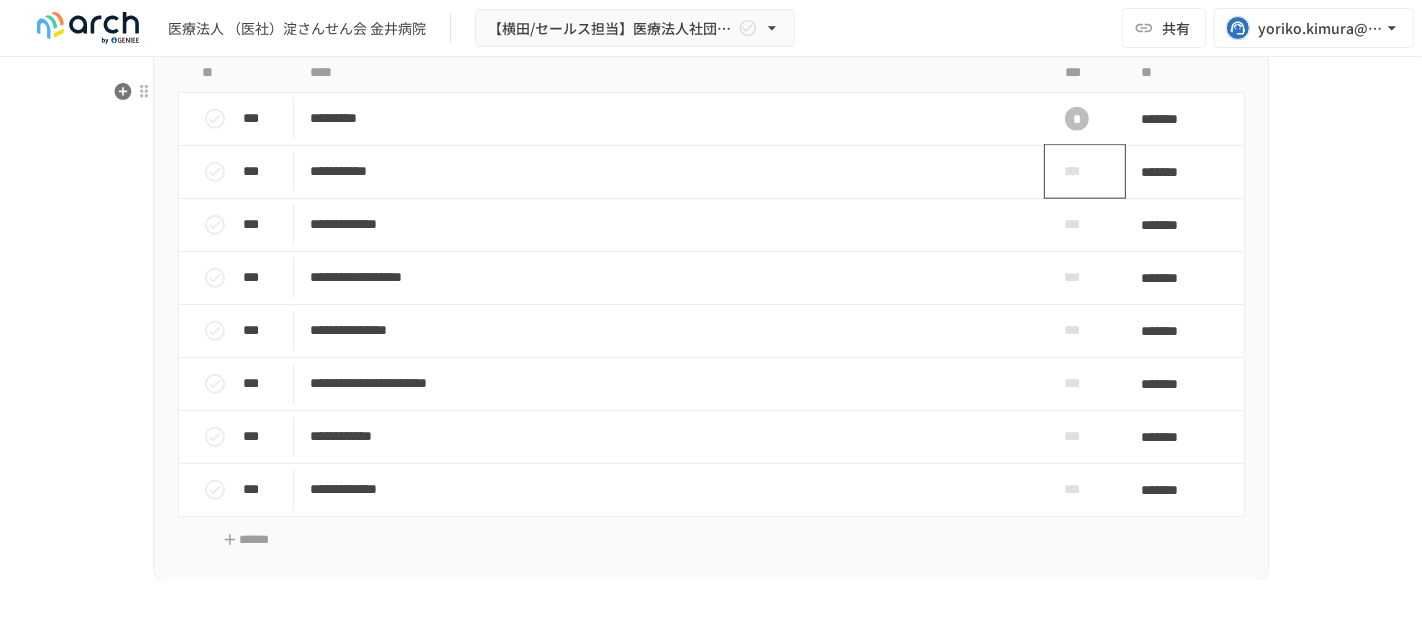 click on "***" at bounding box center [1077, 171] 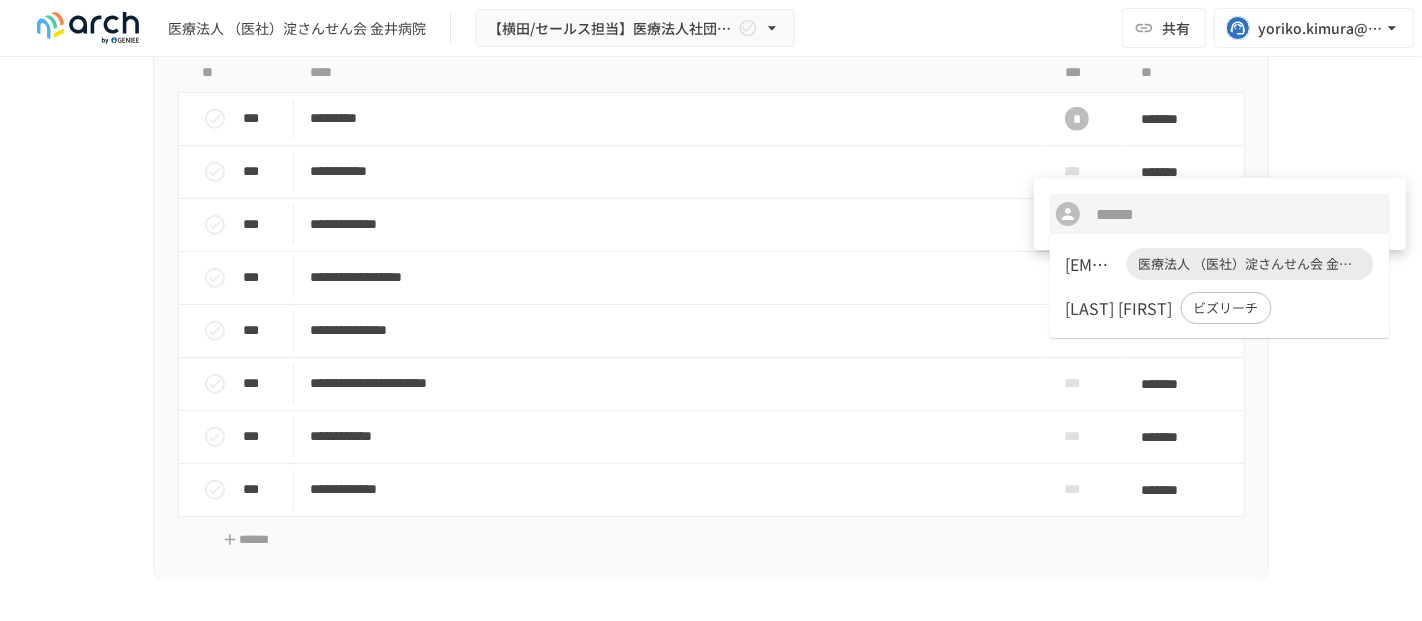 click on "shokuinka@kanaihospital.jp" at bounding box center [1092, 264] 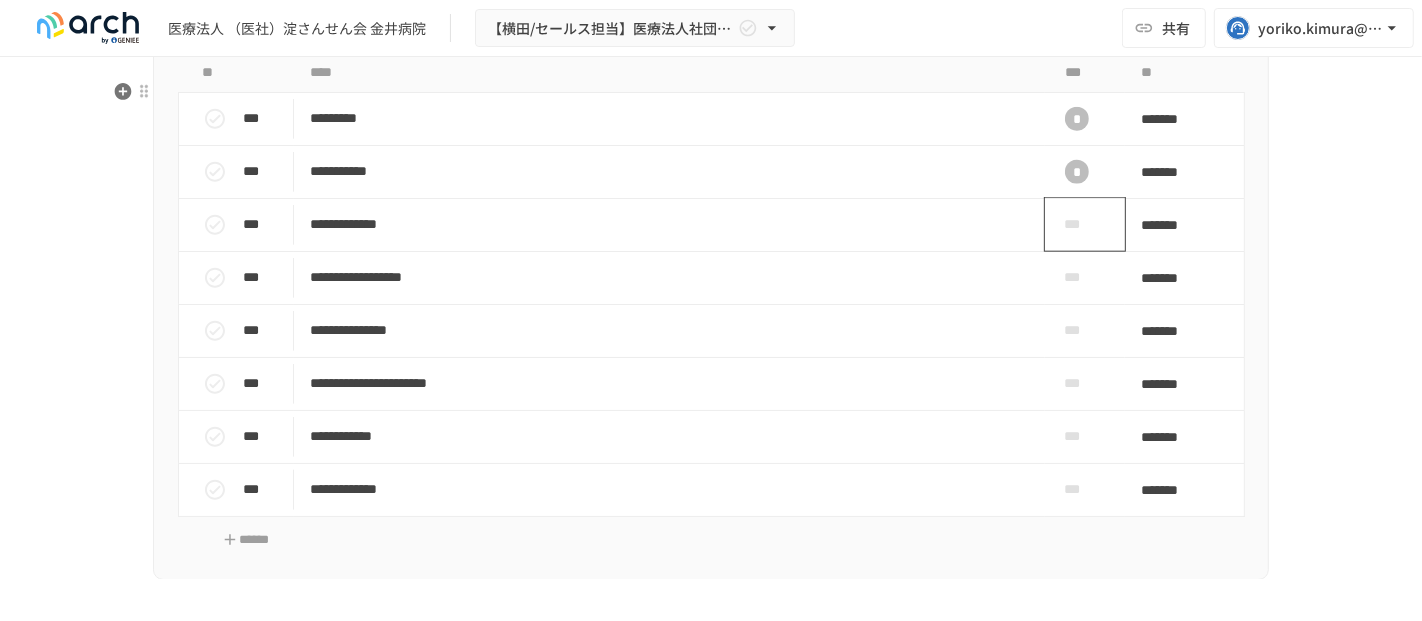 click on "***" at bounding box center [1077, 224] 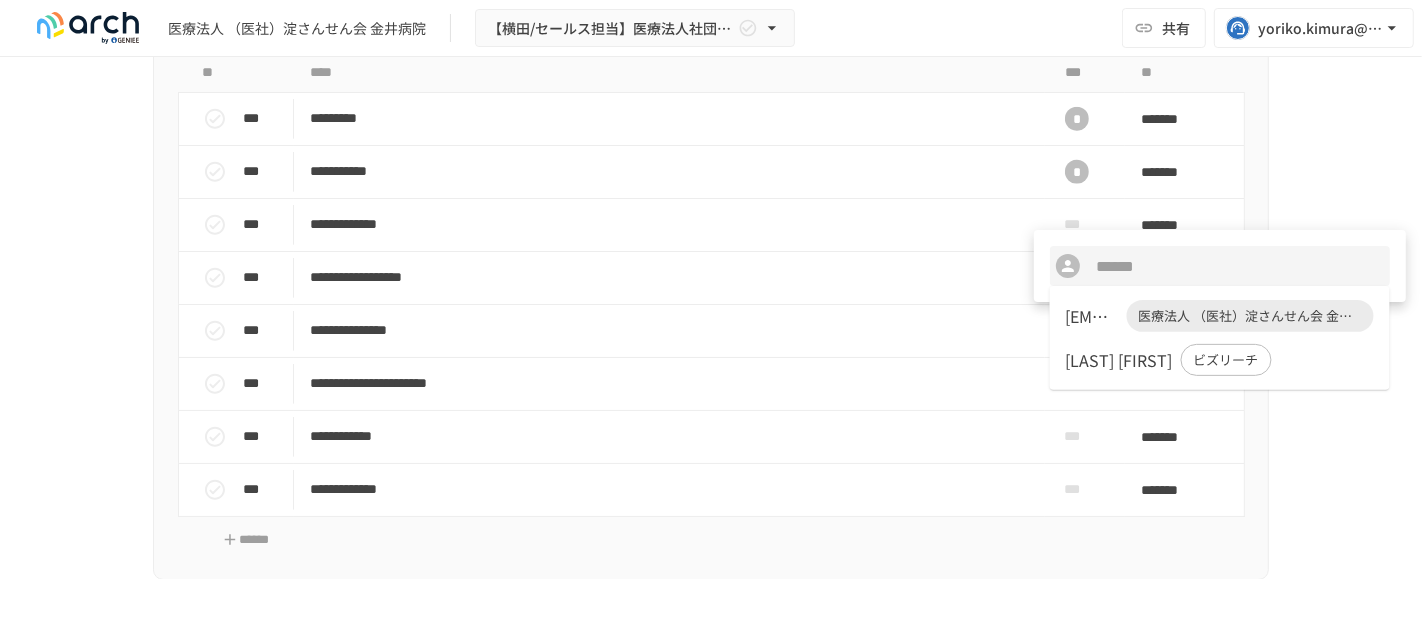 click on "shokuinka@kanaihospital.jp" at bounding box center [1092, 316] 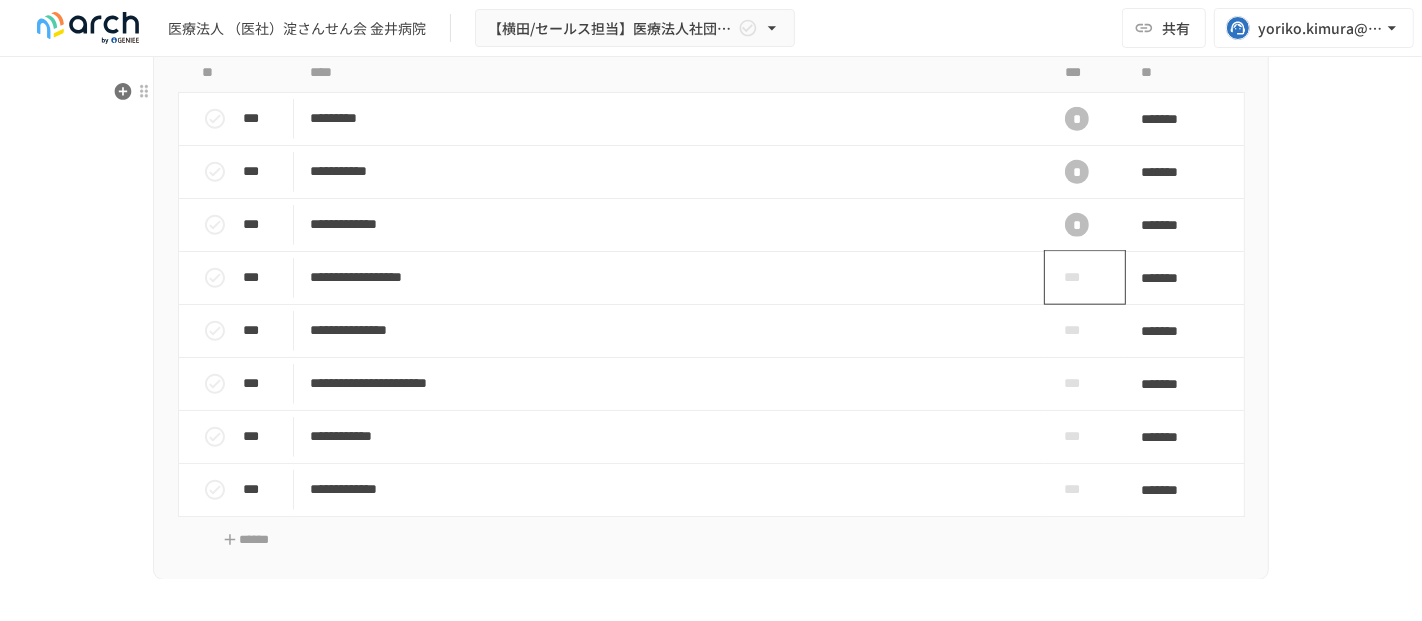 click on "***" at bounding box center (1077, 277) 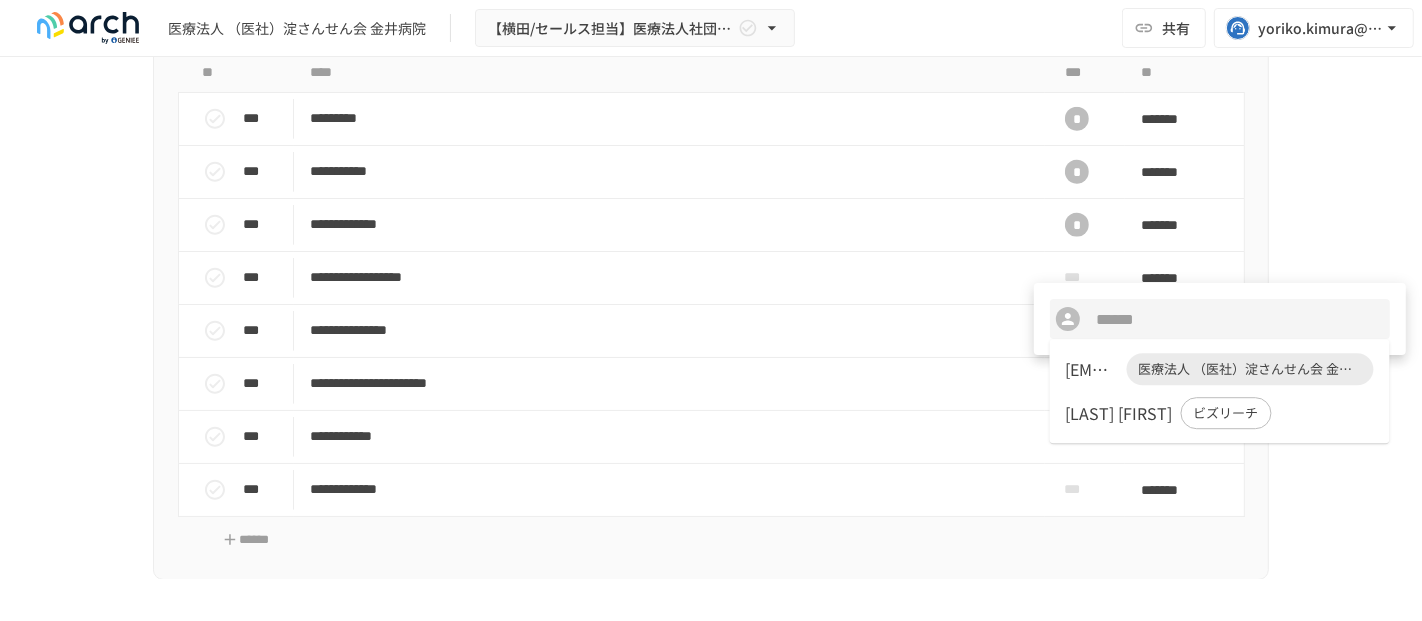 click on "shokuinka@kanaihospital.jp 医療法人 （医社）淀さんせん会  金井病院" at bounding box center (1220, 369) 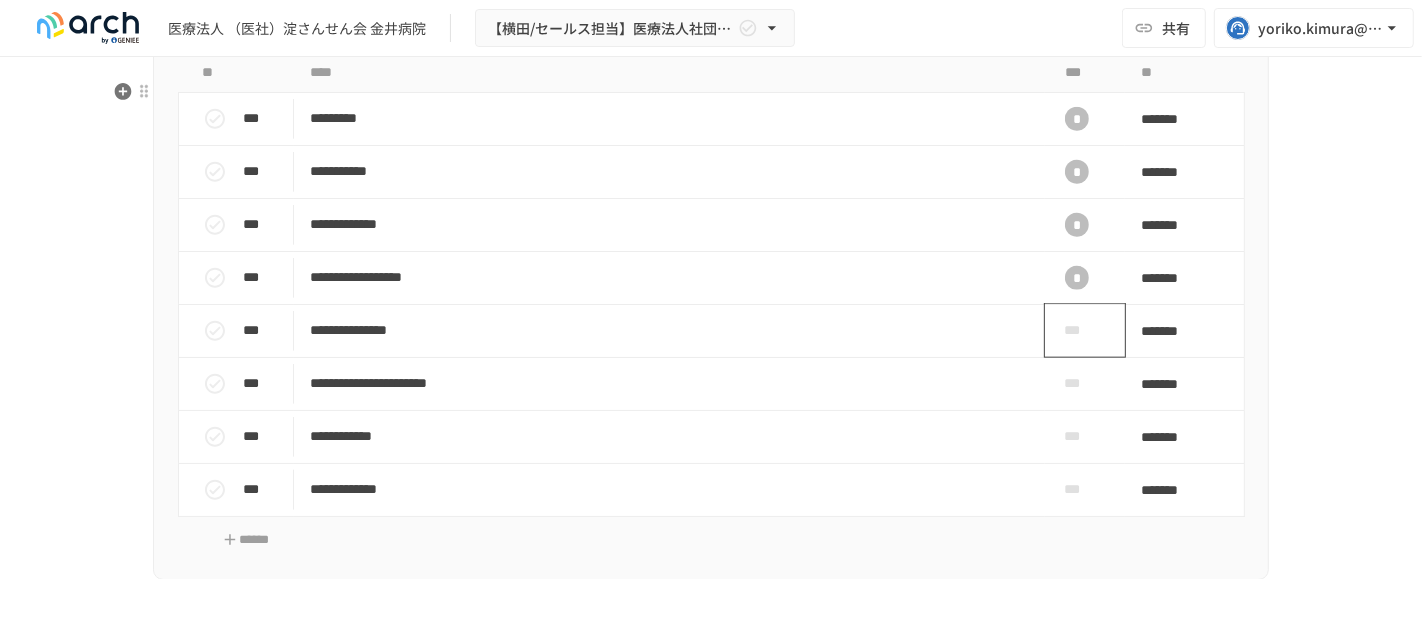 click on "***" at bounding box center (1077, 331) 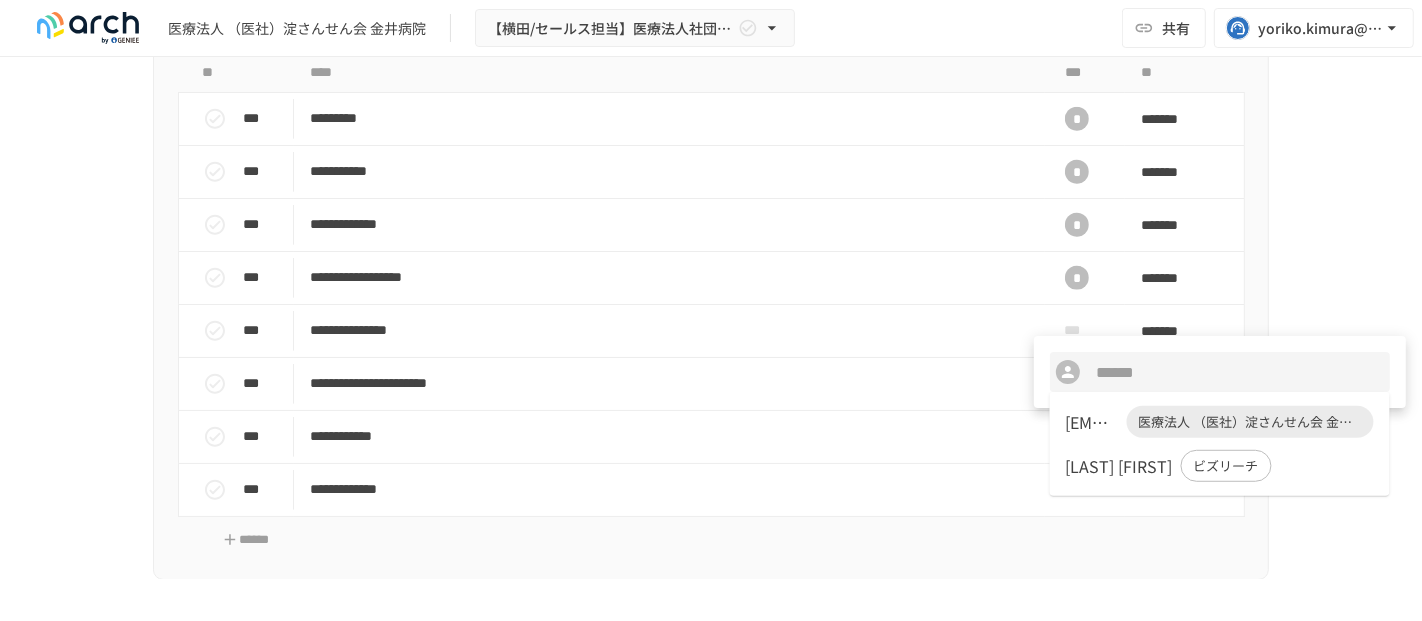 click on "shokuinka@kanaihospital.jp" at bounding box center [1092, 422] 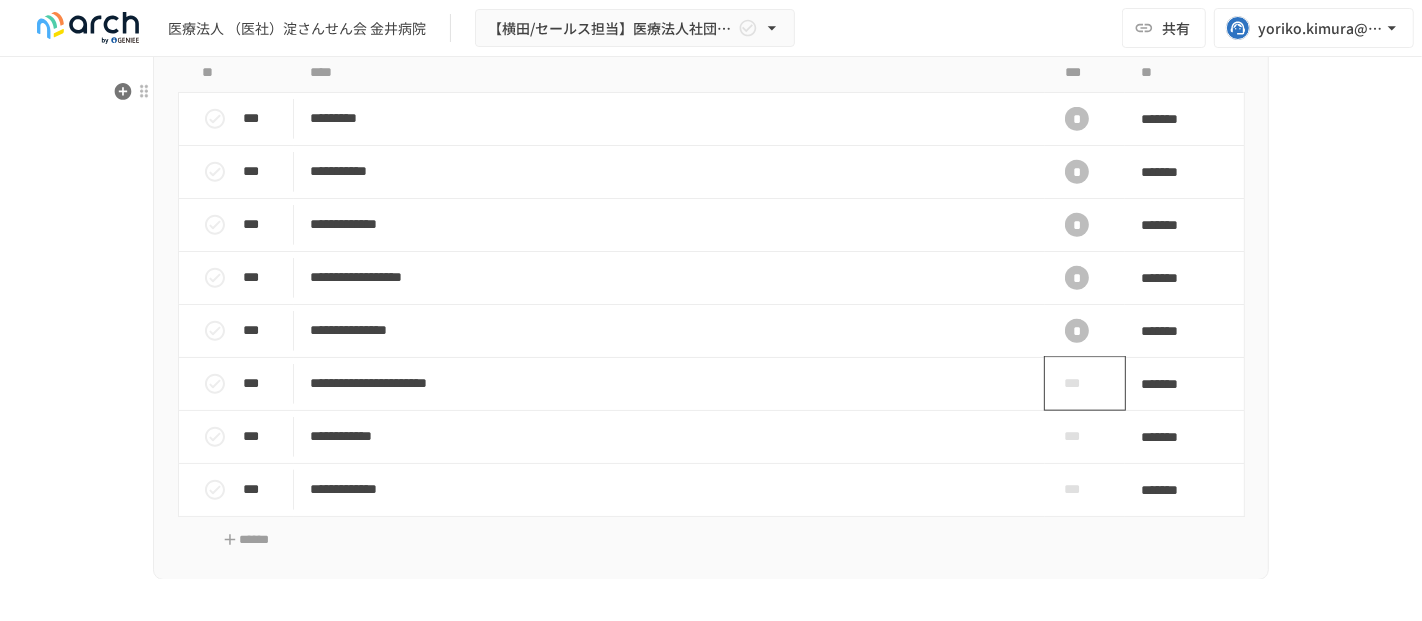 click on "***" at bounding box center (1077, 383) 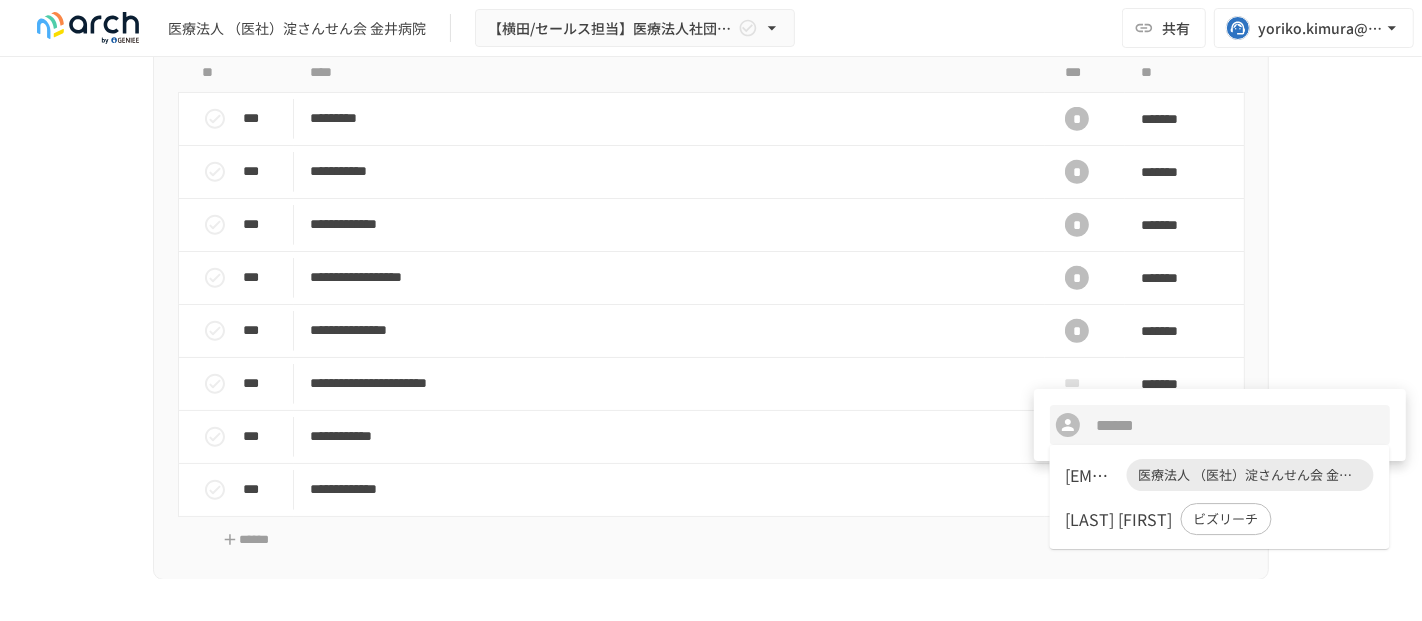 click on "shokuinka@kanaihospital.jp" at bounding box center (1092, 475) 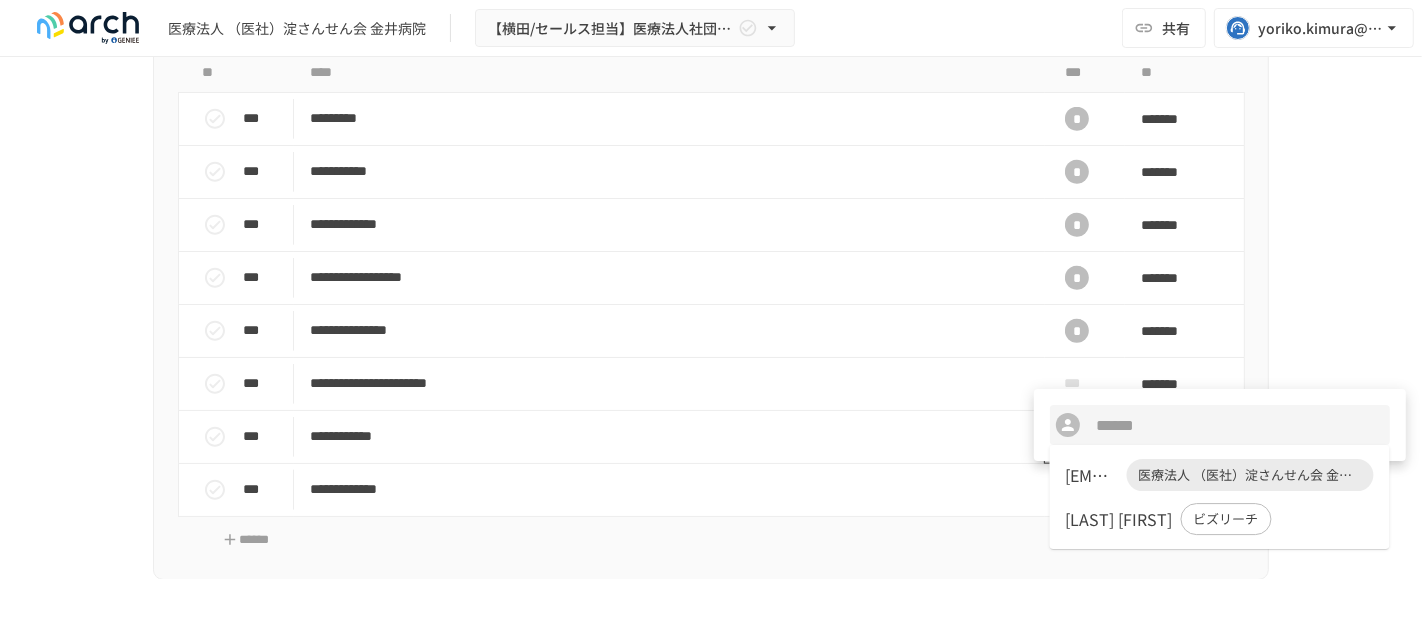 type 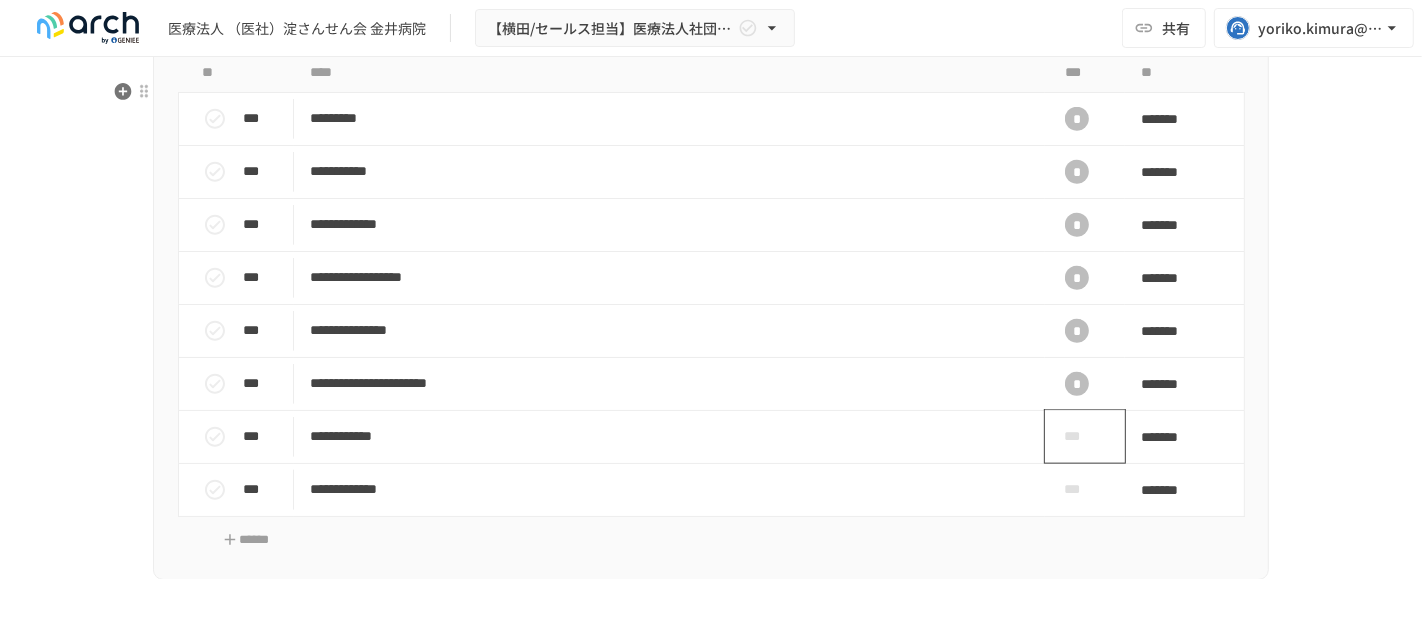 click on "***" at bounding box center [1077, 436] 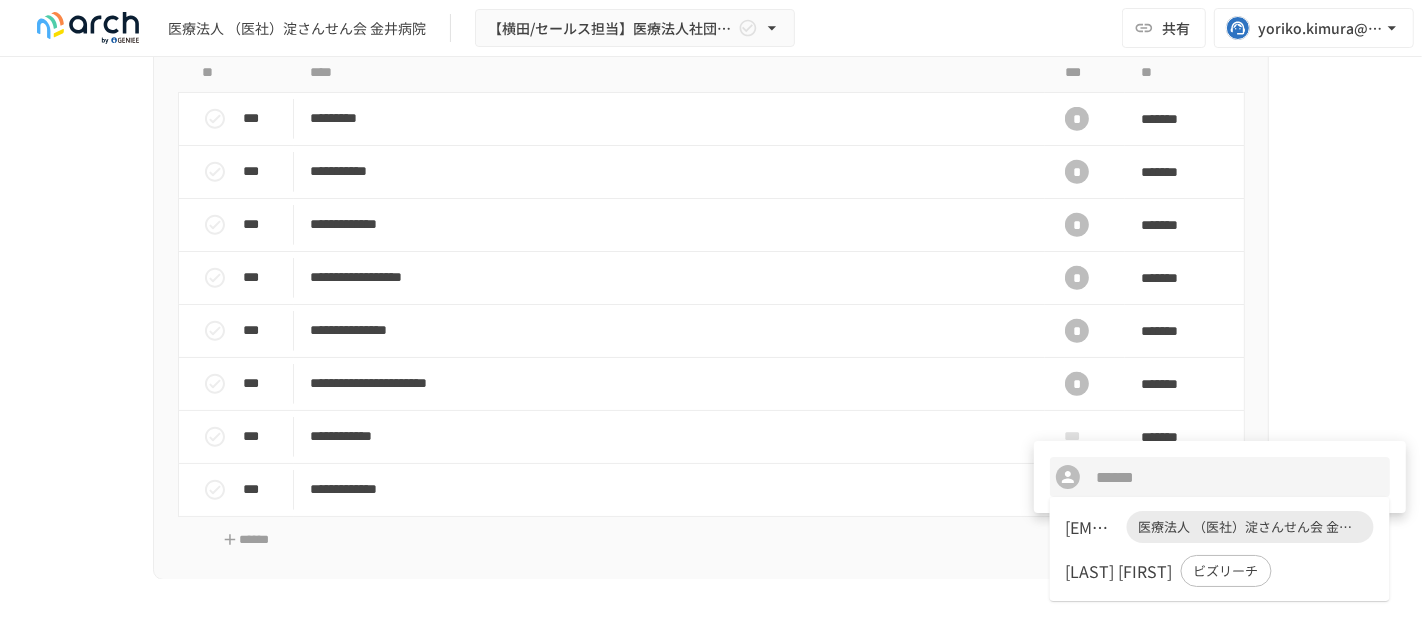 click on "shokuinka@kanaihospital.jp" at bounding box center (1092, 527) 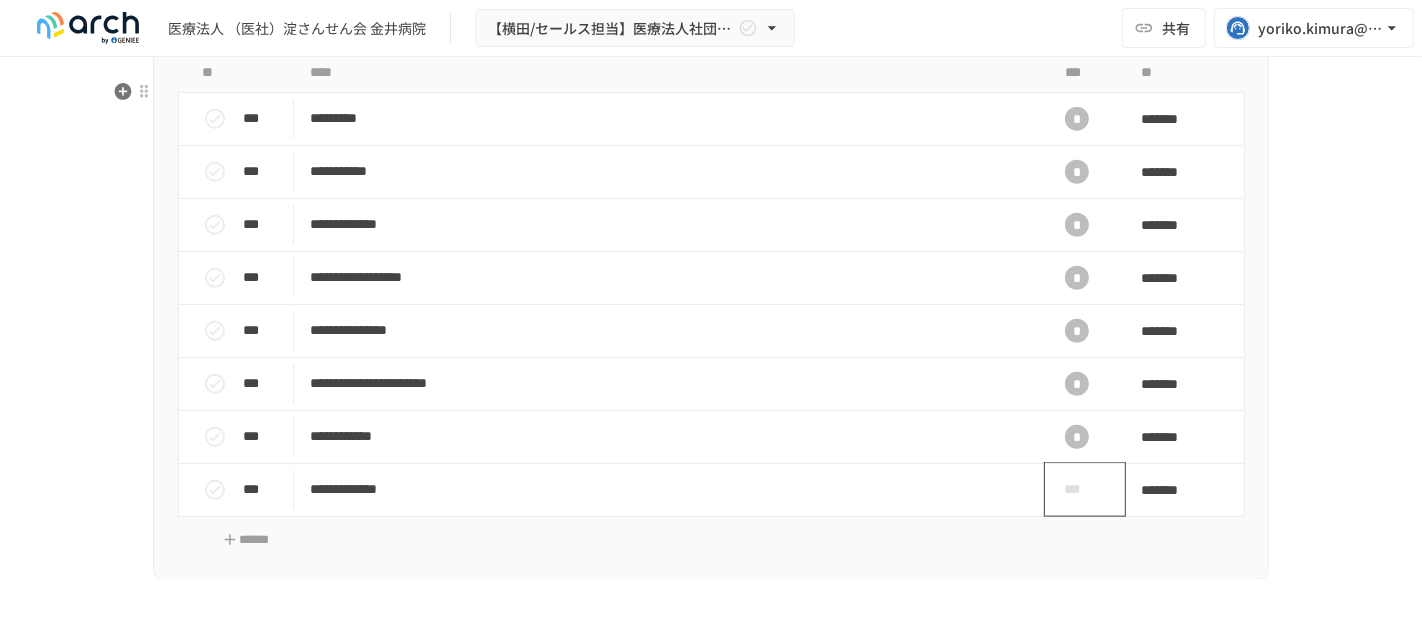 click on "***" at bounding box center [1077, 489] 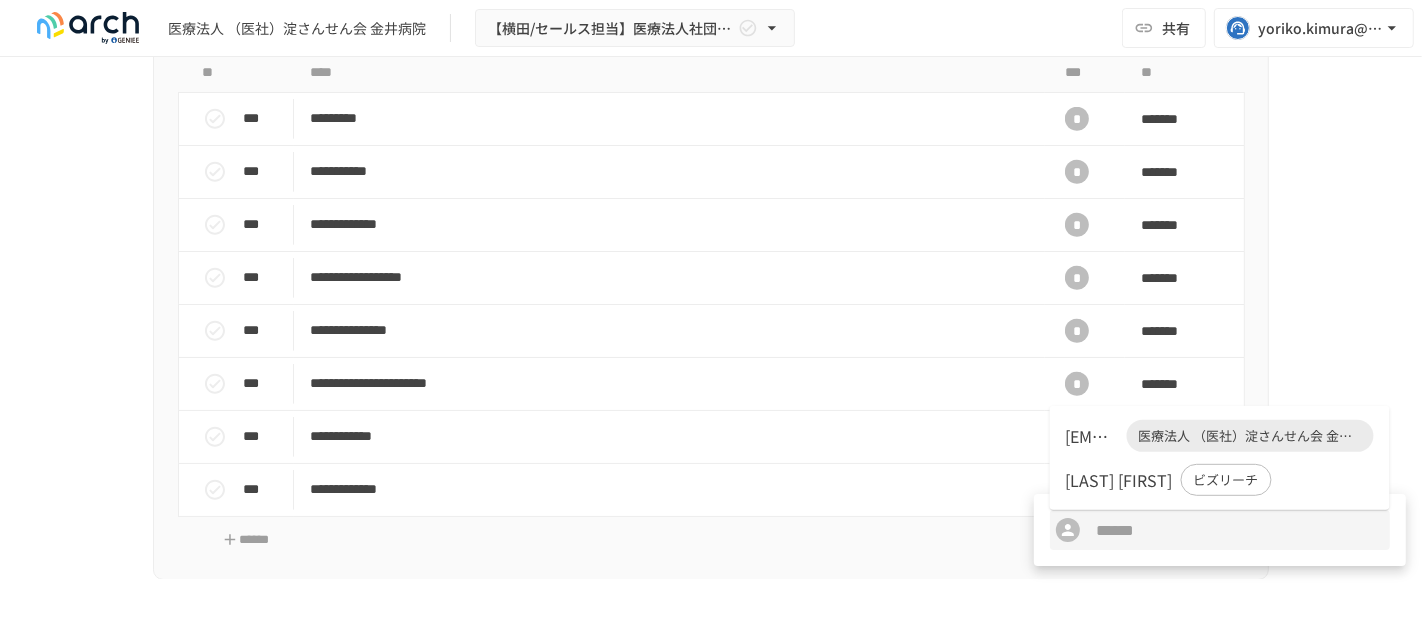 click on "shokuinka@kanaihospital.jp 医療法人 （医社）淀さんせん会  金井病院" at bounding box center (1220, 436) 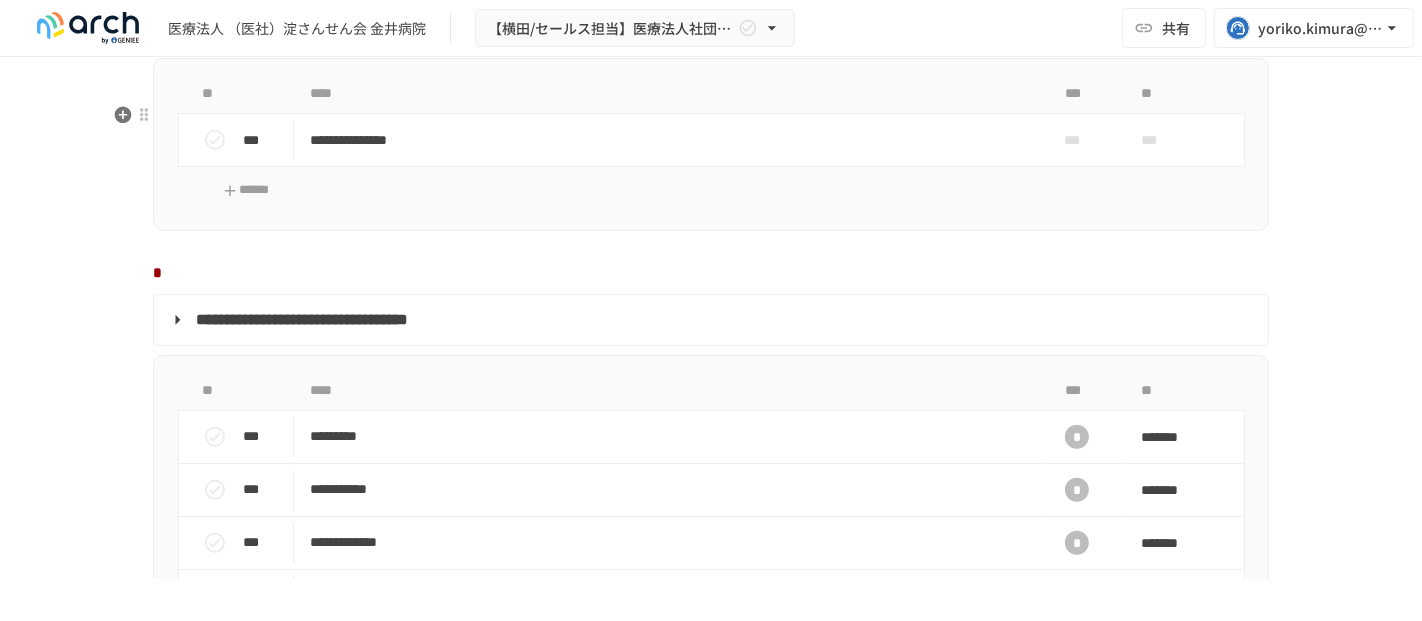scroll, scrollTop: 1481, scrollLeft: 0, axis: vertical 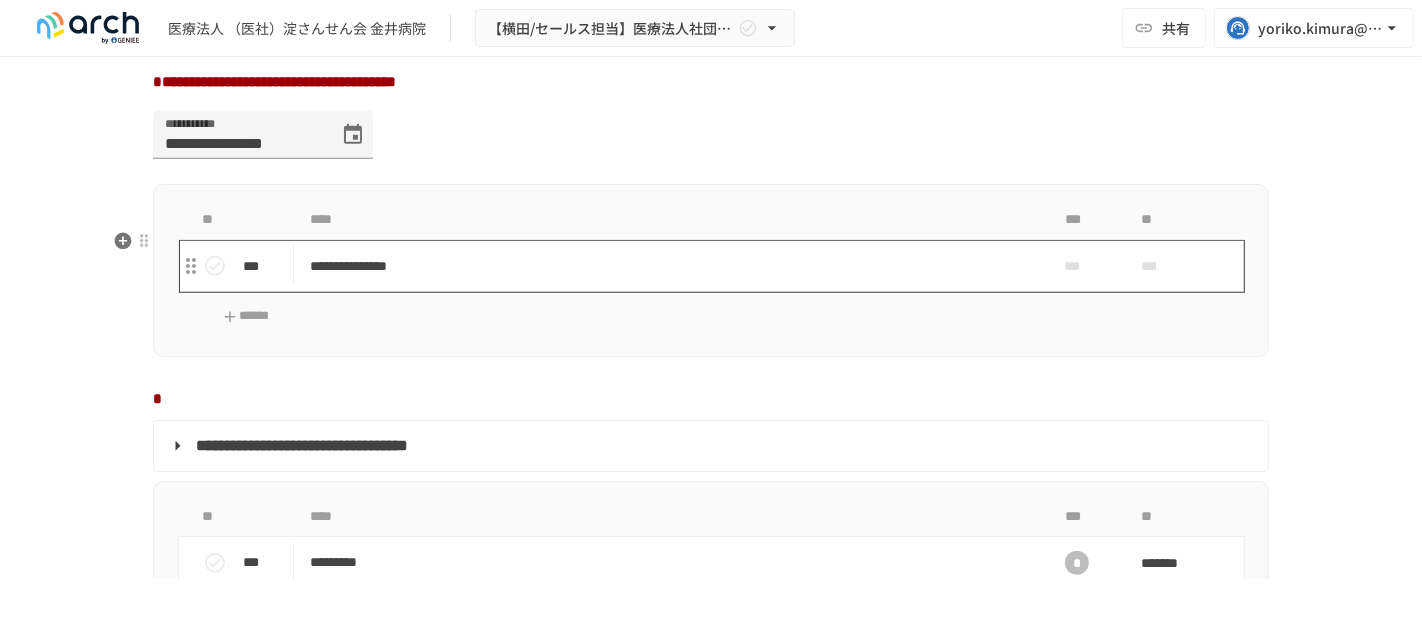 click on "**********" at bounding box center (669, 266) 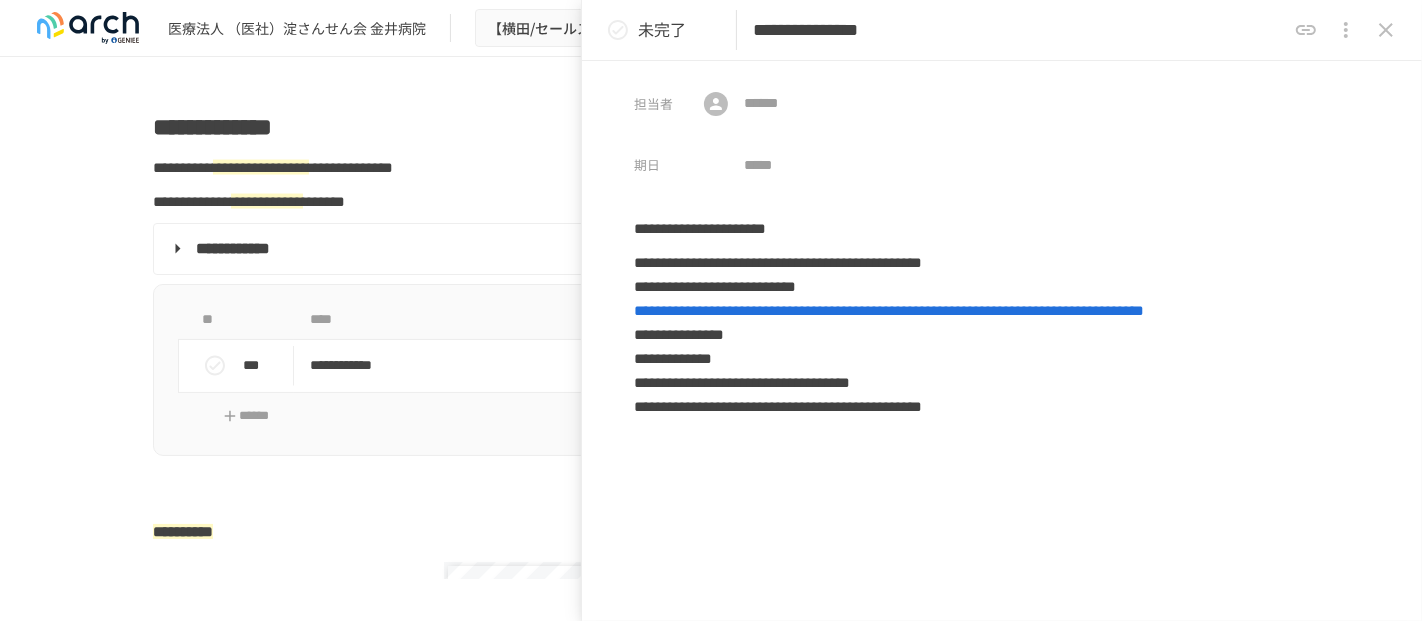 click 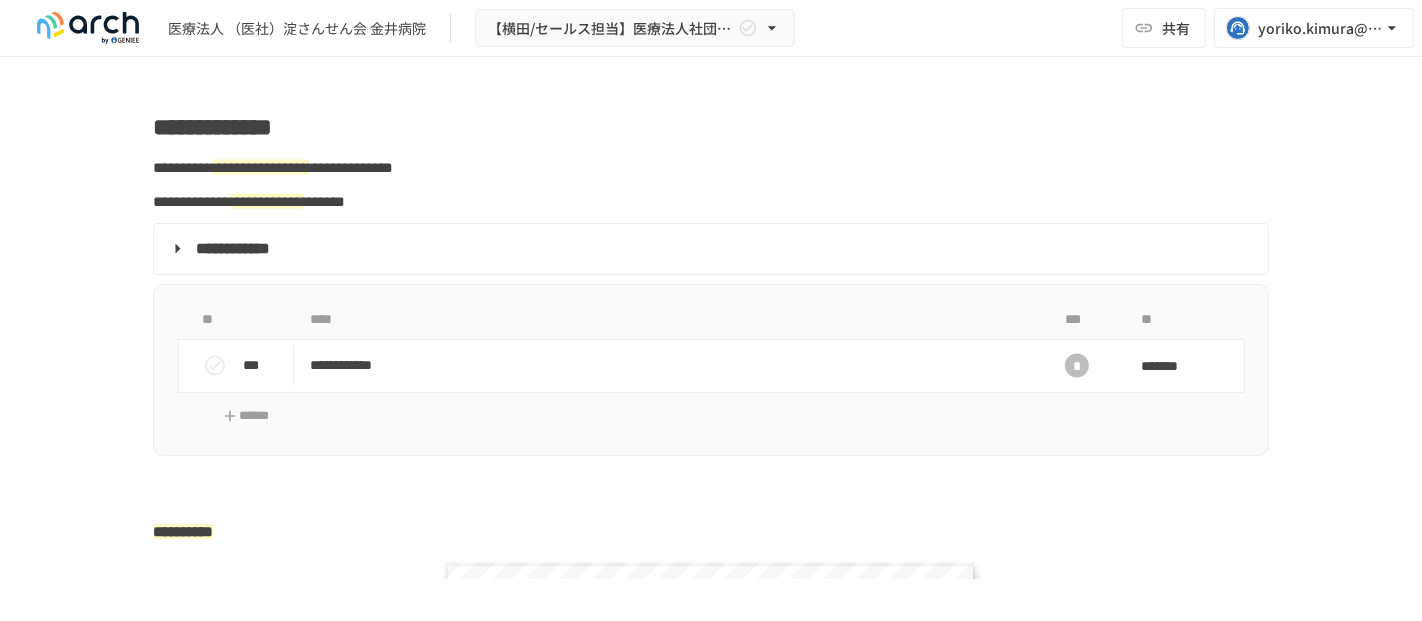 drag, startPoint x: 422, startPoint y: 30, endPoint x: 158, endPoint y: 35, distance: 264.04733 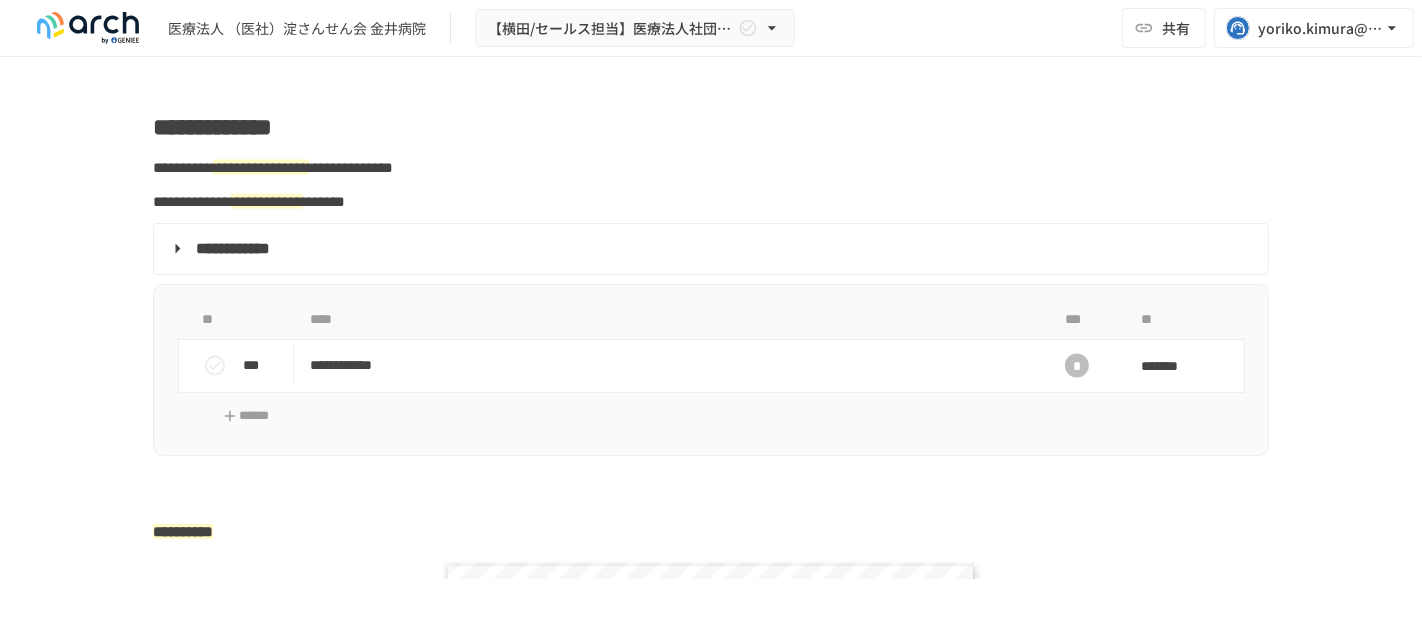 click on "医療法人 （医社）淀さんせん会  金井病院 【横田/セールス担当】医療法人社団淀さんせん会 金井病院様_初期設定サポート" at bounding box center [409, 28] 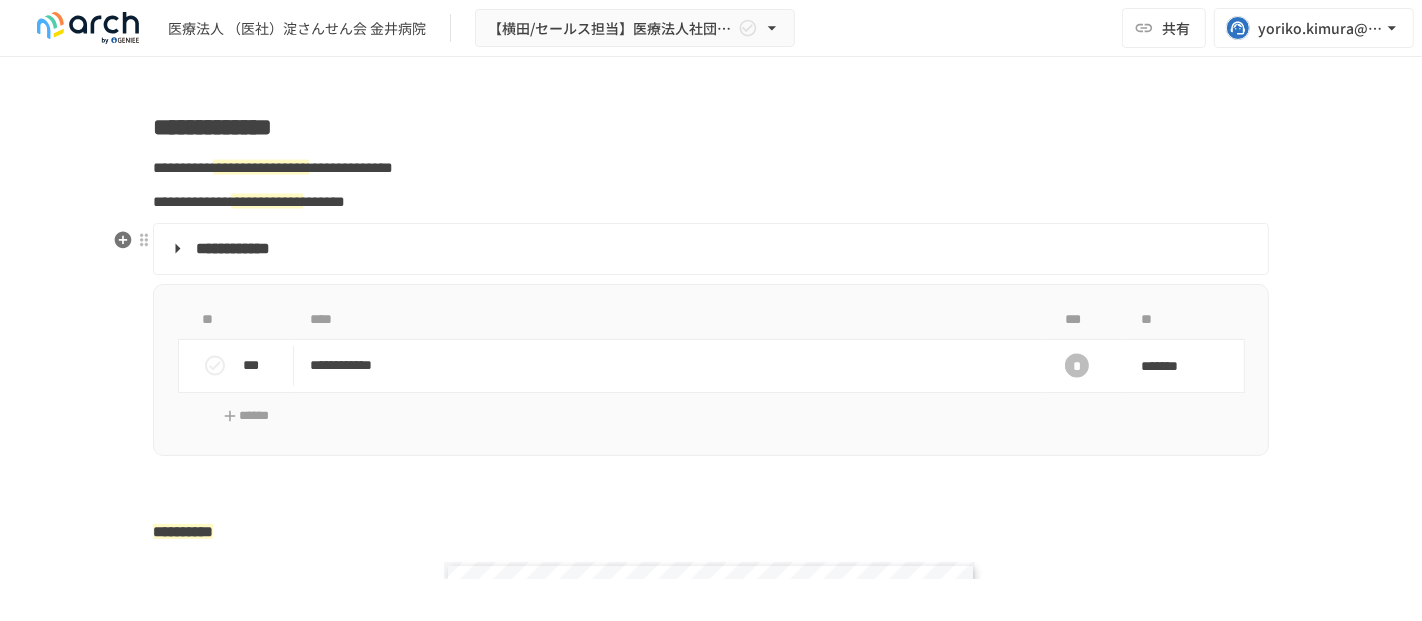 click on "**********" at bounding box center [711, 202] 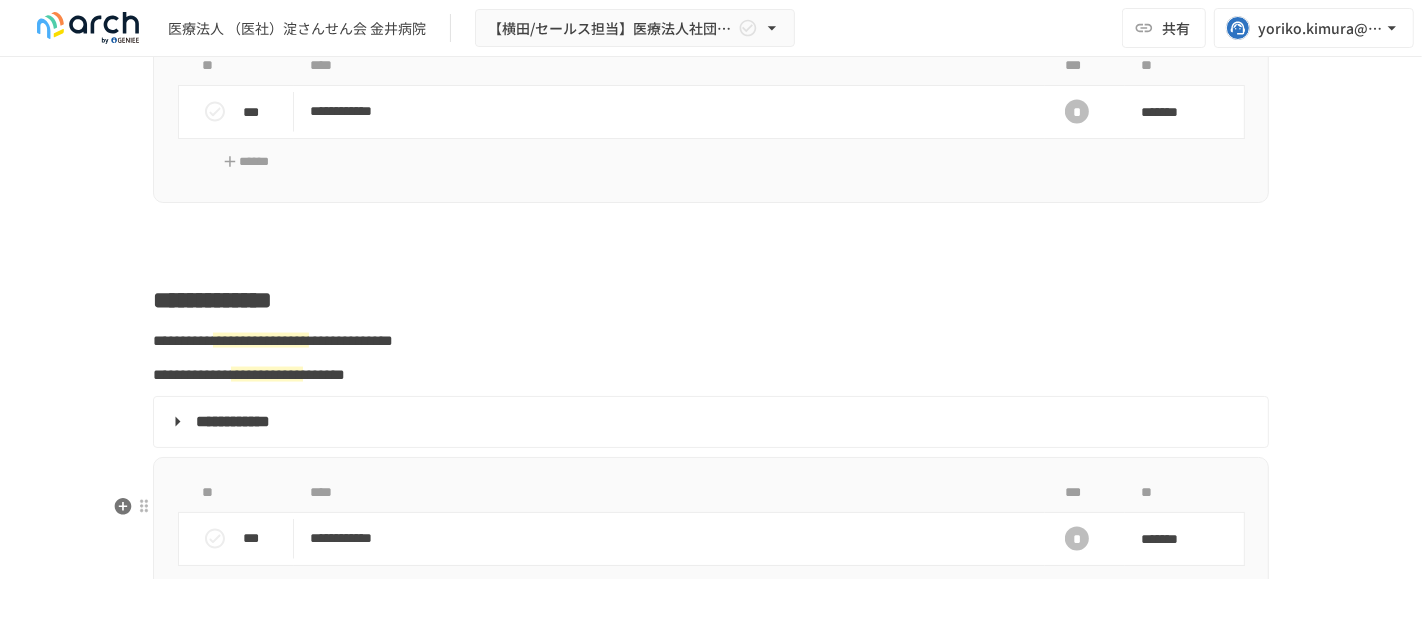scroll, scrollTop: 2405, scrollLeft: 0, axis: vertical 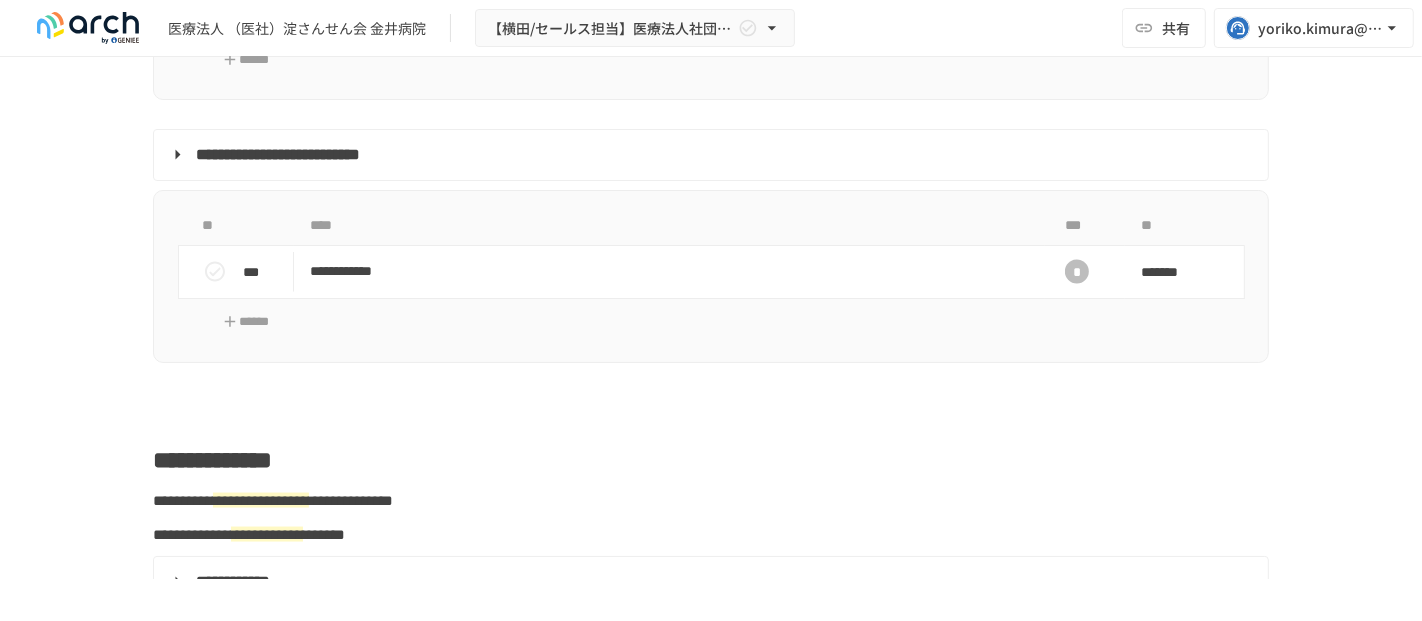 drag, startPoint x: 406, startPoint y: 31, endPoint x: 164, endPoint y: 33, distance: 242.00827 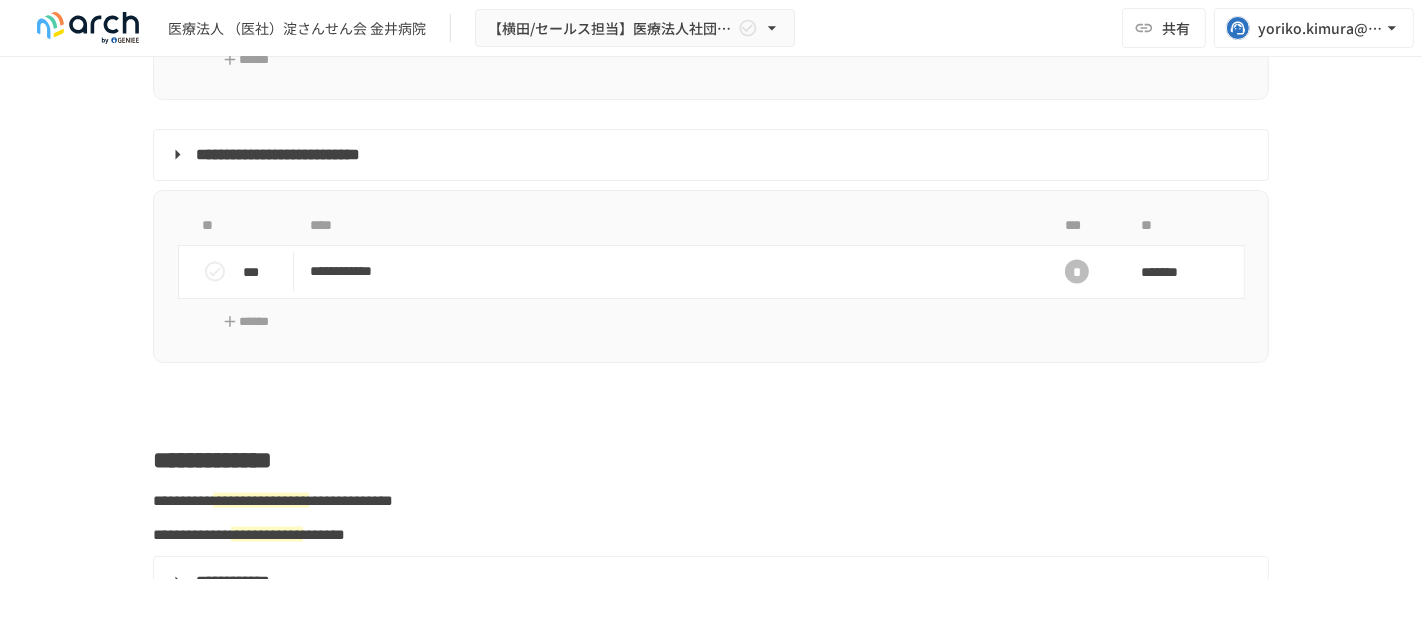copy on "医療法人 （医社）[NAME]会  [NAME]" 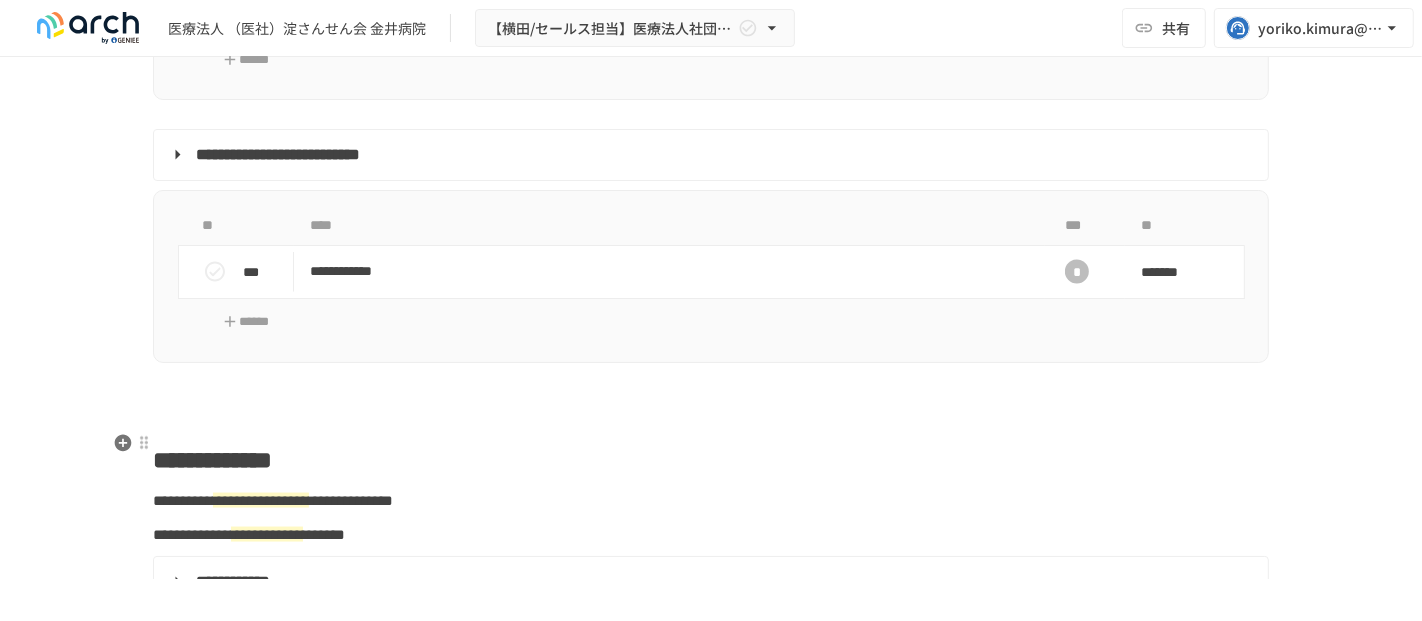 click at bounding box center [711, 405] 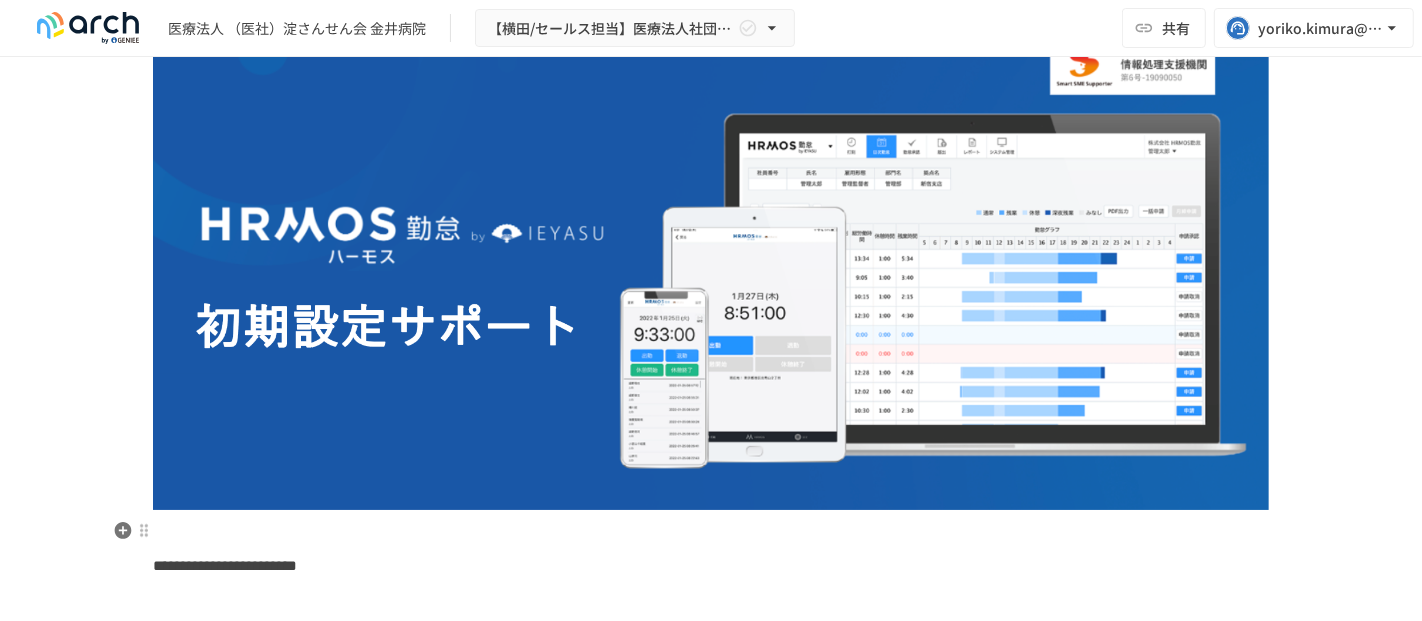 scroll, scrollTop: 0, scrollLeft: 0, axis: both 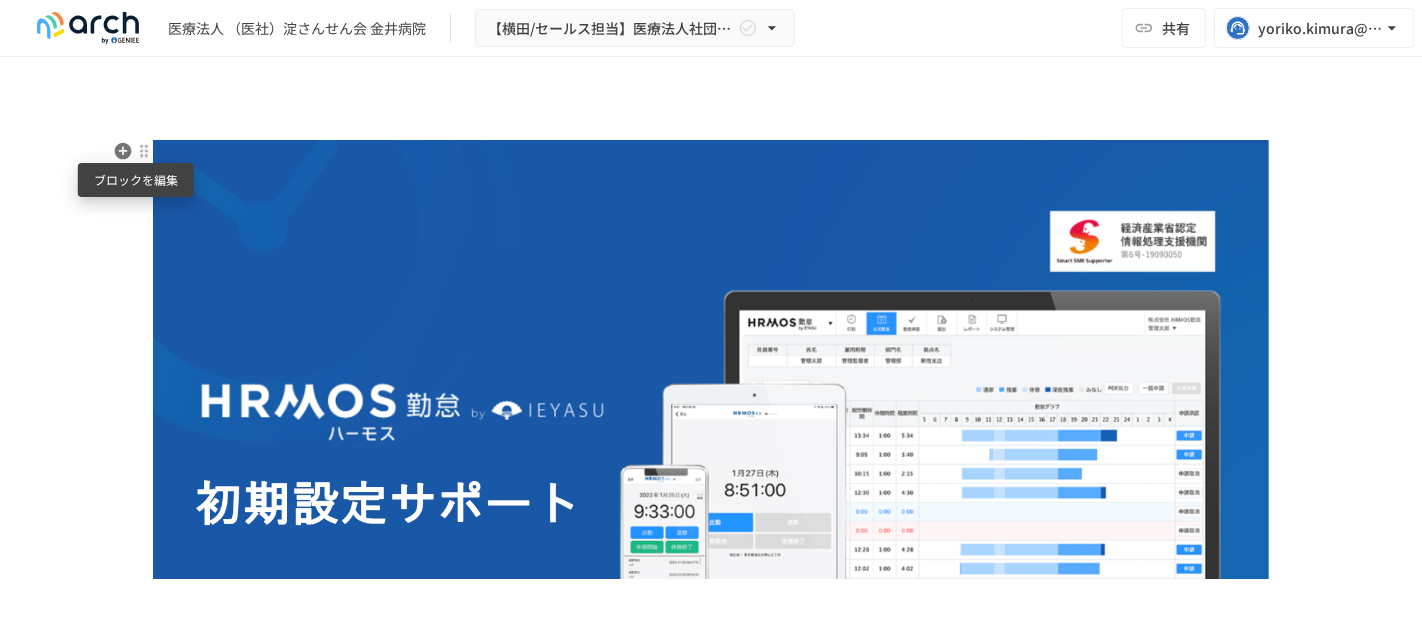 click at bounding box center (144, 151) 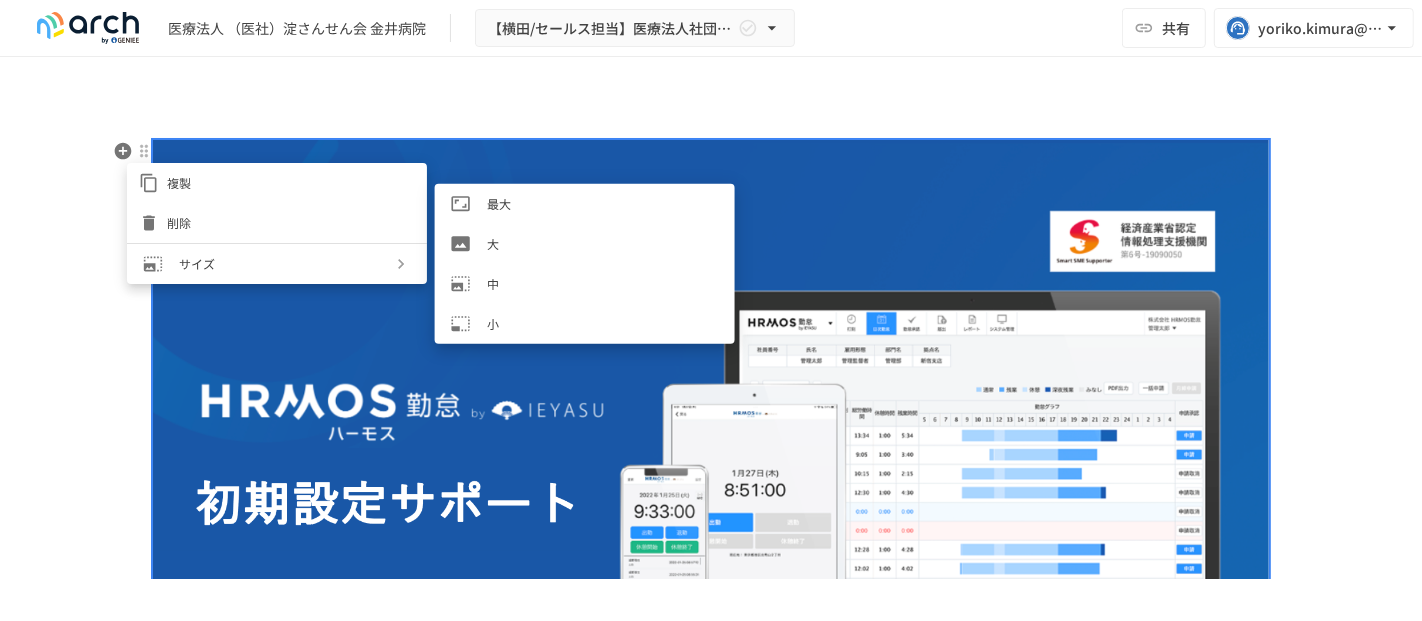 click on "大" at bounding box center (603, 243) 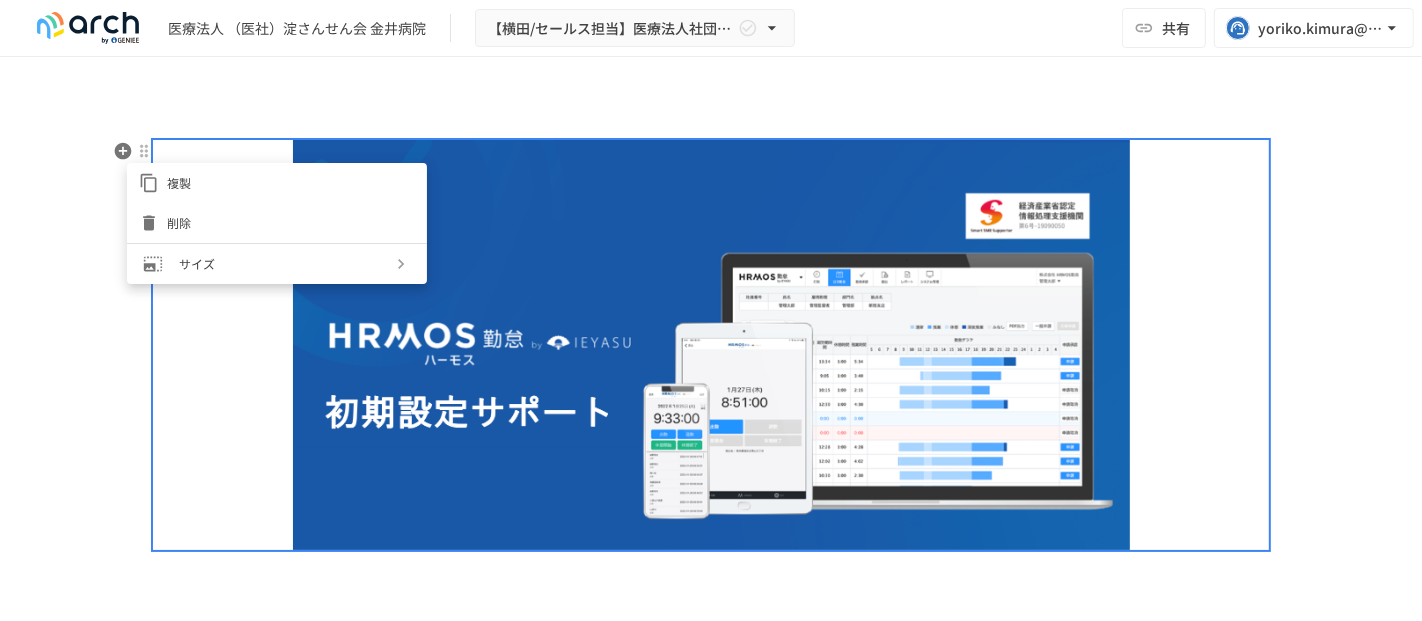 click at bounding box center [711, 310] 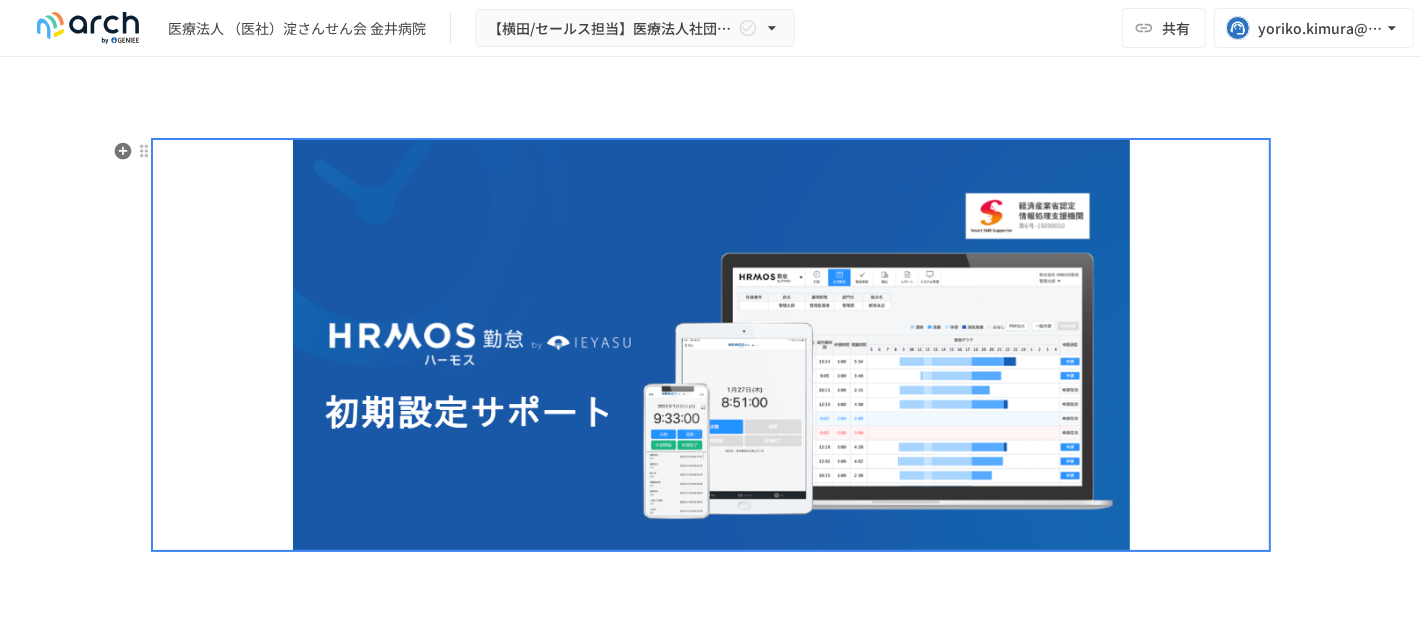 click on "**********" at bounding box center (711, 3917) 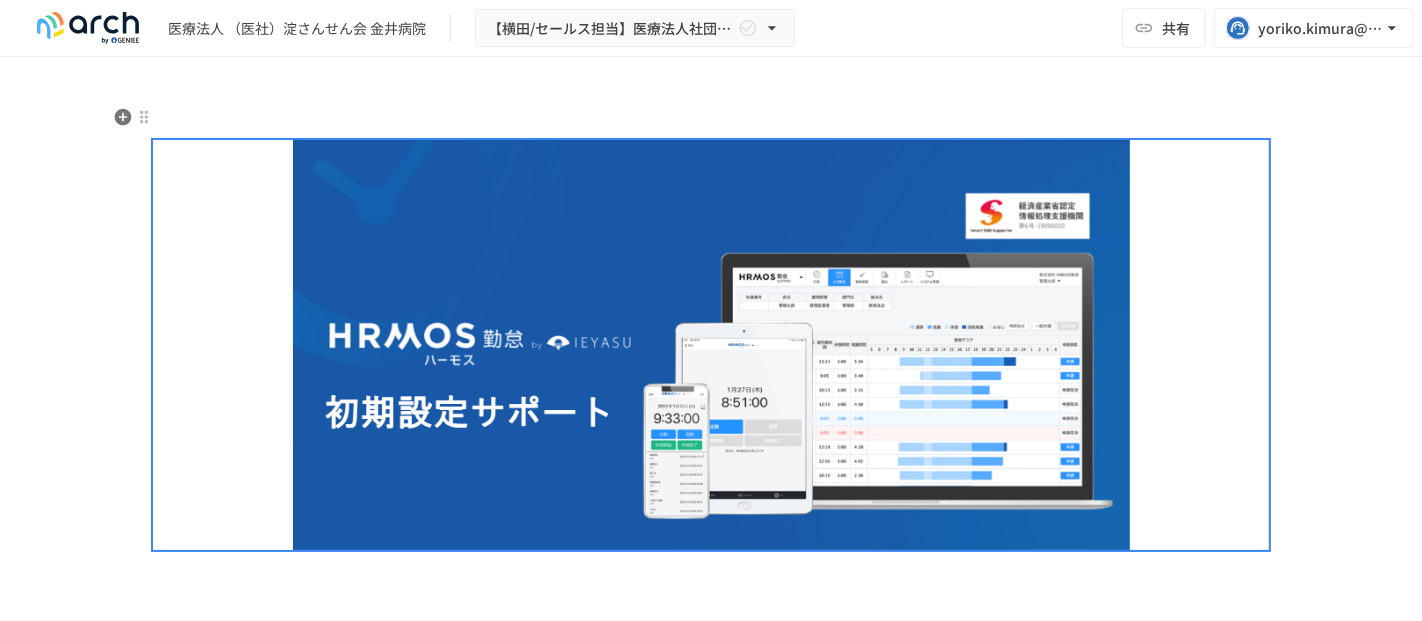 click at bounding box center (711, 118) 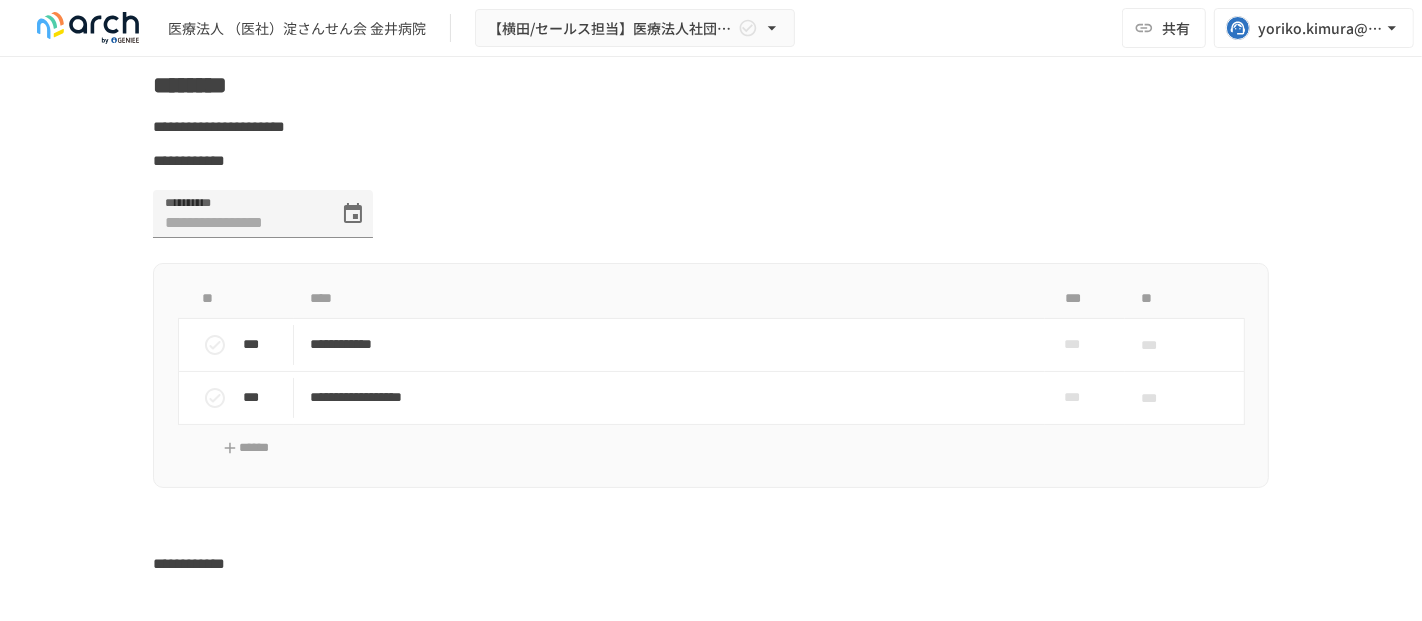 scroll, scrollTop: 4888, scrollLeft: 0, axis: vertical 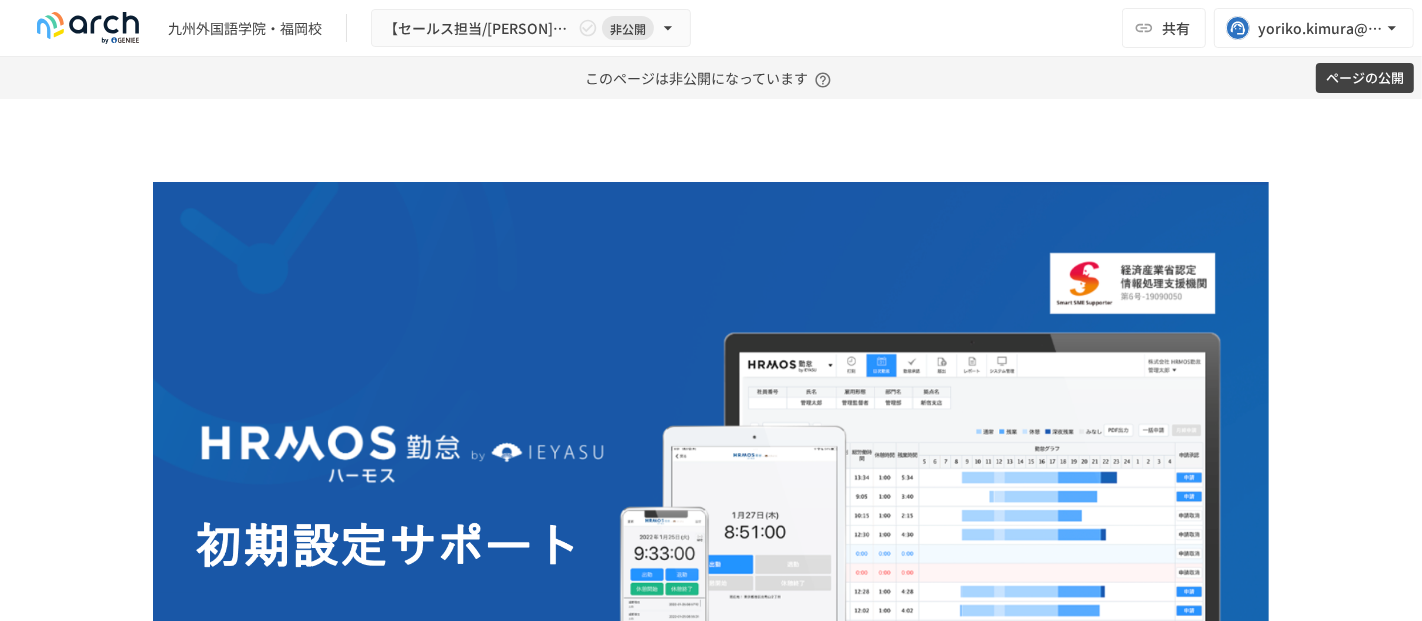 click on "**********" at bounding box center (711, 4320) 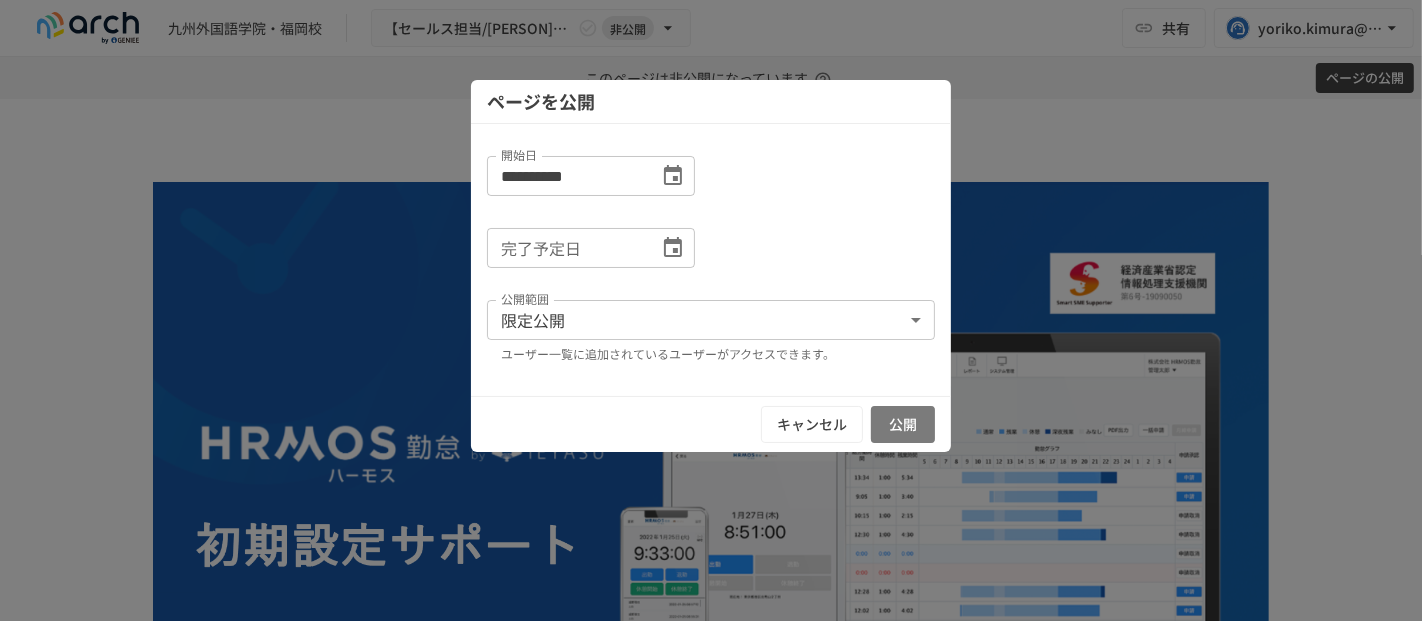 click on "公開" at bounding box center [903, 424] 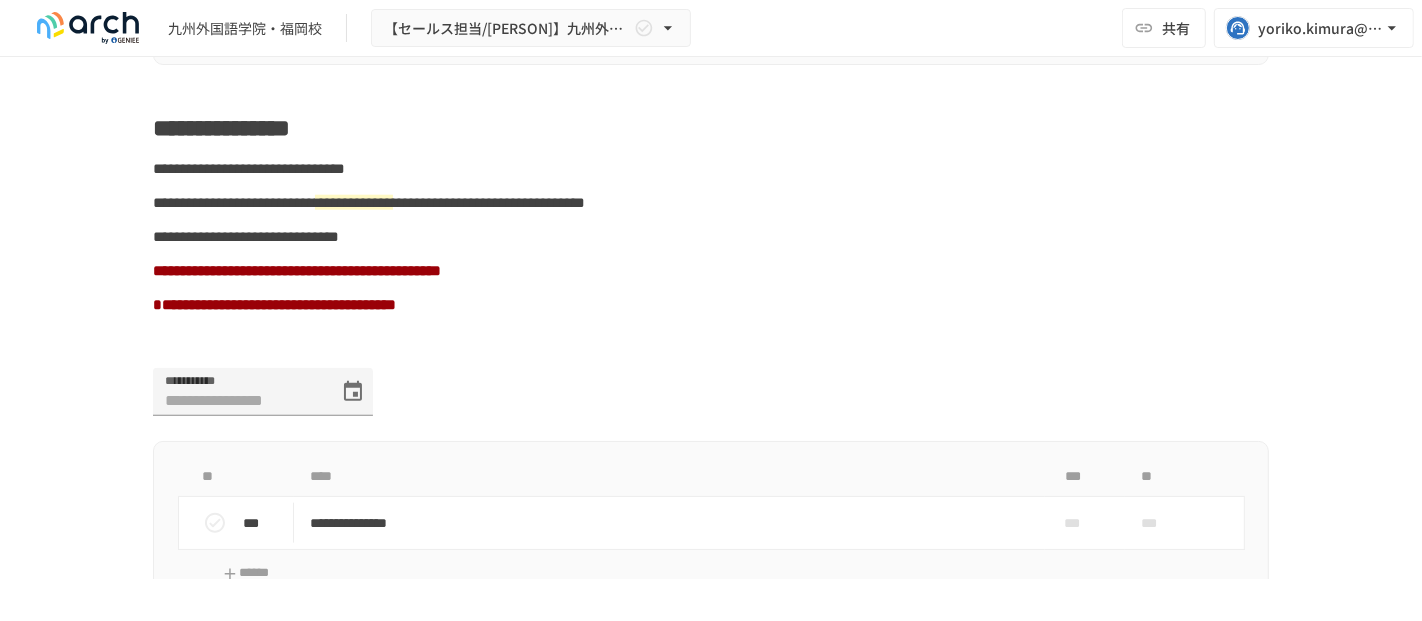 scroll, scrollTop: 1888, scrollLeft: 0, axis: vertical 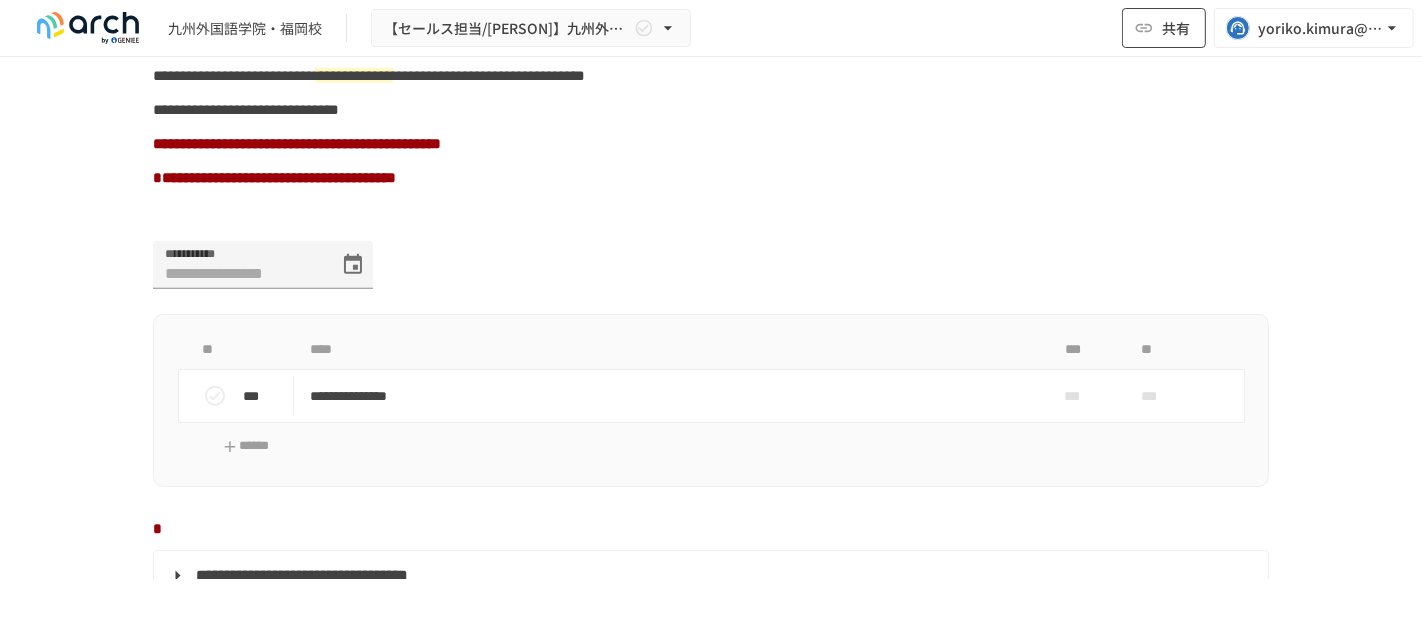 click on "共有" at bounding box center (1164, 28) 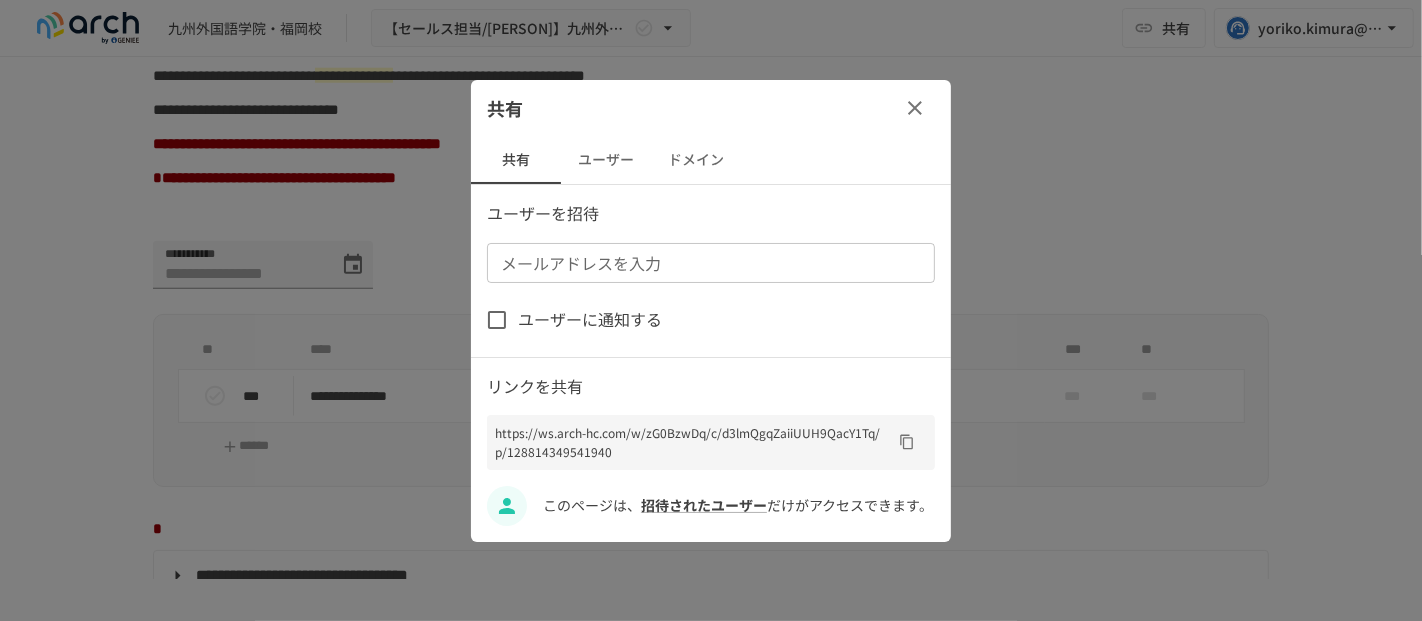 click on "ユーザー" at bounding box center [606, 160] 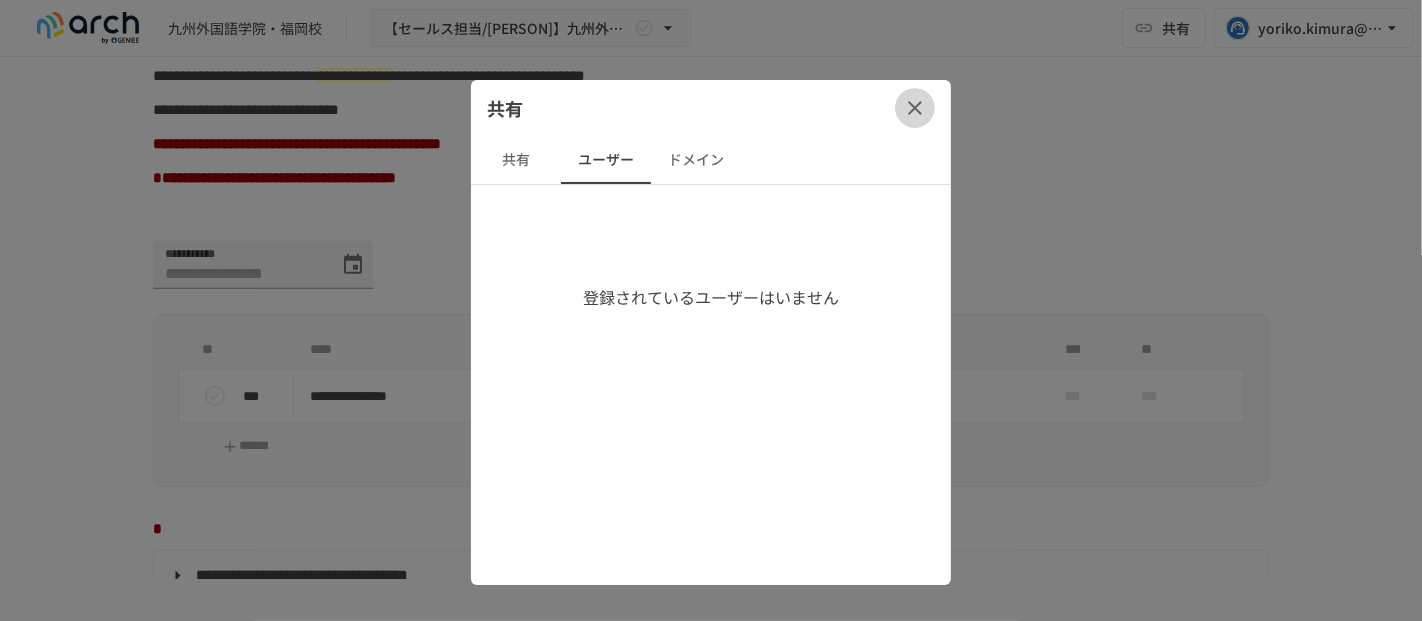click 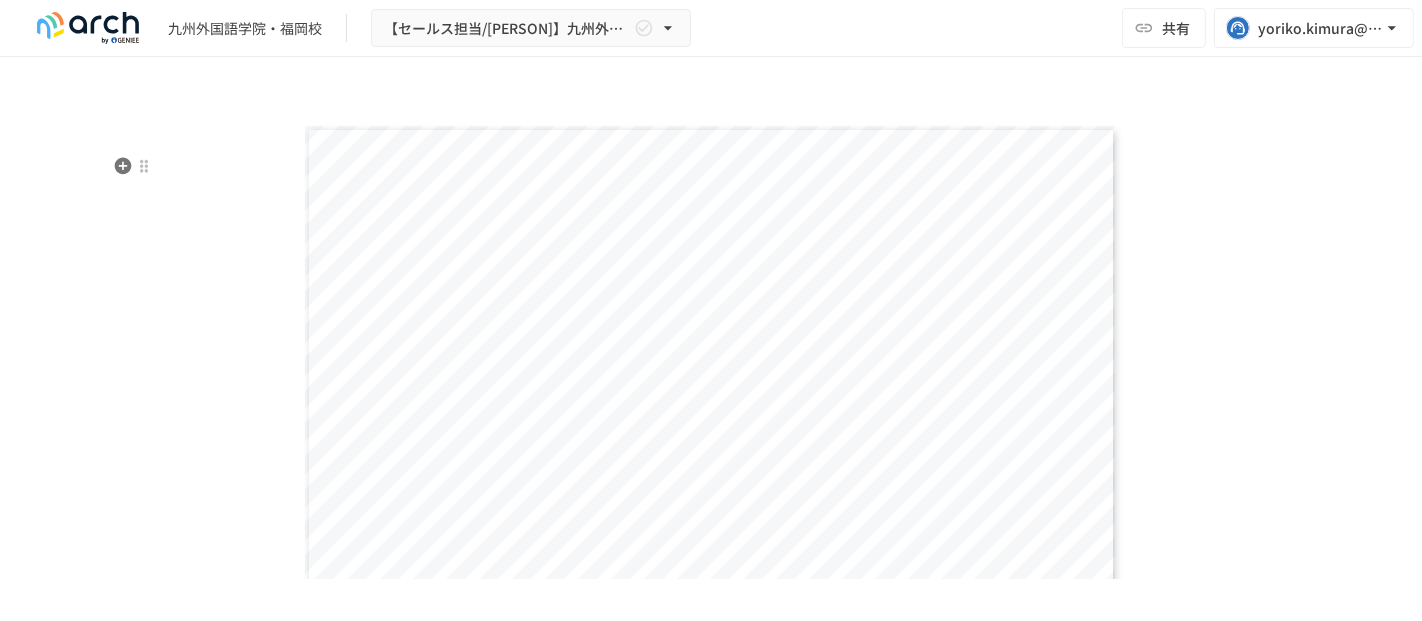 scroll, scrollTop: 3888, scrollLeft: 0, axis: vertical 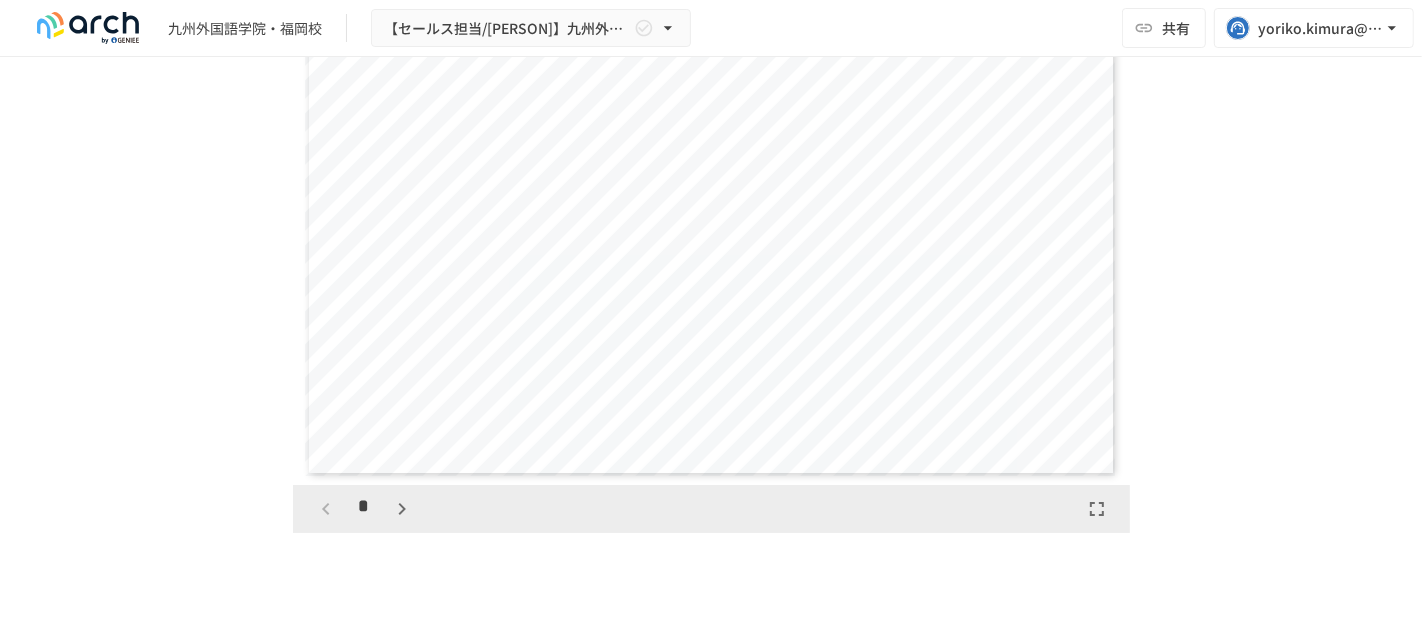 click 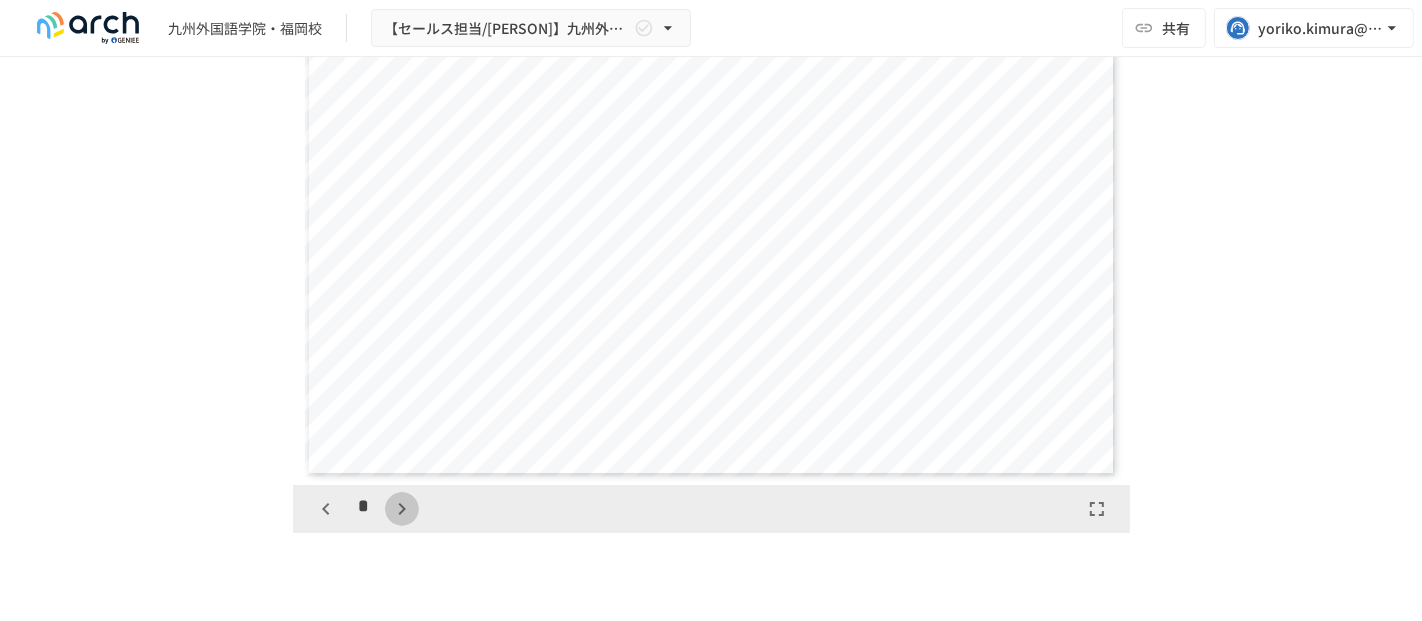 click 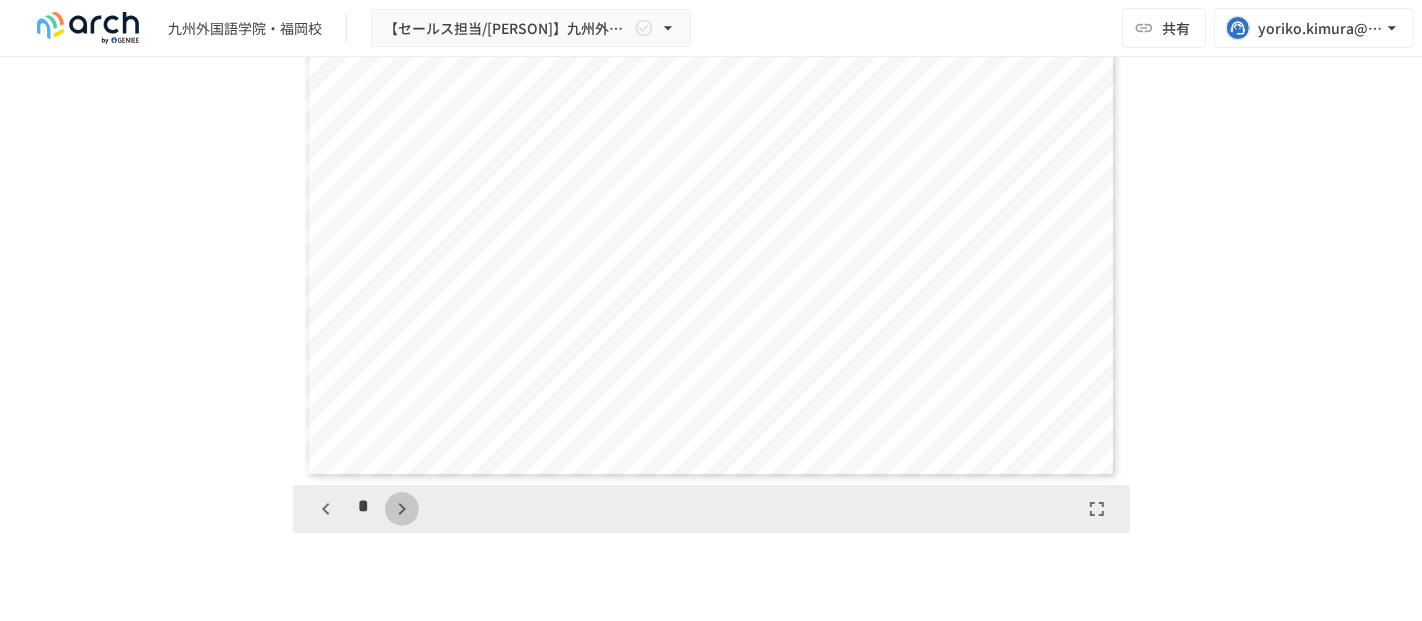 click 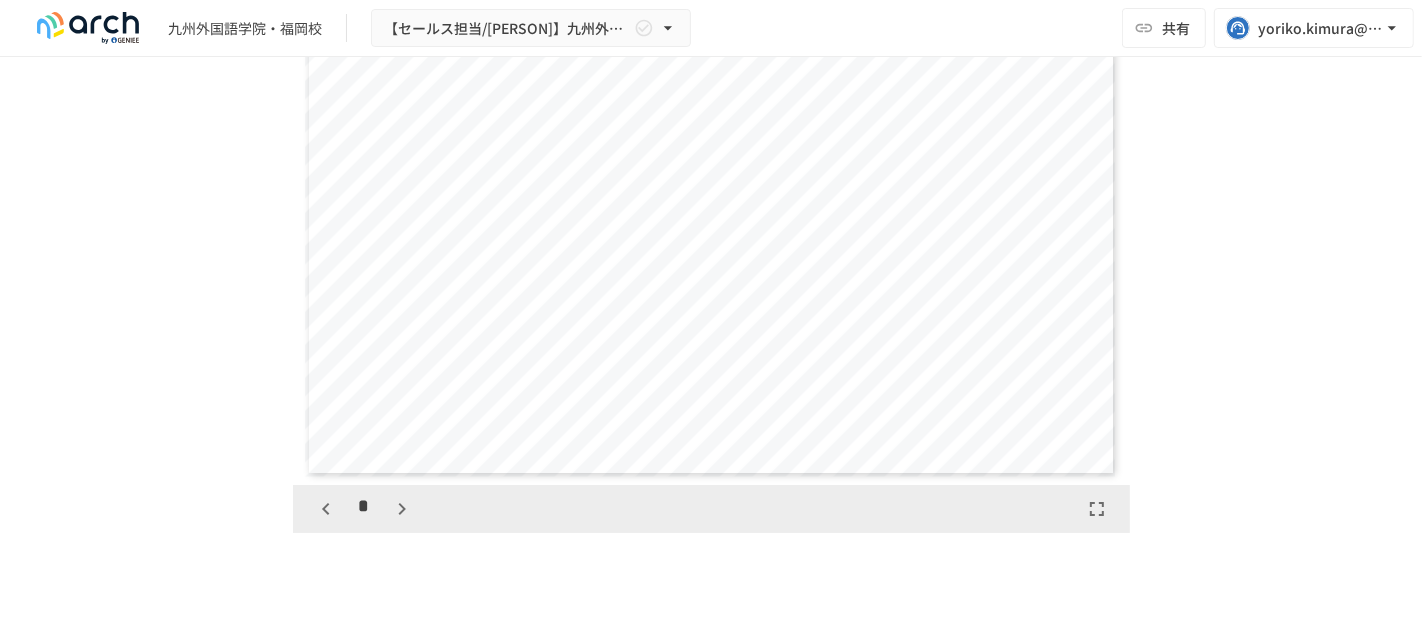 click 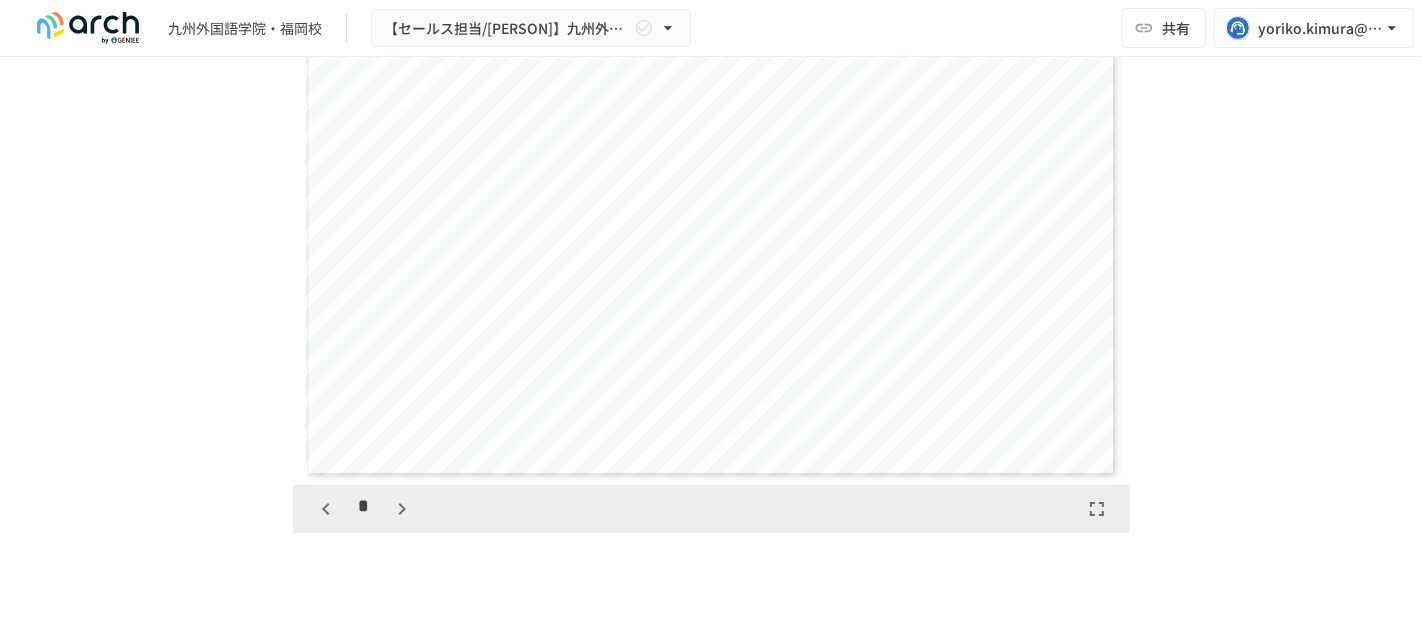 click 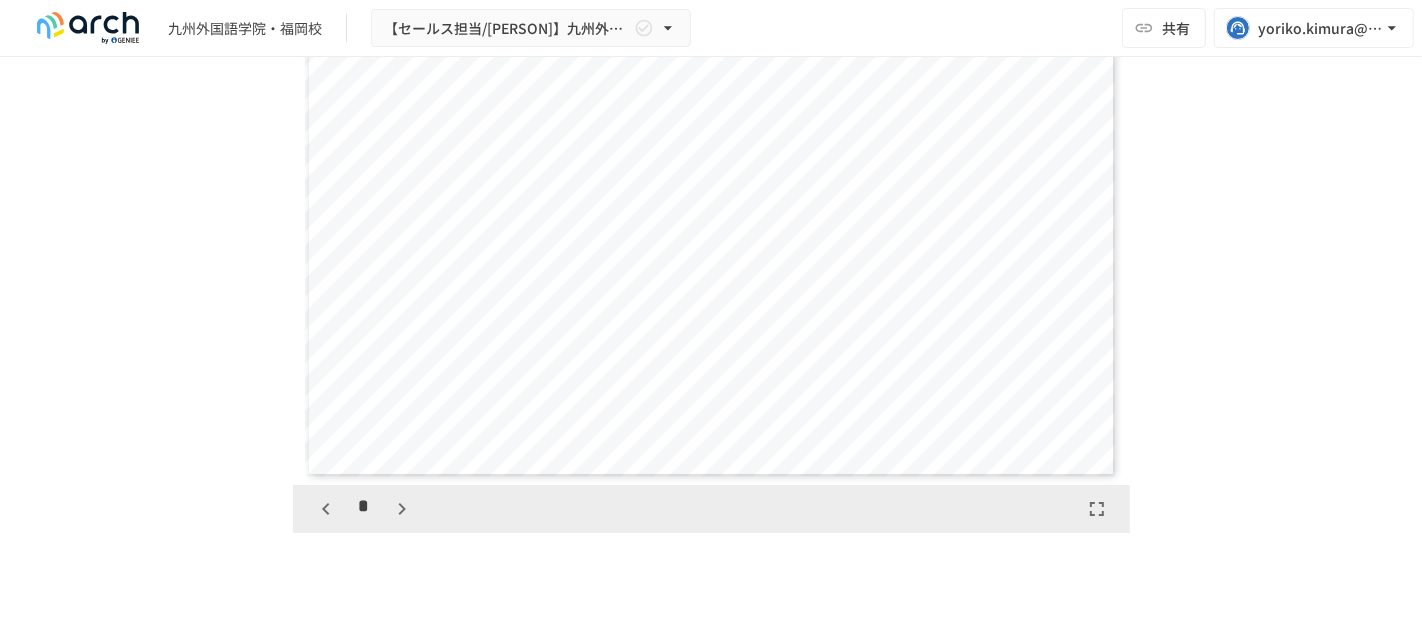 click 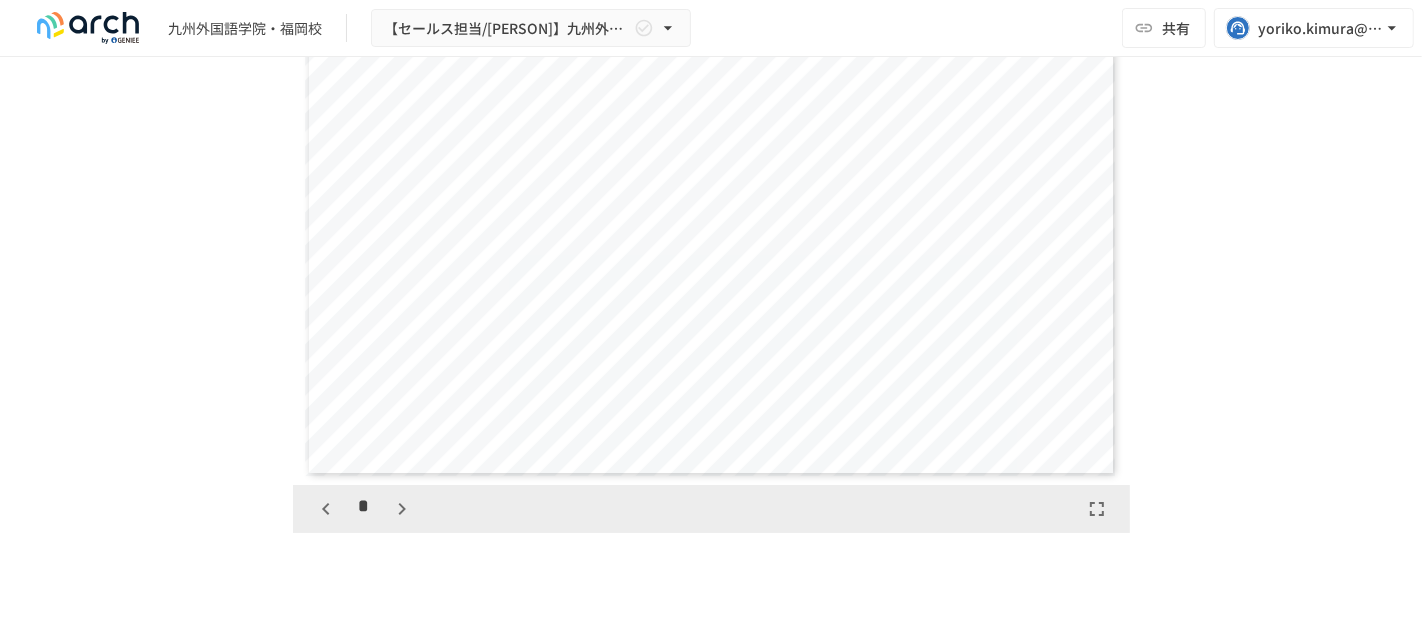 click 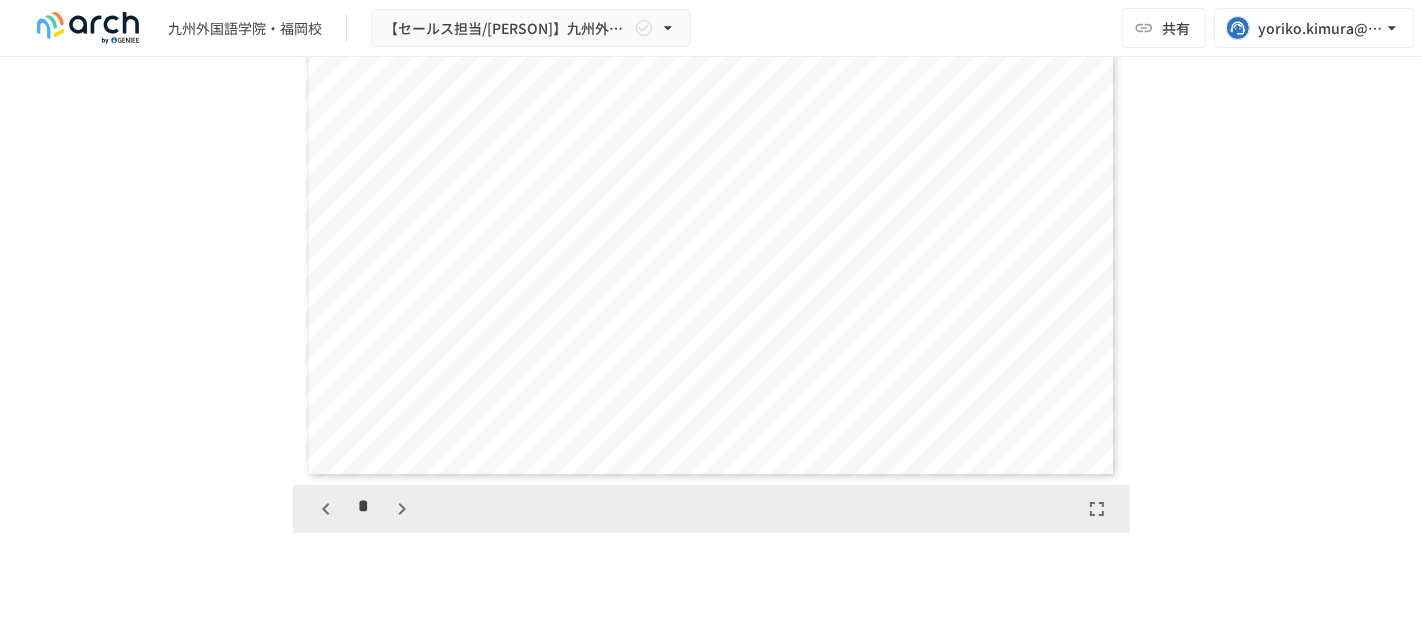 click 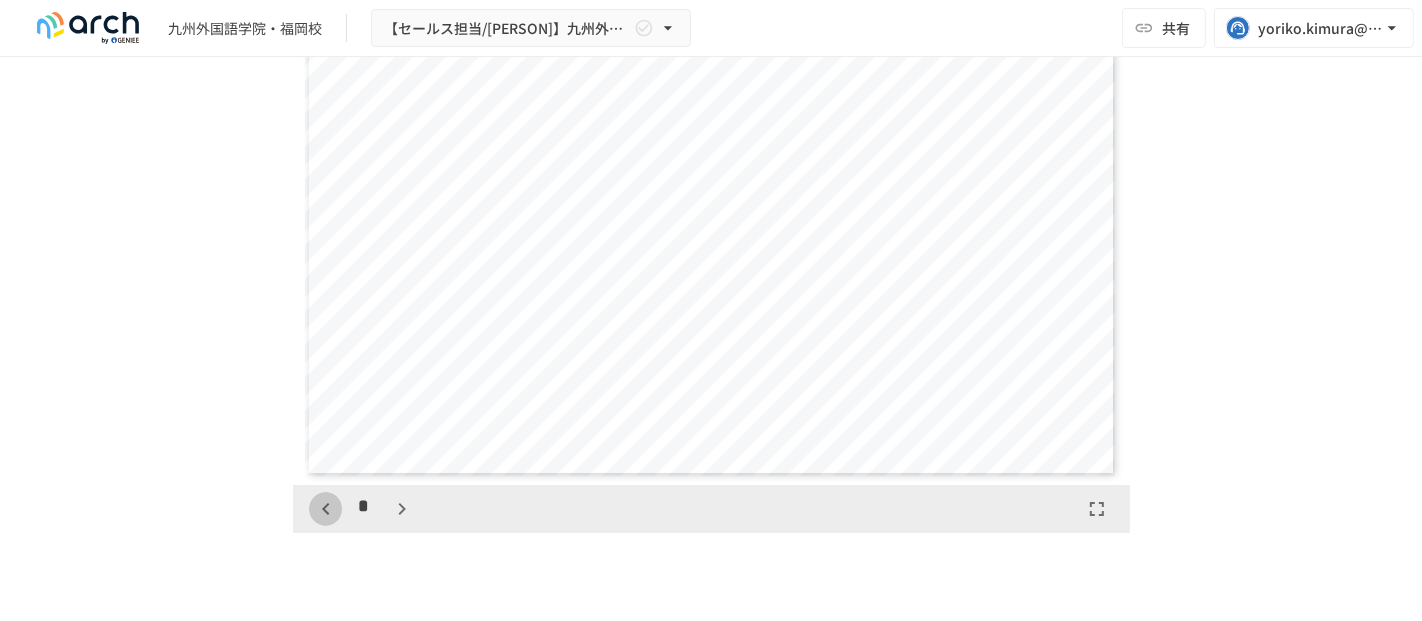 click 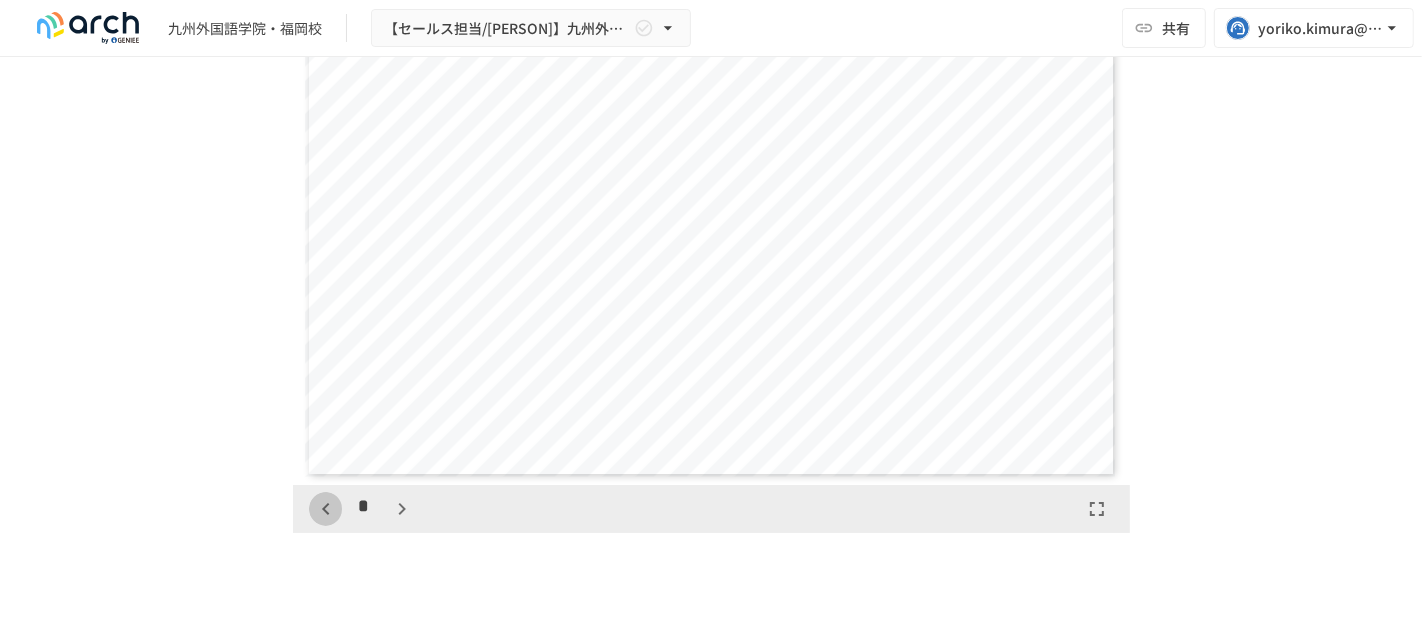 click 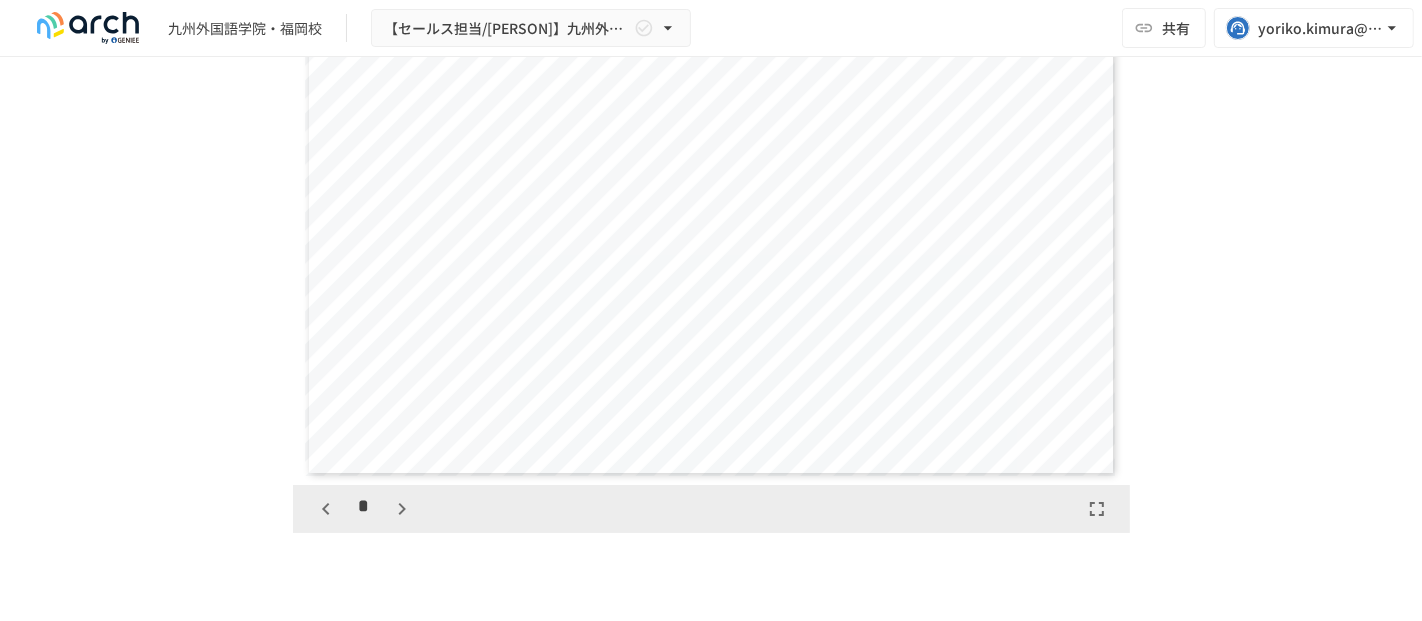 click 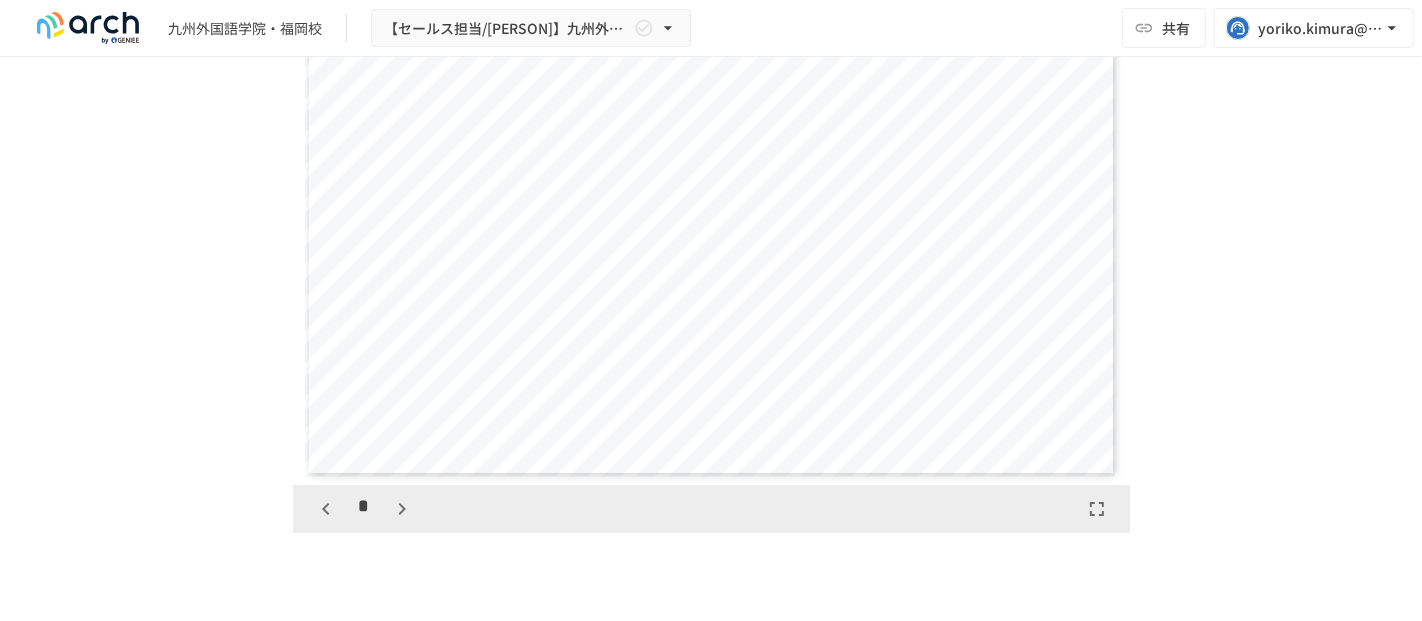 click 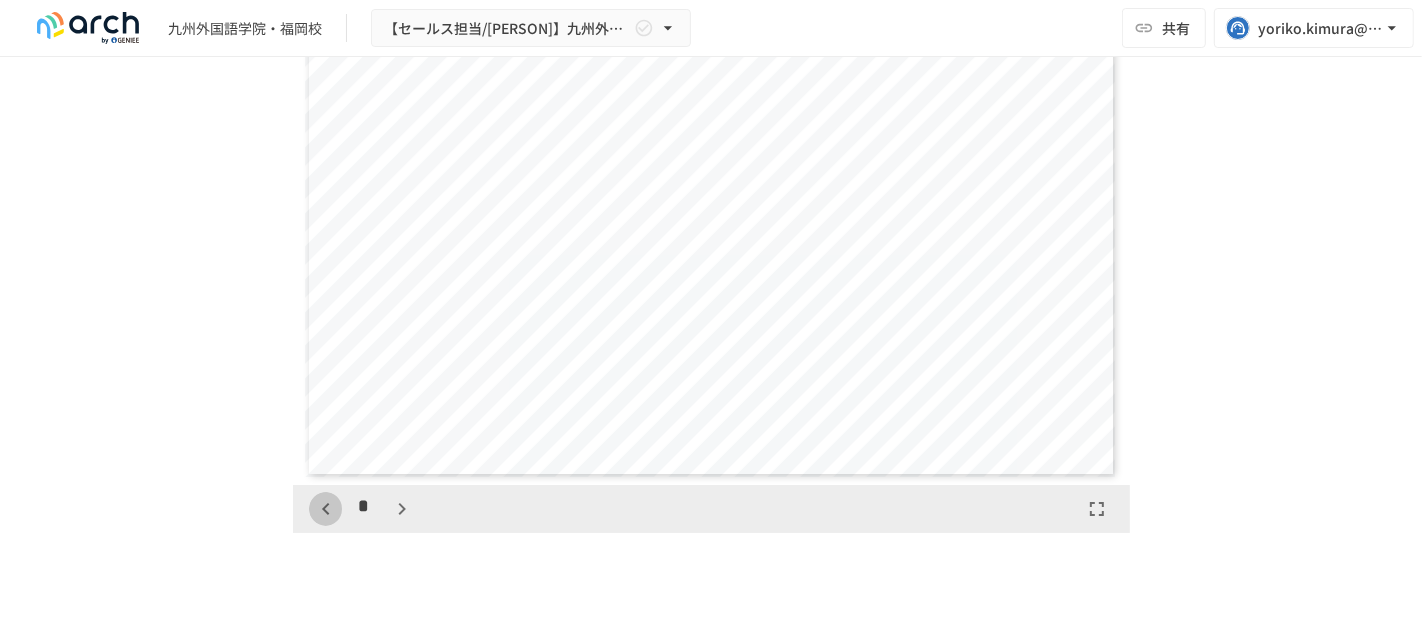 click 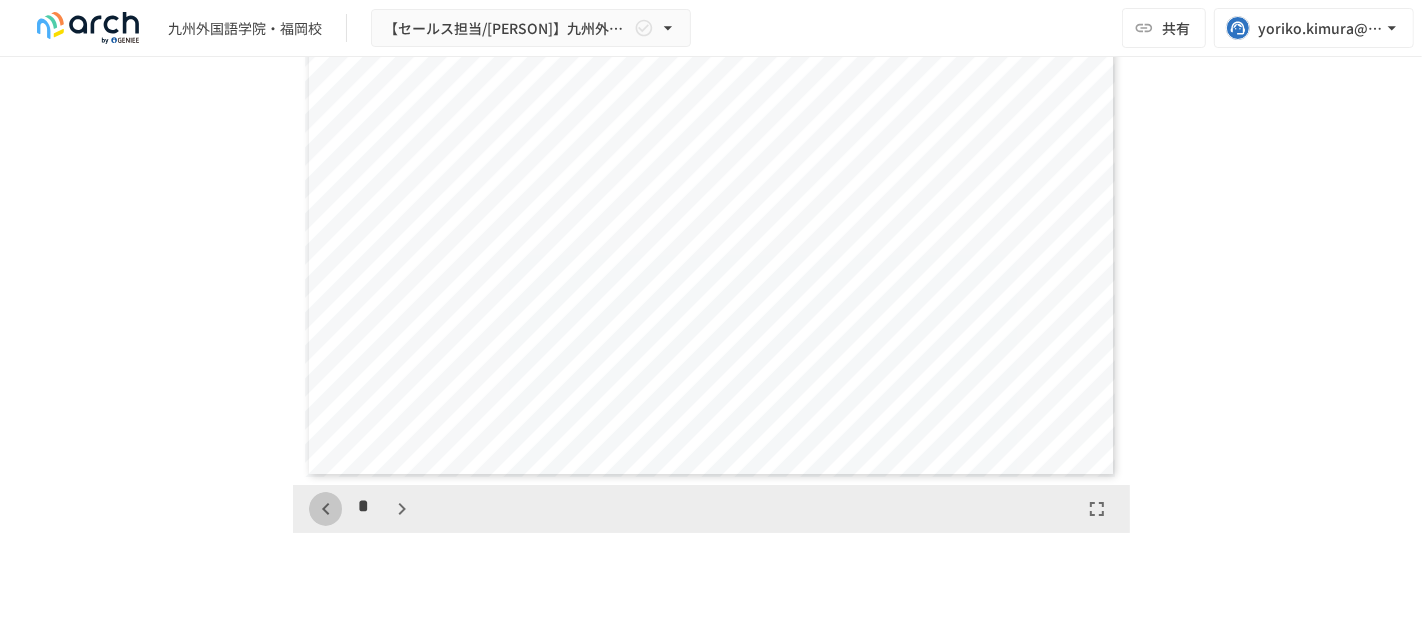 scroll, scrollTop: 577, scrollLeft: 0, axis: vertical 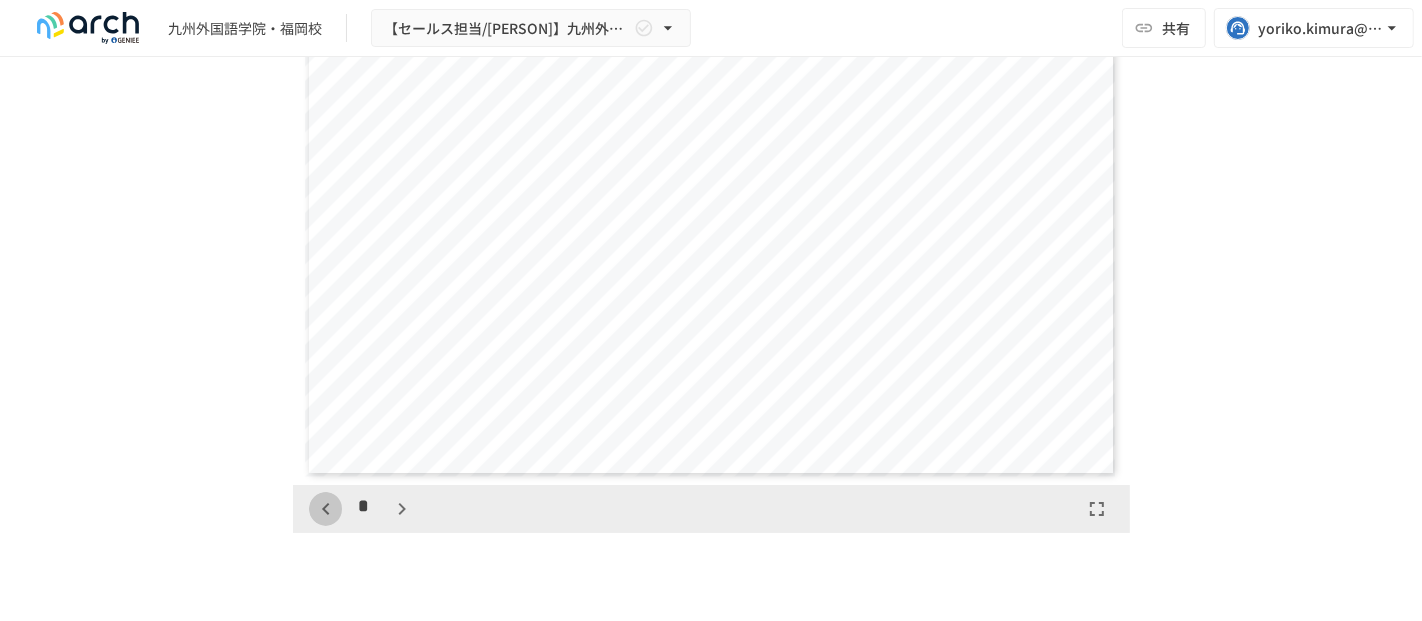 click 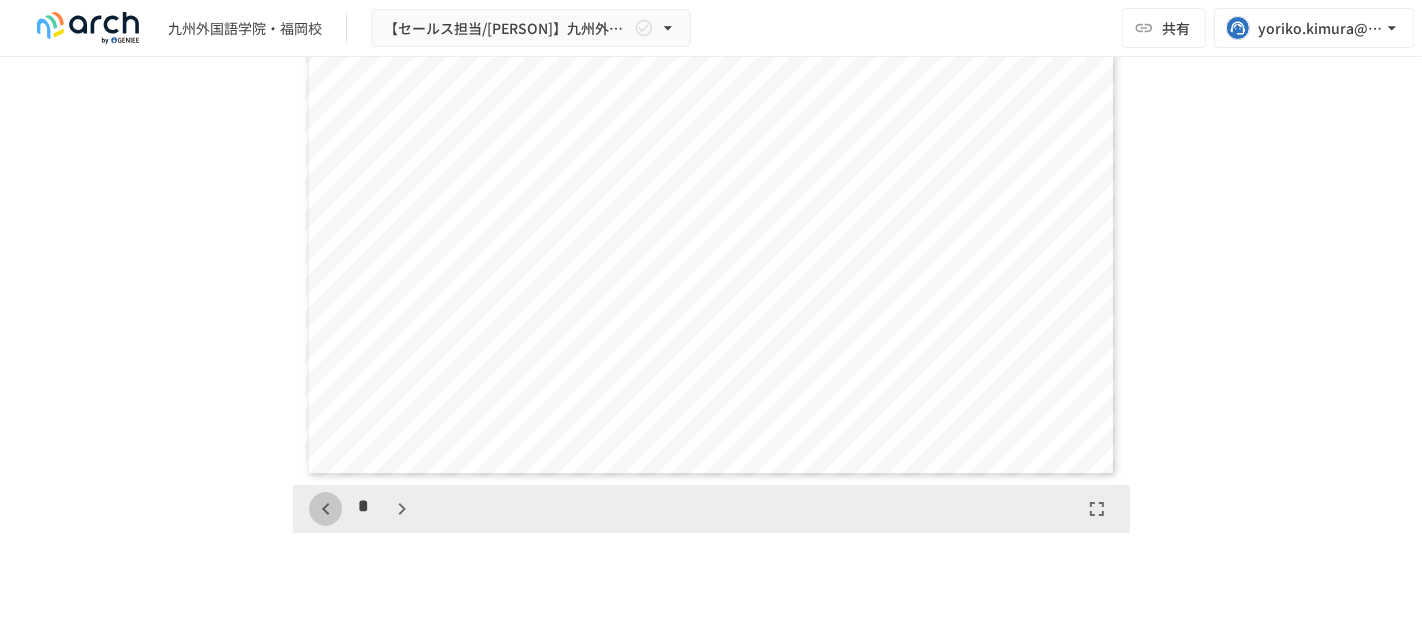 scroll, scrollTop: 0, scrollLeft: 0, axis: both 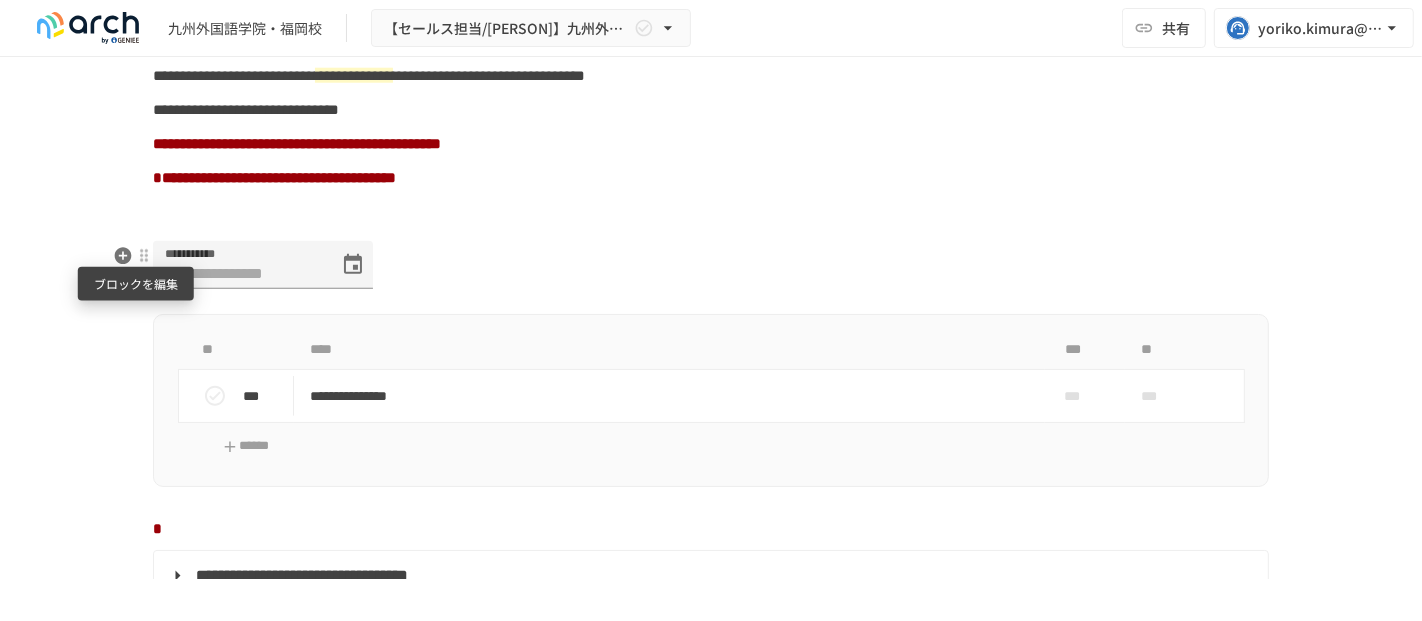 click at bounding box center [144, 256] 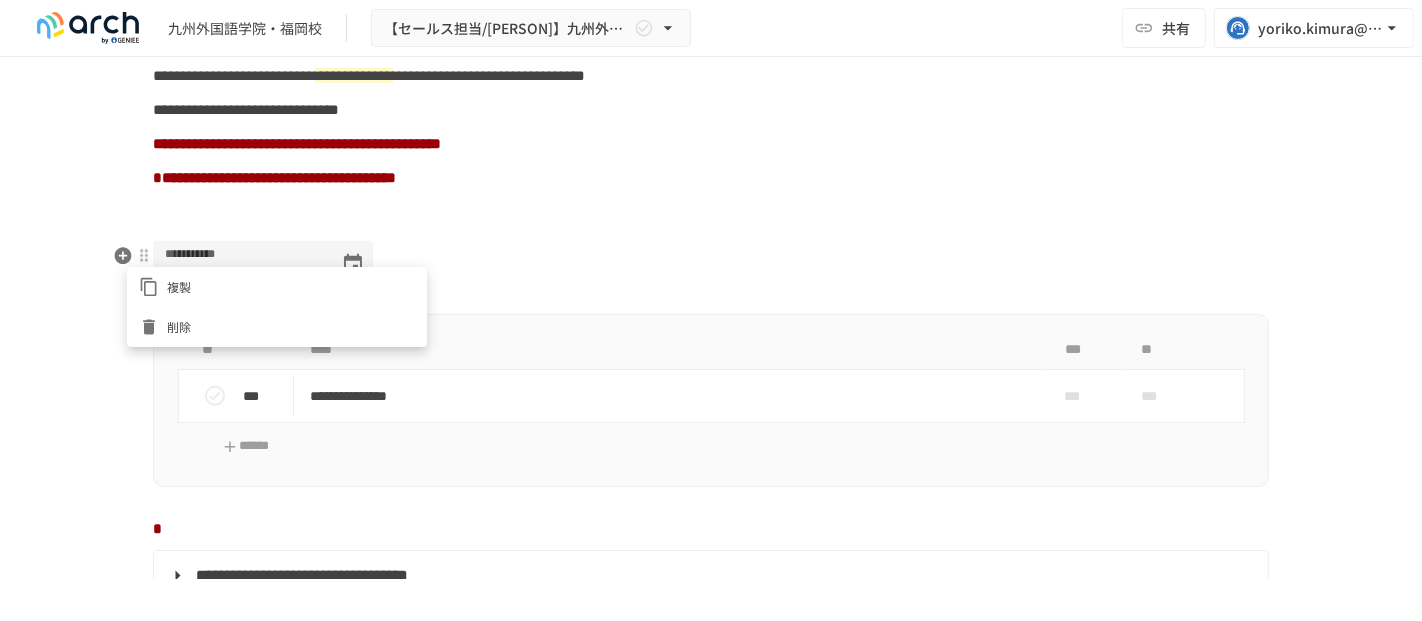 click on "削除" at bounding box center (277, 327) 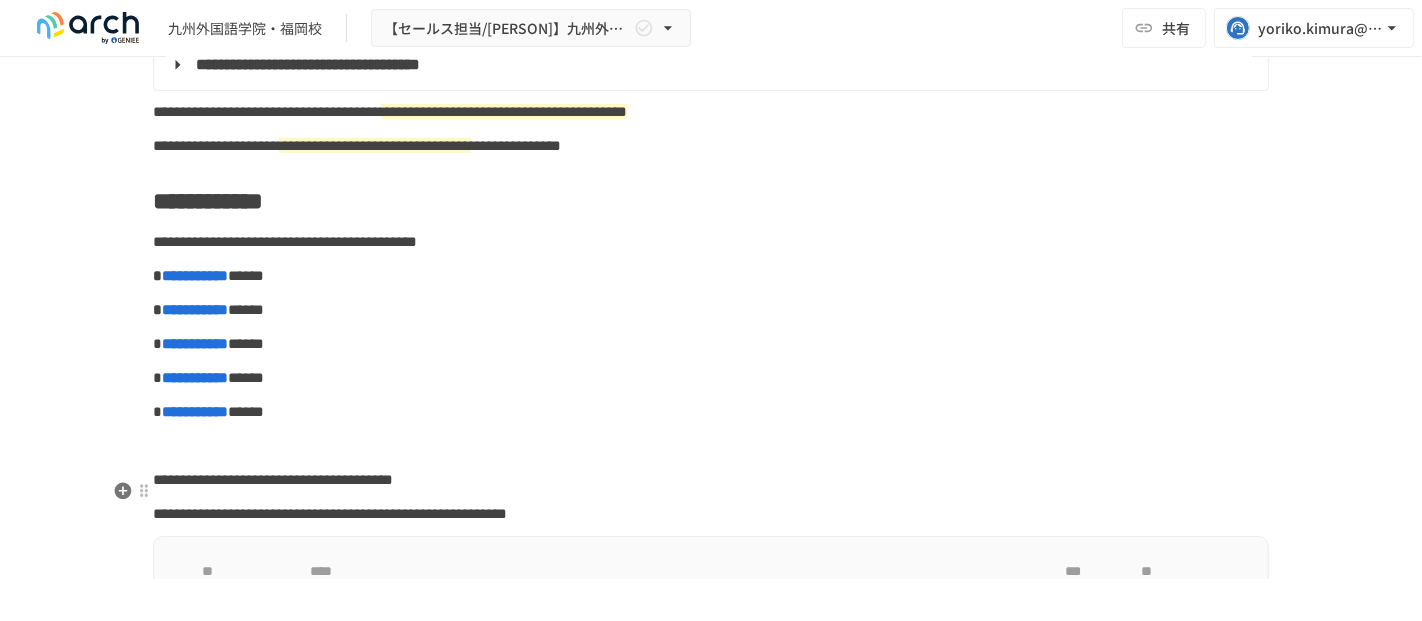 scroll, scrollTop: 1111, scrollLeft: 0, axis: vertical 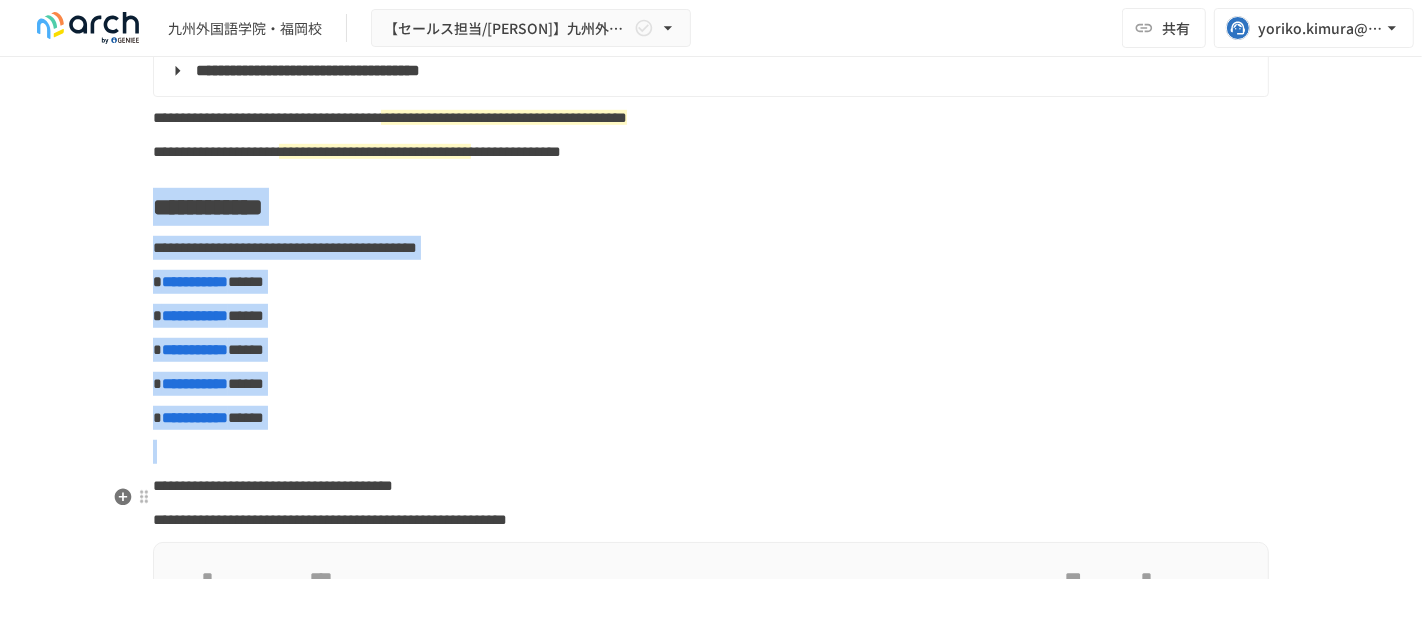 drag, startPoint x: 147, startPoint y: 255, endPoint x: 297, endPoint y: 506, distance: 292.40555 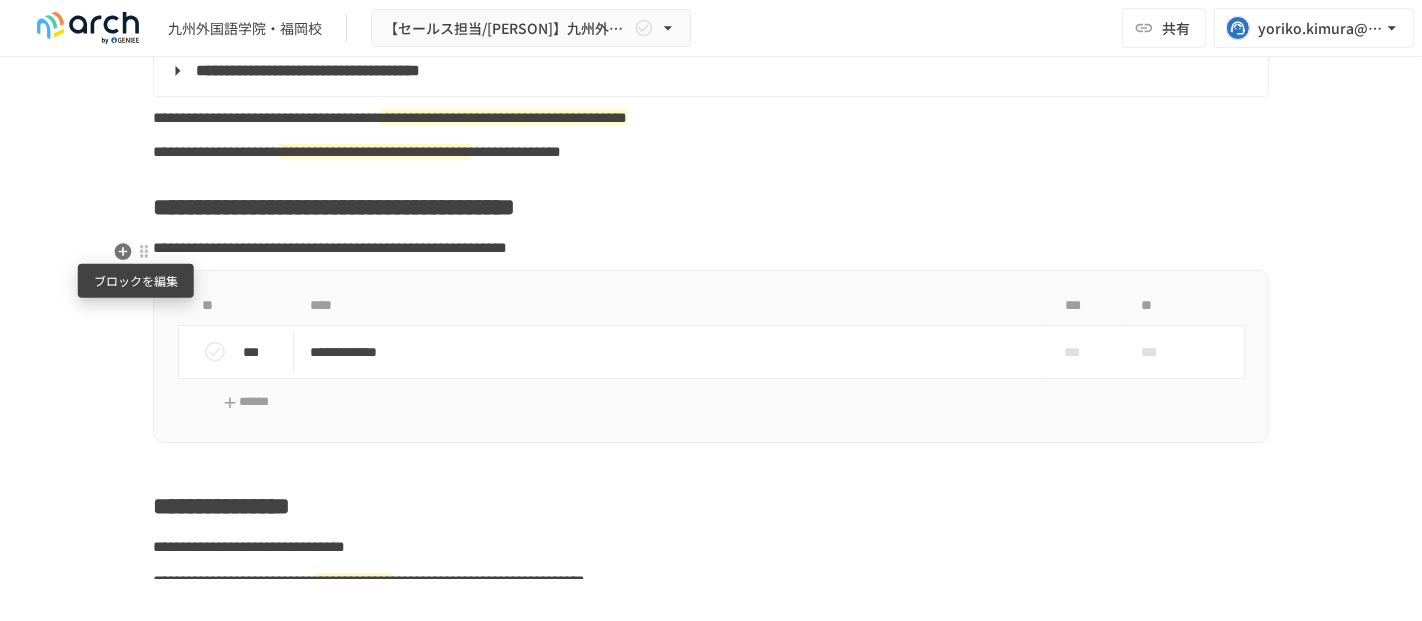 click at bounding box center (144, 252) 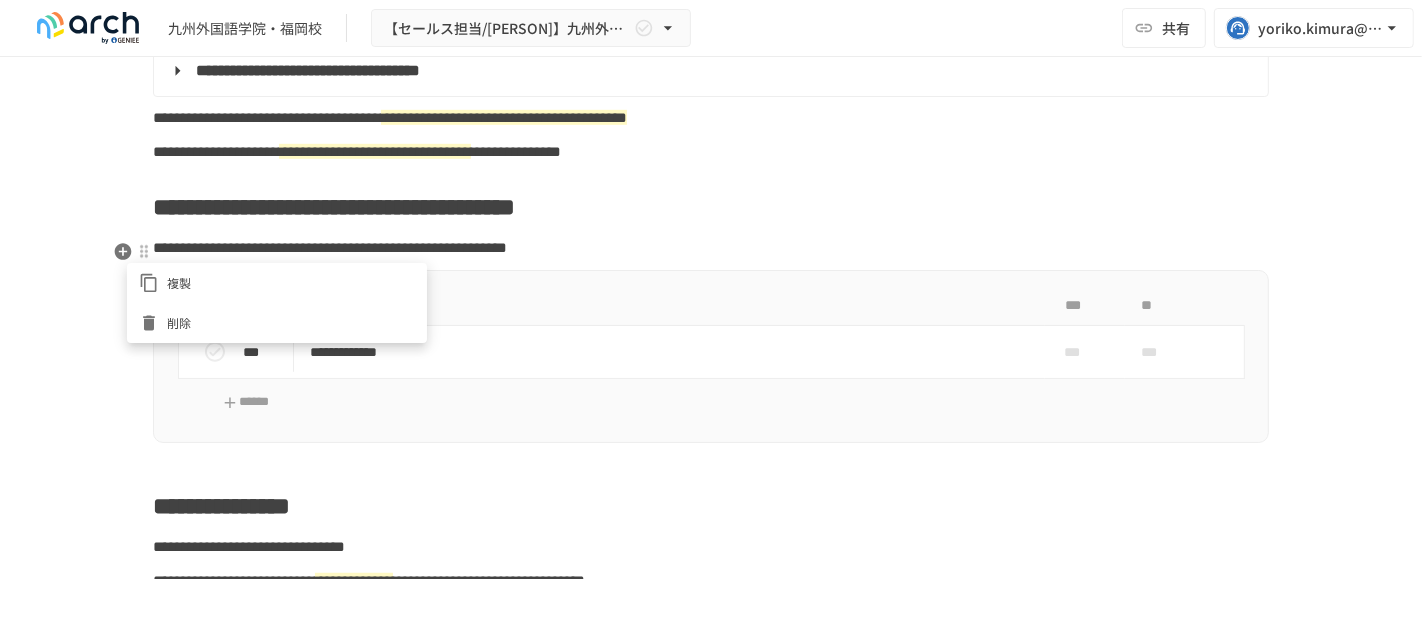 drag, startPoint x: 151, startPoint y: 318, endPoint x: 149, endPoint y: 307, distance: 11.18034 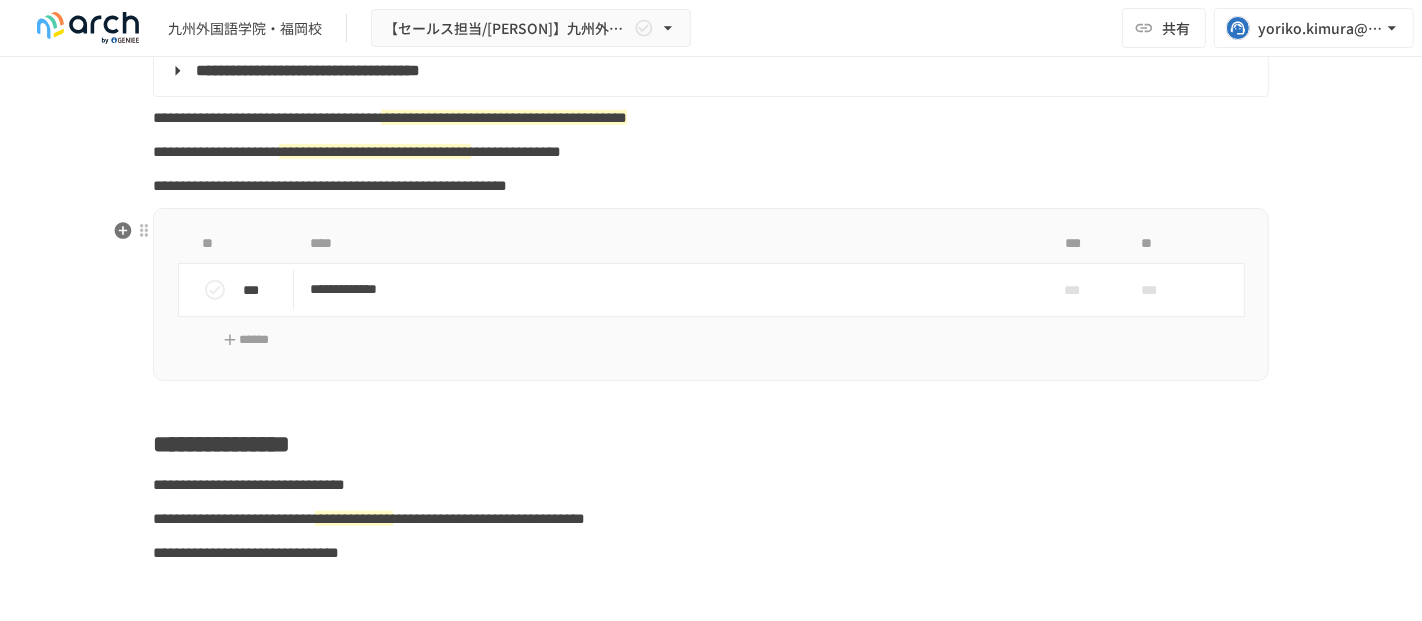click on "**********" at bounding box center [330, 185] 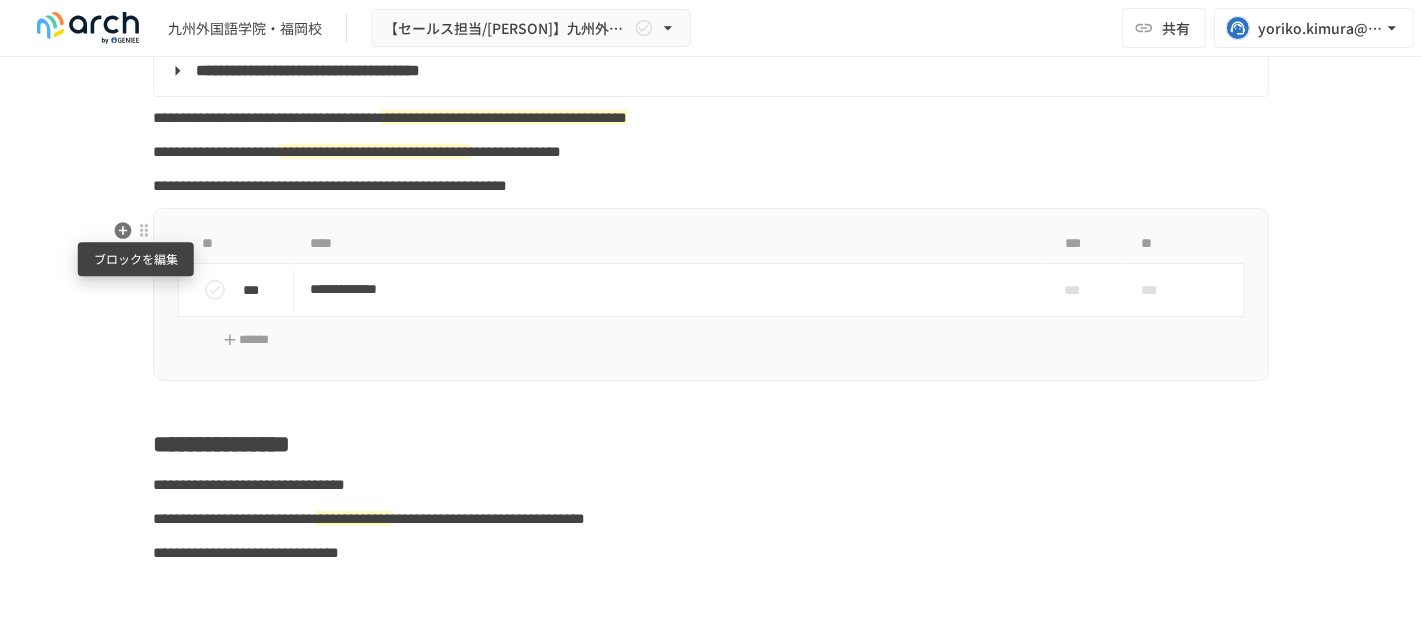 click at bounding box center (144, 231) 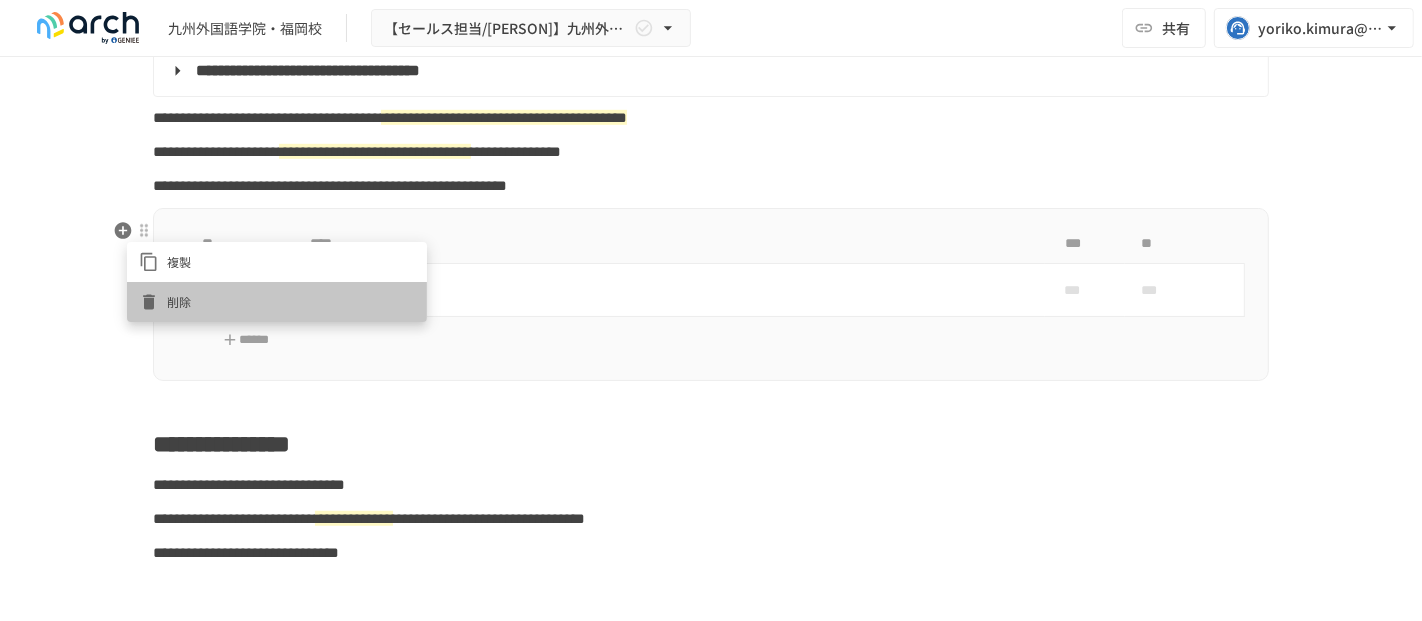 click 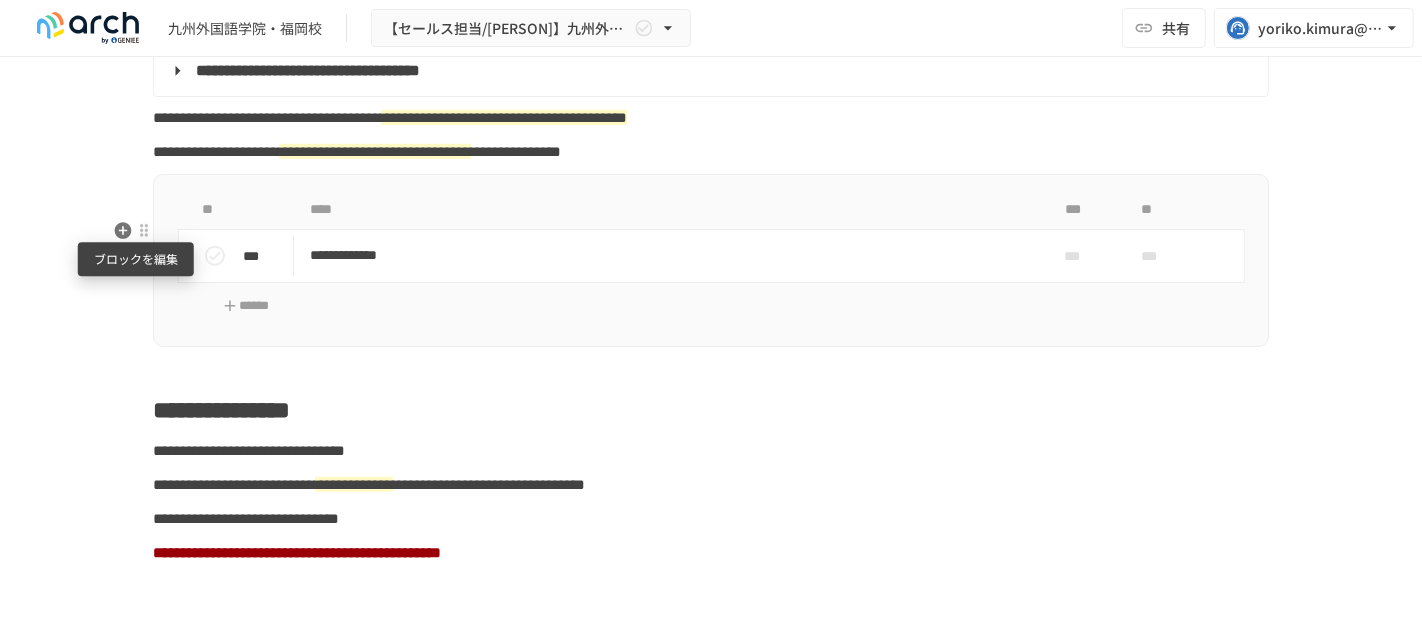 click at bounding box center (144, 231) 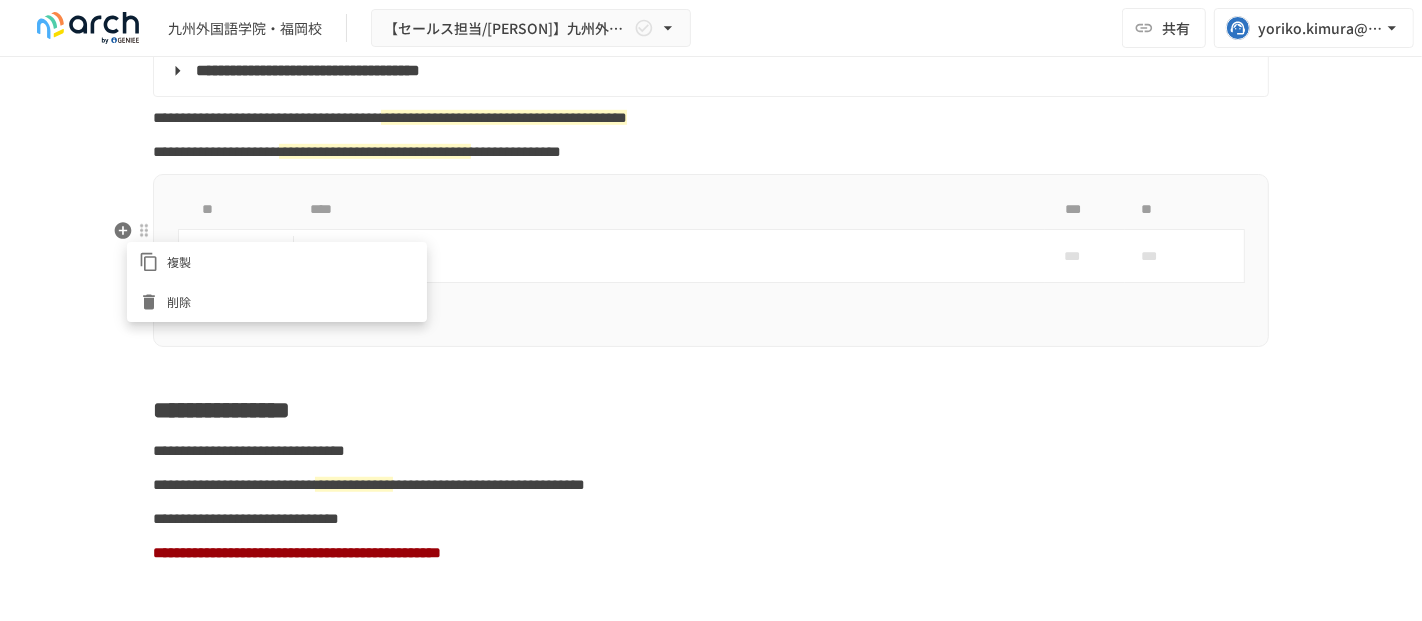 click 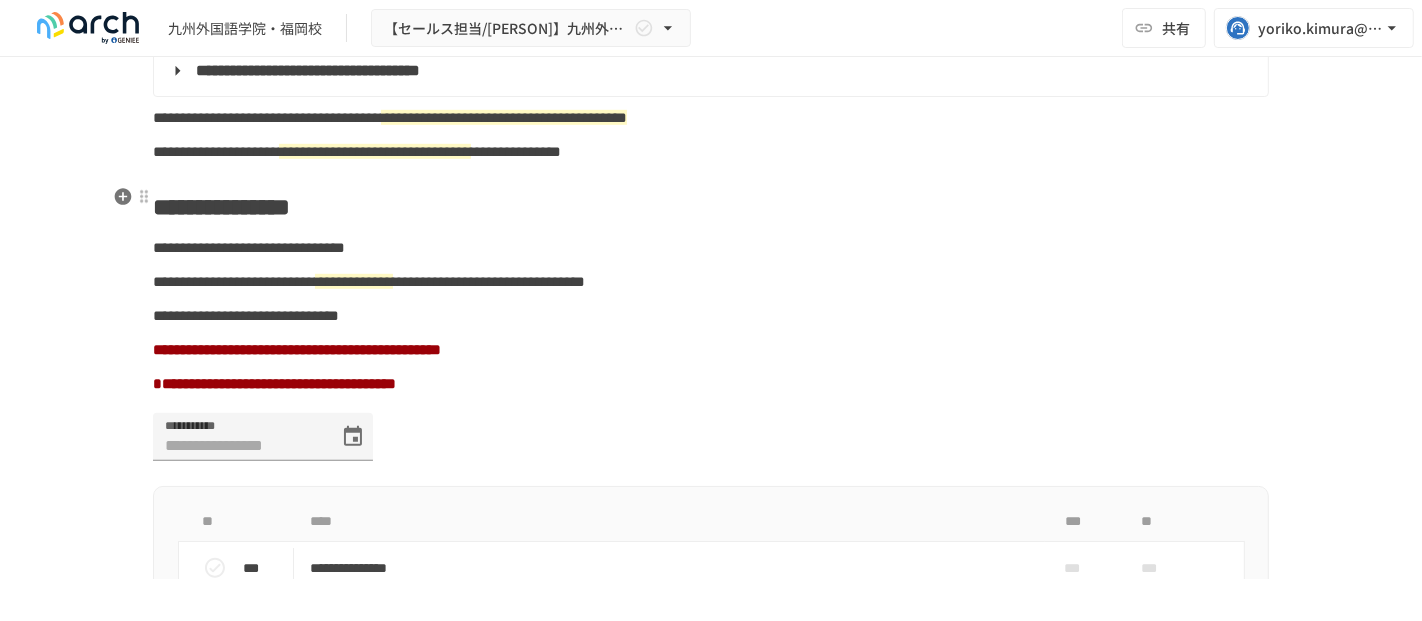 click on "**********" at bounding box center (711, 152) 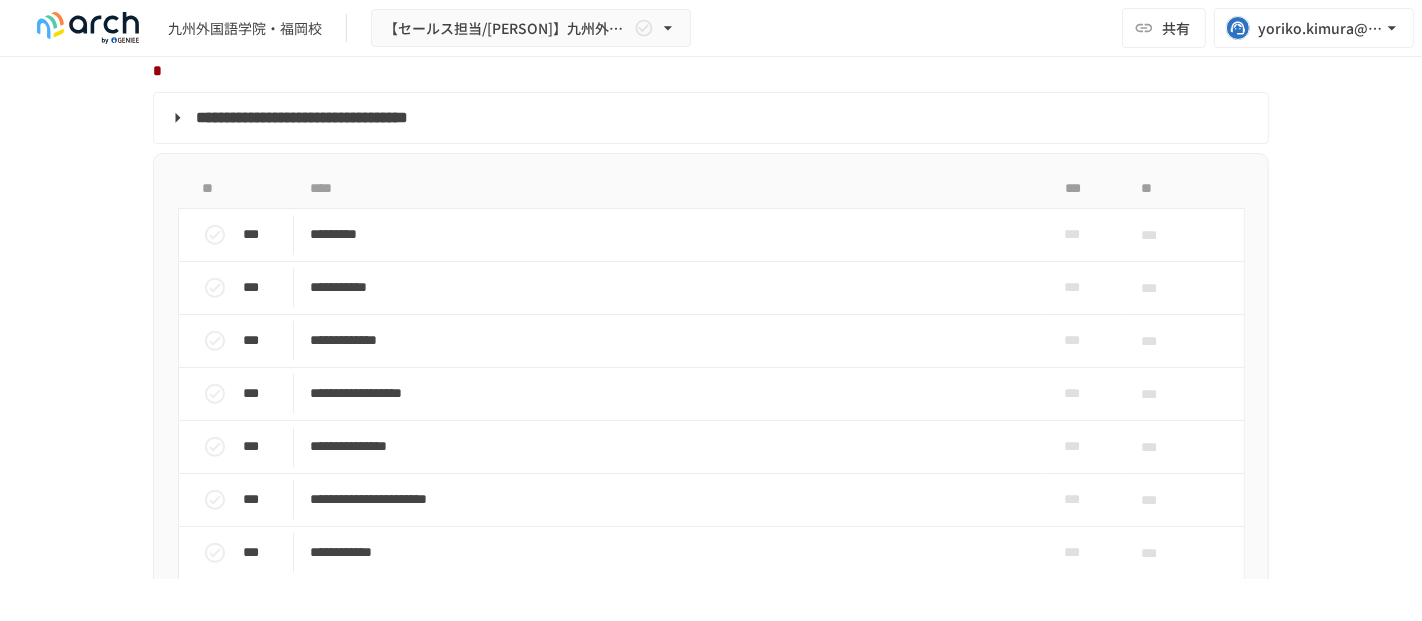 scroll, scrollTop: 1777, scrollLeft: 0, axis: vertical 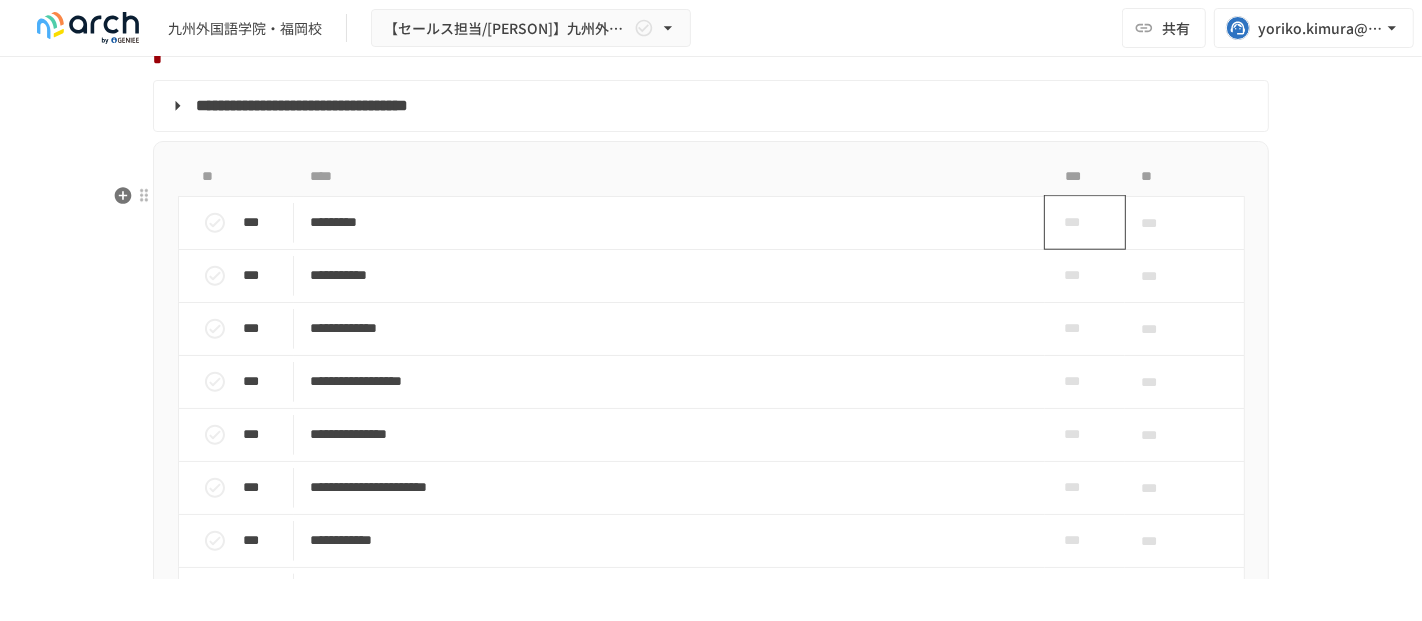 click on "***" at bounding box center [1077, 223] 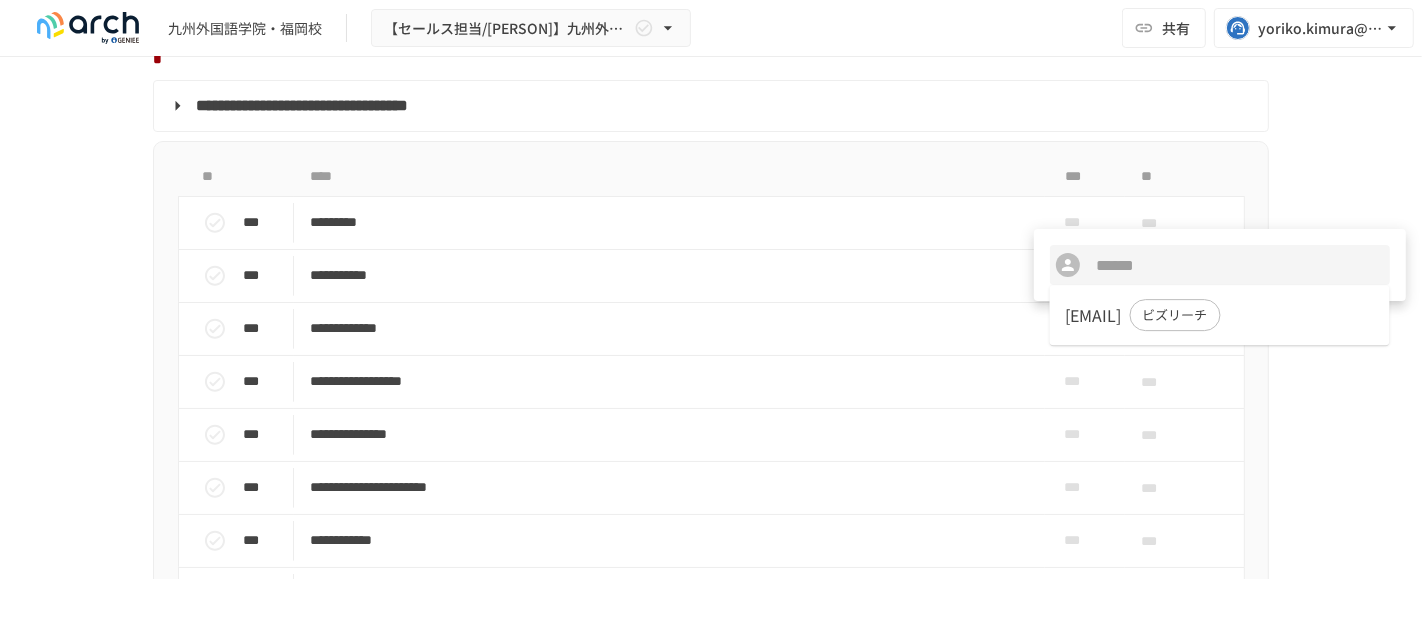 drag, startPoint x: 1316, startPoint y: 29, endPoint x: 1318, endPoint y: 45, distance: 16.124516 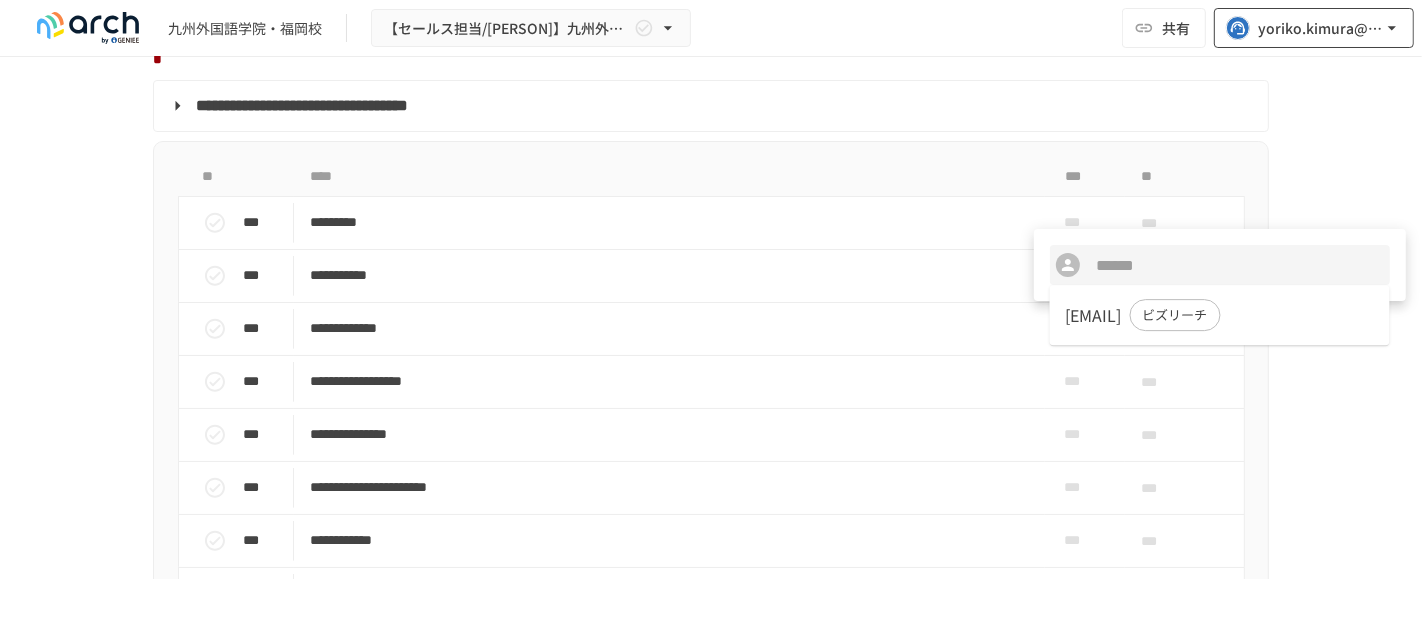 click at bounding box center [711, 310] 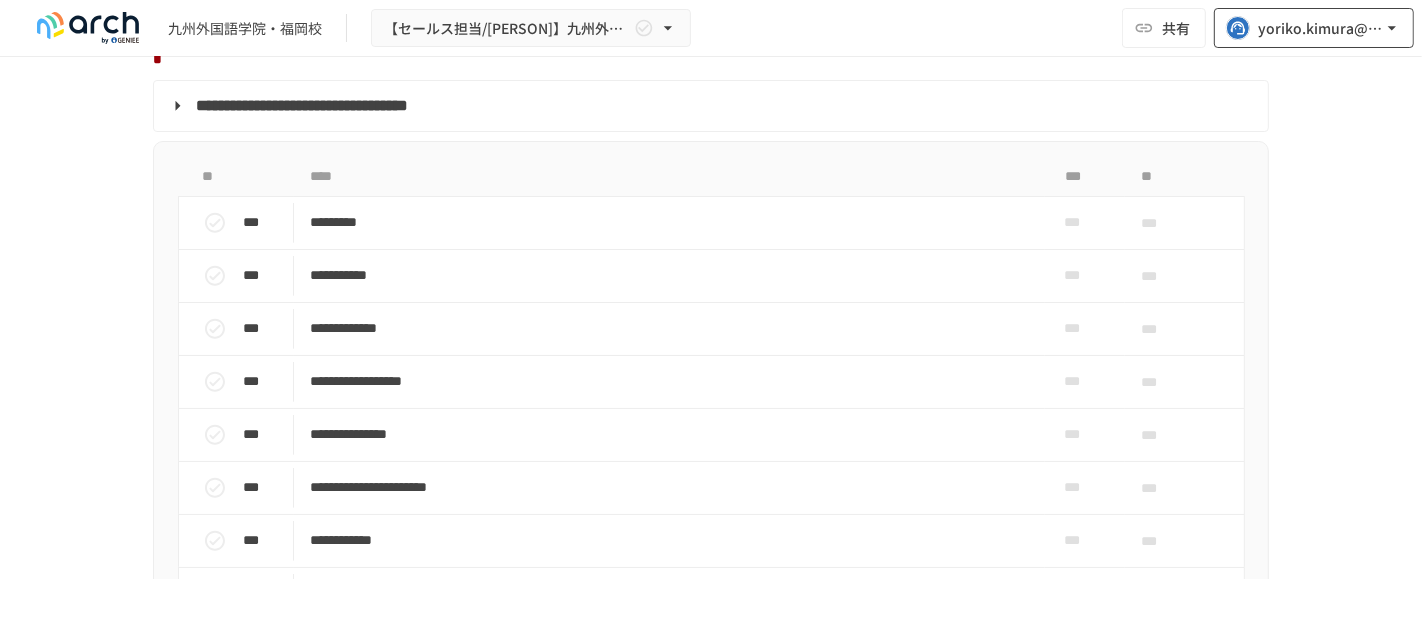 click on "yoriko.kimura@bizreach.co.jp" at bounding box center (1320, 28) 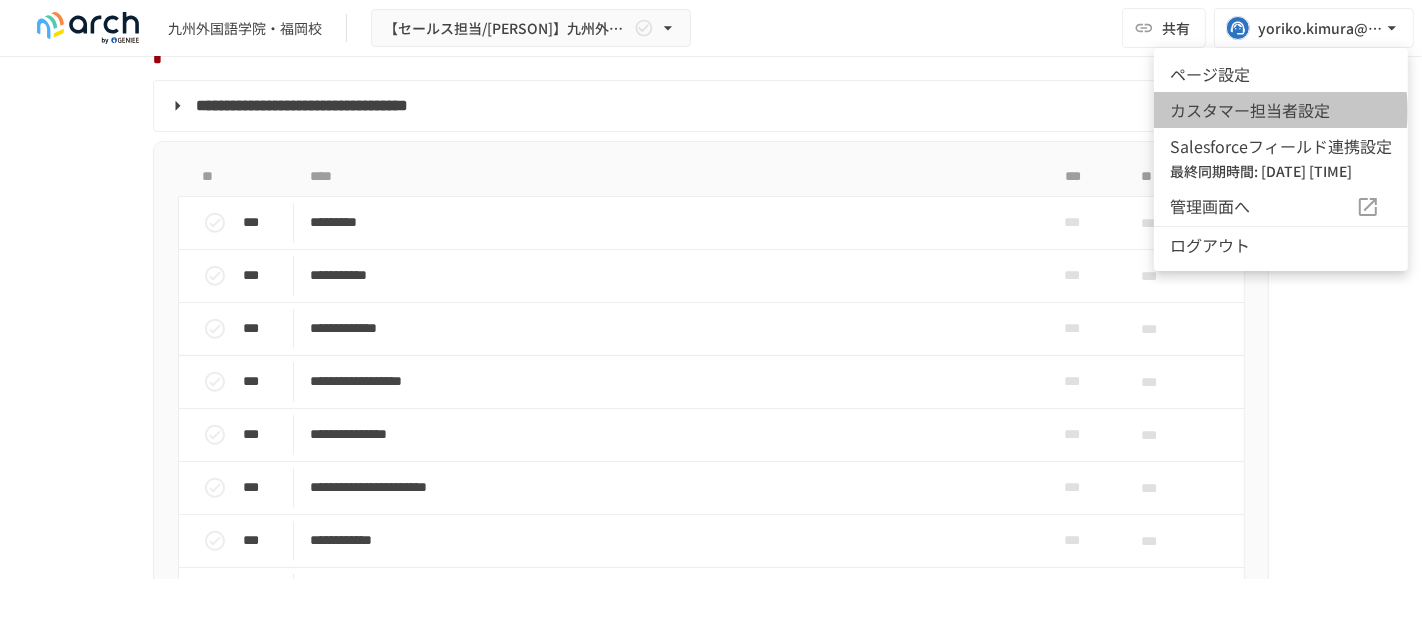 click on "カスタマー担当者設定" at bounding box center (1281, 110) 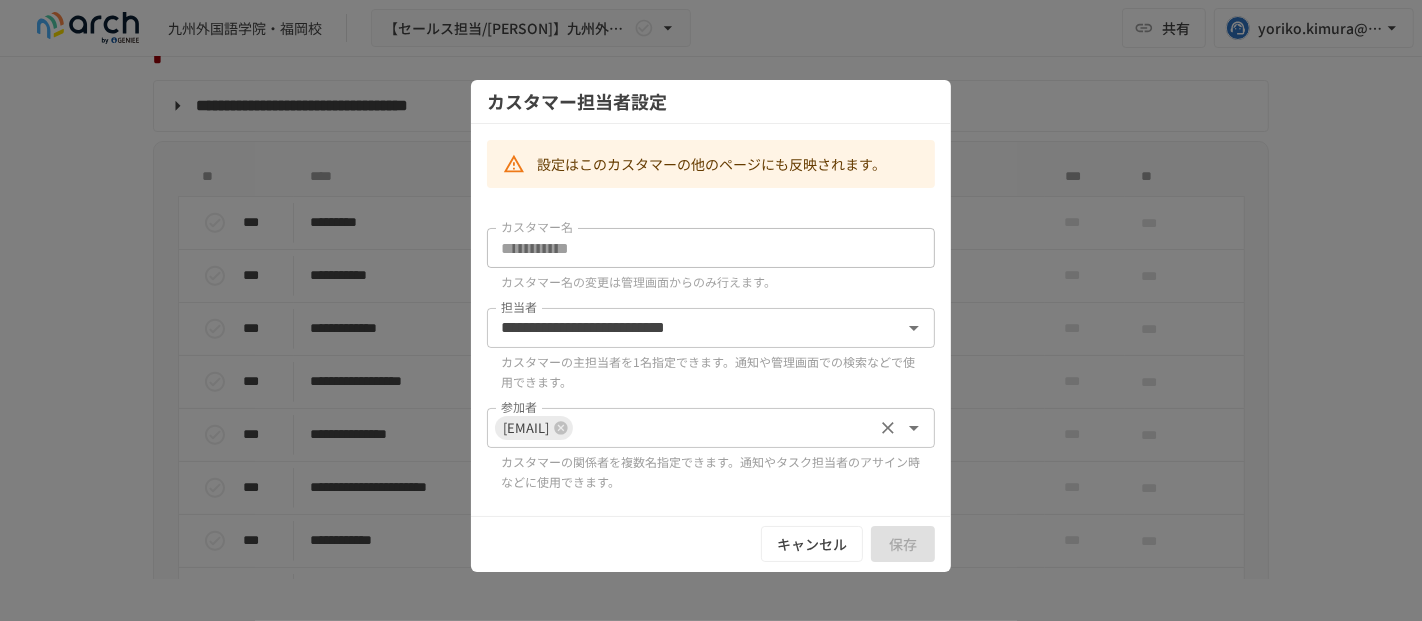 click on "yoko.noguchi@bizreach.co.jp 参加者" at bounding box center (711, 428) 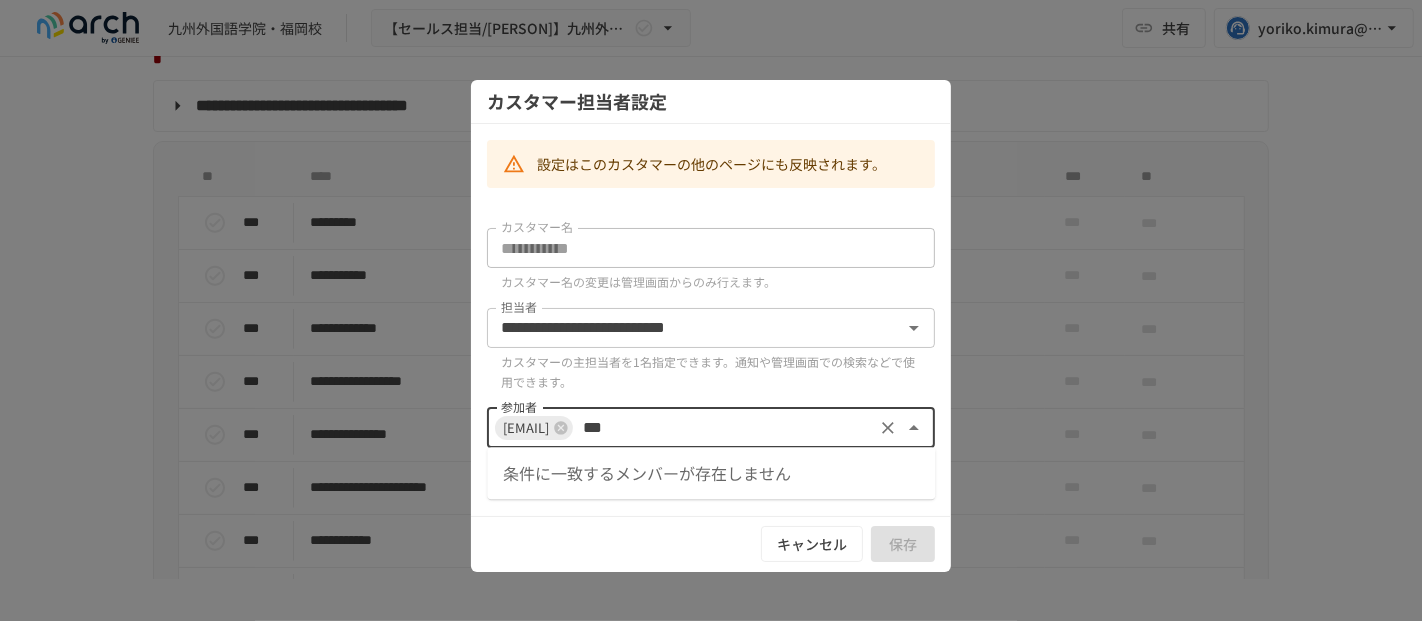 type on "**" 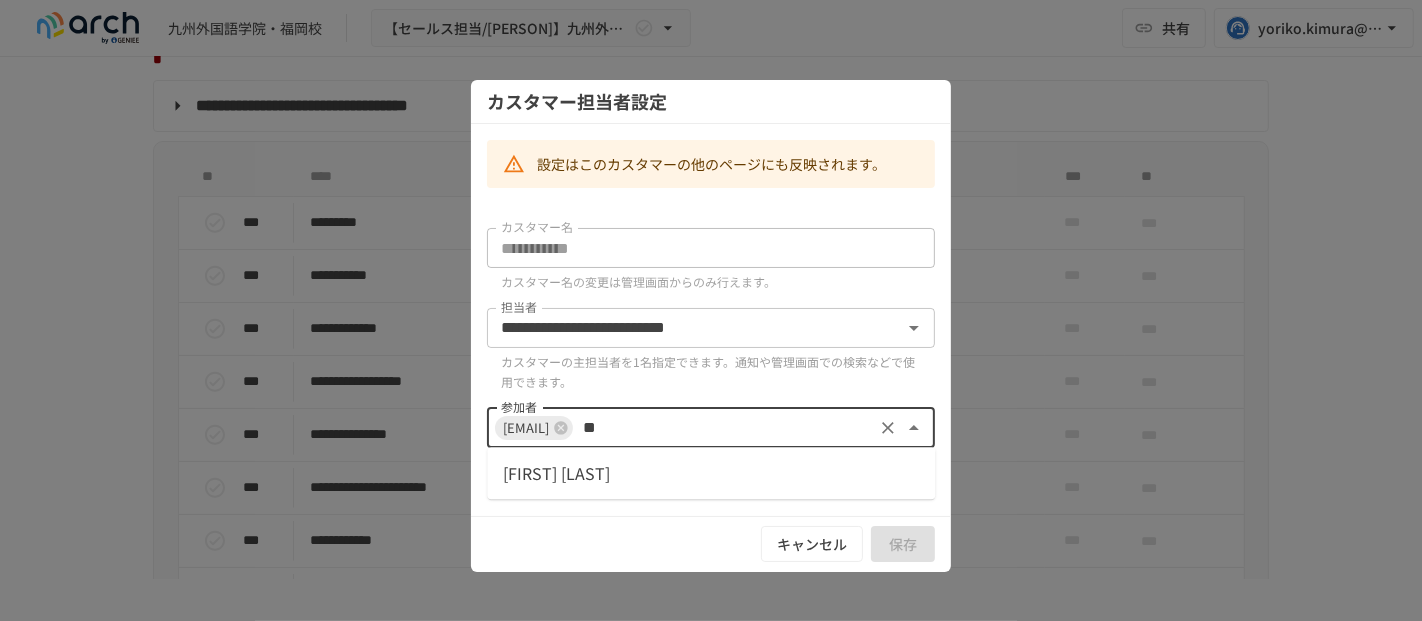 click on "木村頼子" at bounding box center (711, 473) 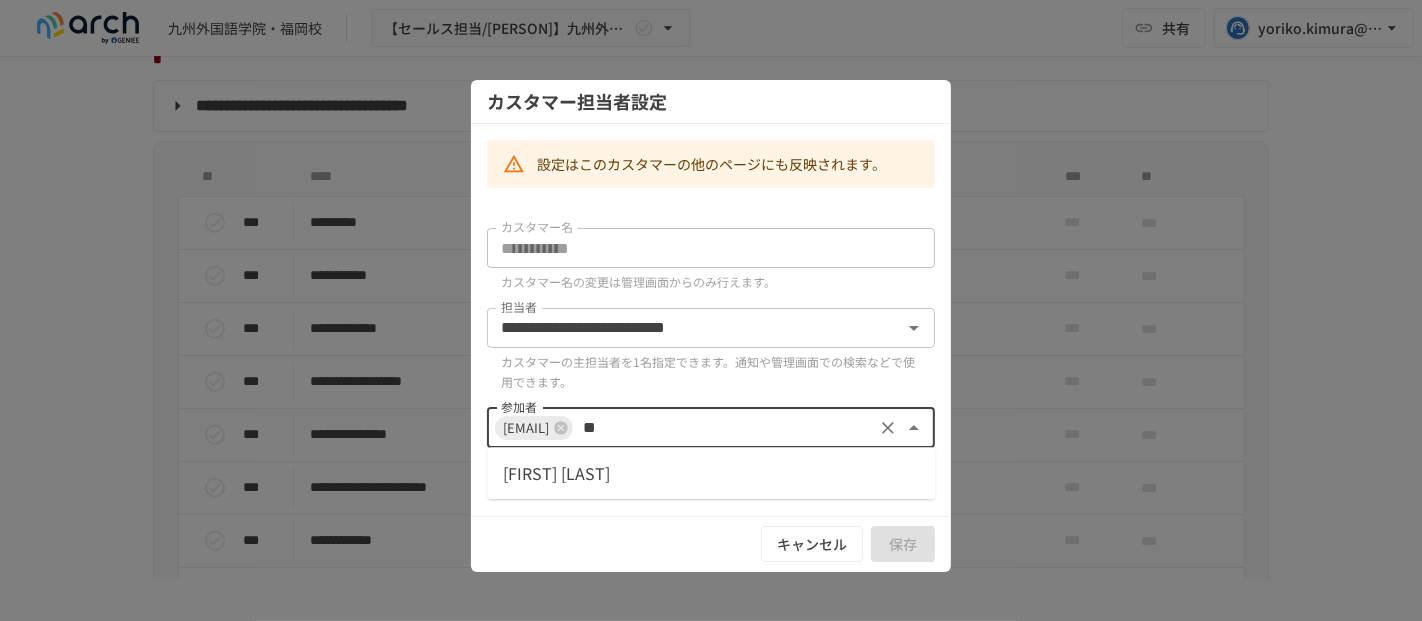 type 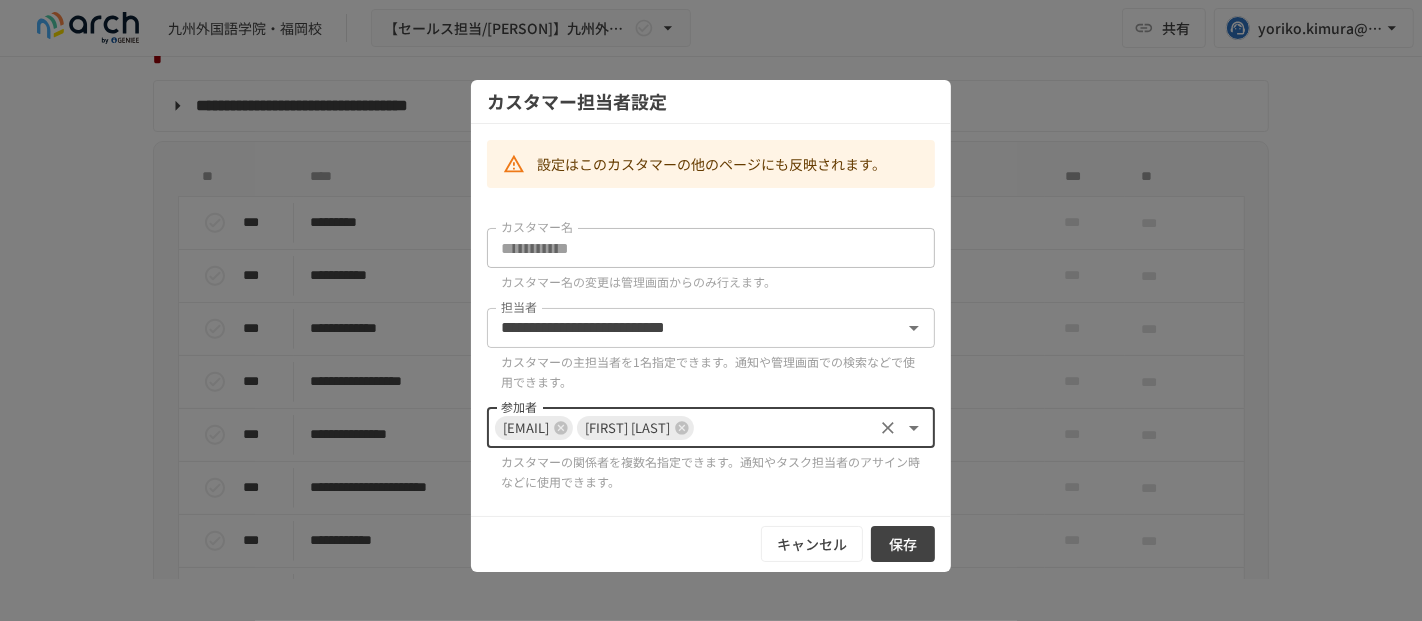 click on "保存" at bounding box center [903, 544] 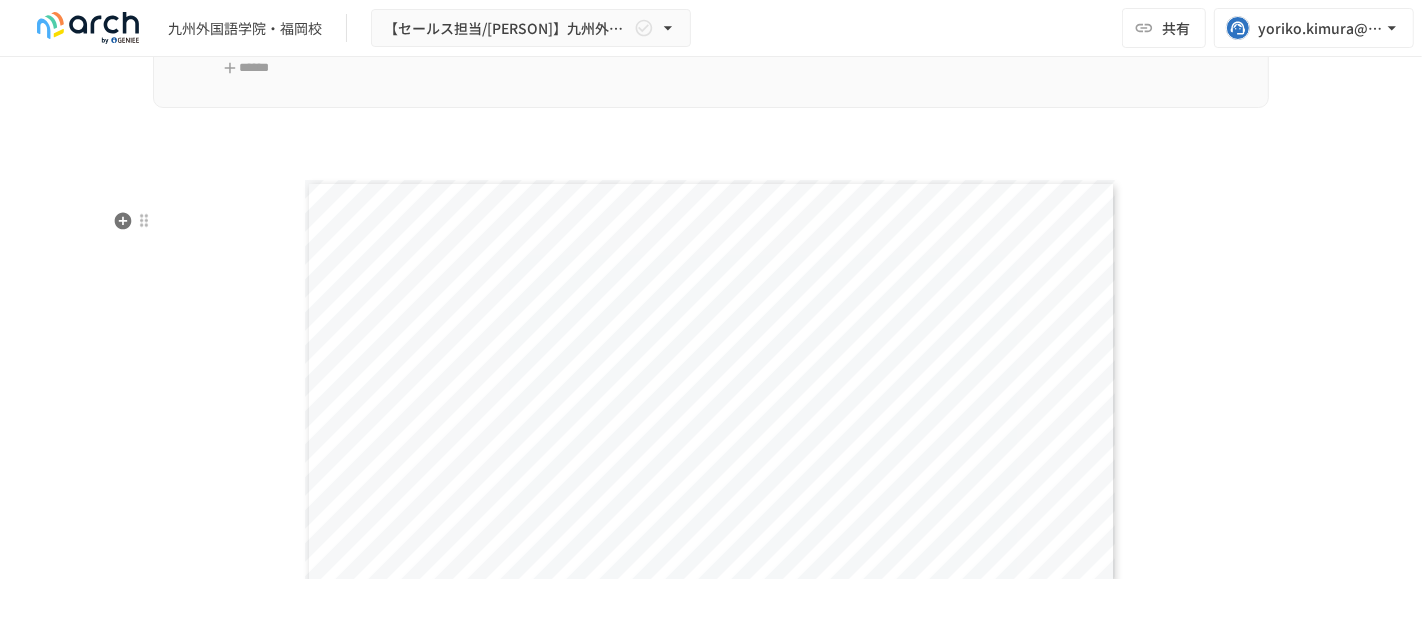 scroll, scrollTop: 3000, scrollLeft: 0, axis: vertical 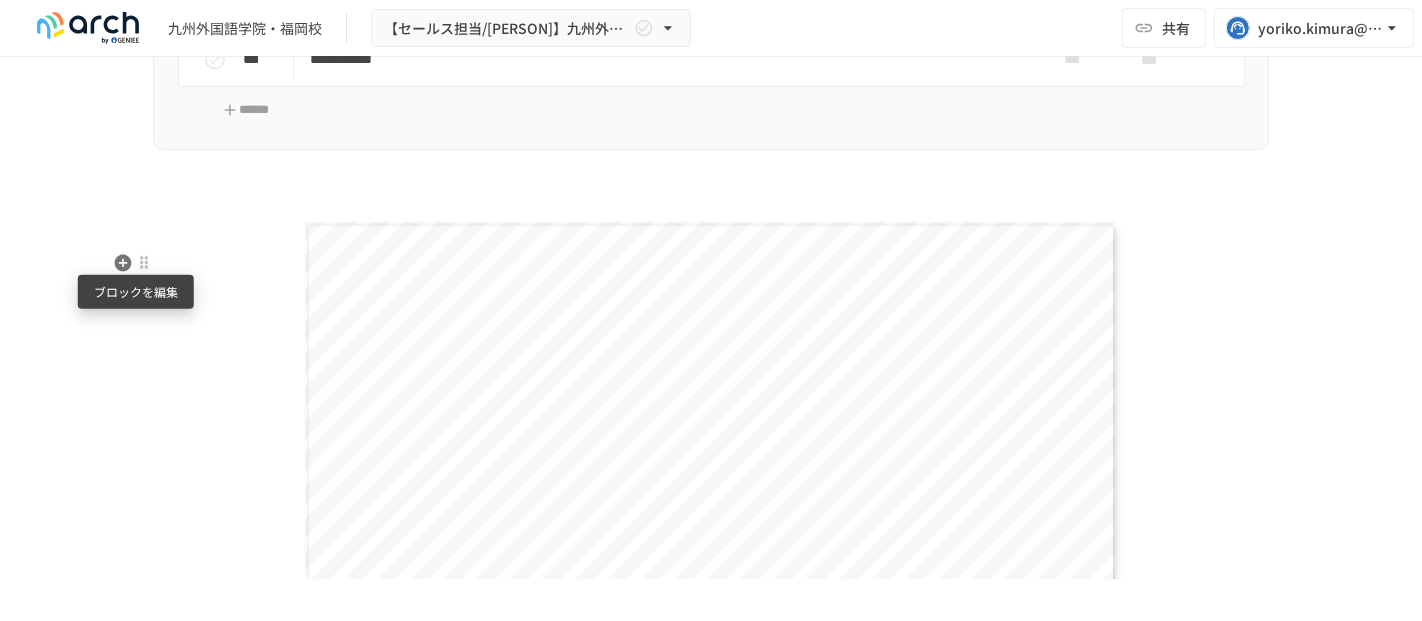 click at bounding box center (144, 263) 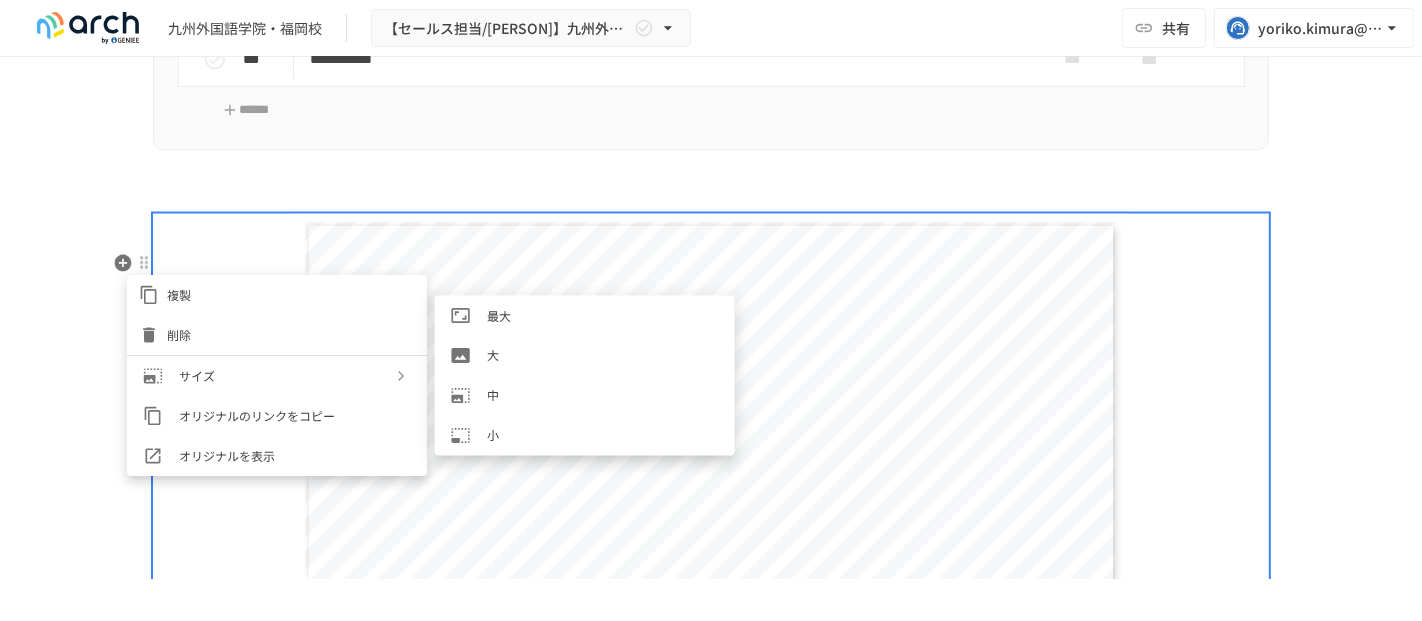 click on "大" at bounding box center (585, 356) 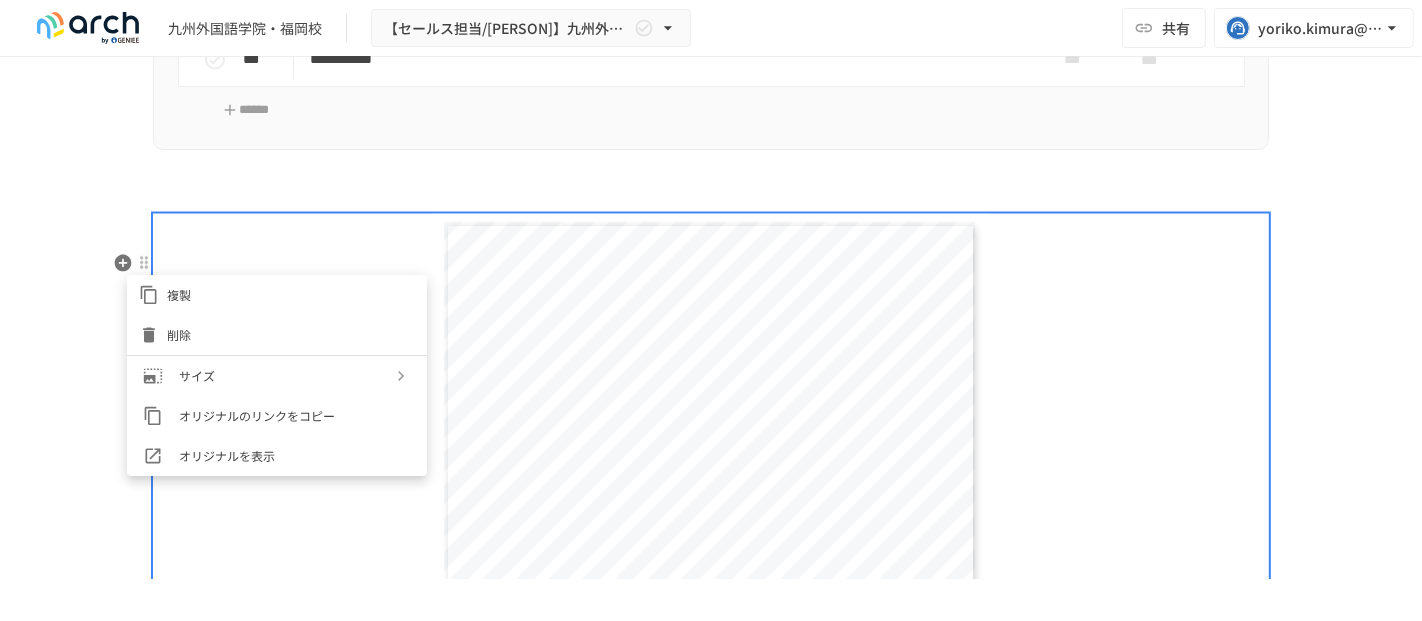 click at bounding box center (711, 310) 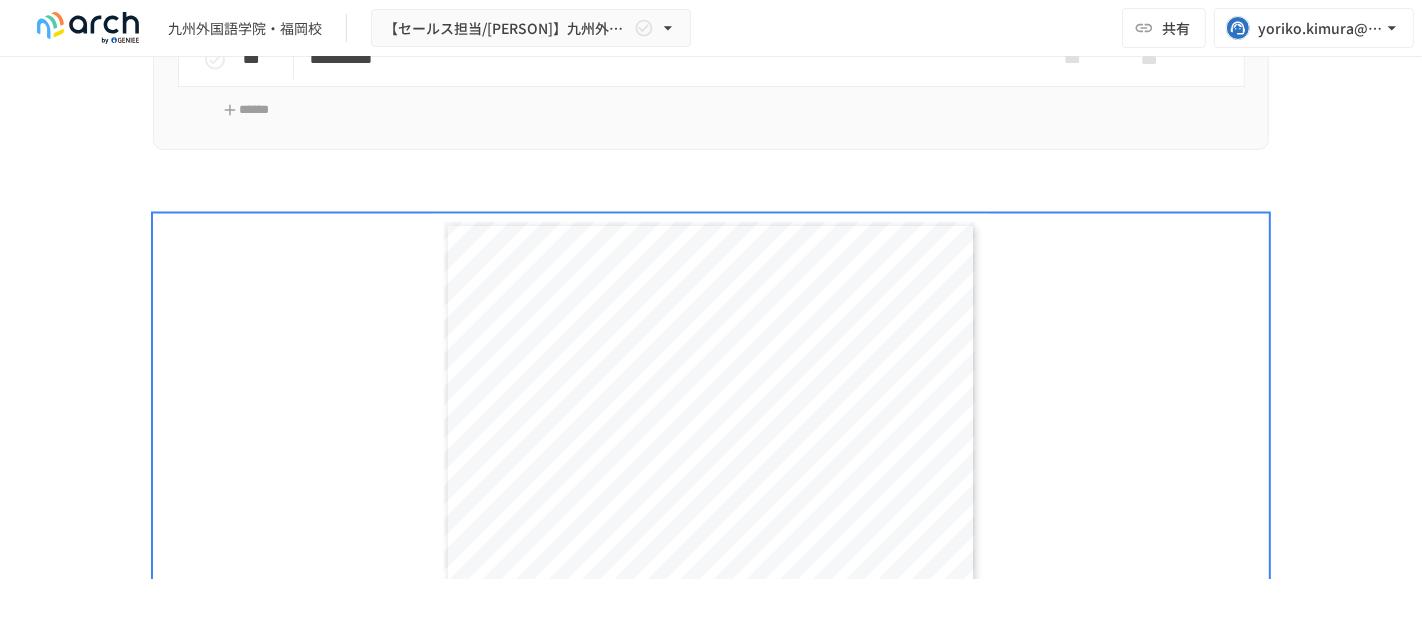 click on "**********" at bounding box center [711, 74] 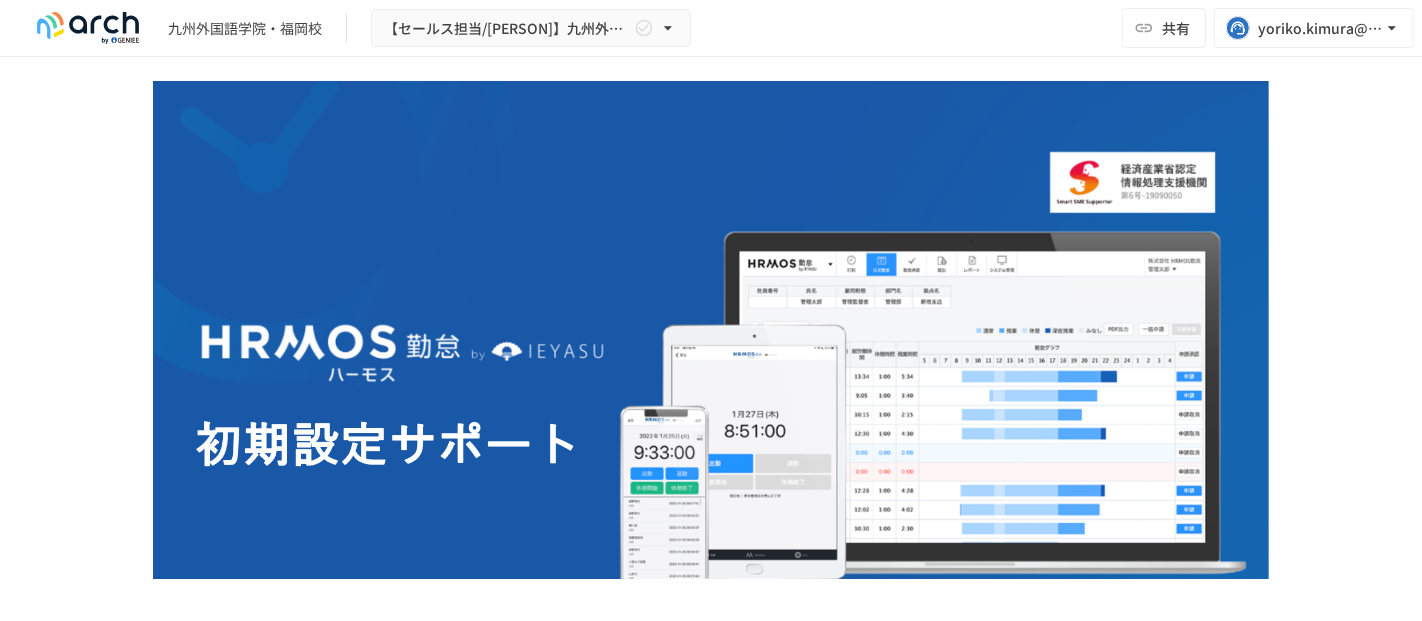 scroll, scrollTop: 0, scrollLeft: 0, axis: both 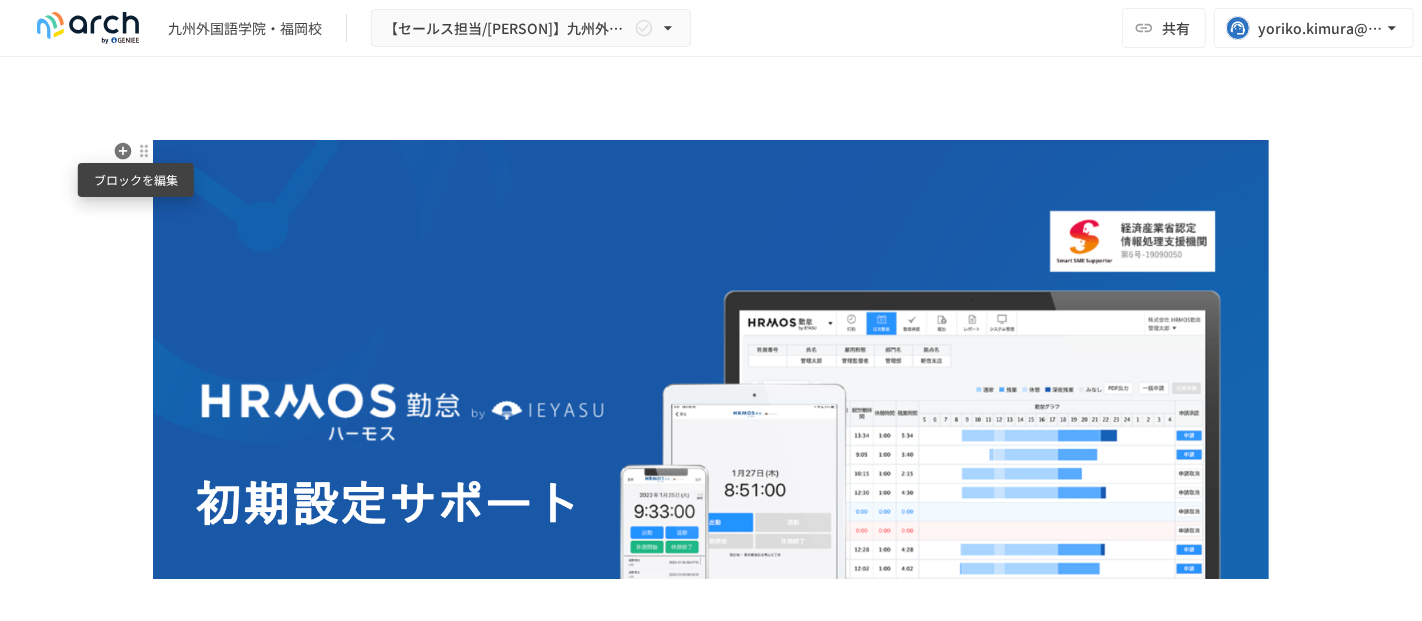 click at bounding box center (144, 151) 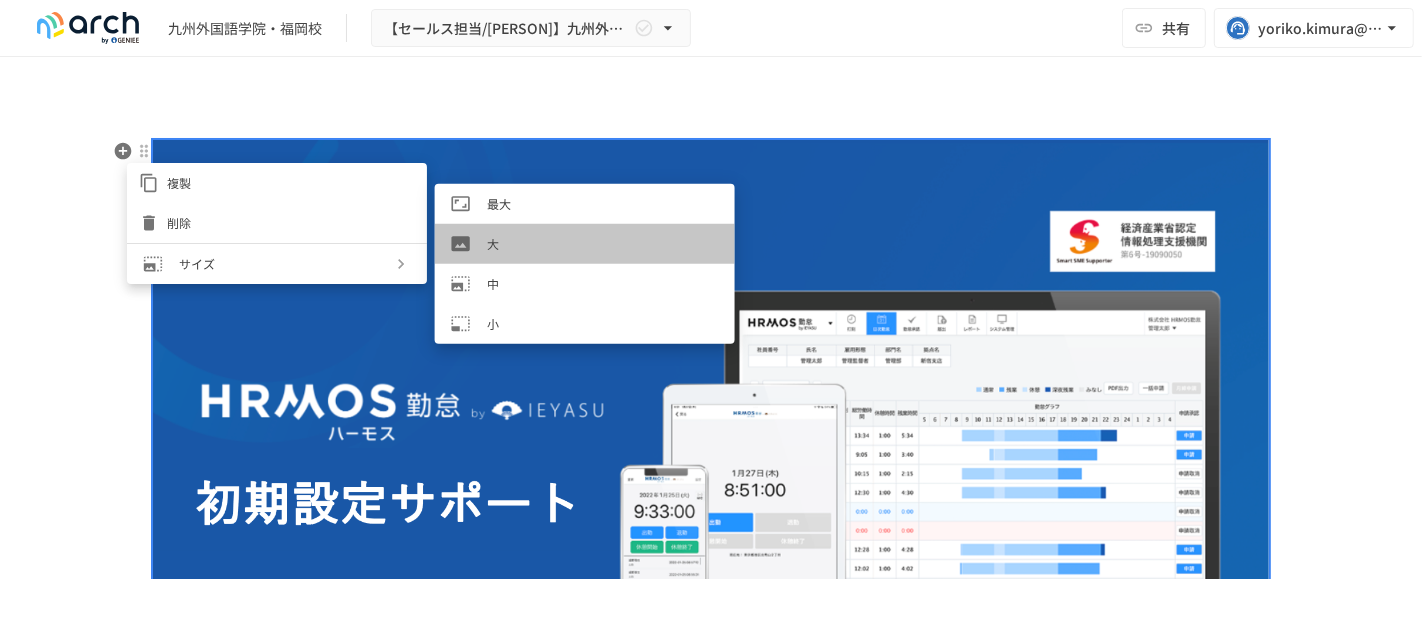 click on "大" at bounding box center [585, 244] 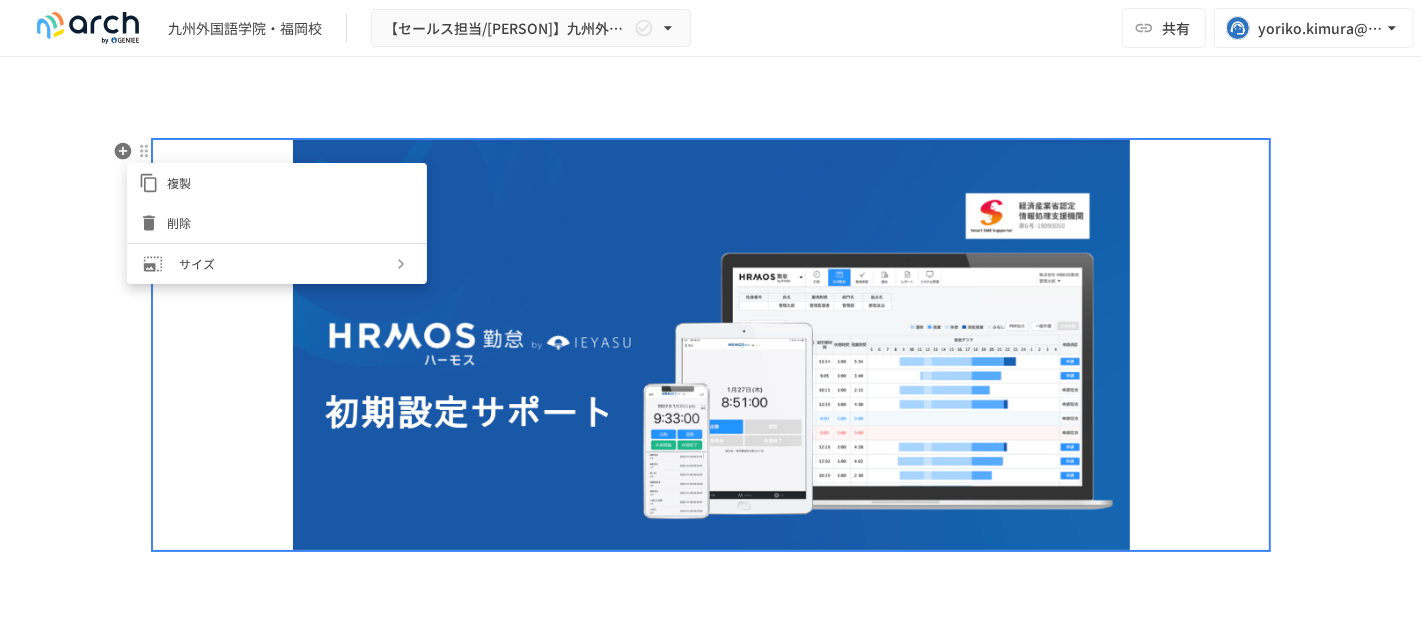 click at bounding box center [711, 310] 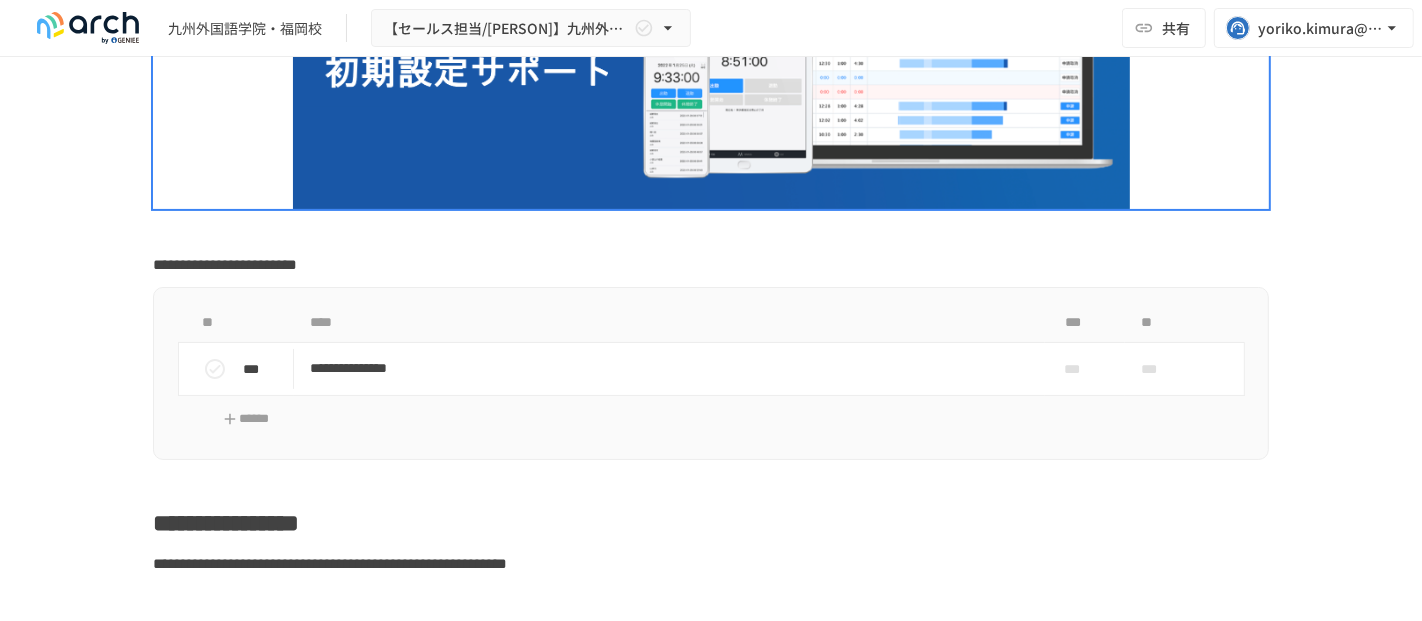 scroll, scrollTop: 222, scrollLeft: 0, axis: vertical 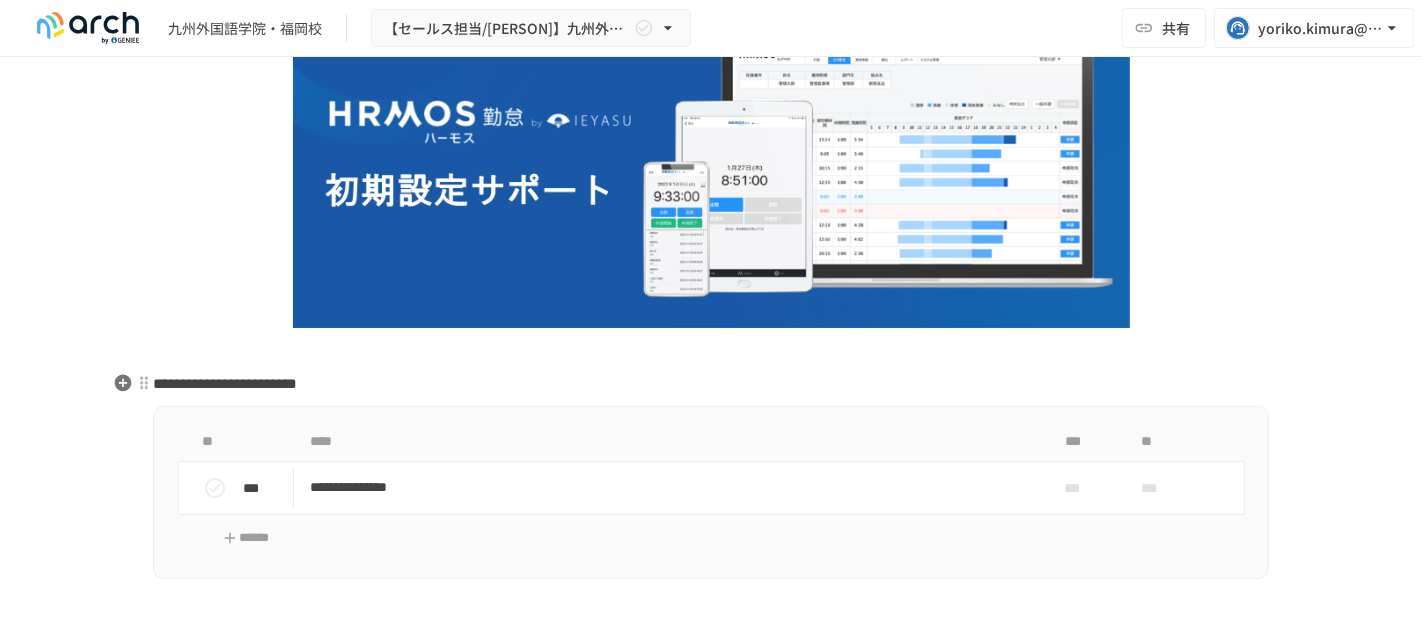 click on "**********" at bounding box center [225, 383] 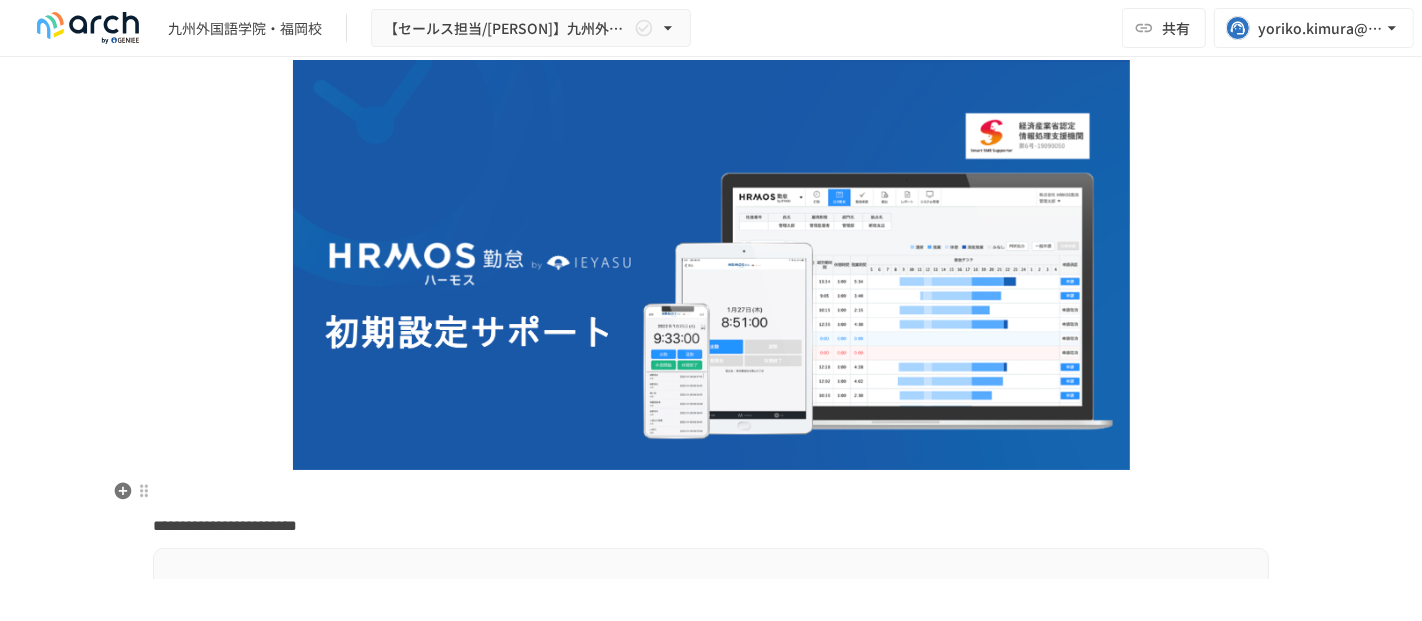 scroll, scrollTop: 0, scrollLeft: 0, axis: both 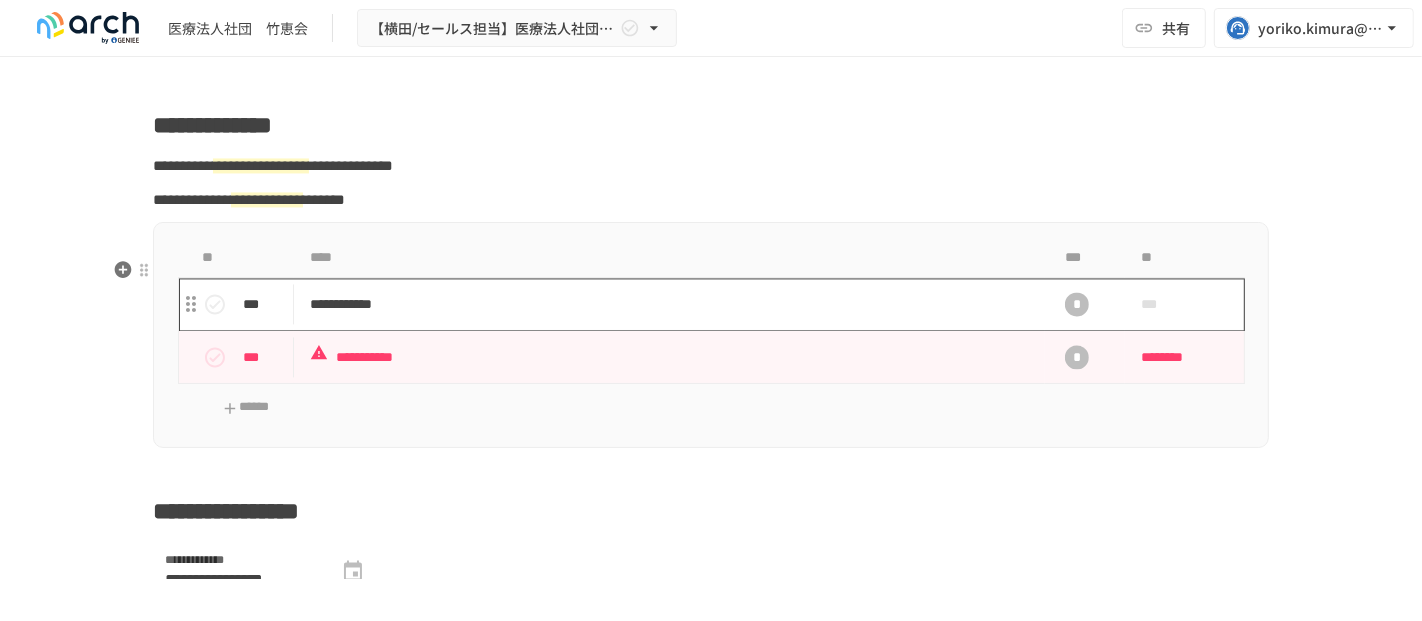 click on "**********" at bounding box center (669, 304) 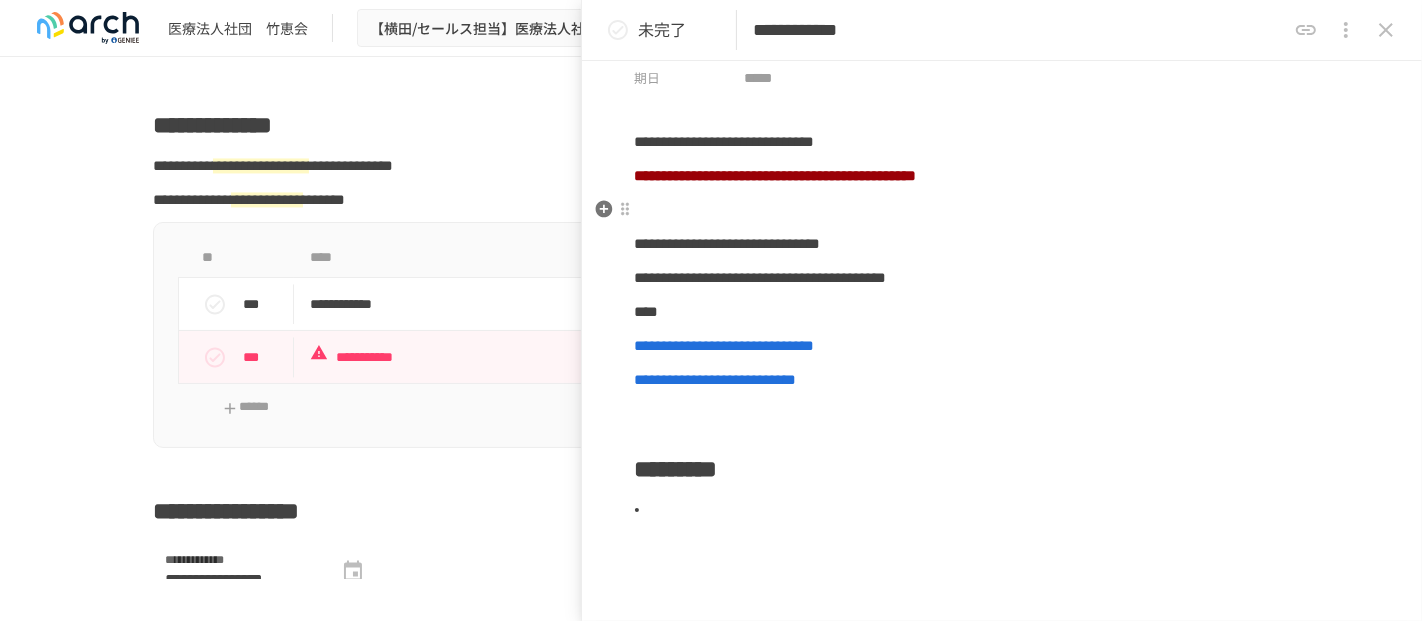 scroll, scrollTop: 328, scrollLeft: 0, axis: vertical 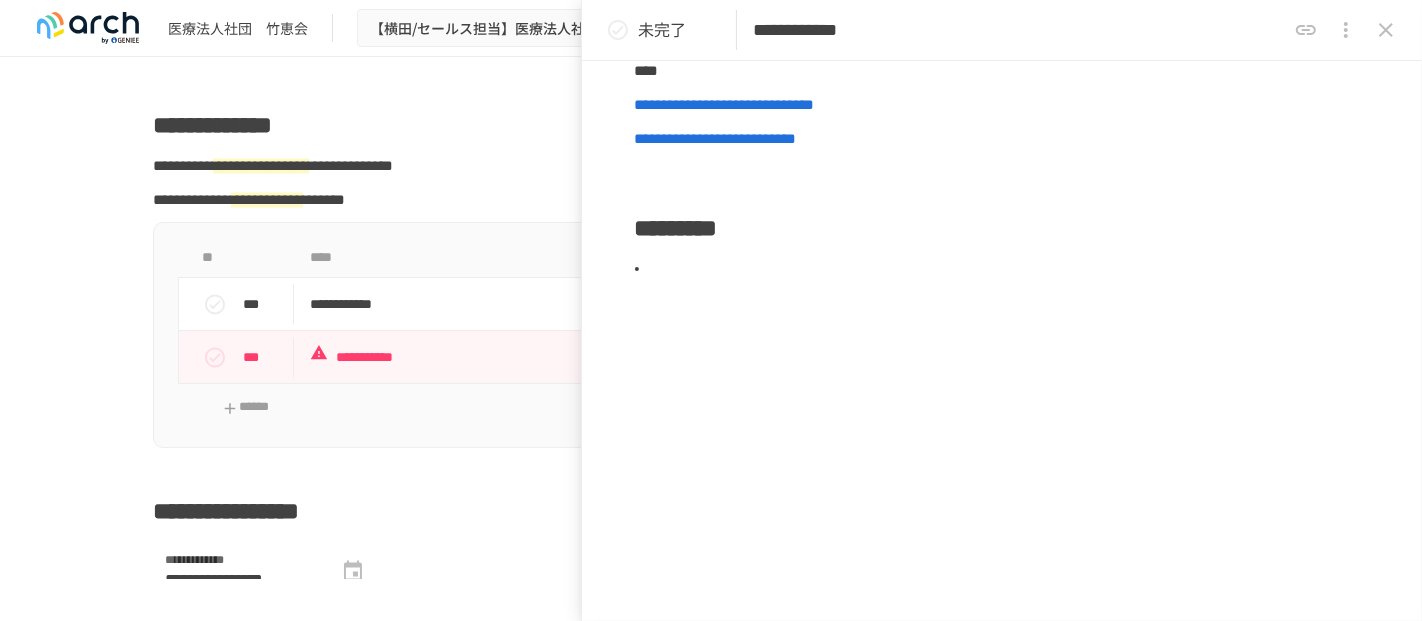 click 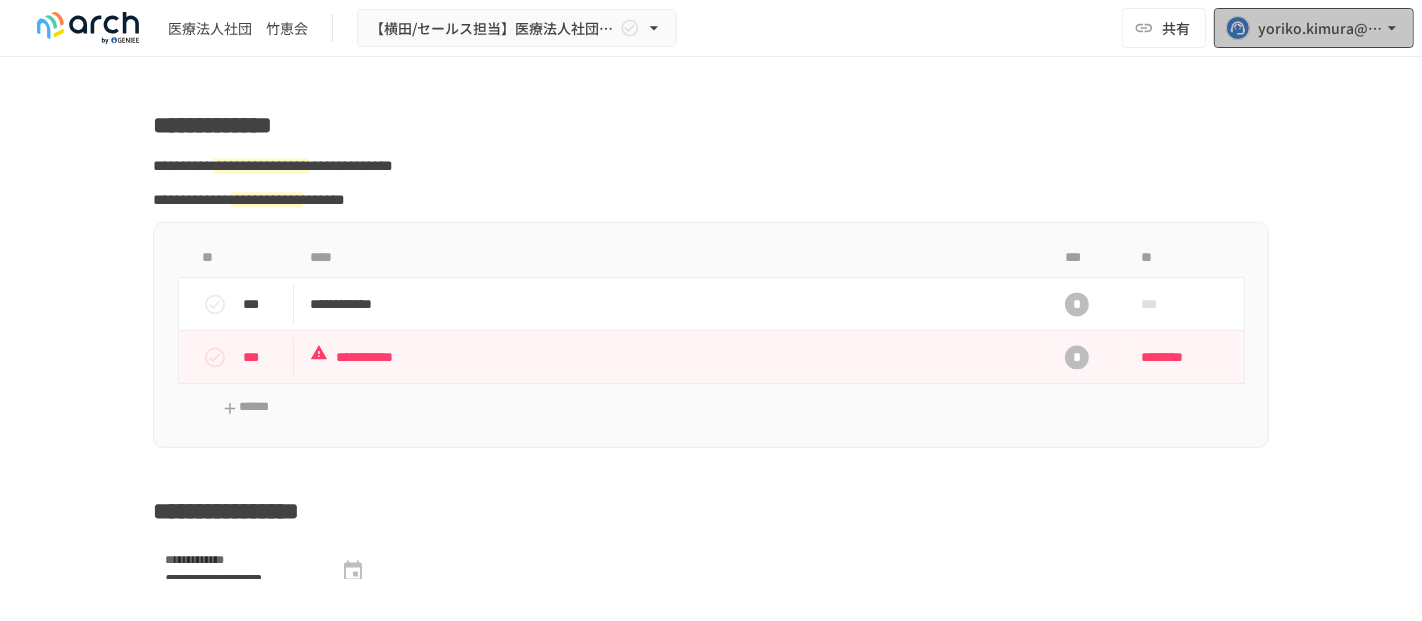 click on "yoriko.kimura@bizreach.co.jp" at bounding box center [1320, 28] 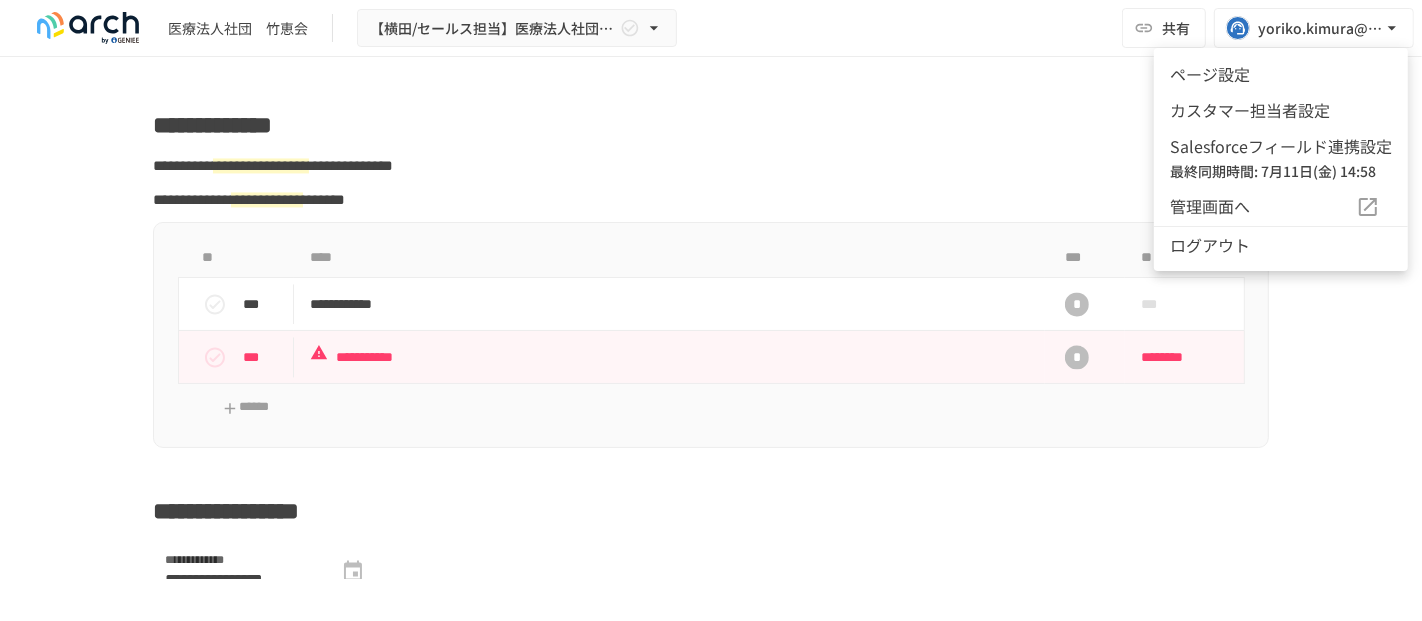 click on "ページ設定" at bounding box center [1281, 74] 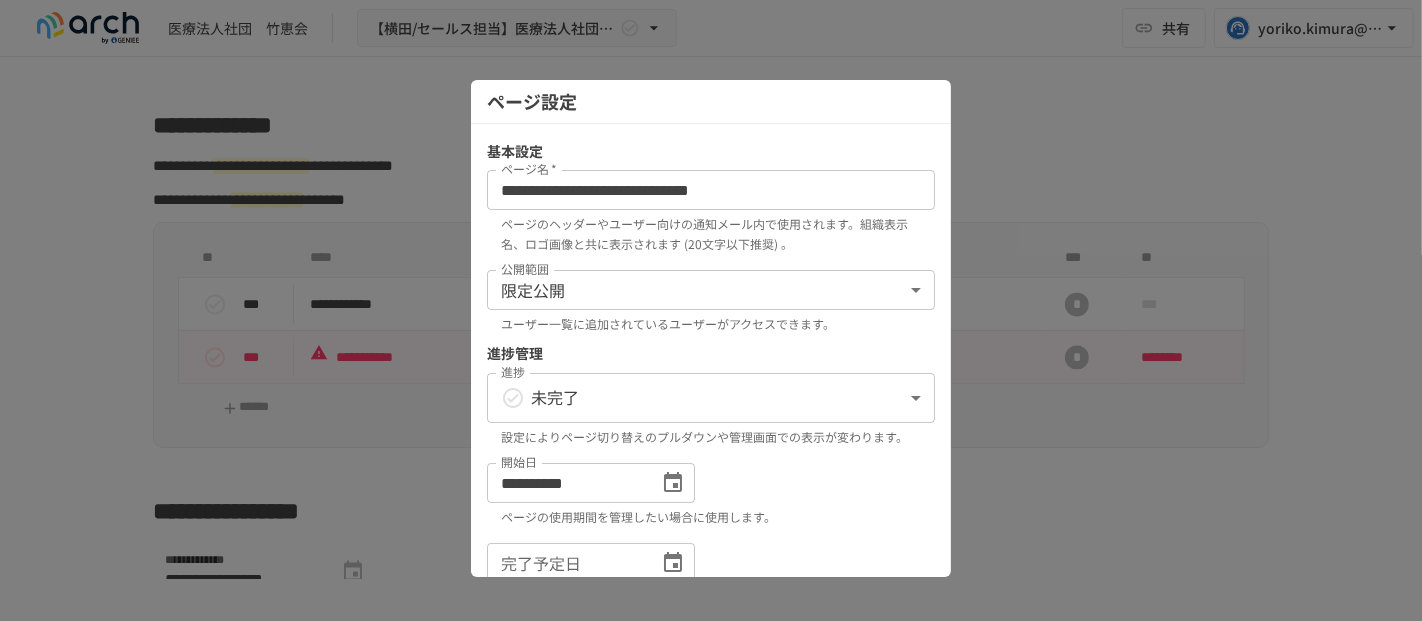 click on "**********" at bounding box center [711, 289] 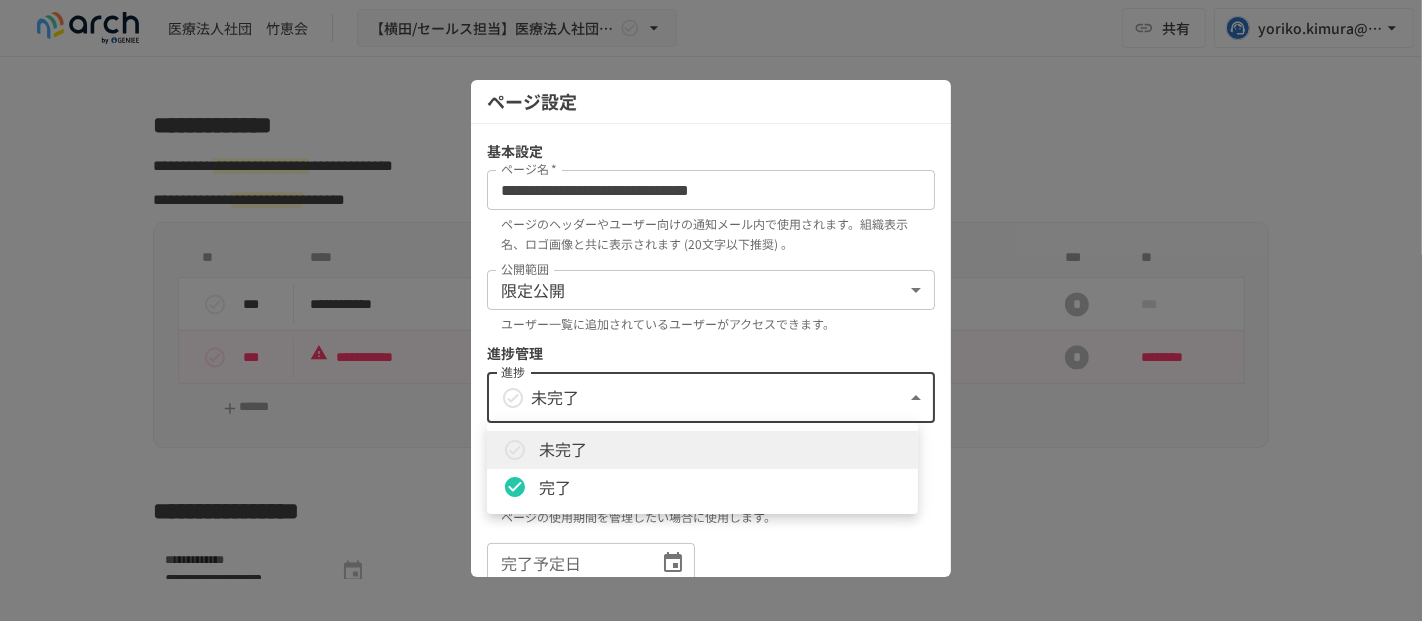 click on "完了" at bounding box center (702, 488) 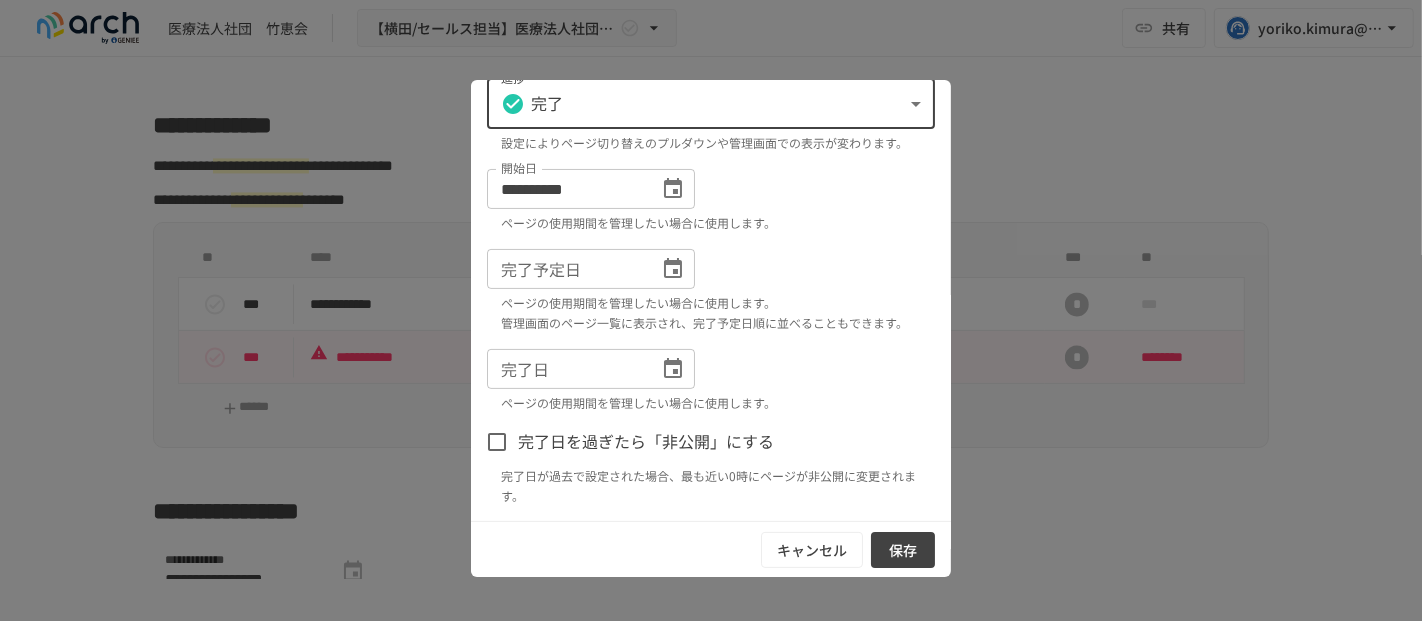 scroll, scrollTop: 333, scrollLeft: 0, axis: vertical 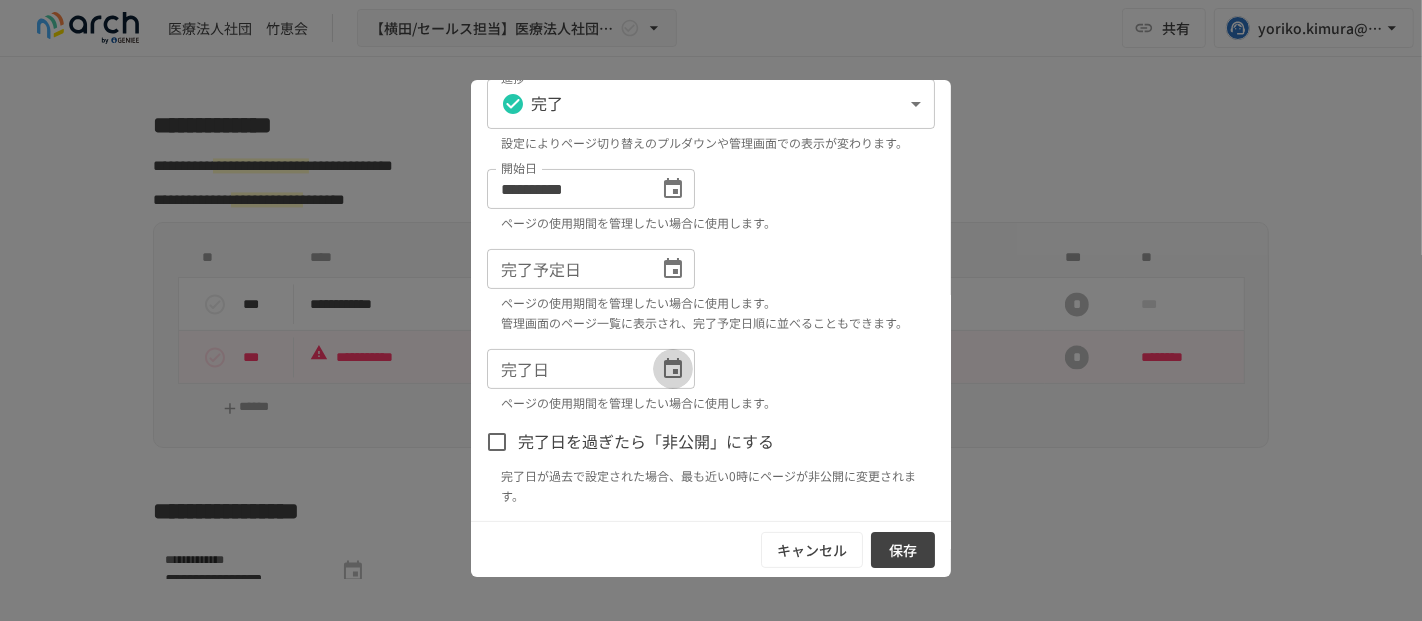click 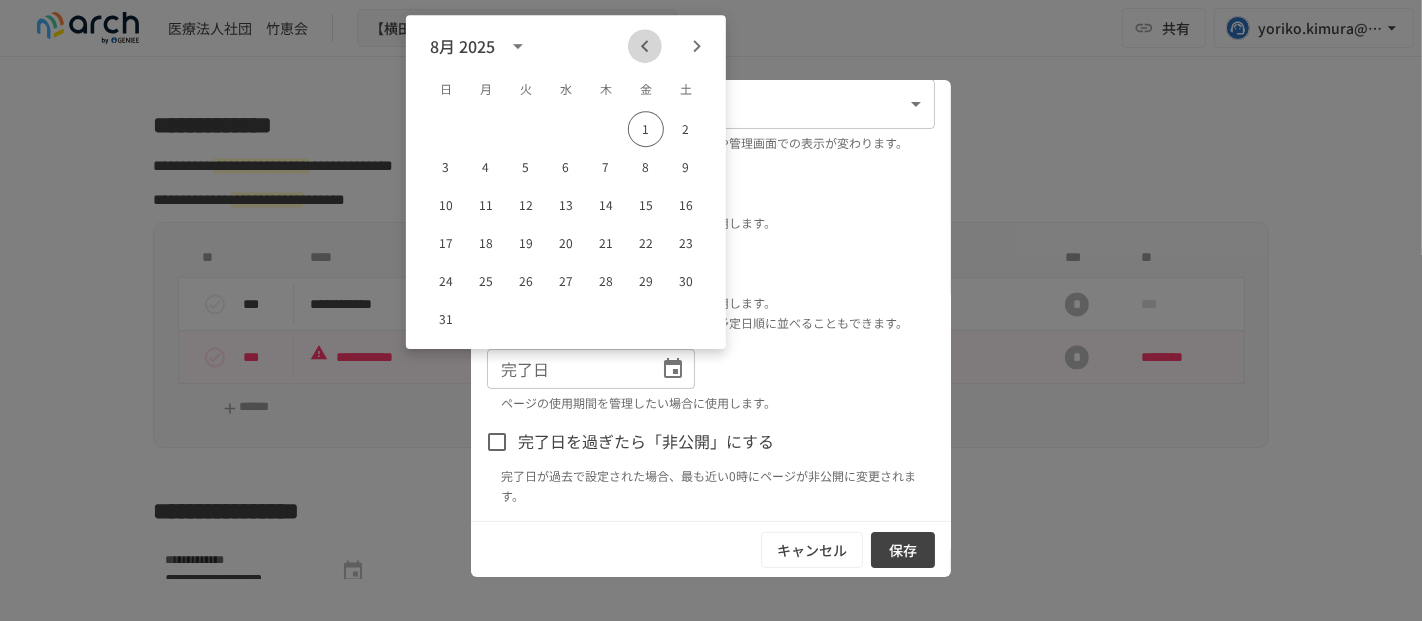 click at bounding box center (645, 46) 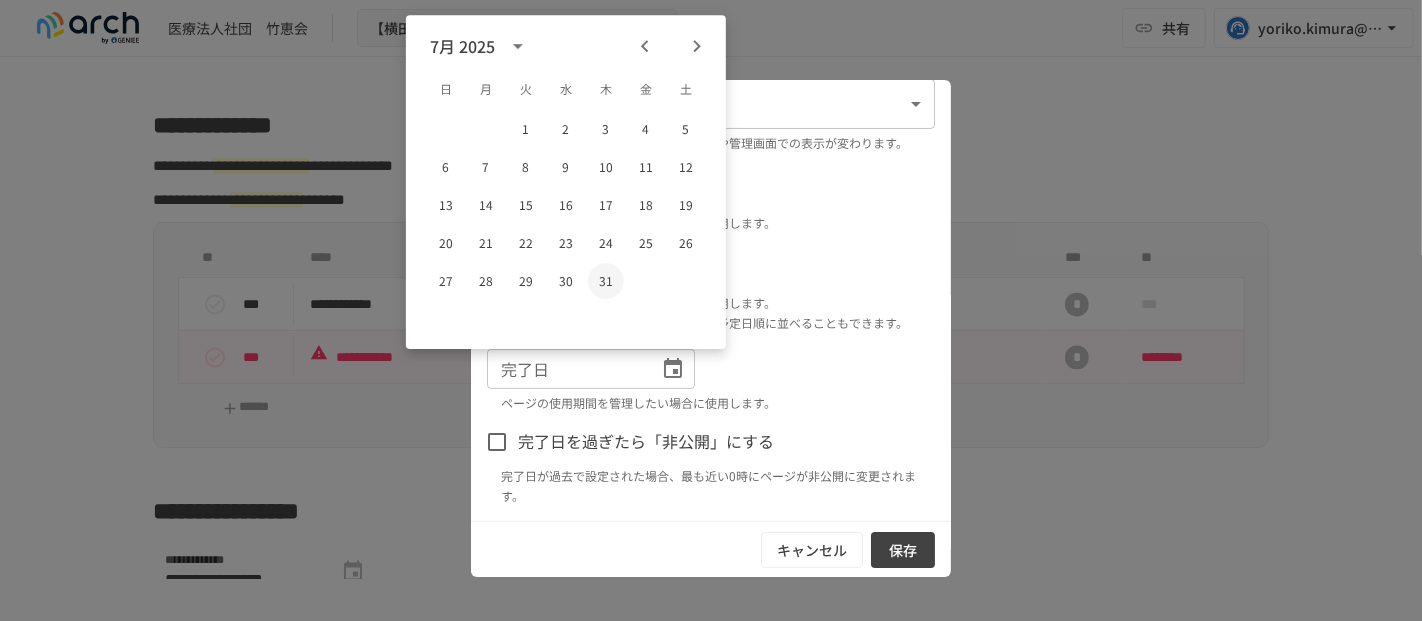 click on "31" at bounding box center (606, 281) 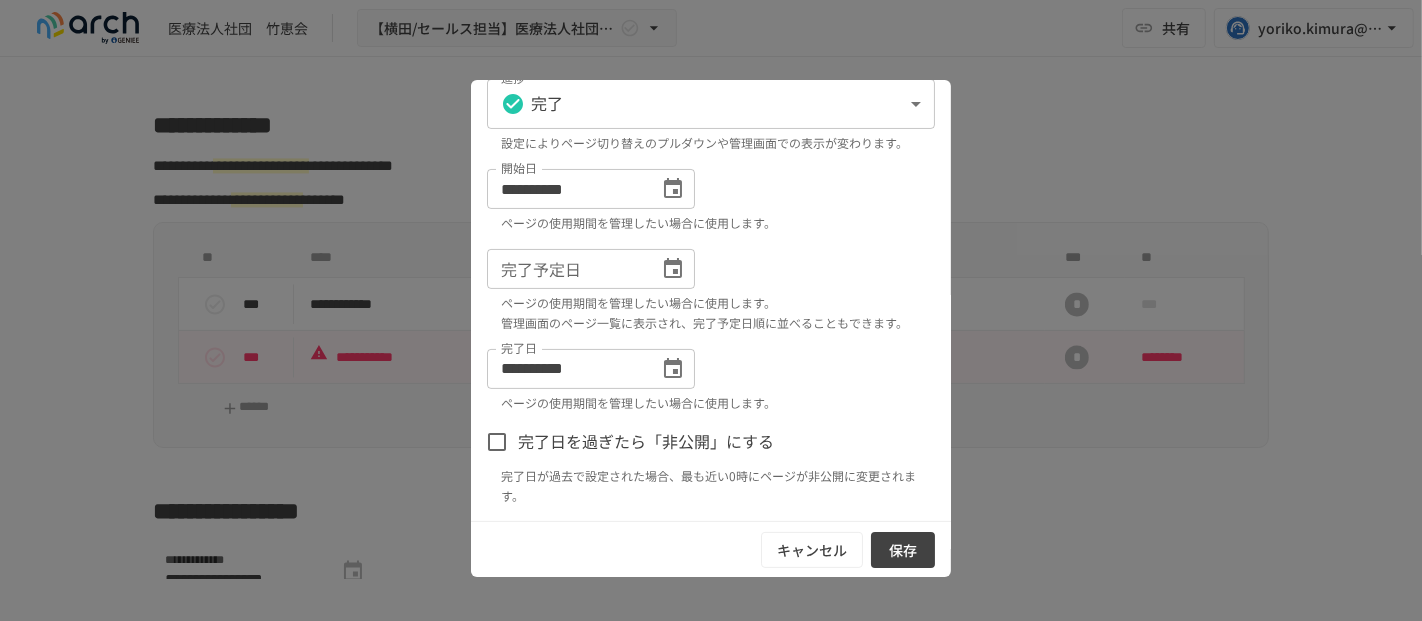 click on "保存" at bounding box center [903, 550] 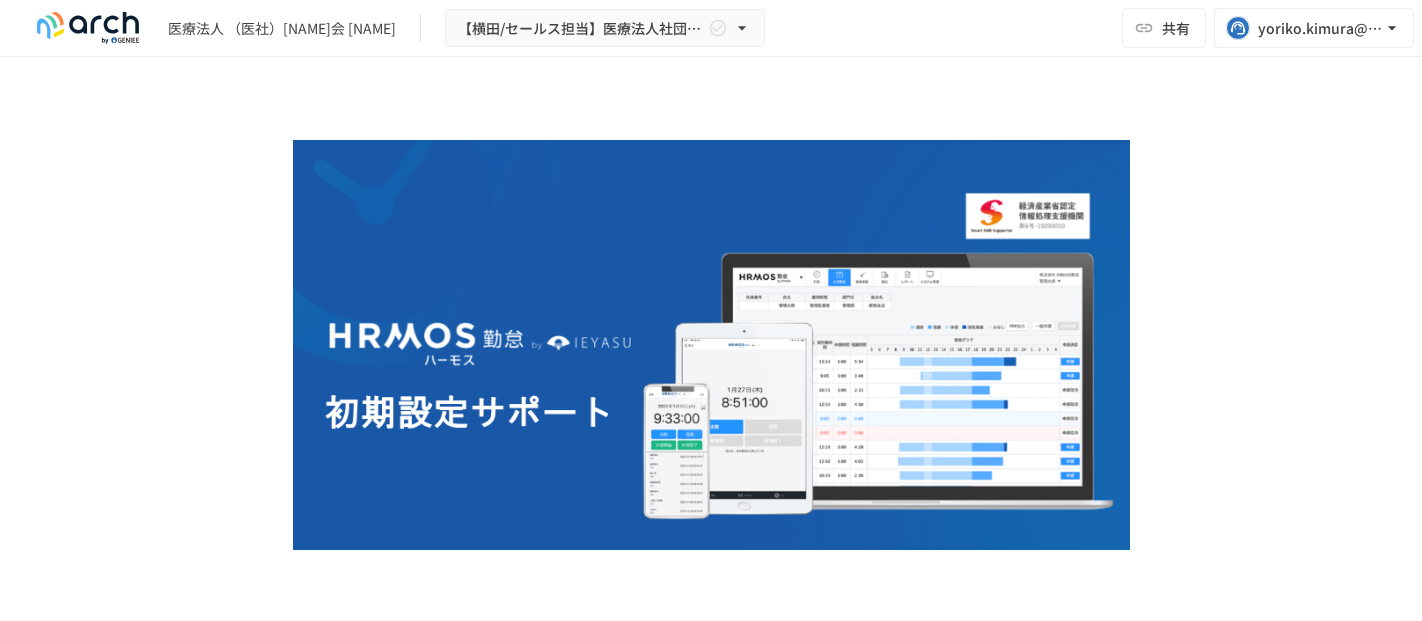 scroll, scrollTop: 0, scrollLeft: 0, axis: both 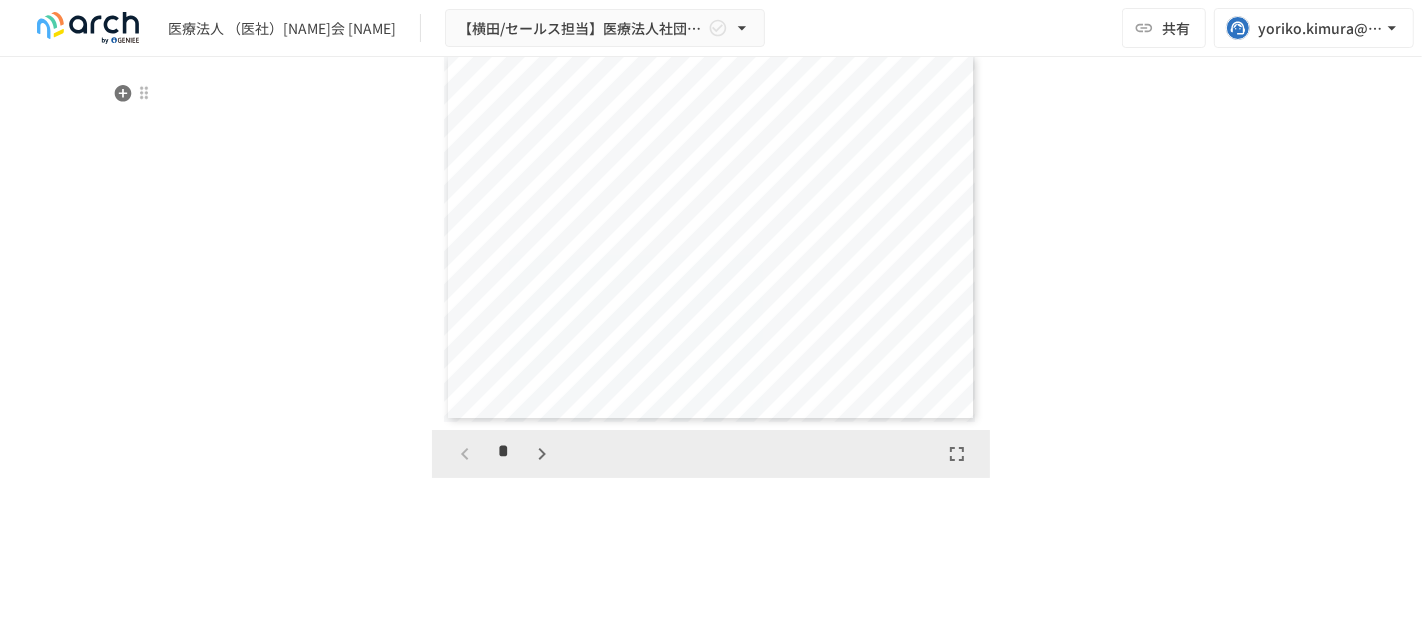 click 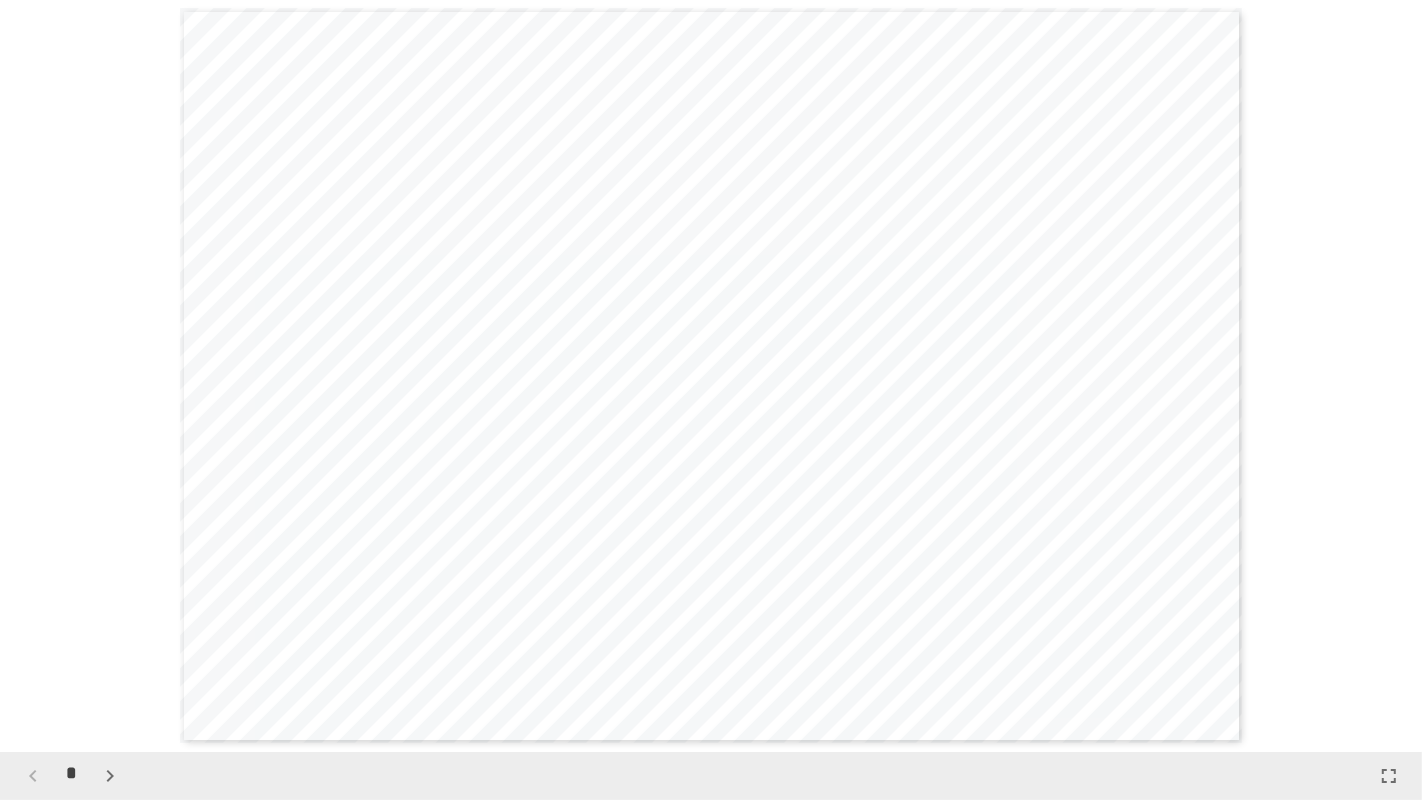 click 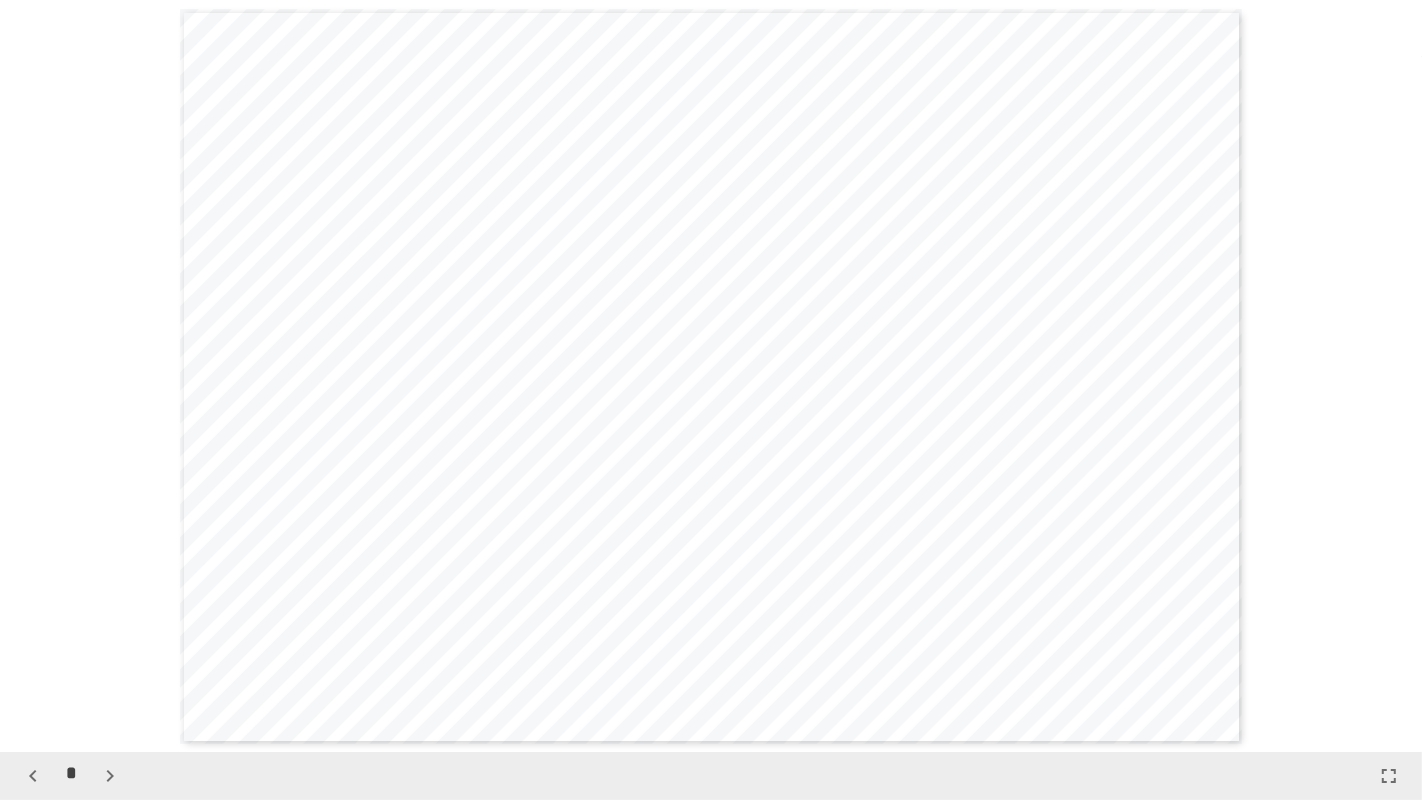 click 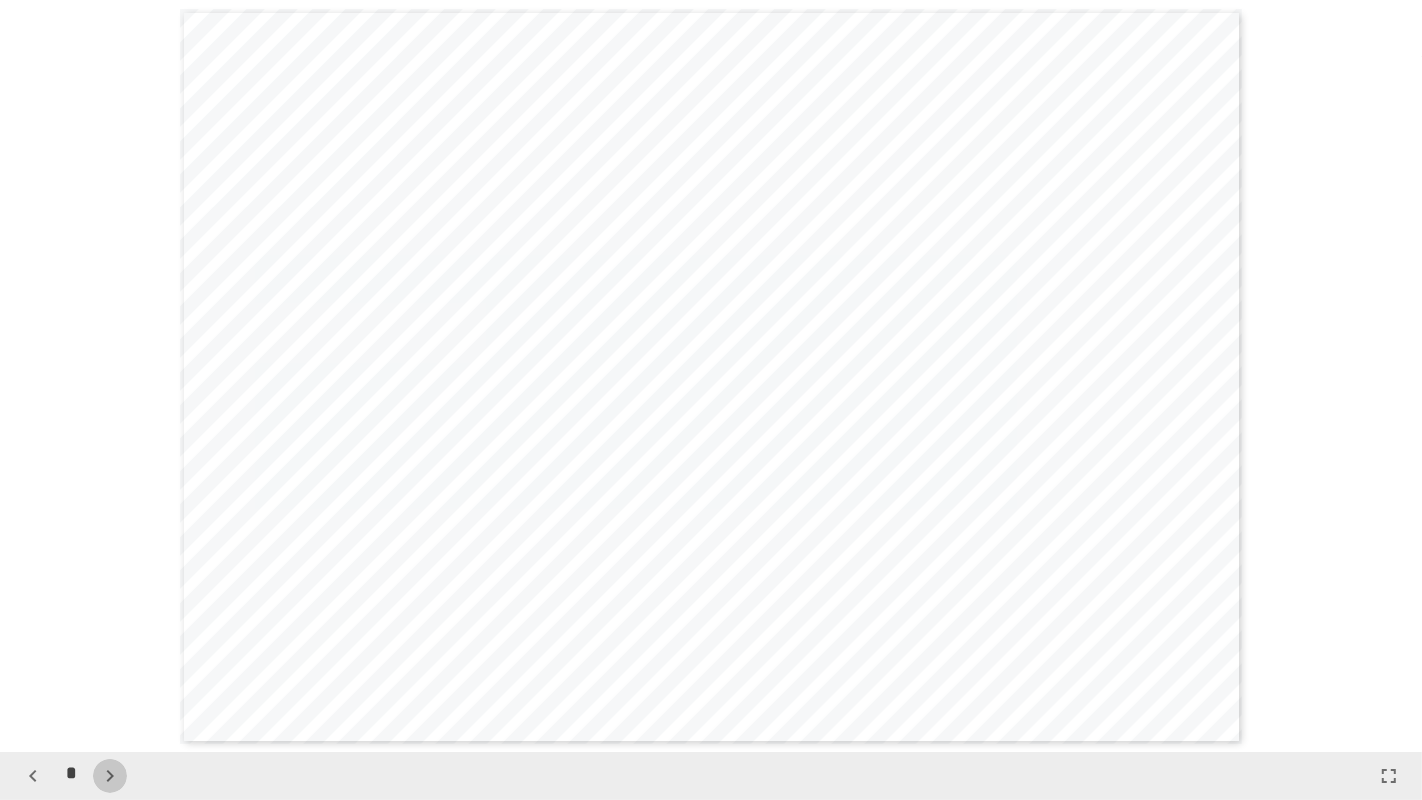 click 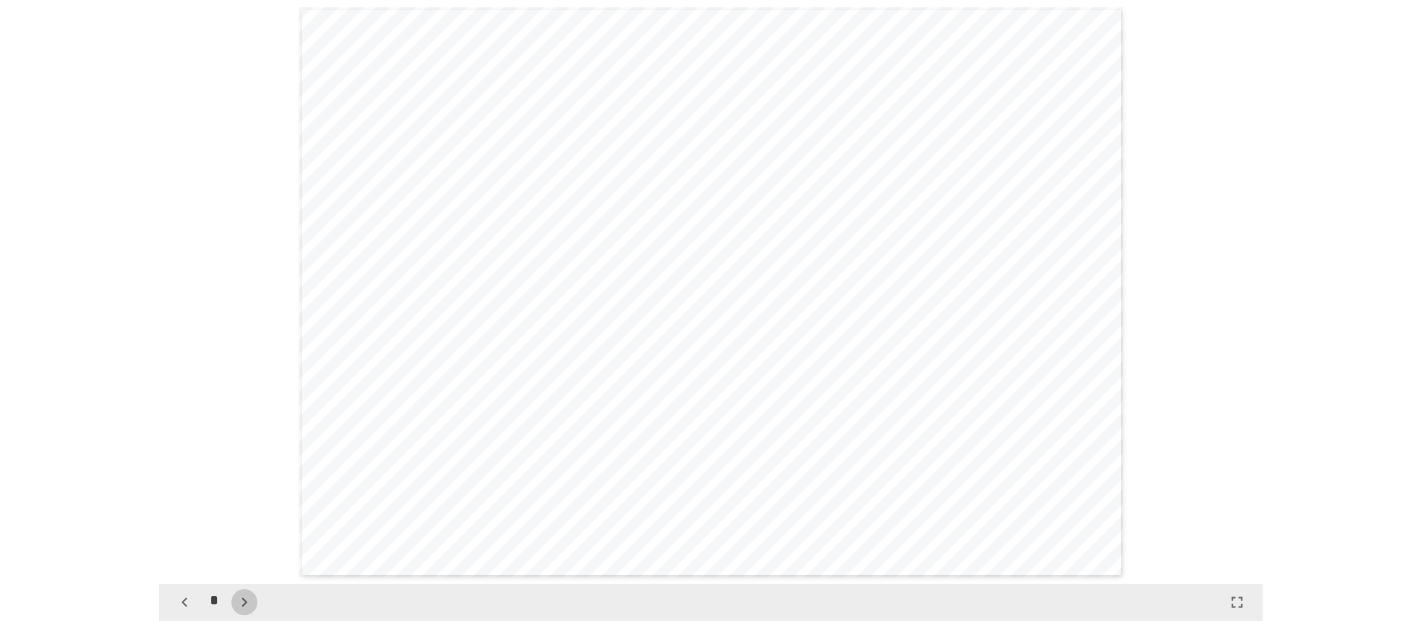 scroll, scrollTop: 2256, scrollLeft: 0, axis: vertical 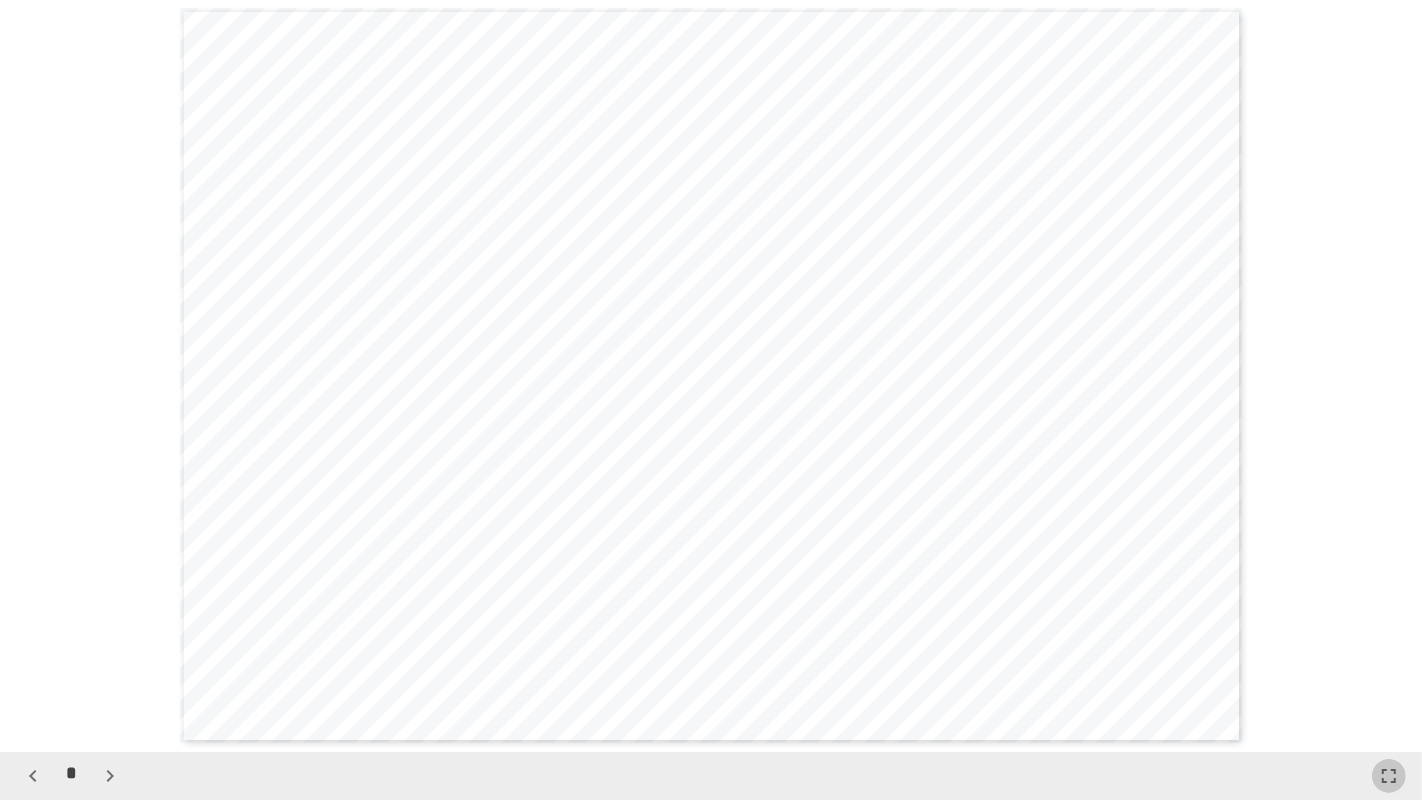 click 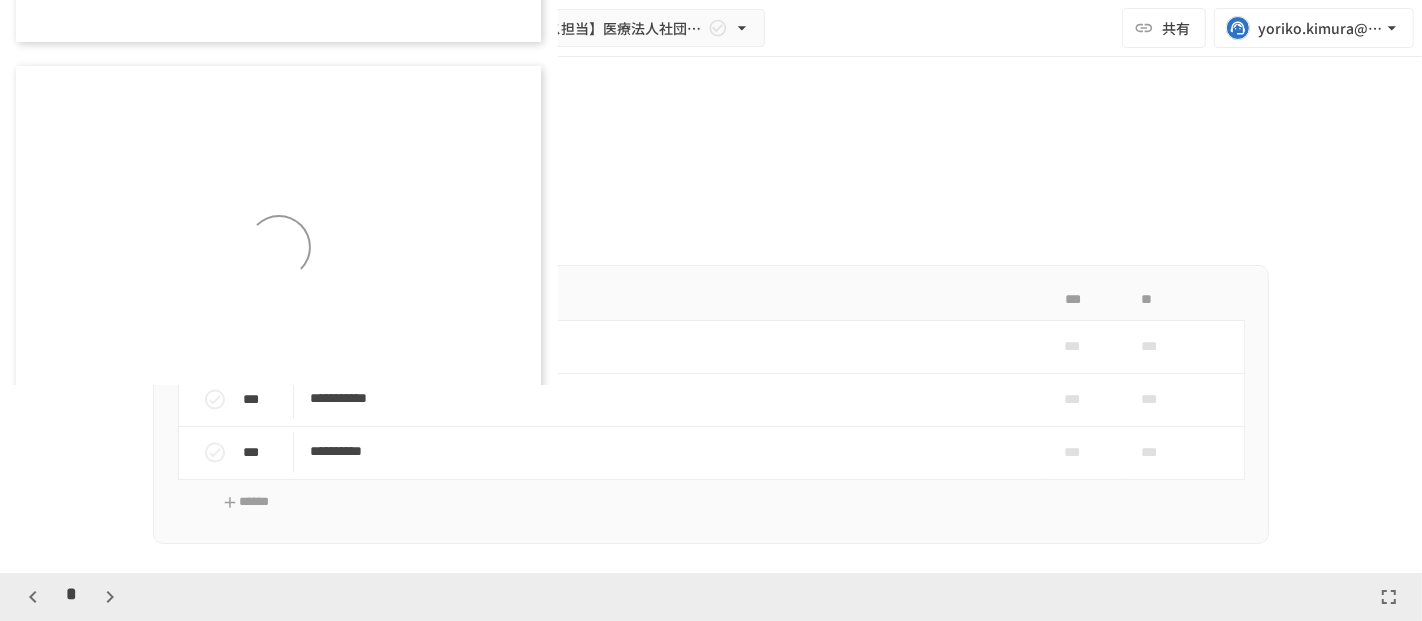 scroll, scrollTop: 1154, scrollLeft: 0, axis: vertical 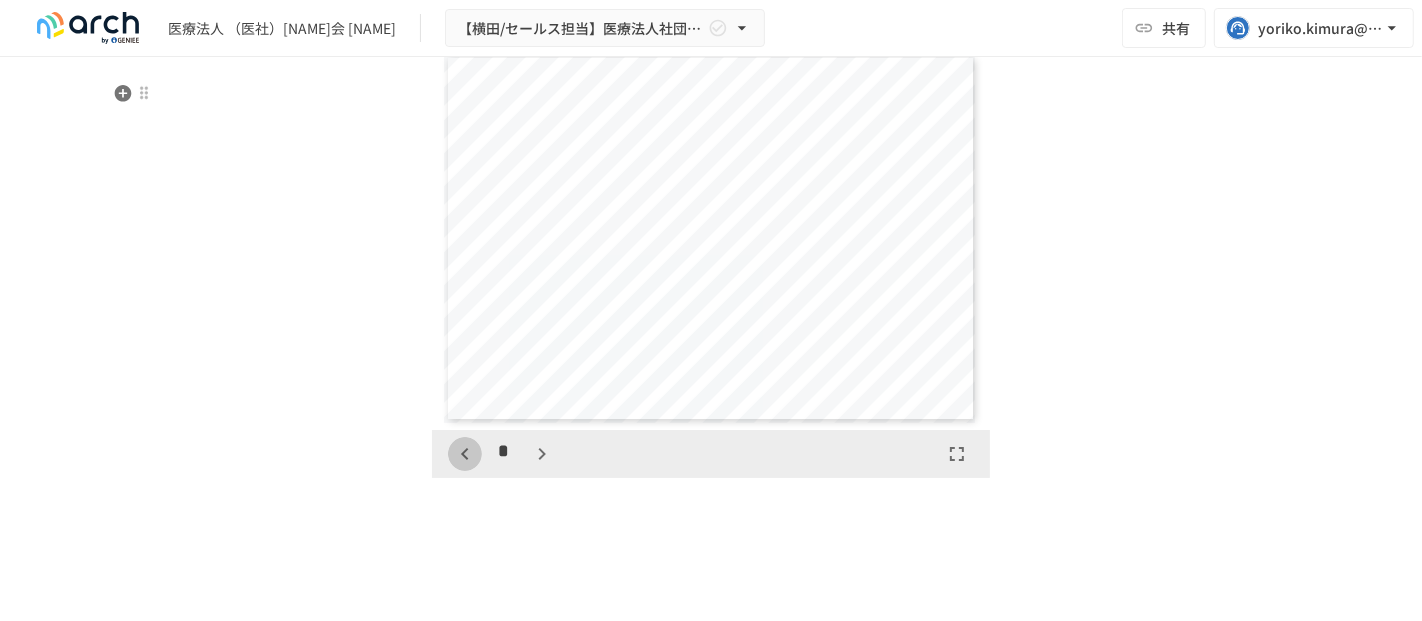 click 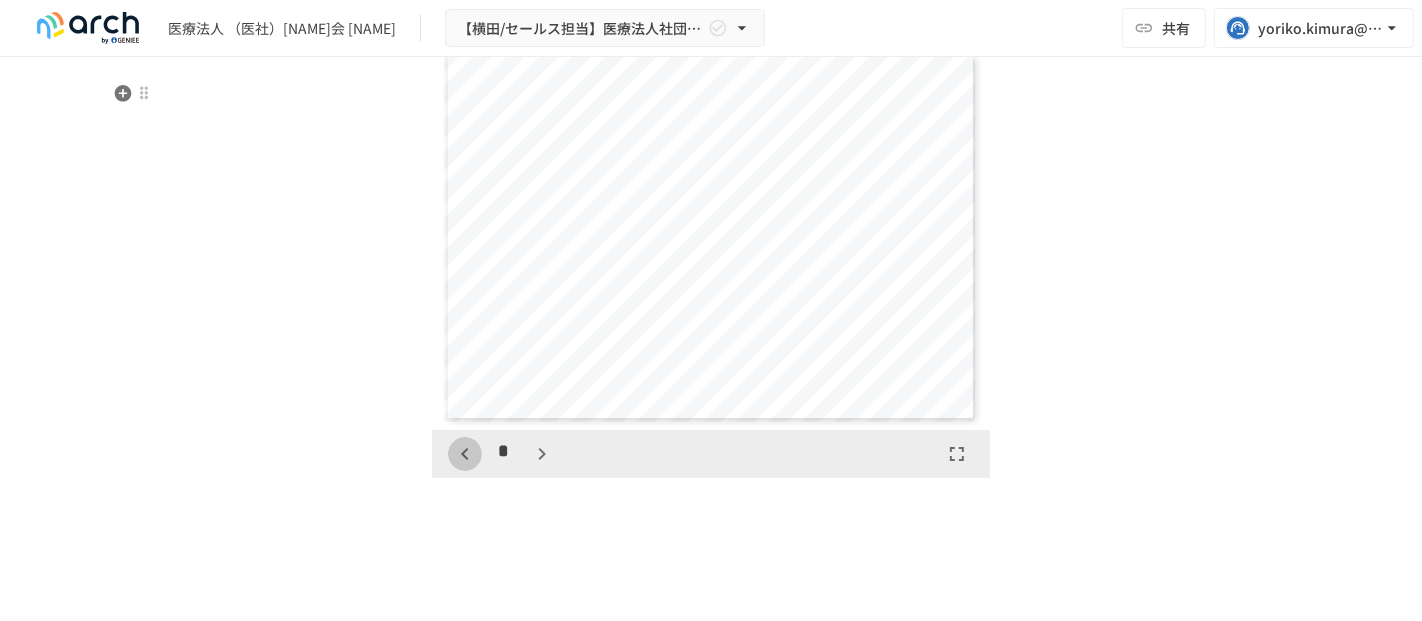 click 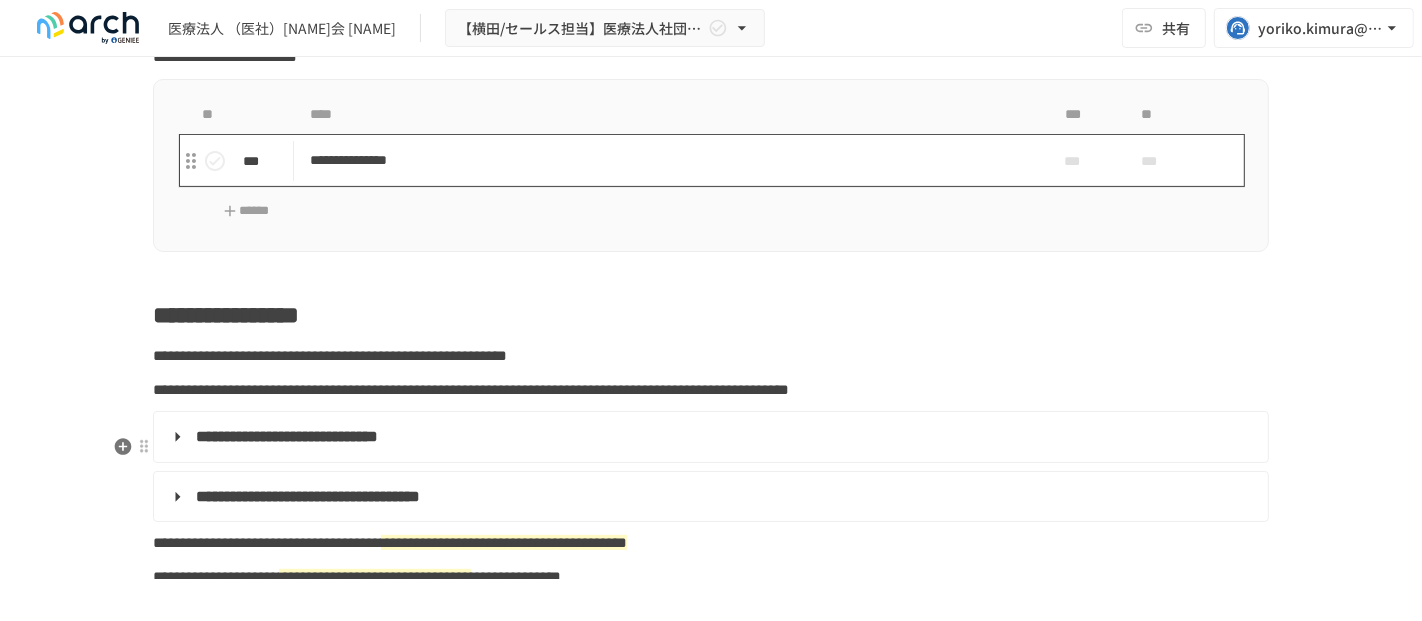 scroll, scrollTop: 555, scrollLeft: 0, axis: vertical 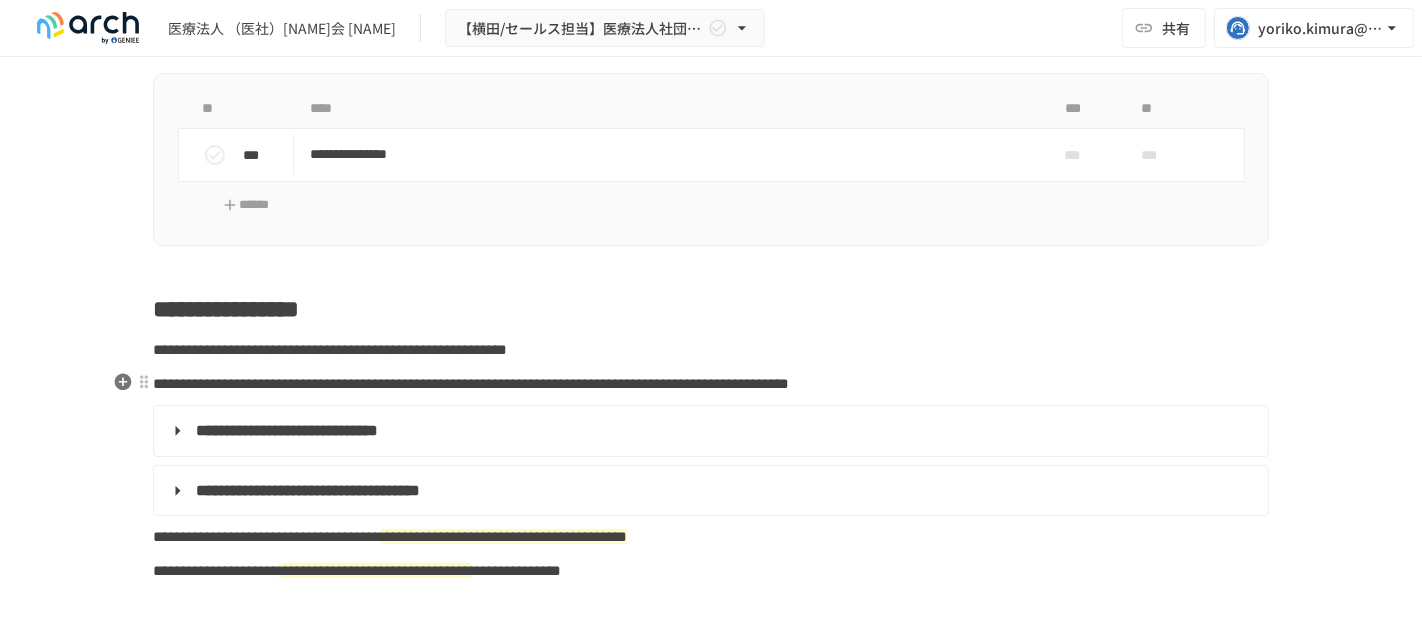 click on "**********" at bounding box center [711, 384] 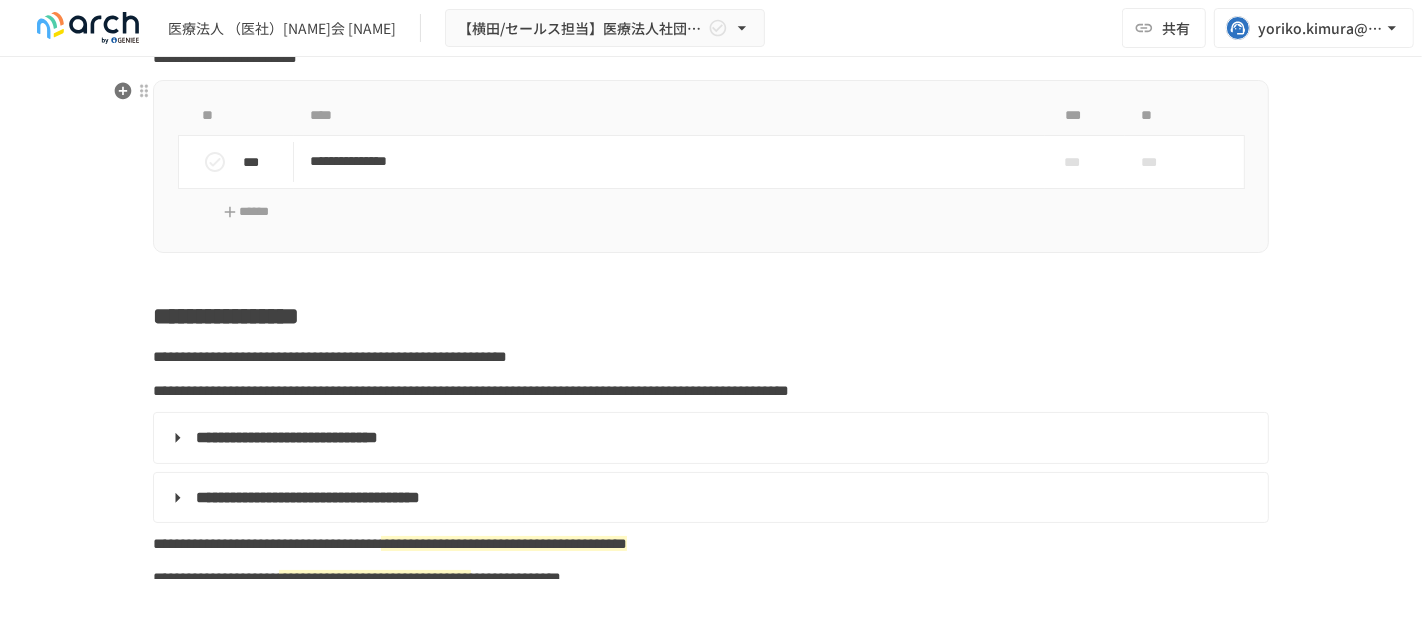 scroll, scrollTop: 666, scrollLeft: 0, axis: vertical 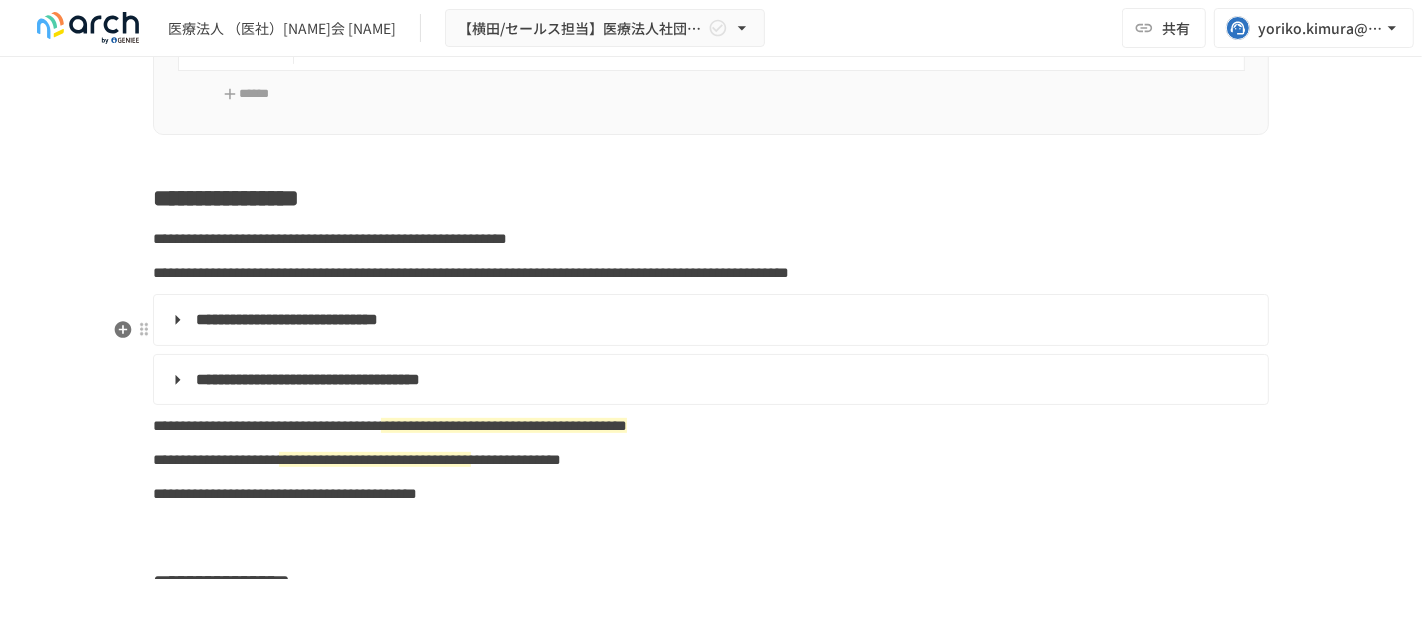 click on "**********" at bounding box center [287, 319] 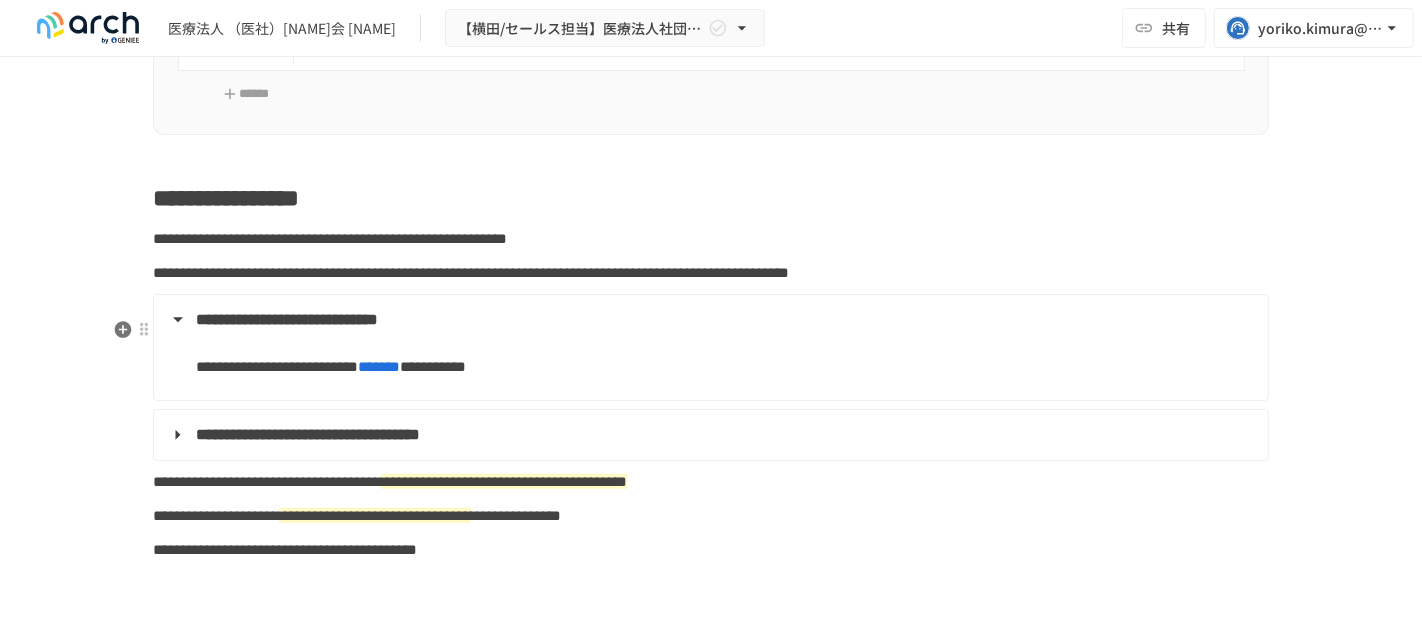 click on "**********" at bounding box center [287, 319] 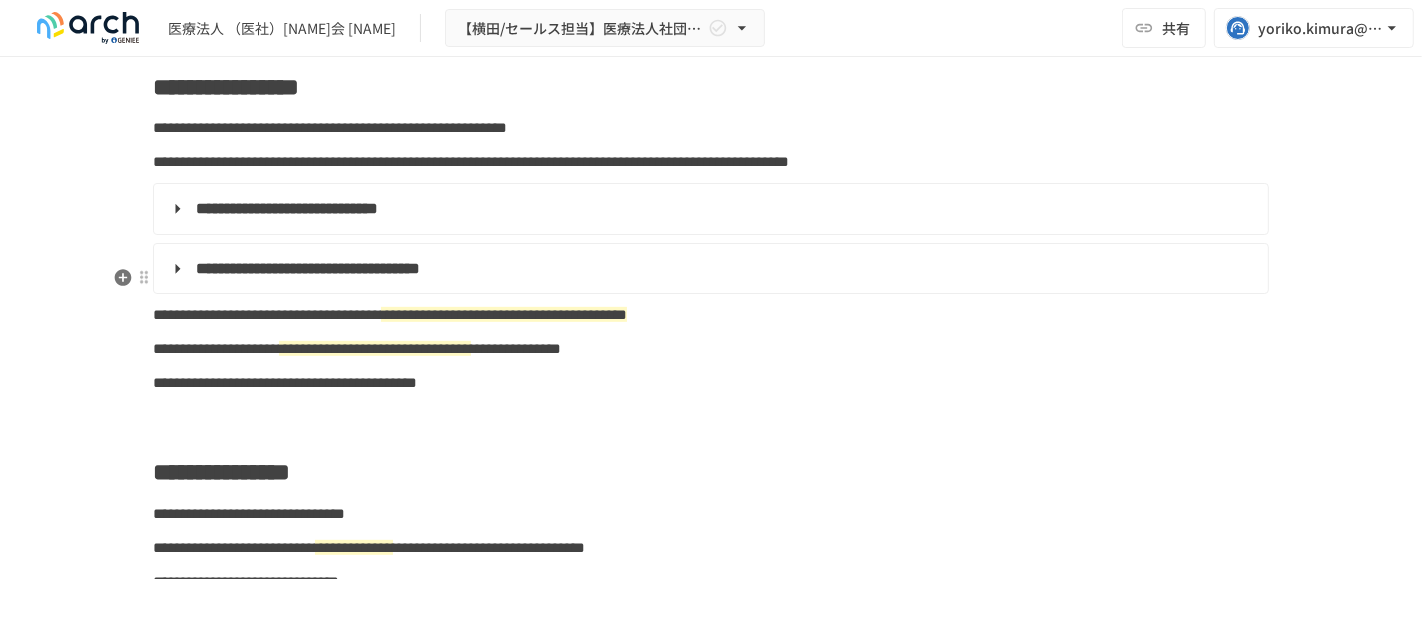 scroll, scrollTop: 666, scrollLeft: 0, axis: vertical 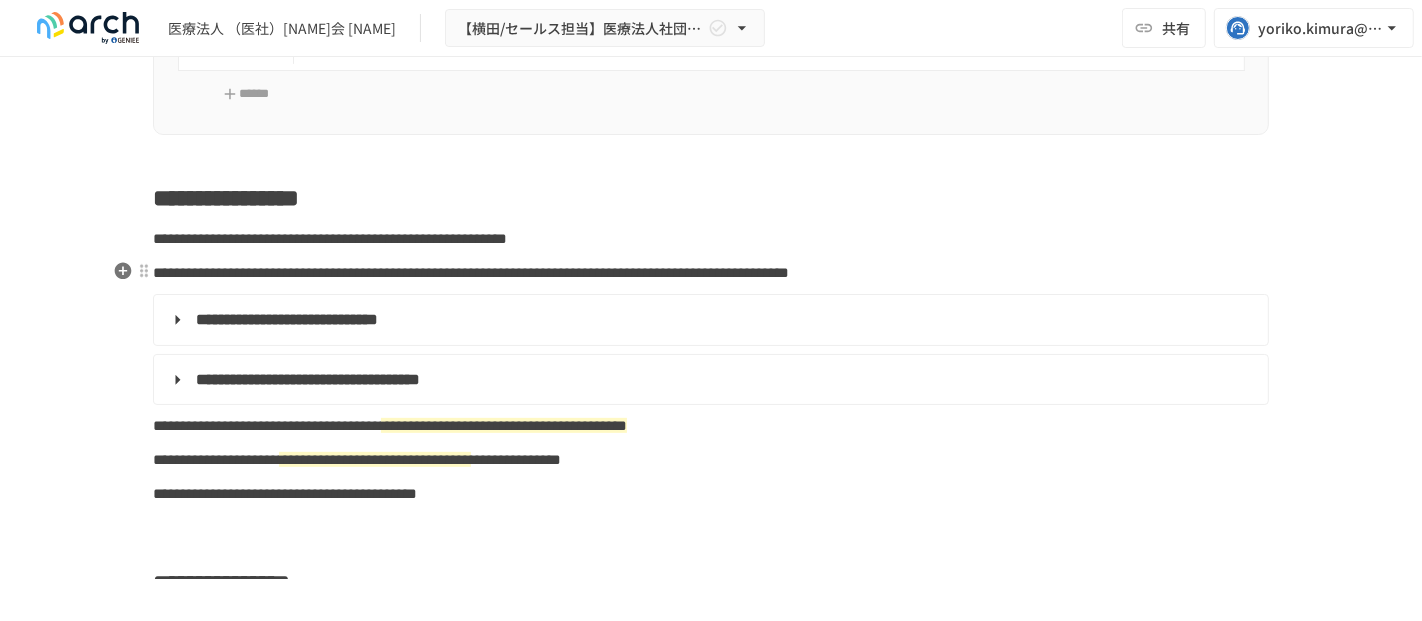 click on "**********" at bounding box center [711, 273] 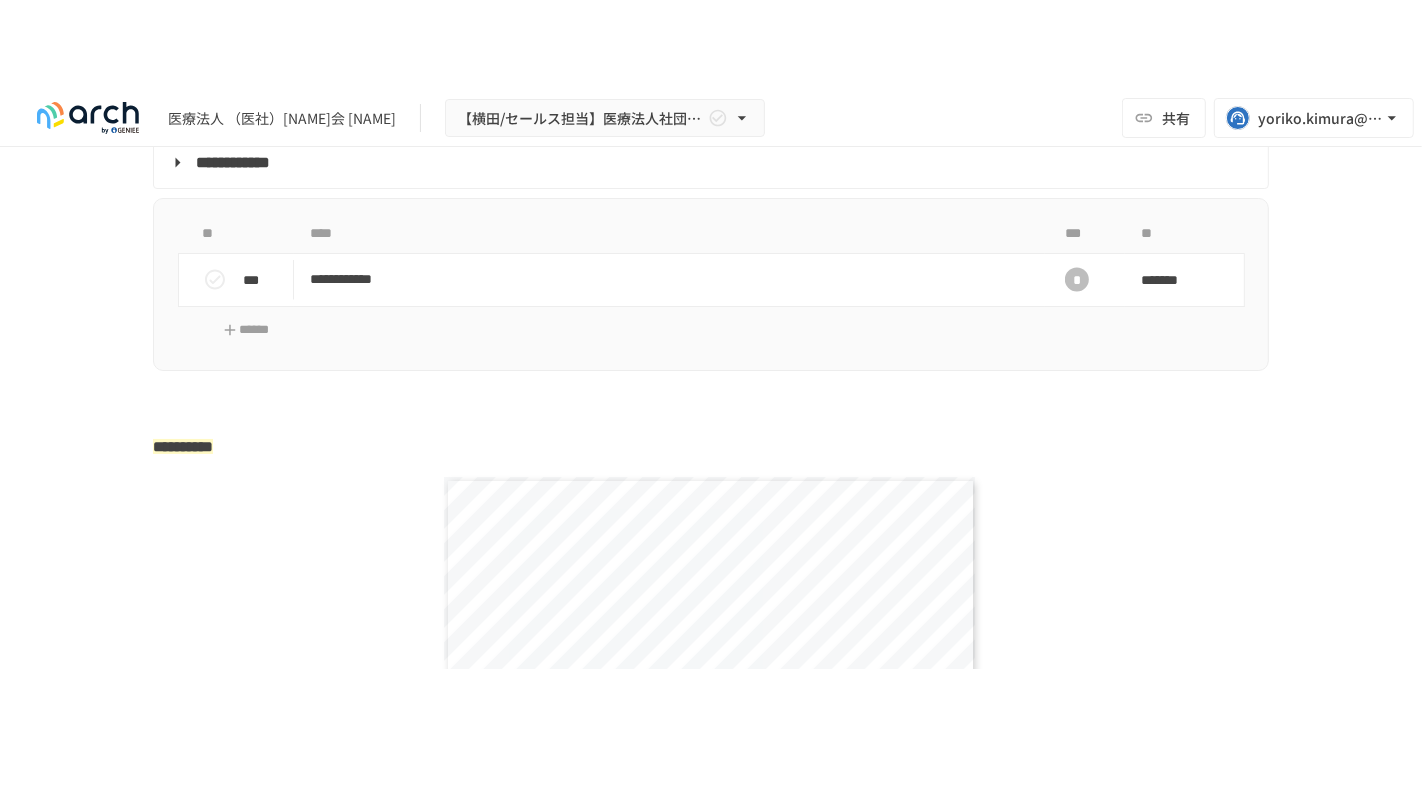 scroll, scrollTop: 3111, scrollLeft: 0, axis: vertical 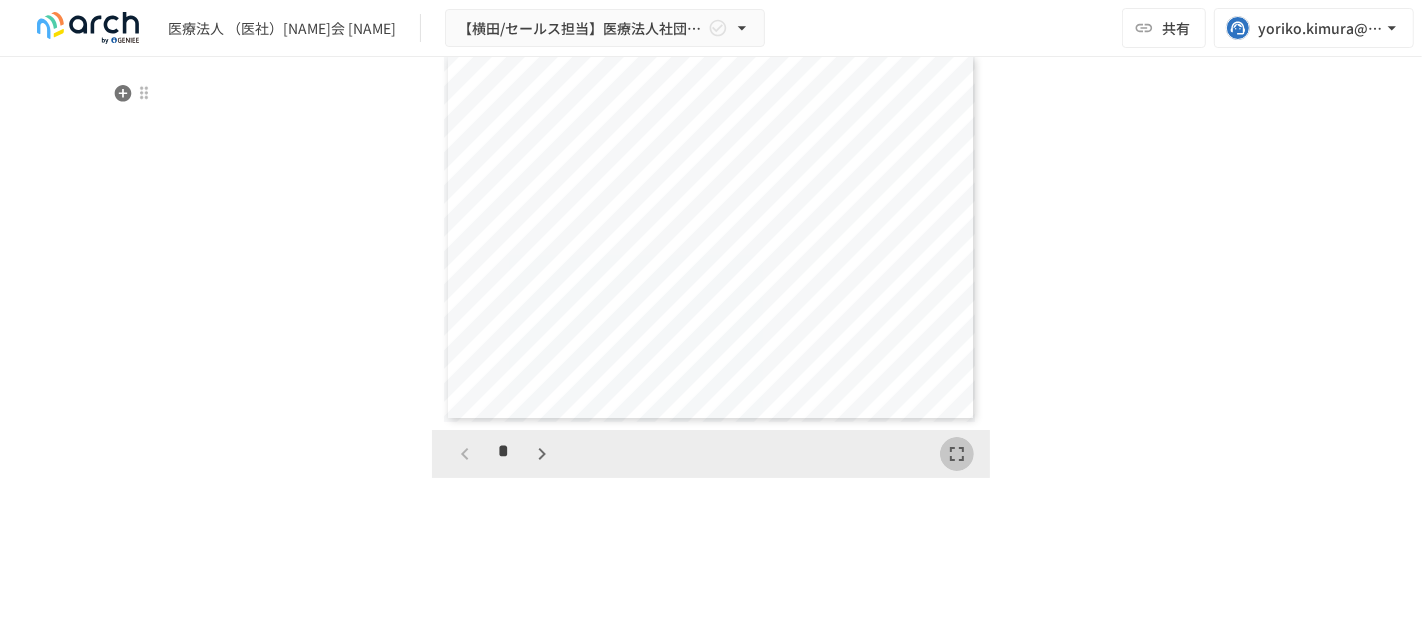 click 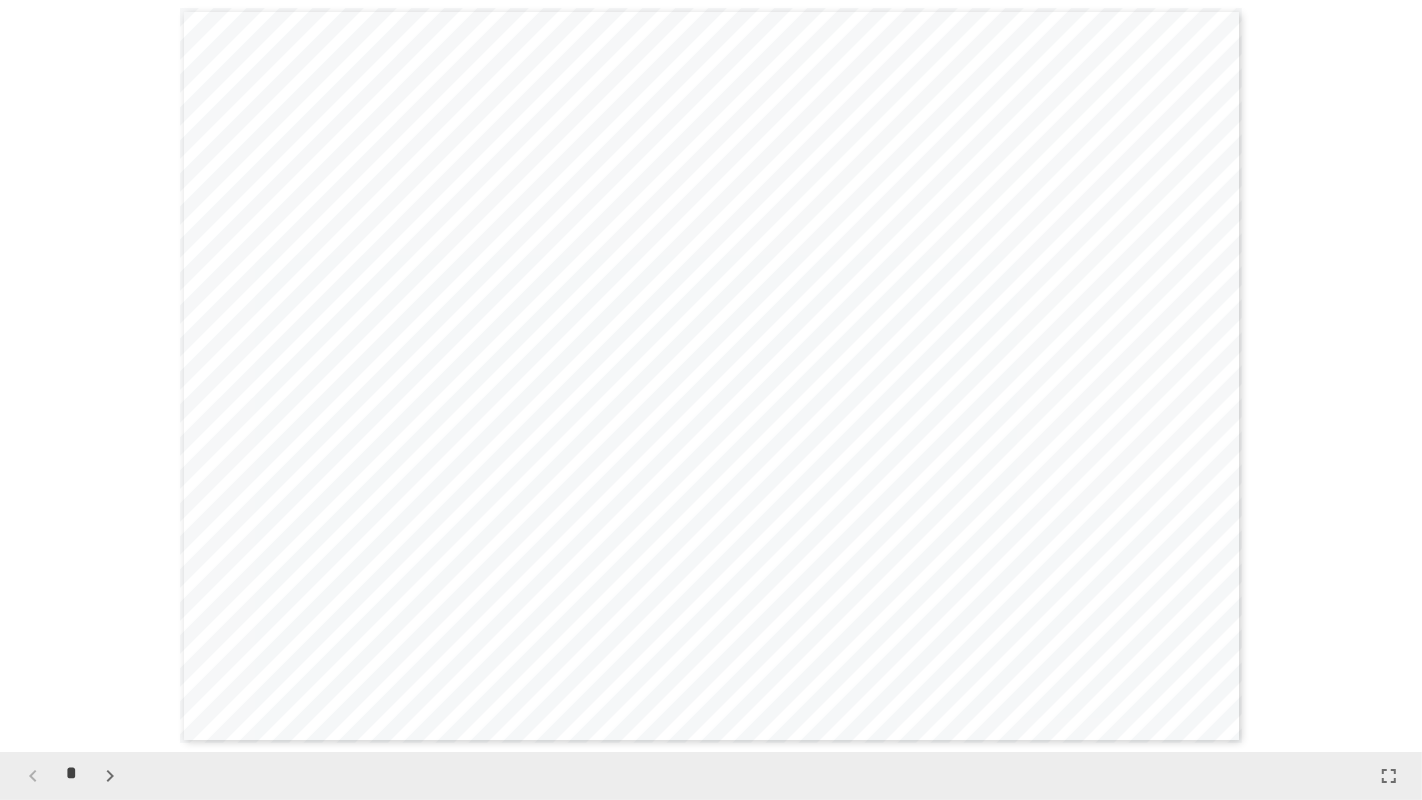 click 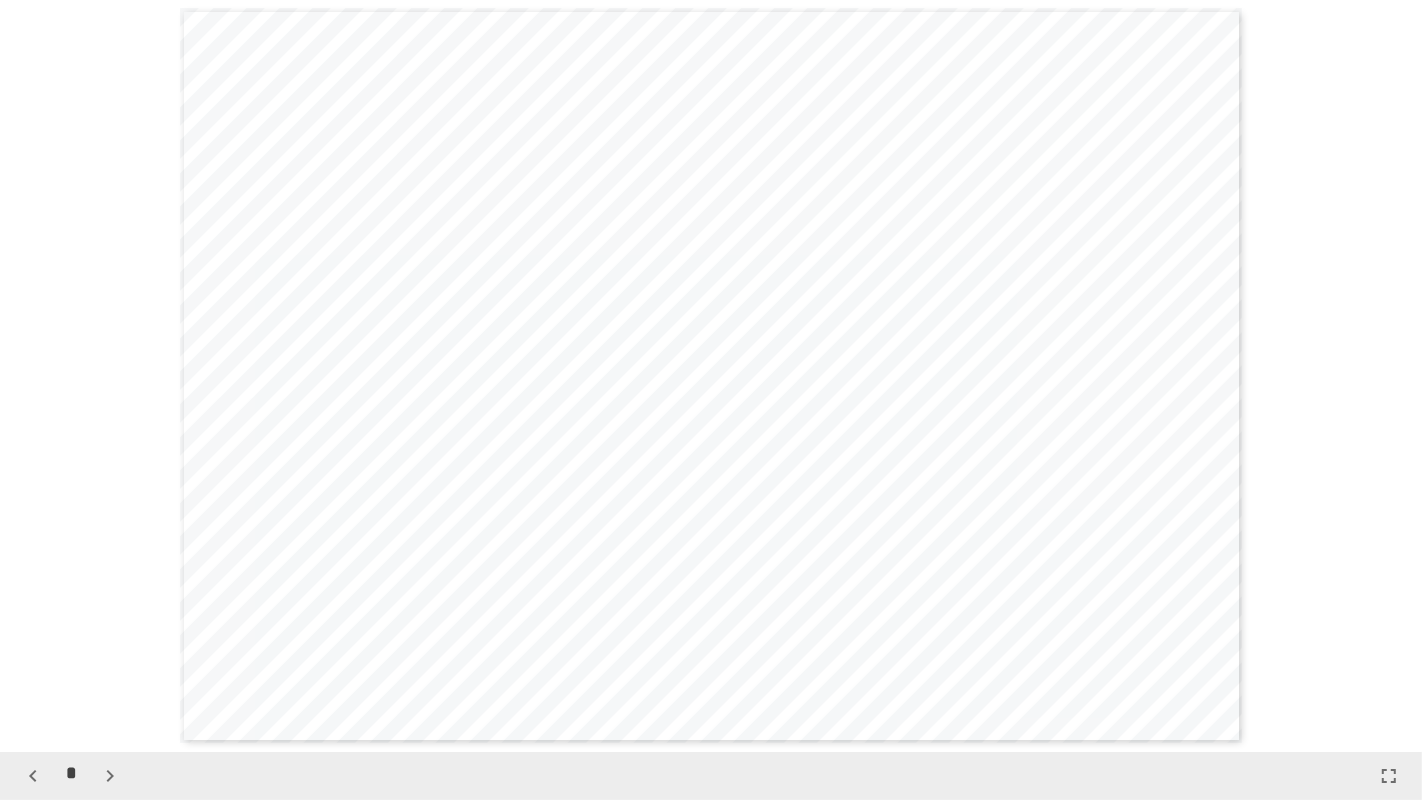 scroll, scrollTop: 751, scrollLeft: 0, axis: vertical 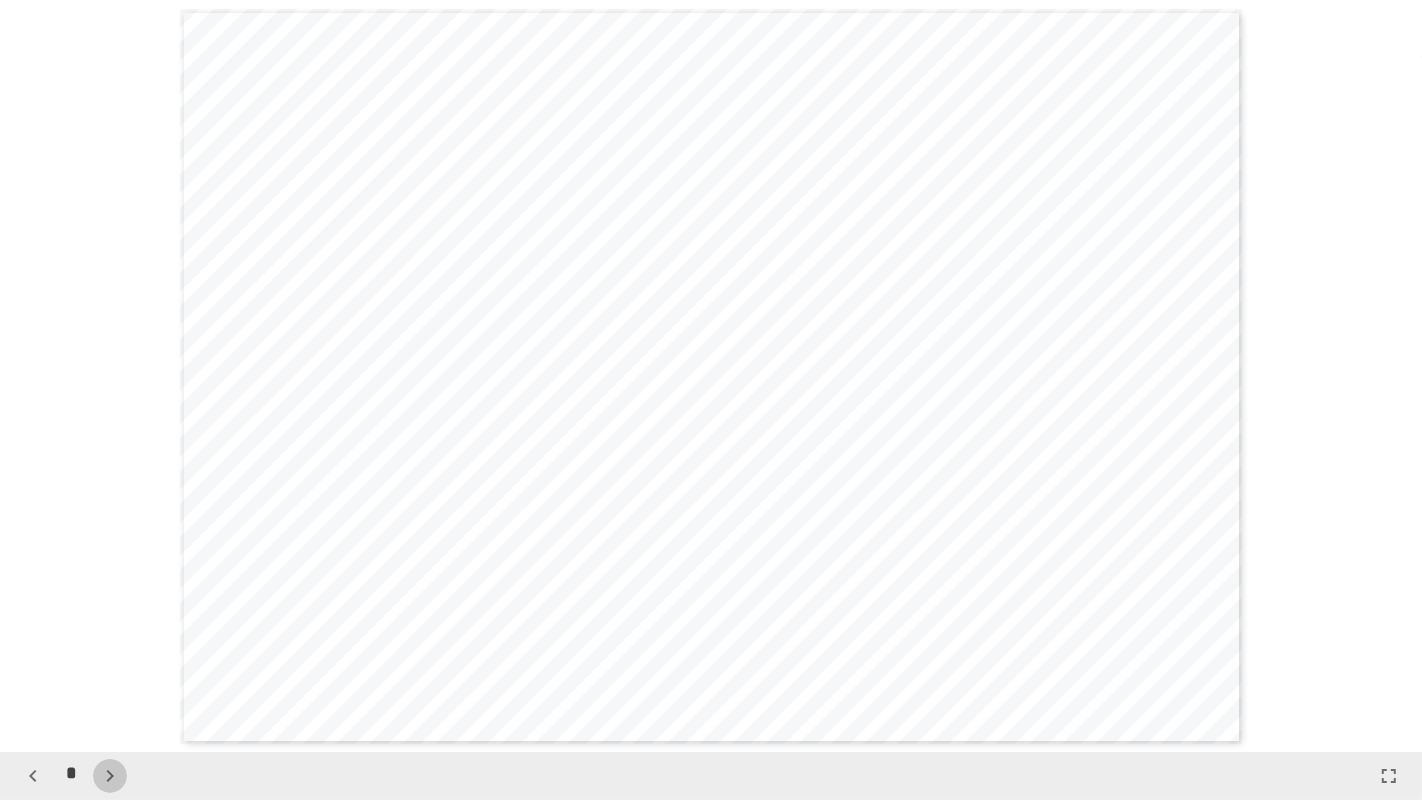 click 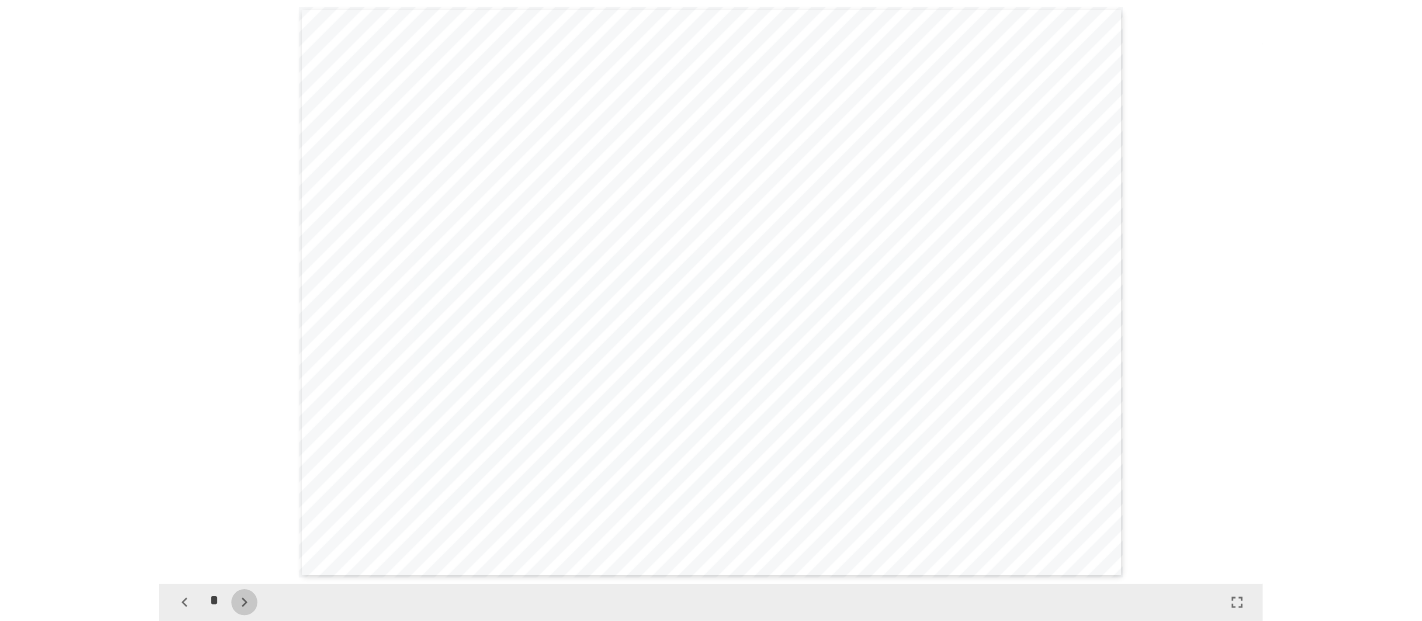 scroll, scrollTop: 1503, scrollLeft: 0, axis: vertical 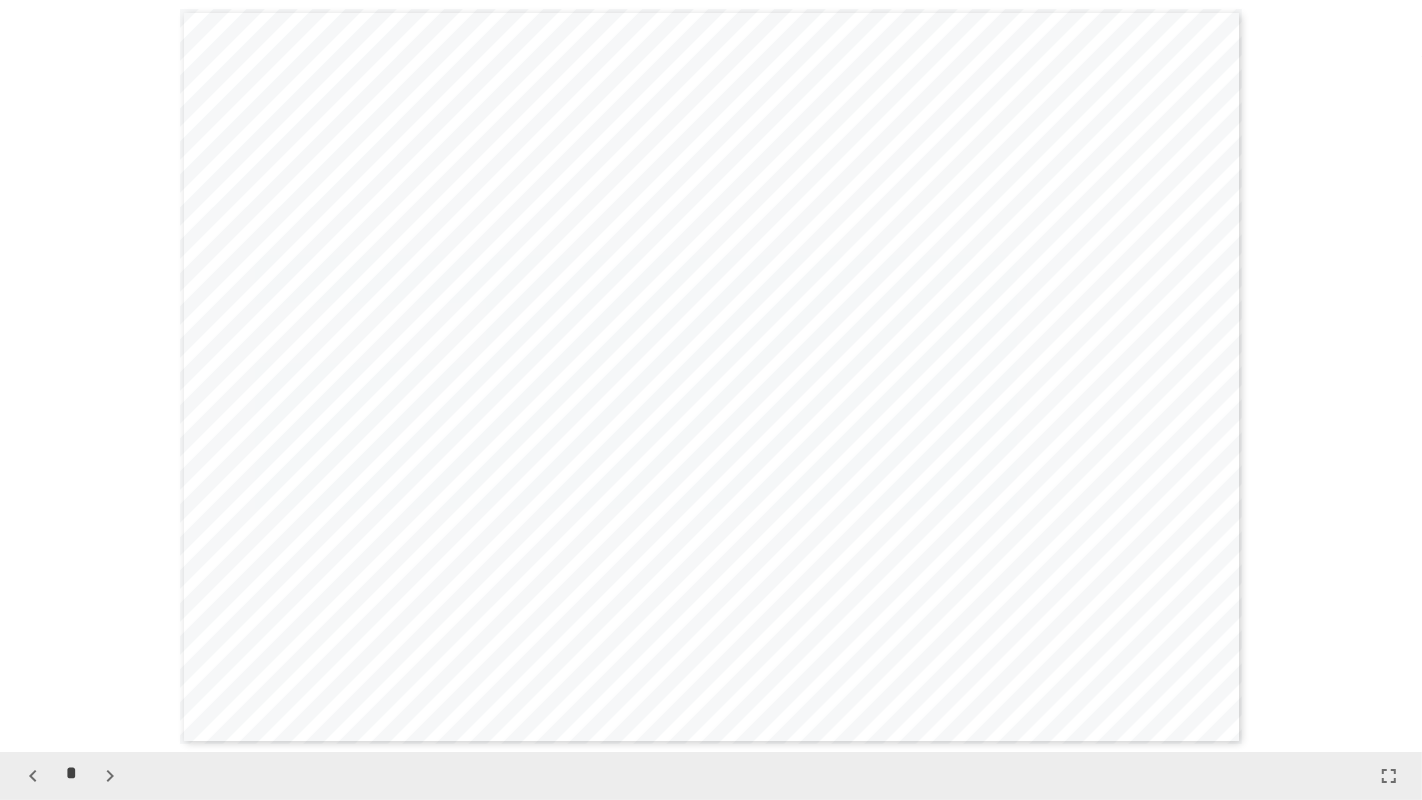 click 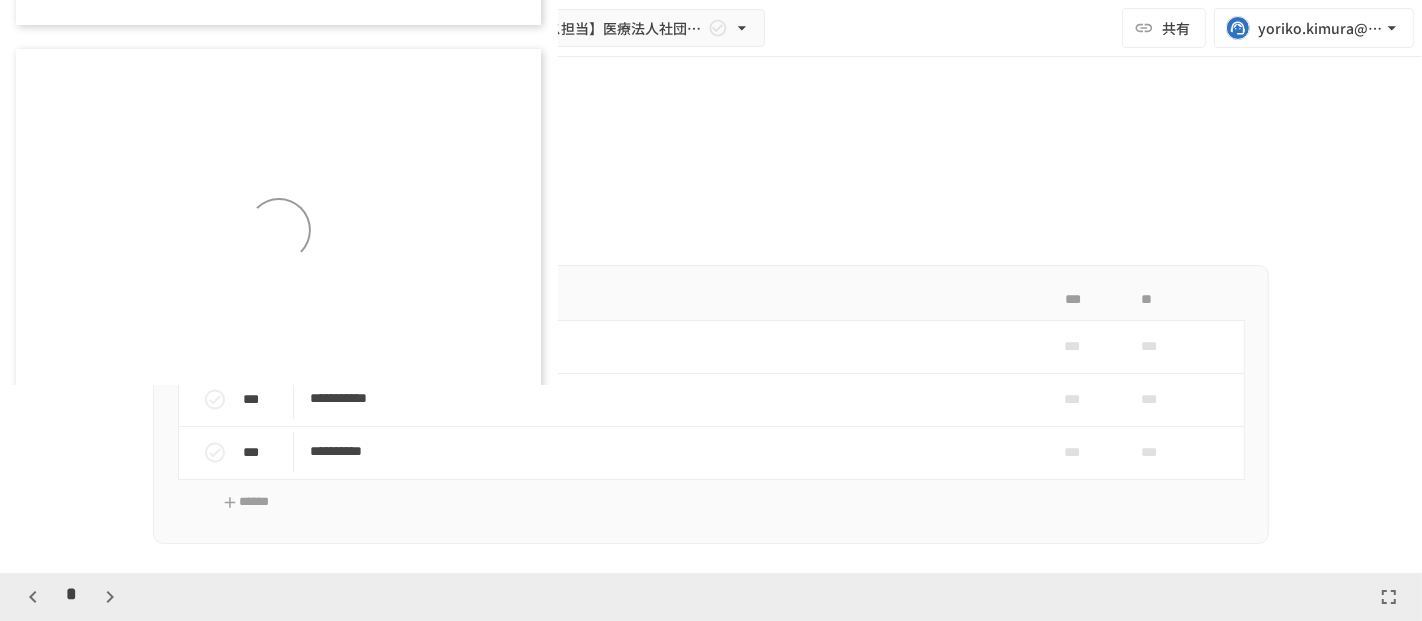 scroll, scrollTop: 769, scrollLeft: 0, axis: vertical 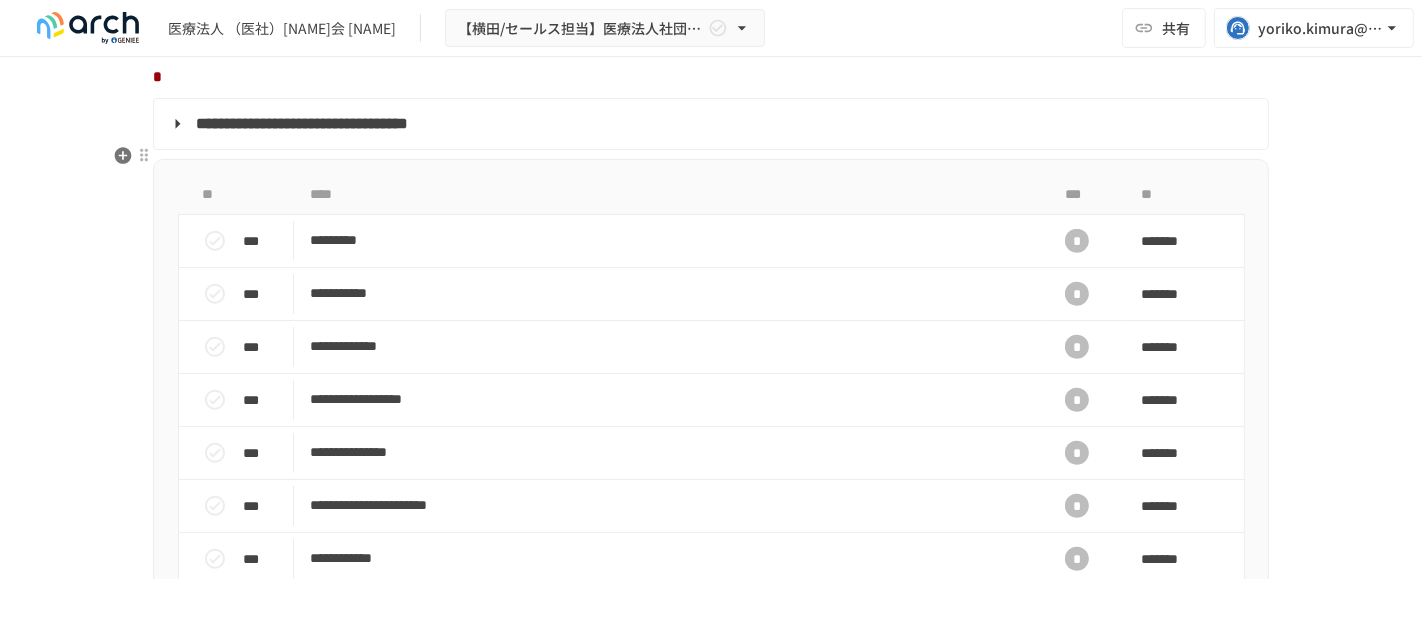 click on "**********" at bounding box center [302, 123] 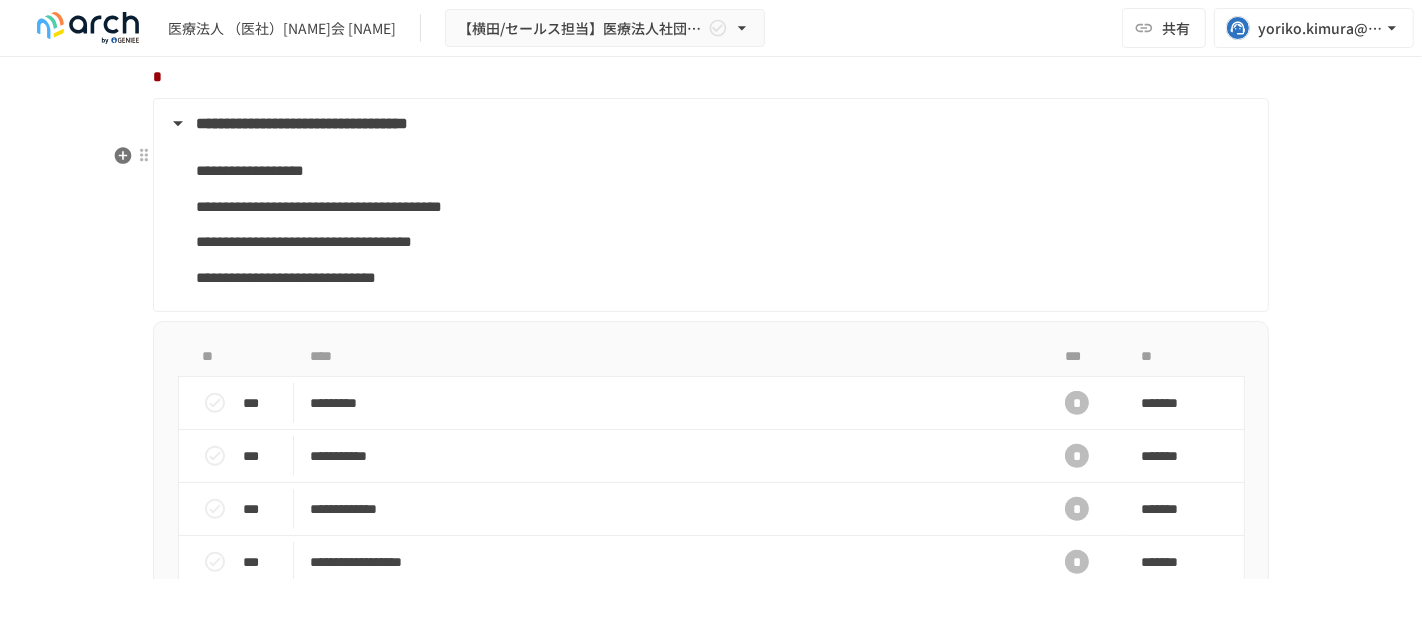 click on "**********" at bounding box center (302, 123) 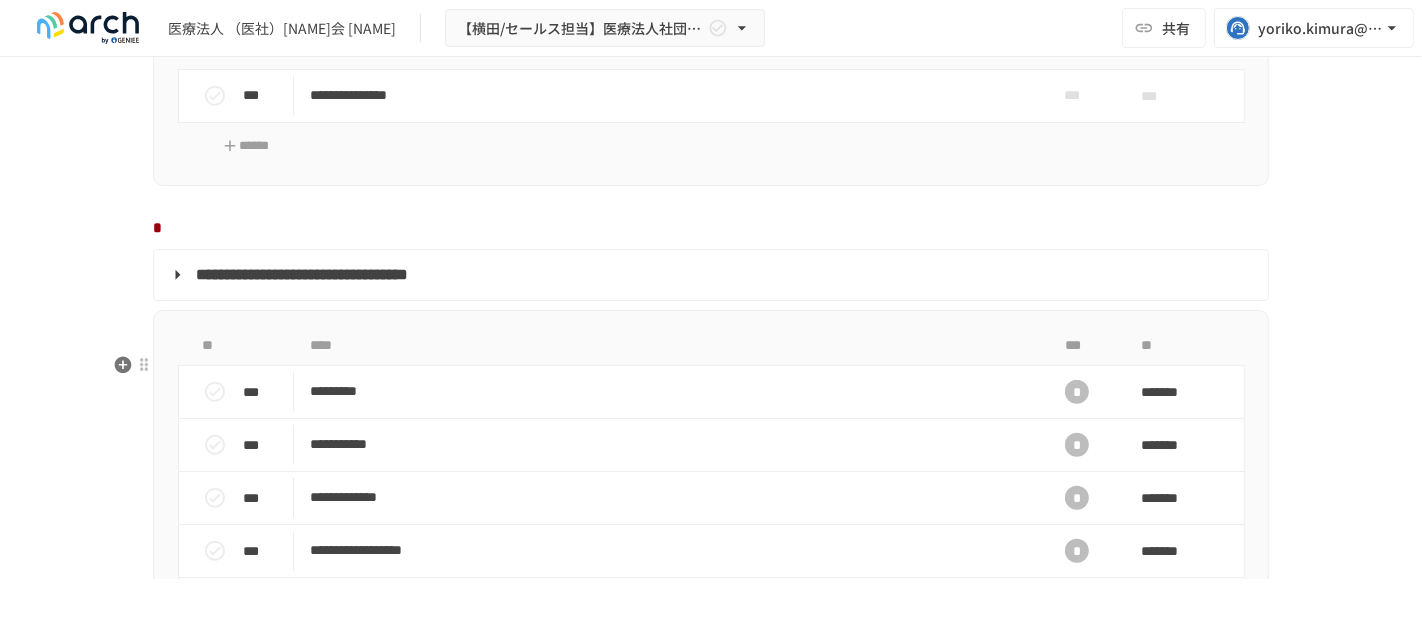 scroll, scrollTop: 1555, scrollLeft: 0, axis: vertical 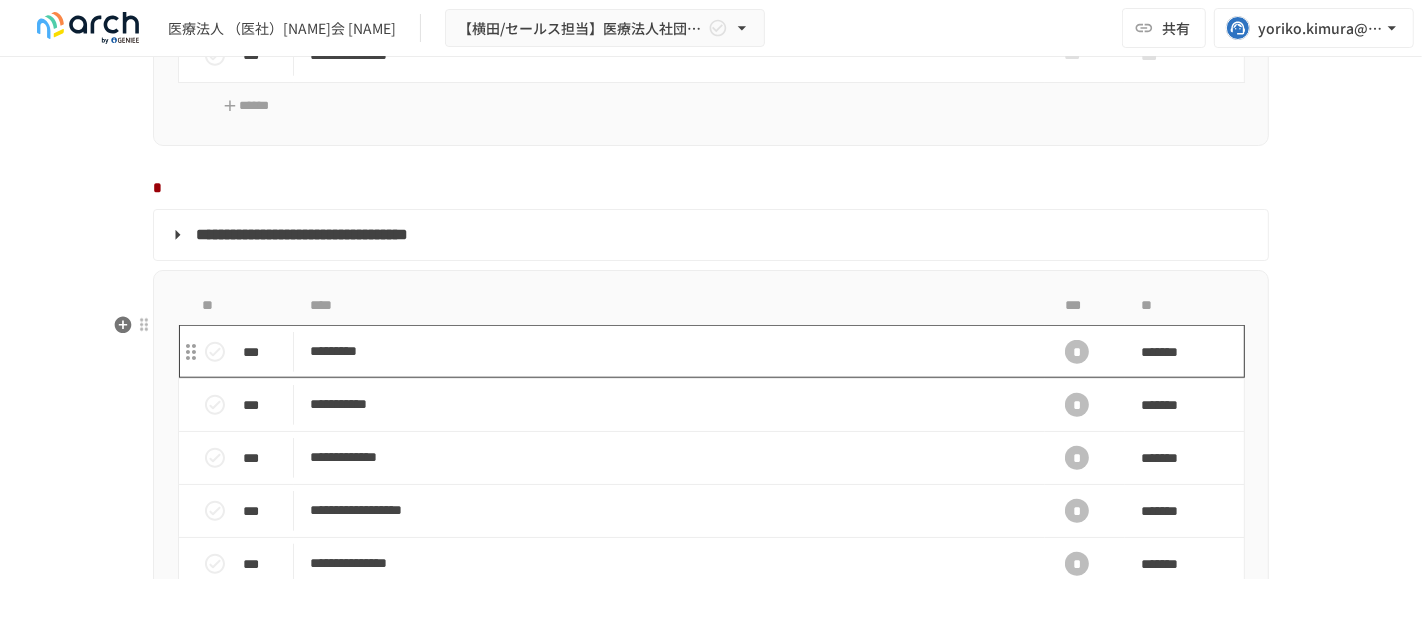 click on "*********" at bounding box center (669, 351) 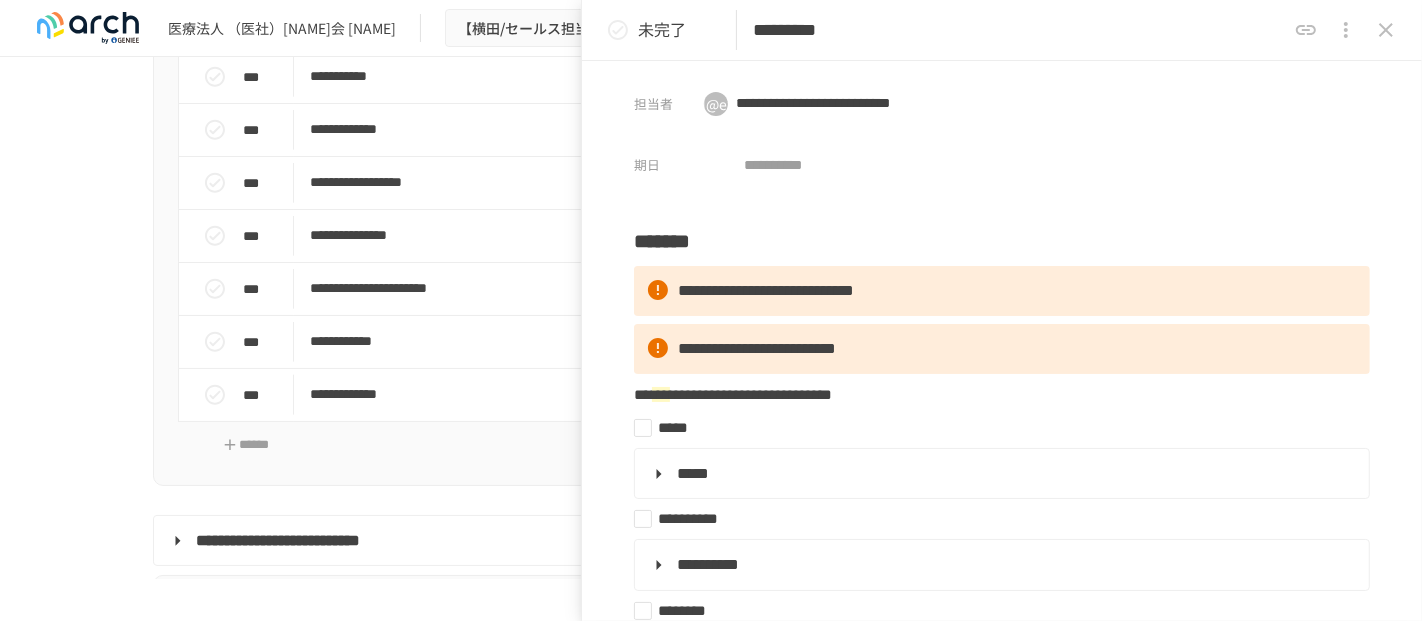 scroll, scrollTop: 1888, scrollLeft: 0, axis: vertical 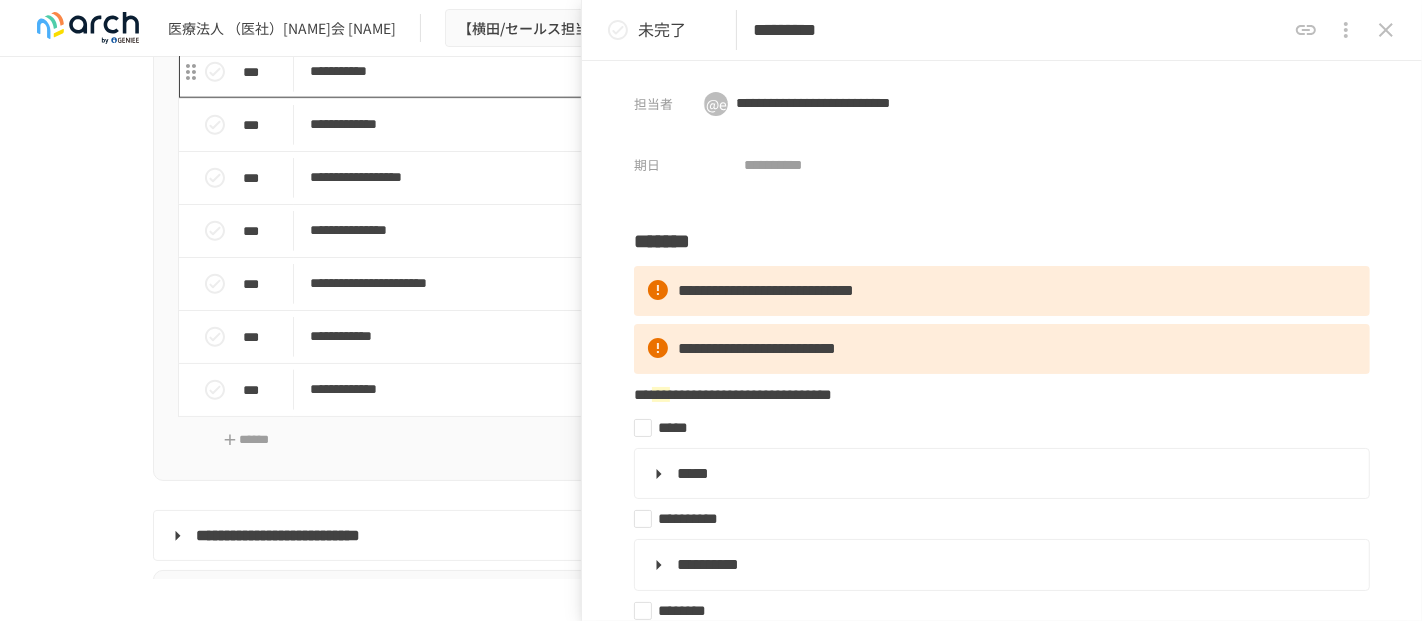click on "**********" at bounding box center [669, 71] 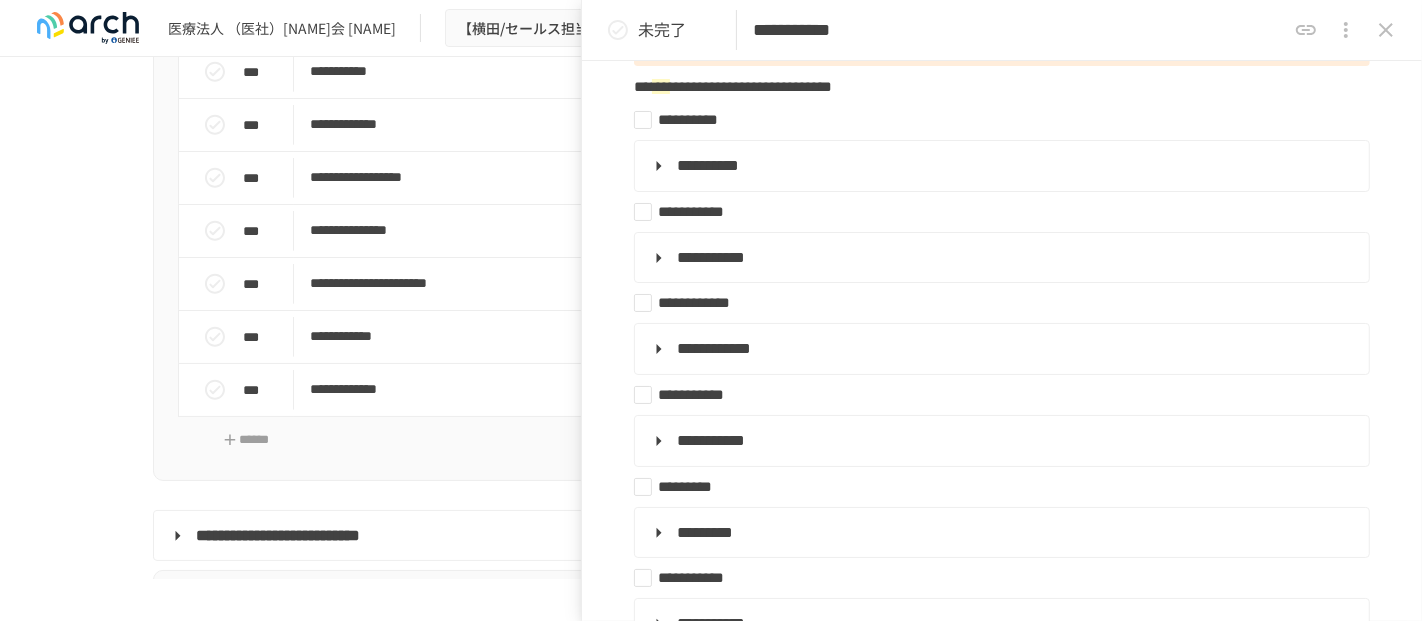 scroll, scrollTop: 555, scrollLeft: 0, axis: vertical 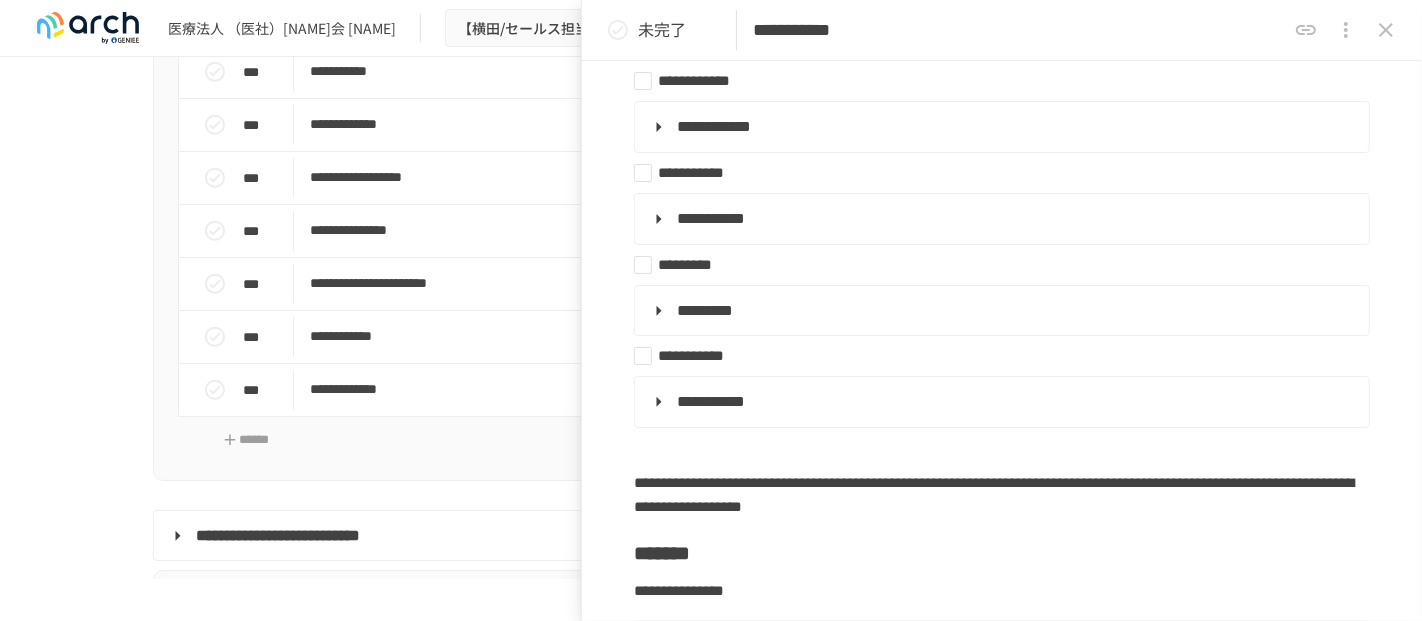click 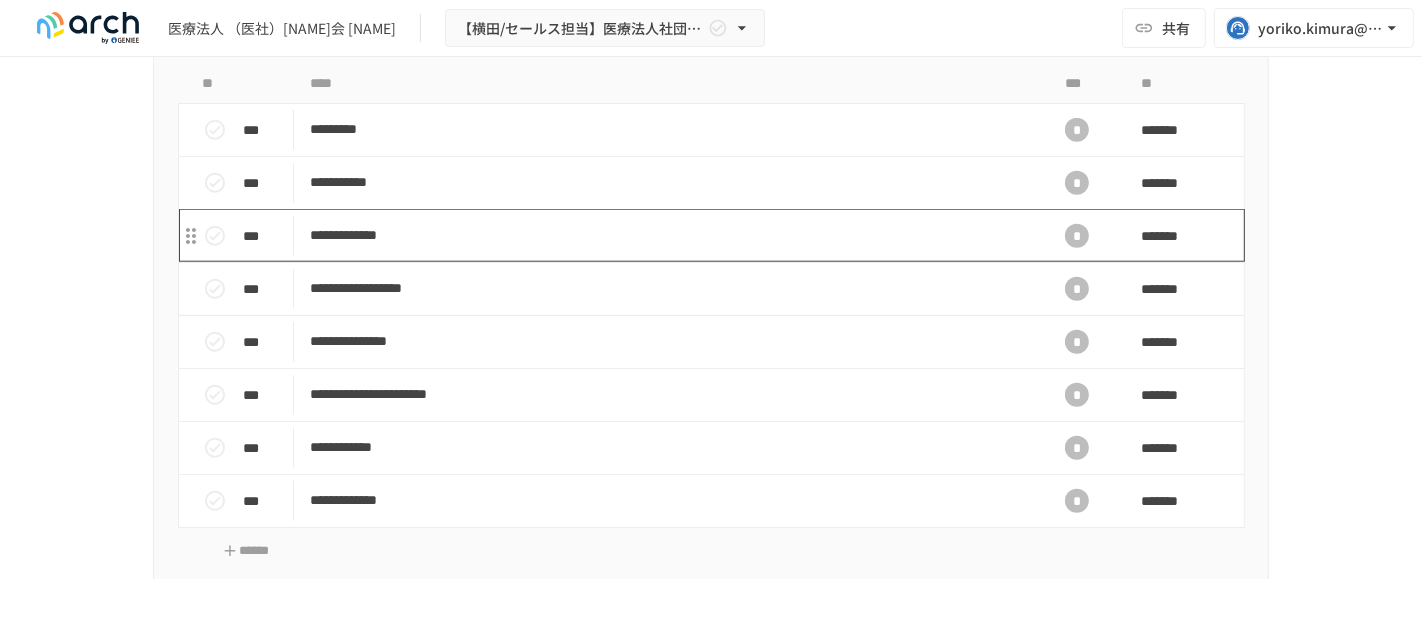 scroll, scrollTop: 1666, scrollLeft: 0, axis: vertical 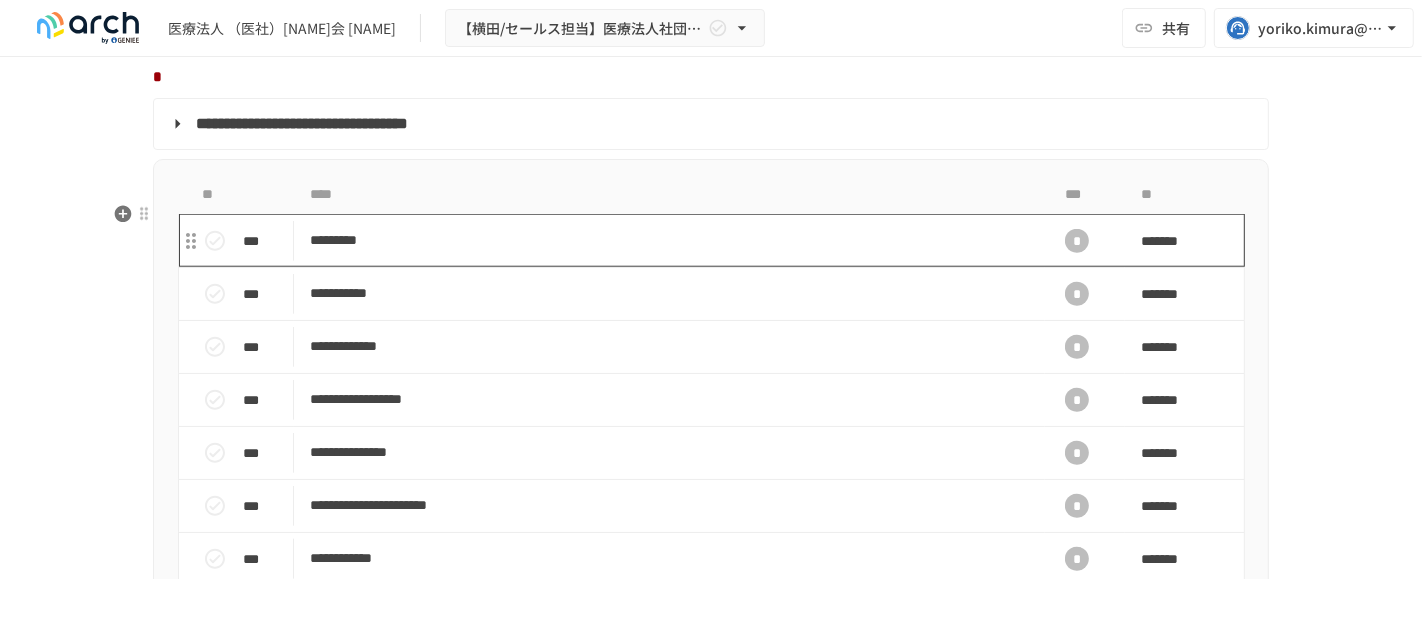 click on "*********" at bounding box center [669, 240] 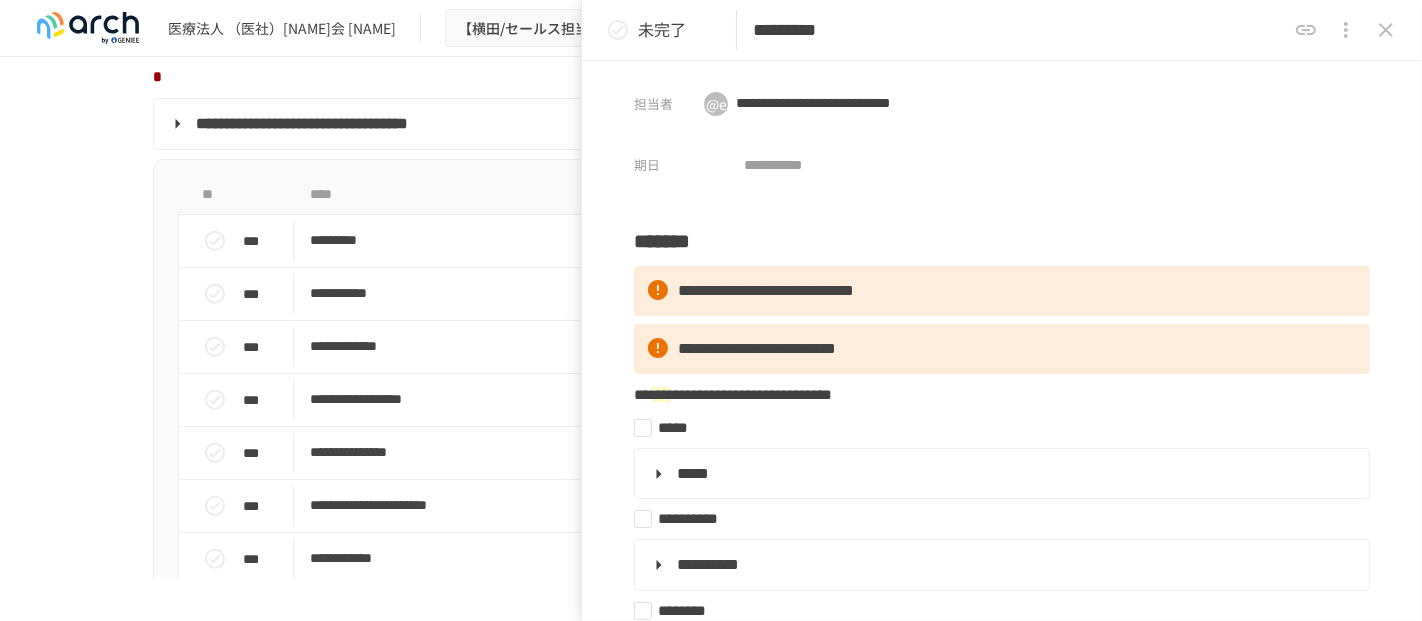 click 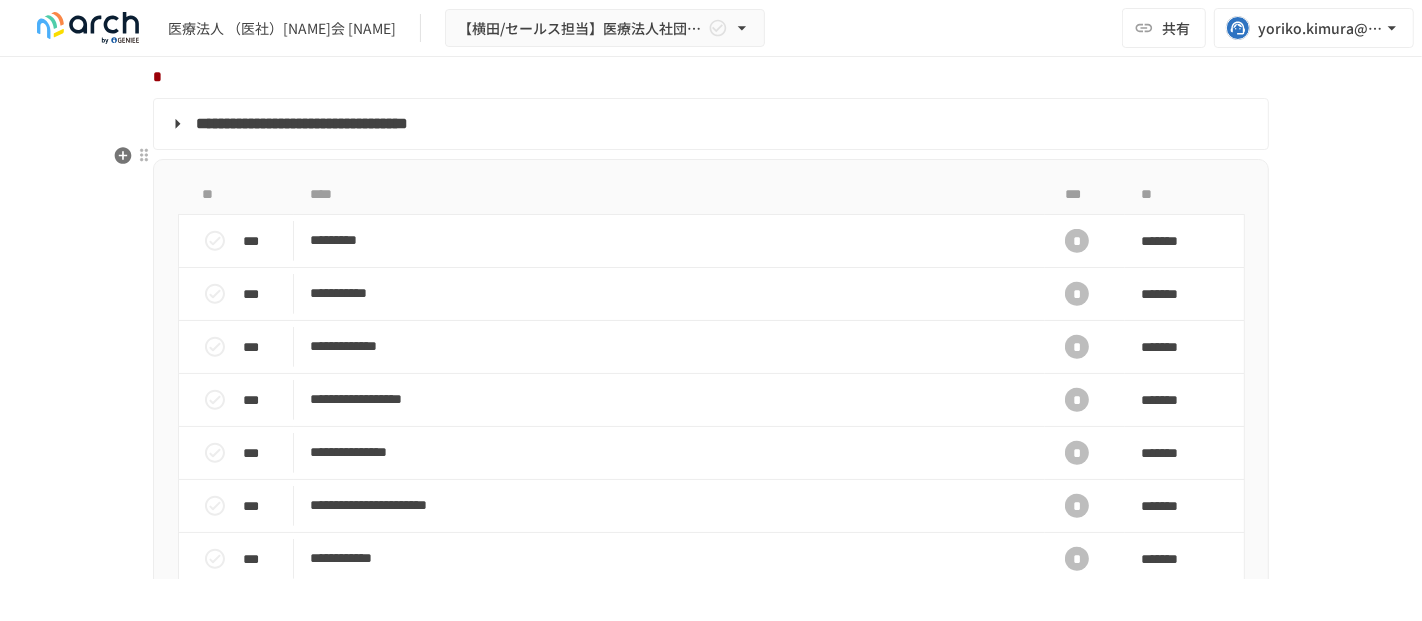 click on "**********" at bounding box center (302, 123) 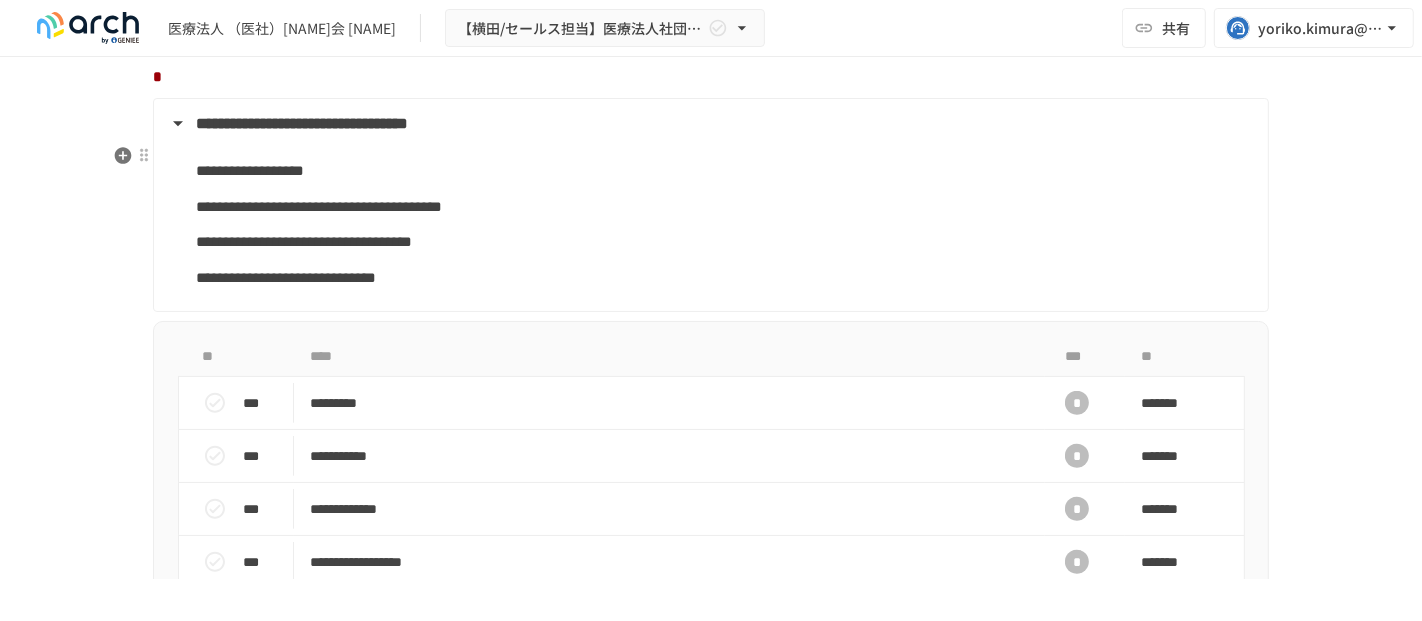 click on "**********" at bounding box center (302, 123) 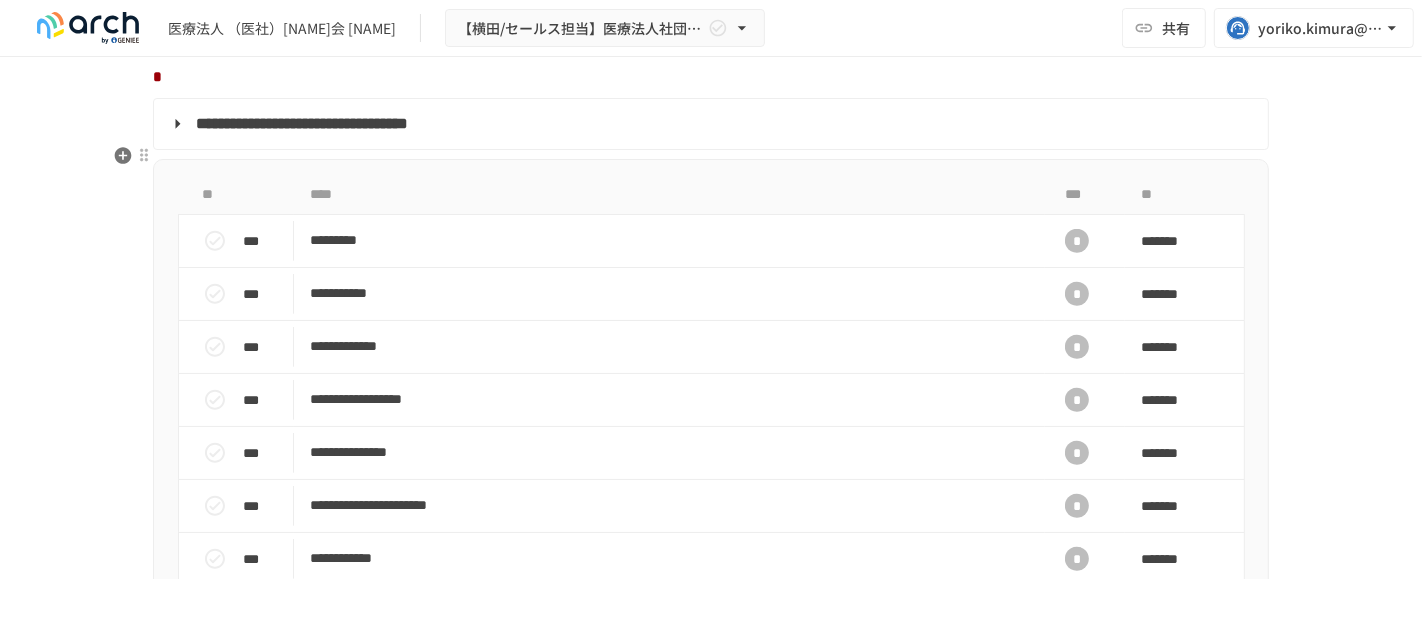 click on "**********" at bounding box center [709, 124] 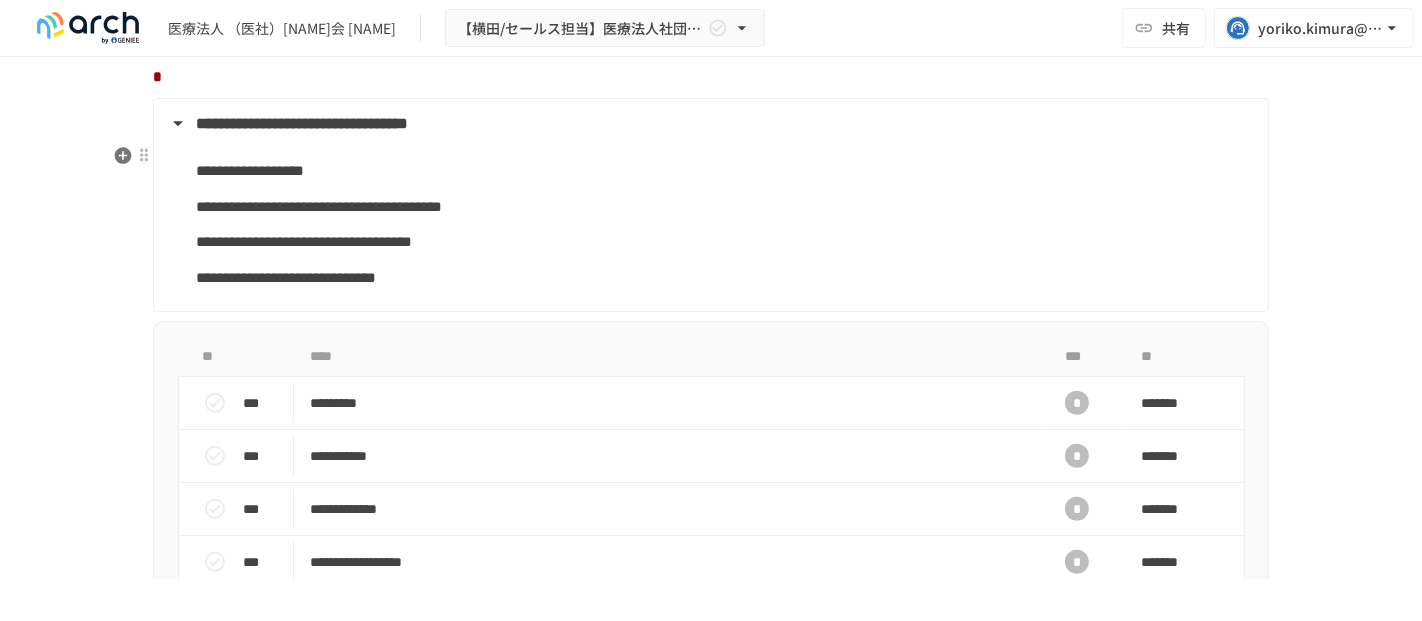 click on "**********" at bounding box center [709, 124] 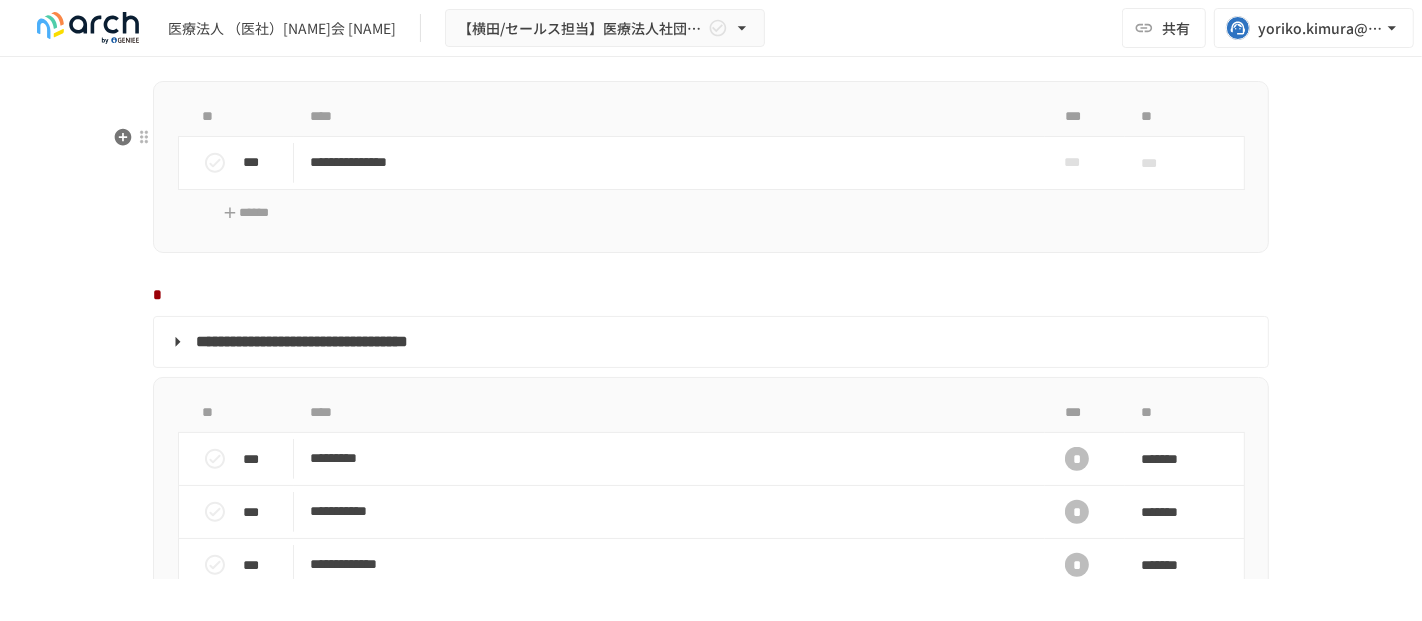 scroll, scrollTop: 1444, scrollLeft: 0, axis: vertical 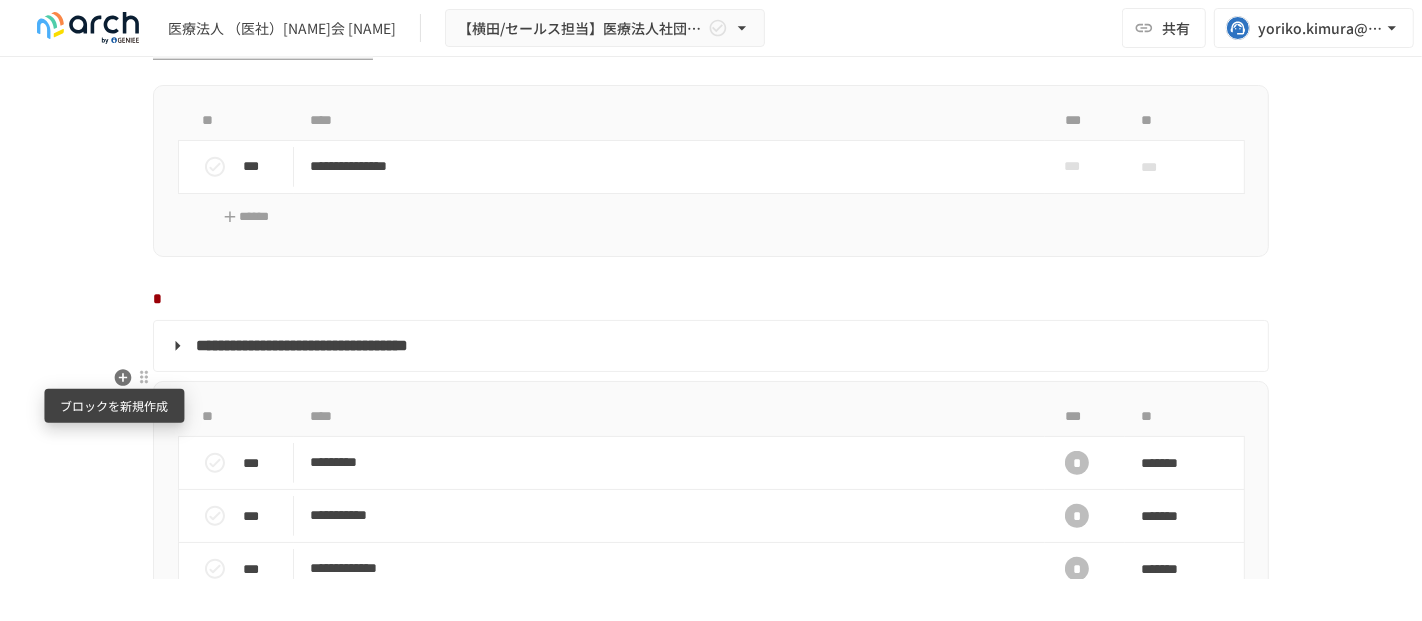 drag, startPoint x: 108, startPoint y: 377, endPoint x: 181, endPoint y: 415, distance: 82.29824 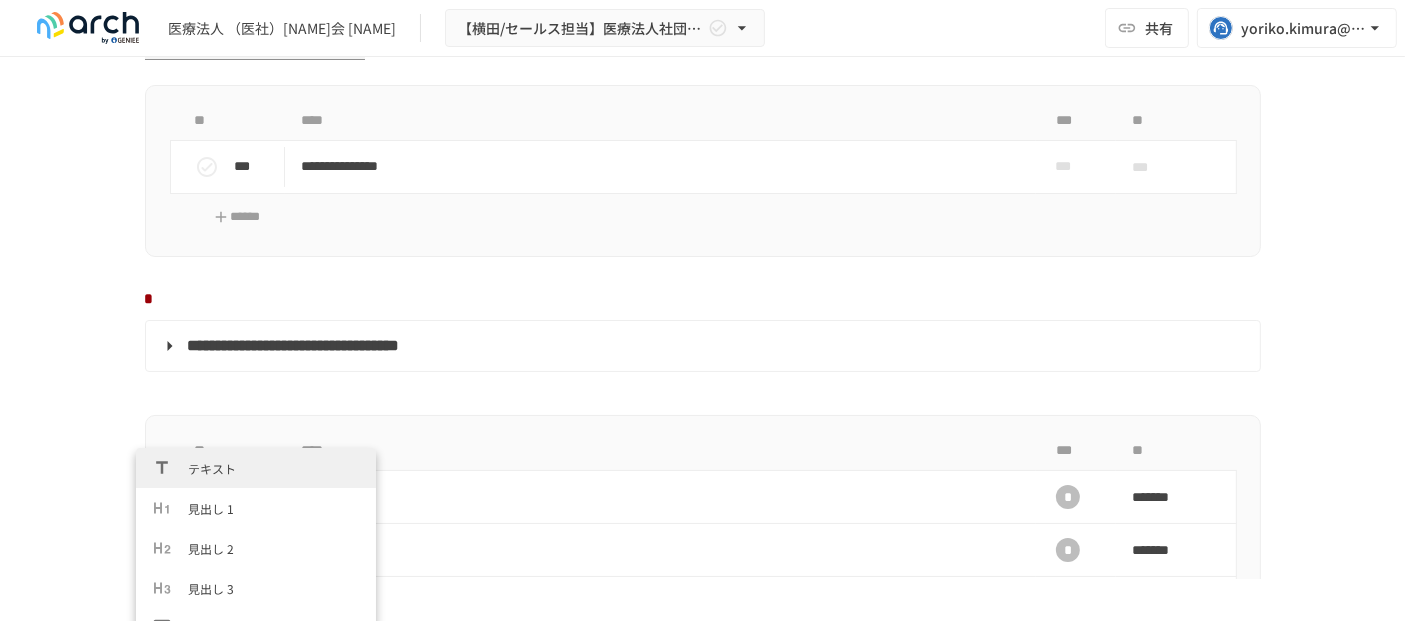 click on "テキスト" at bounding box center (274, 468) 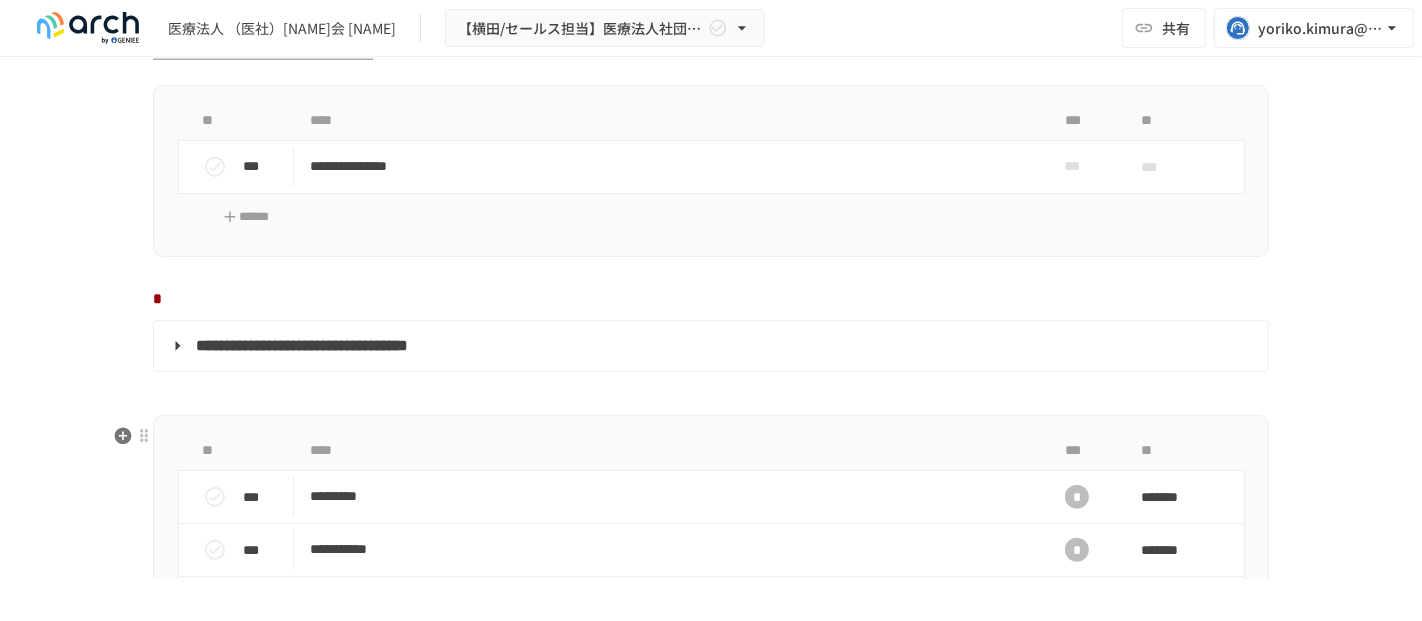 click at bounding box center (711, 393) 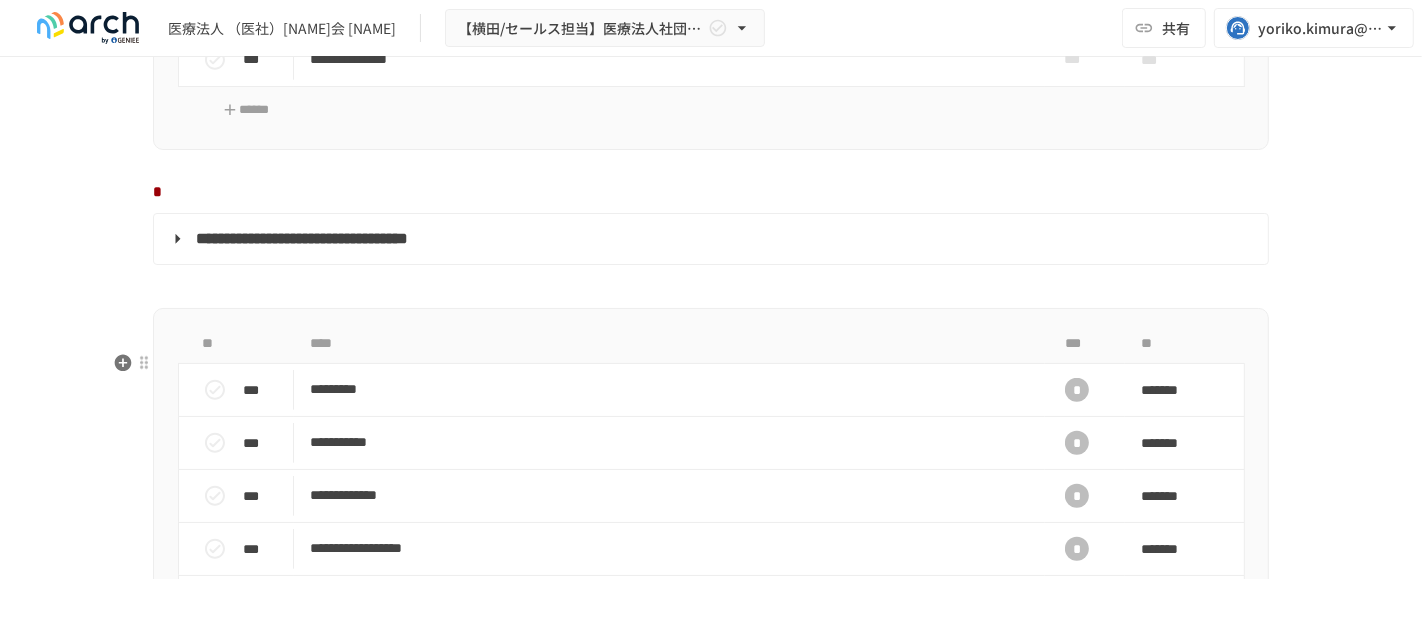 scroll, scrollTop: 1666, scrollLeft: 0, axis: vertical 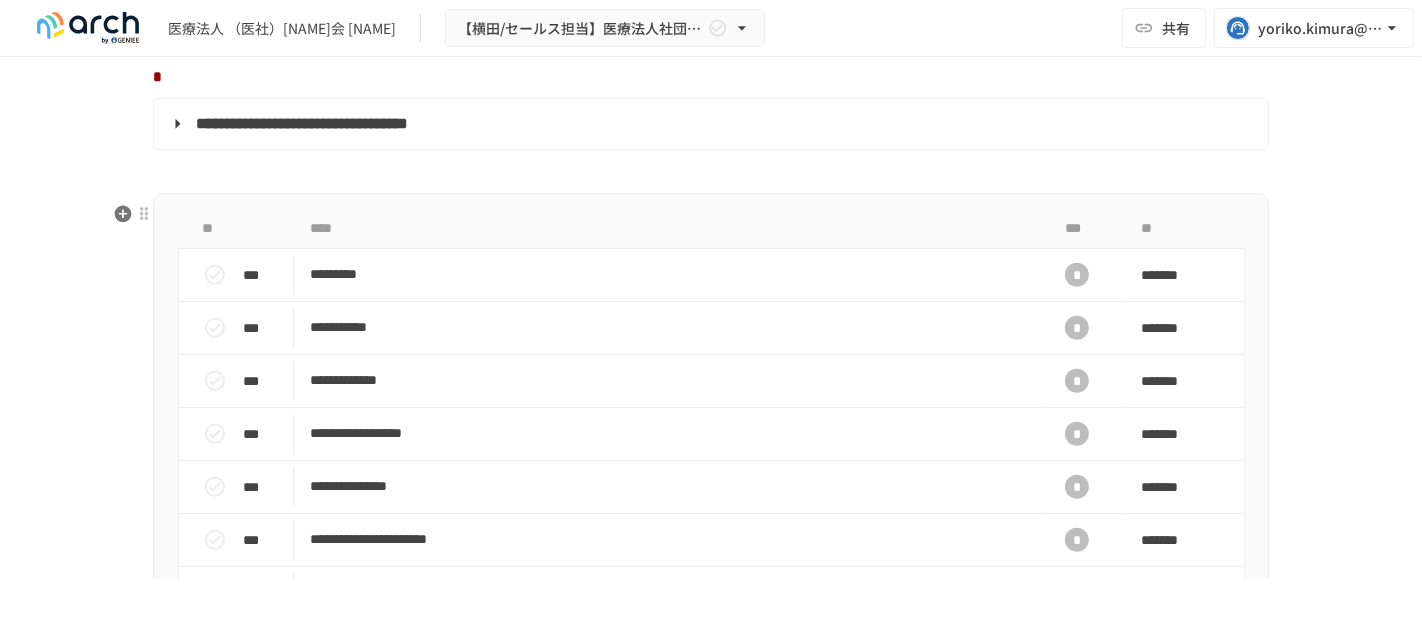 click at bounding box center (711, 171) 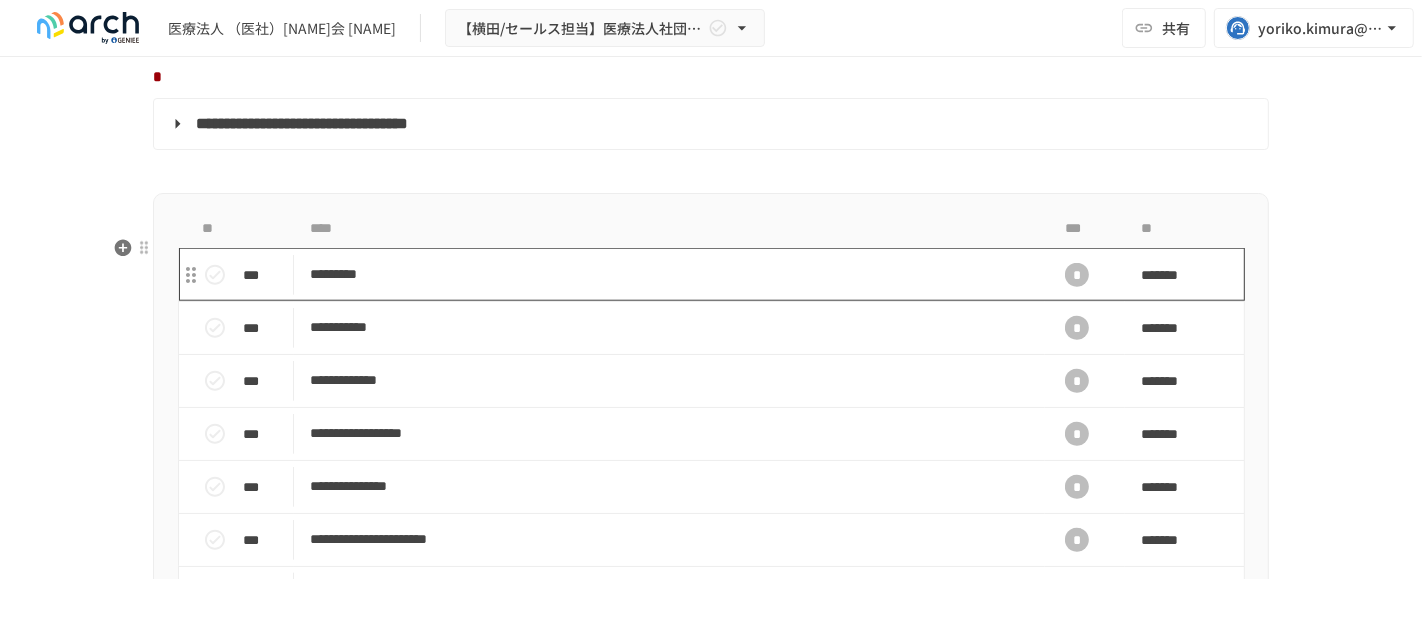 click on "*********" at bounding box center (669, 274) 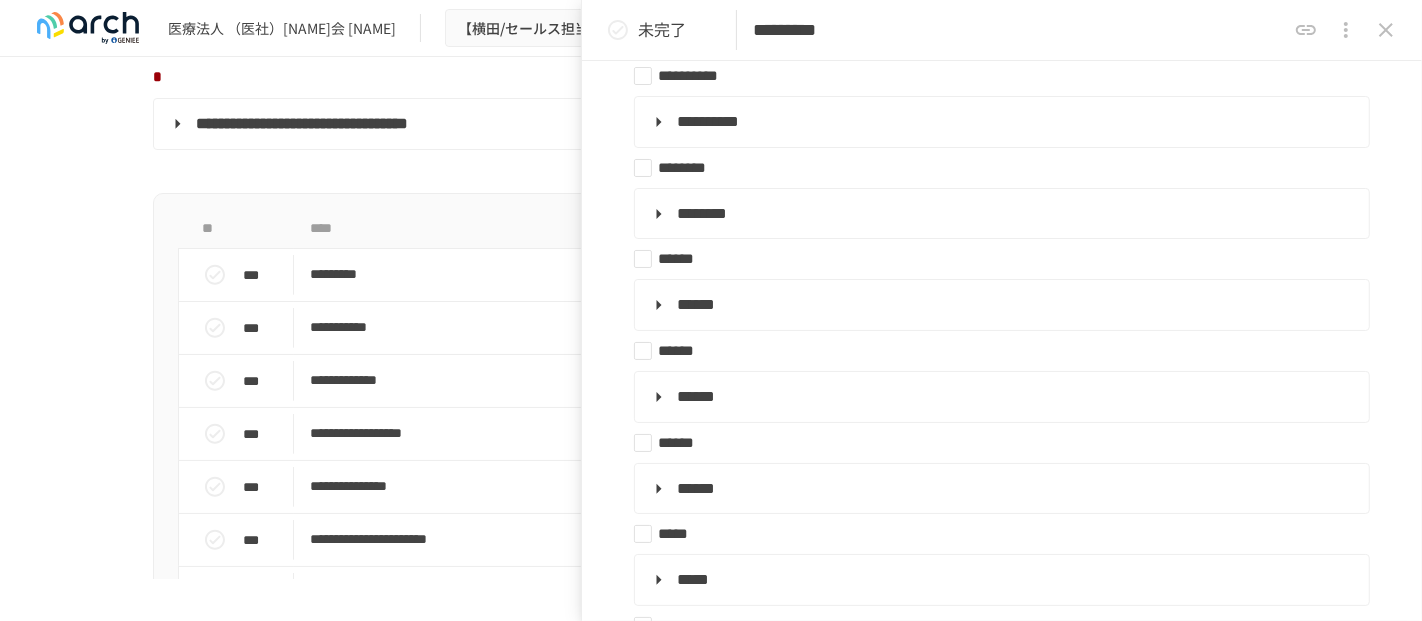 scroll, scrollTop: 444, scrollLeft: 0, axis: vertical 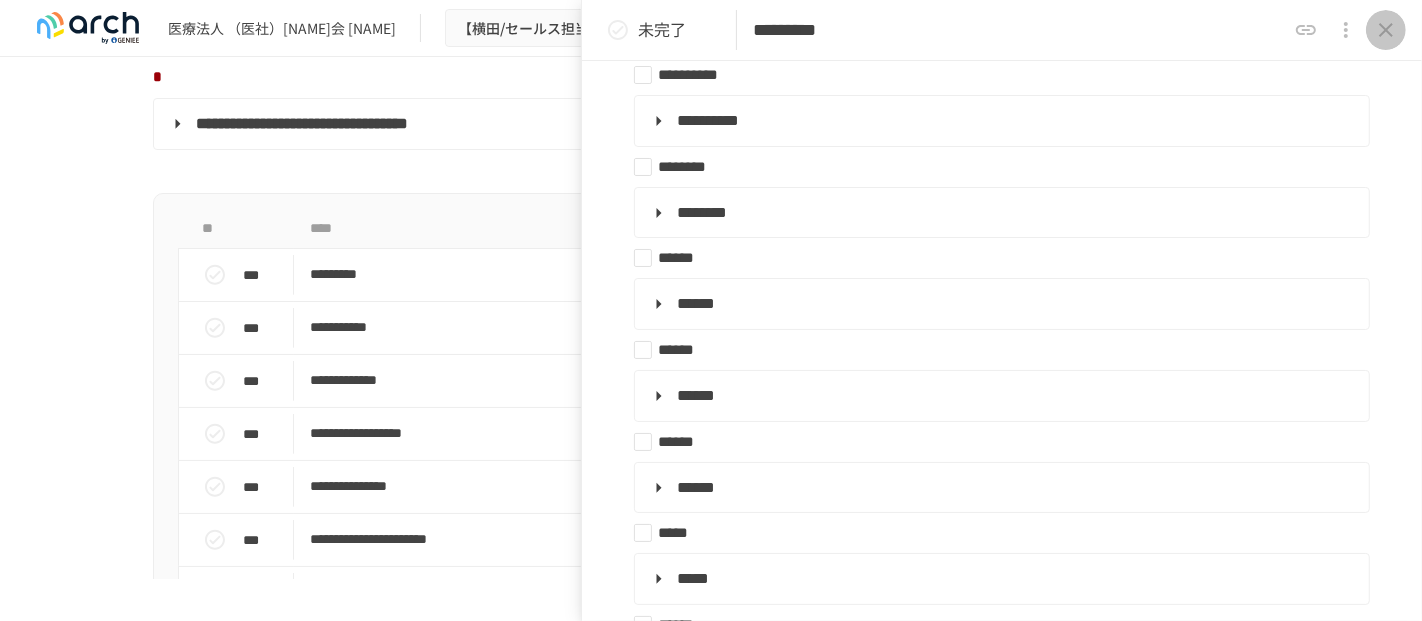 click 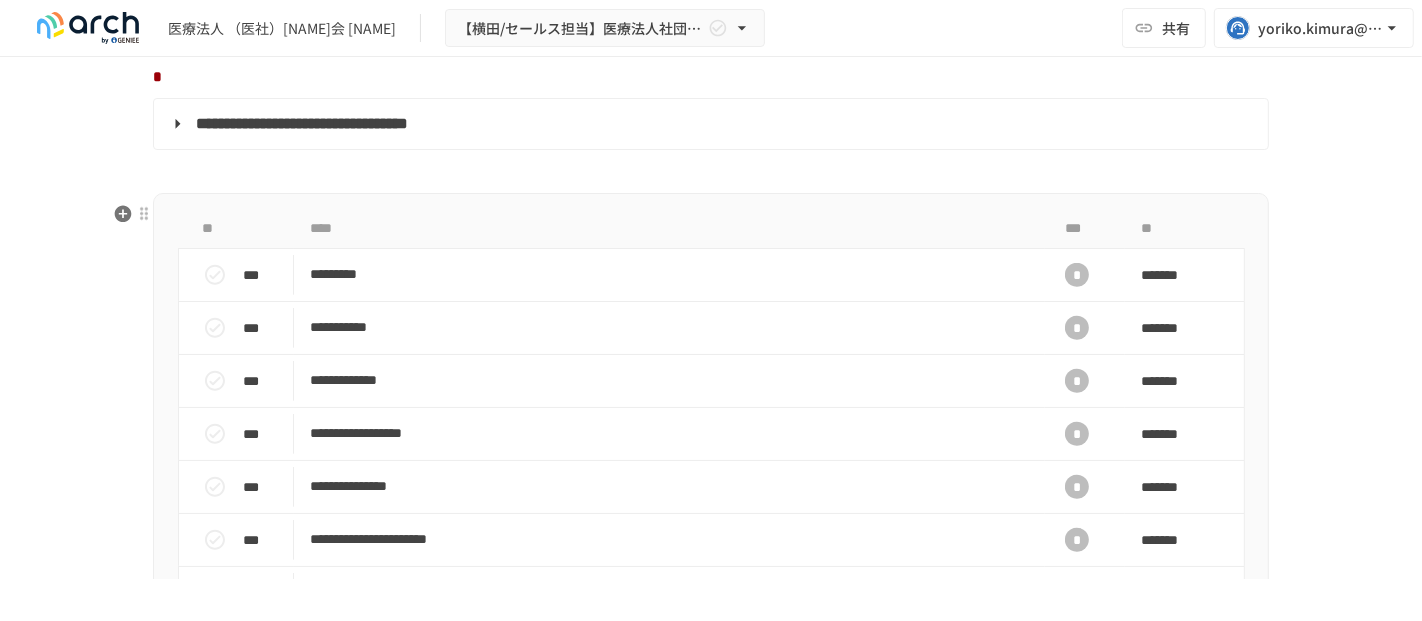 click at bounding box center (711, 171) 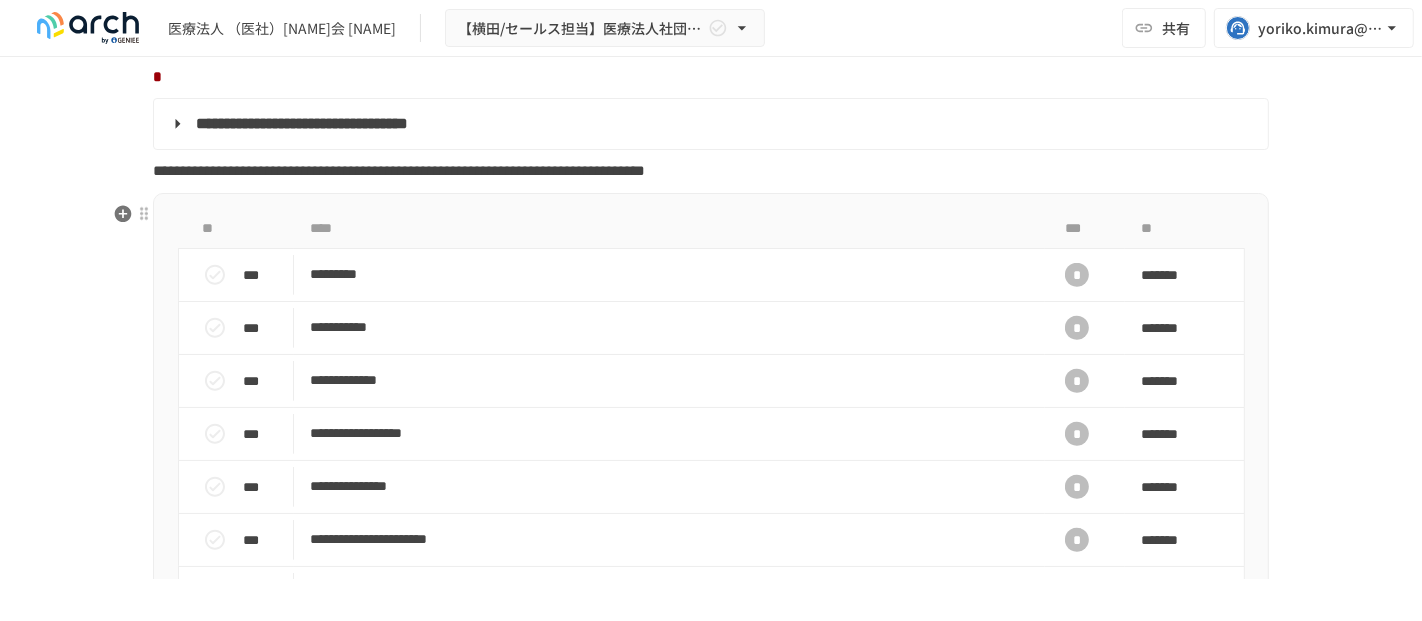 click on "**********" at bounding box center (399, 170) 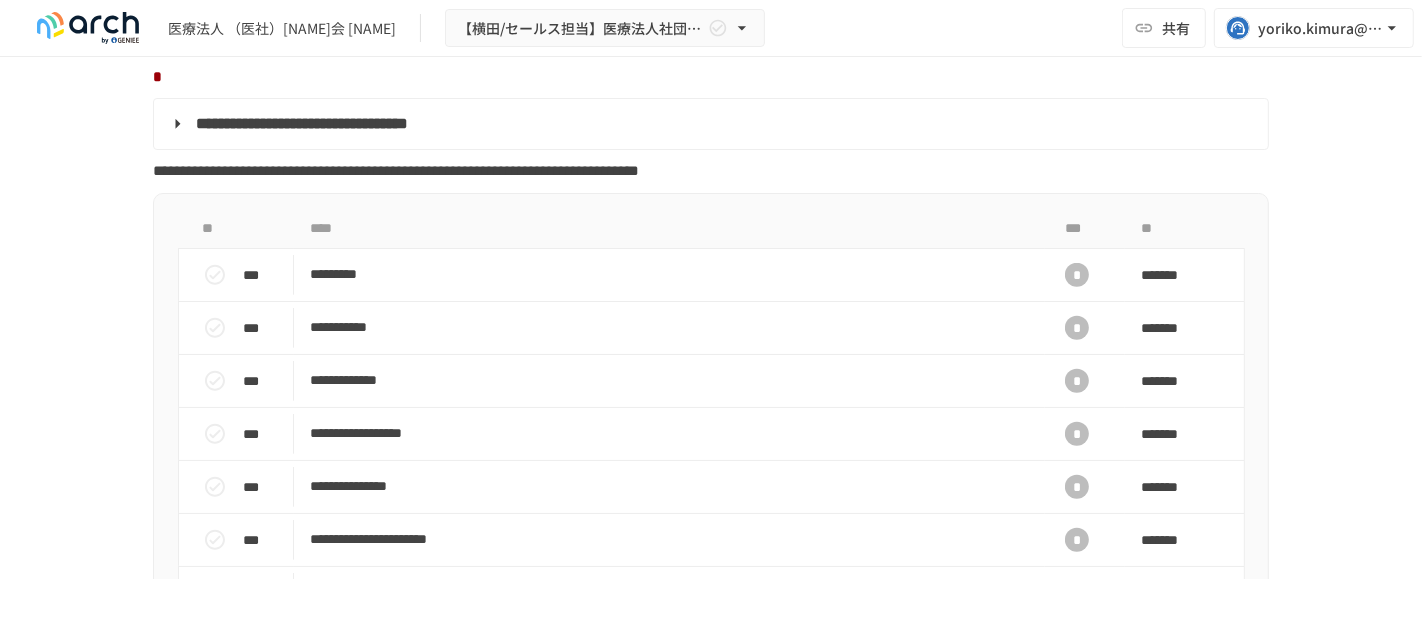 type 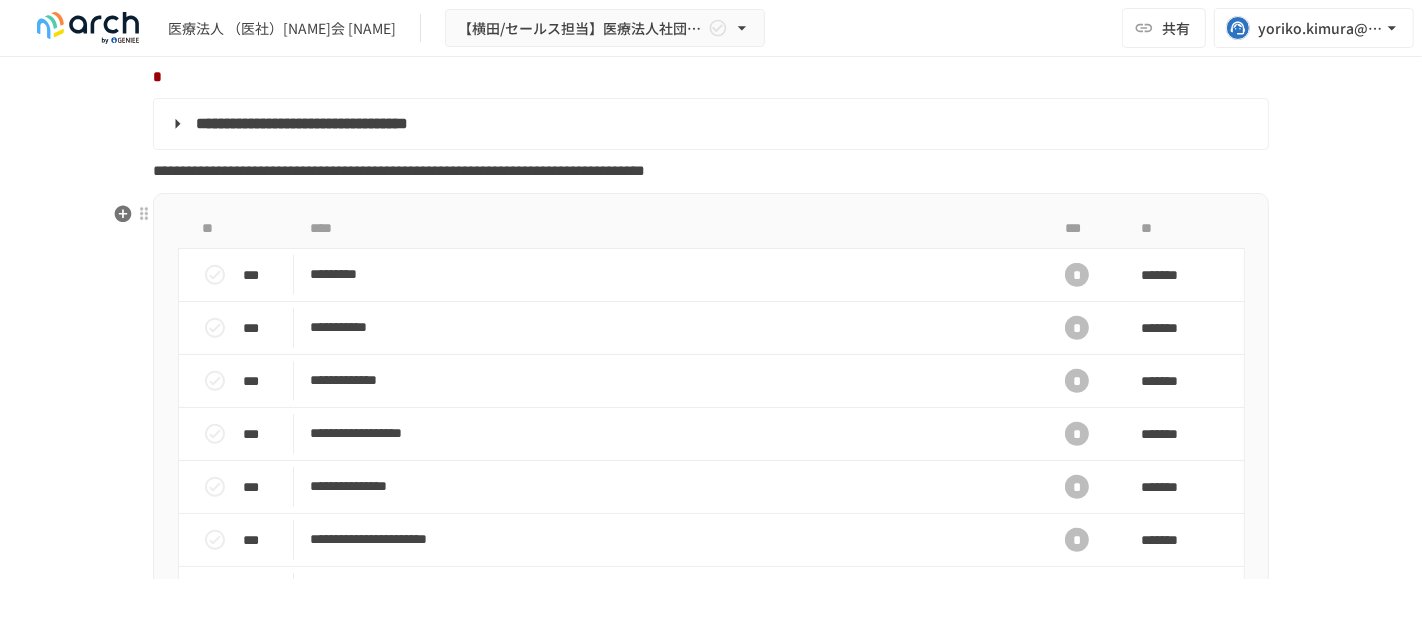 click on "**********" at bounding box center [399, 170] 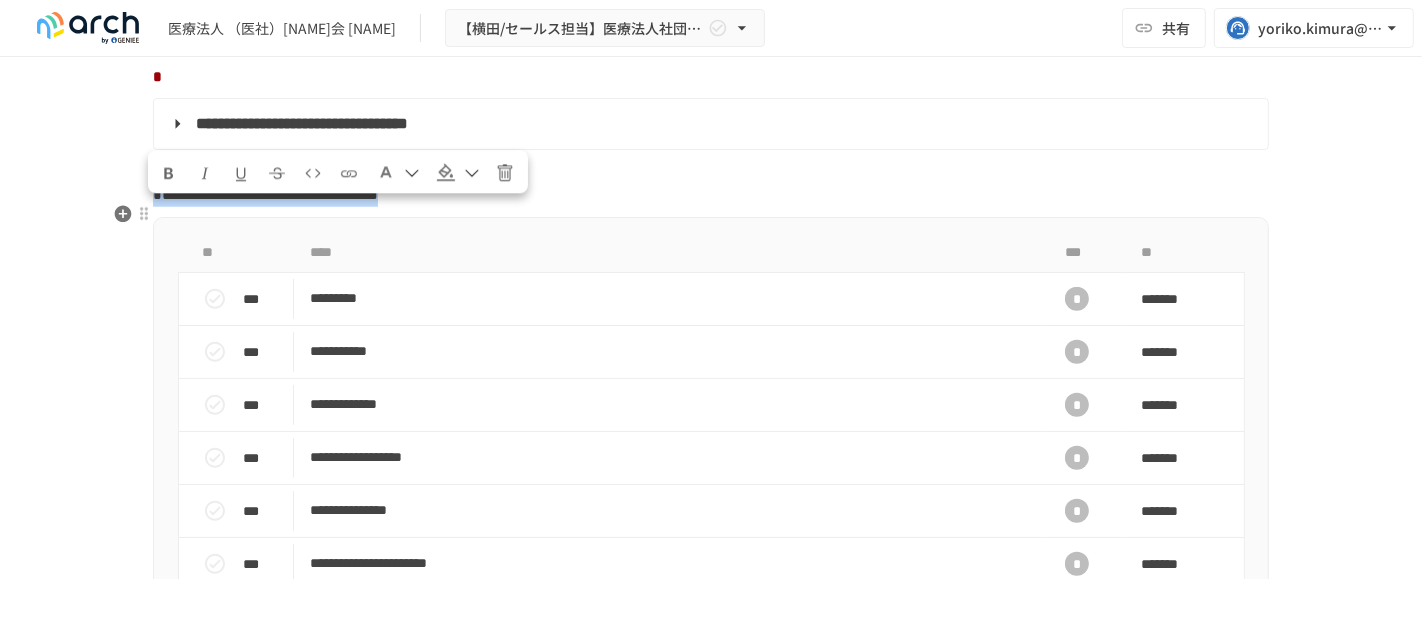 drag, startPoint x: 711, startPoint y: 241, endPoint x: 146, endPoint y: 217, distance: 565.5095 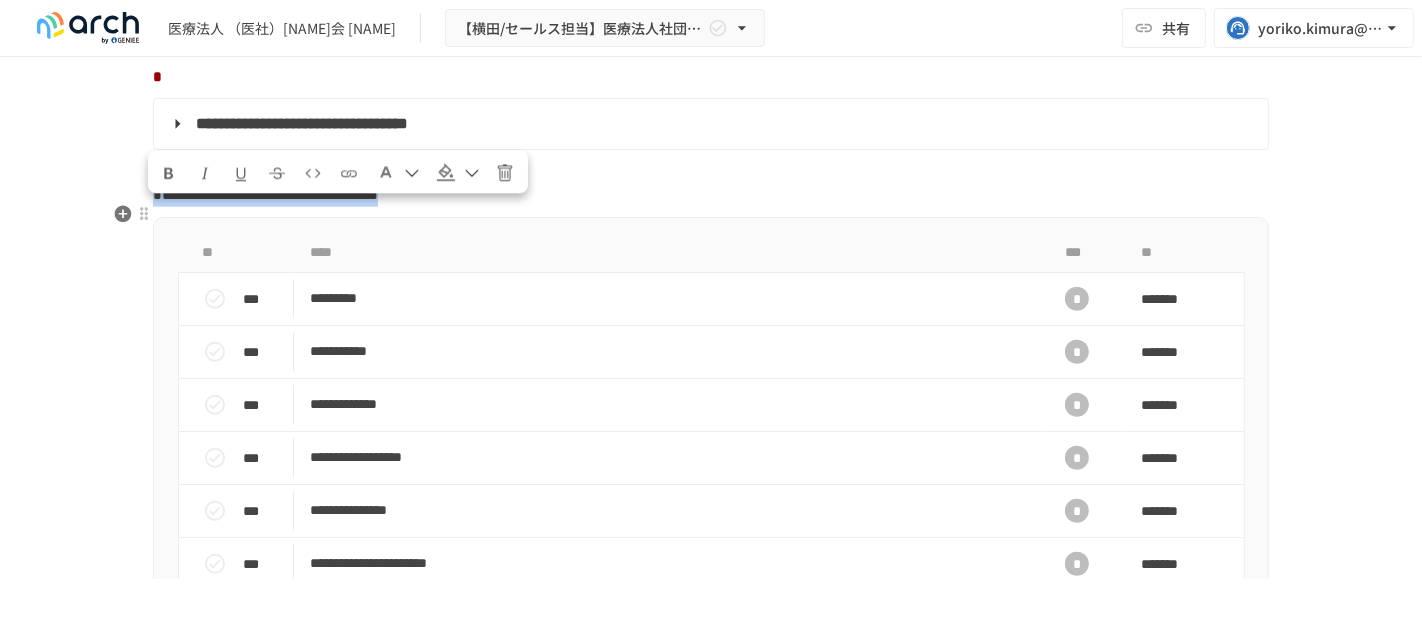 click on "**********" at bounding box center [711, 183] 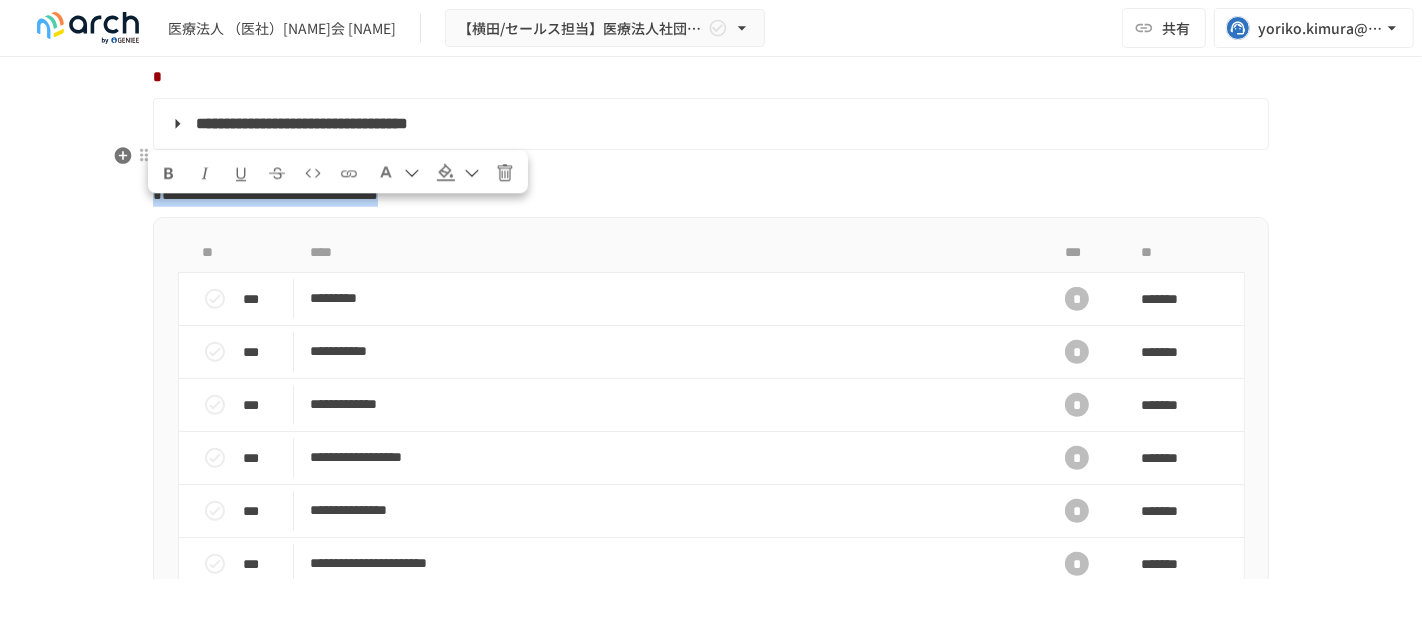 click at bounding box center (169, 172) 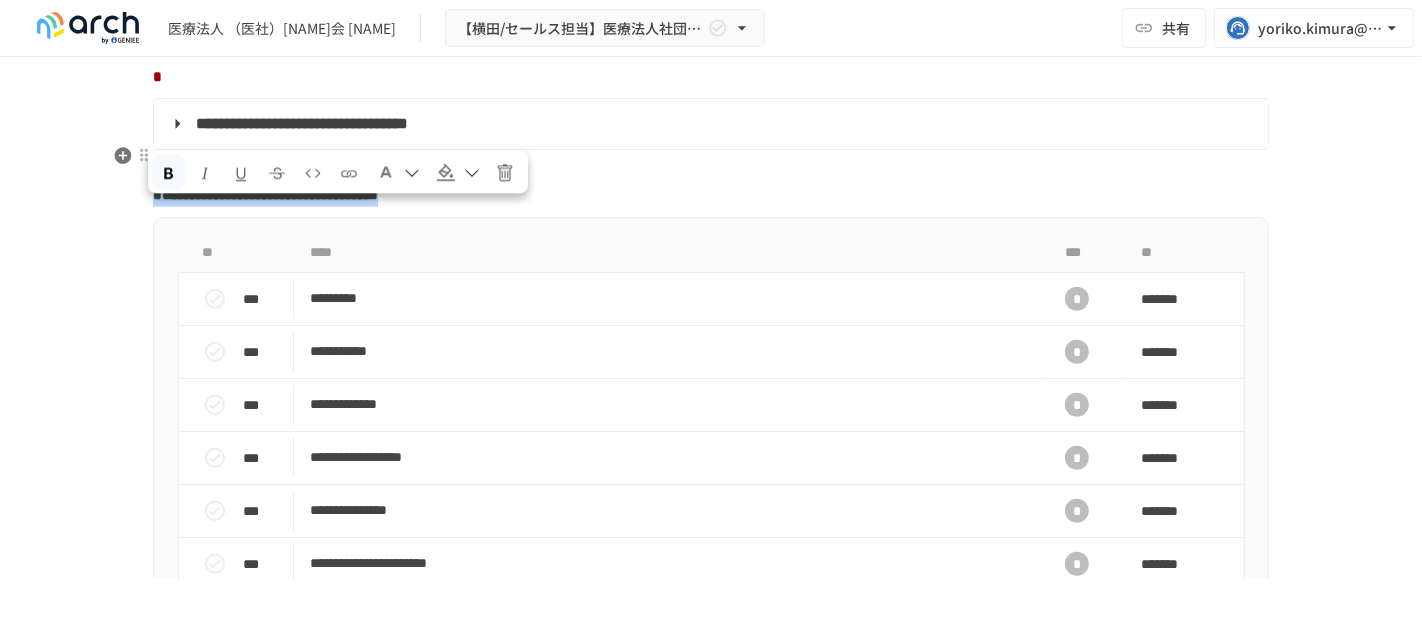 click at bounding box center (398, 172) 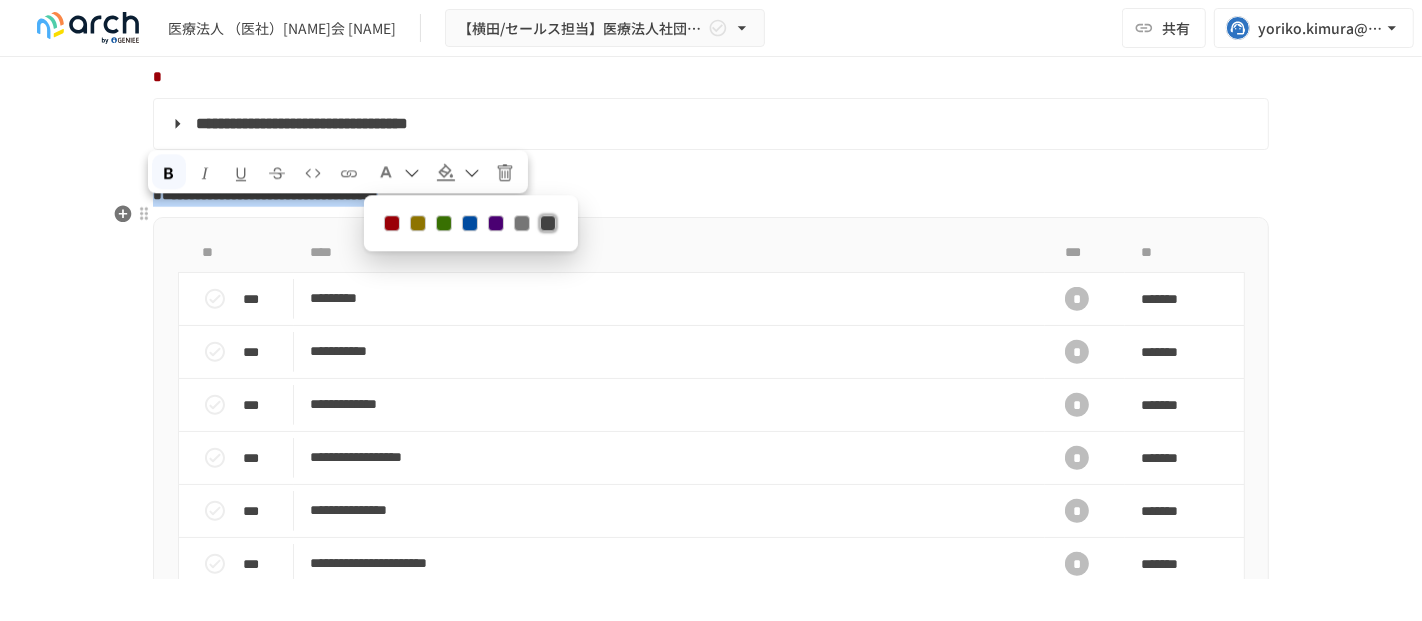 click at bounding box center (392, 224) 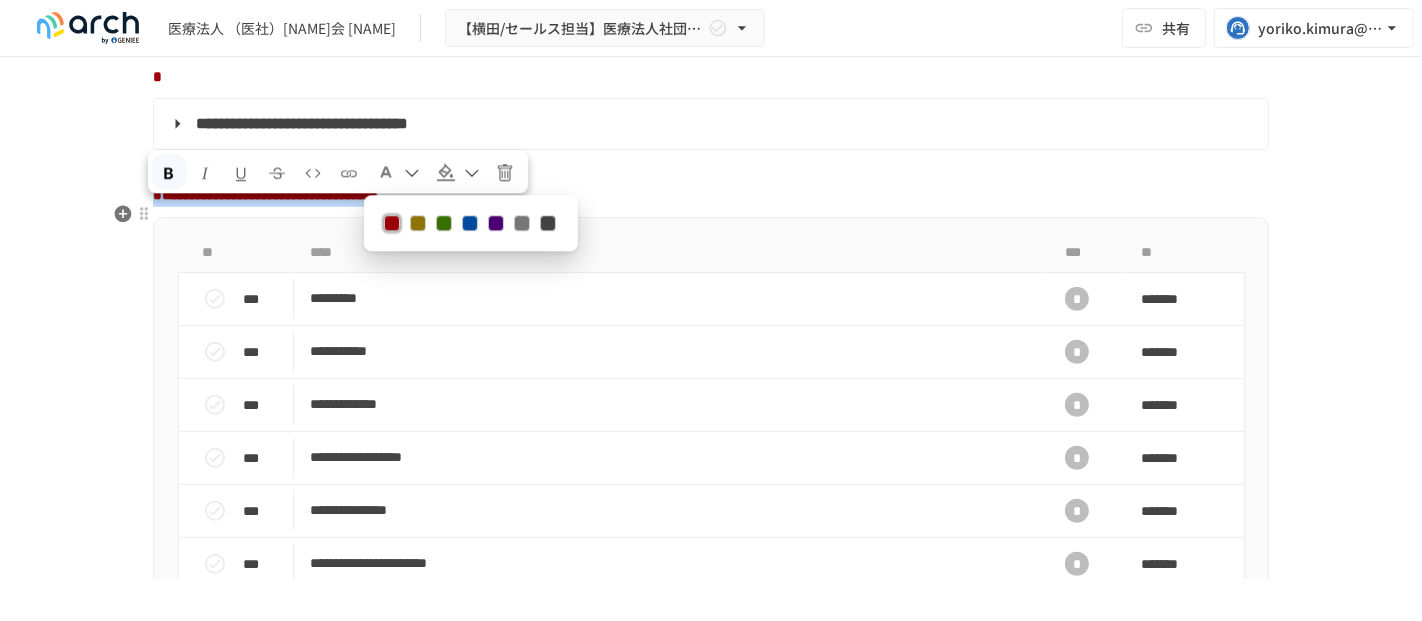 click on "**********" at bounding box center [711, 183] 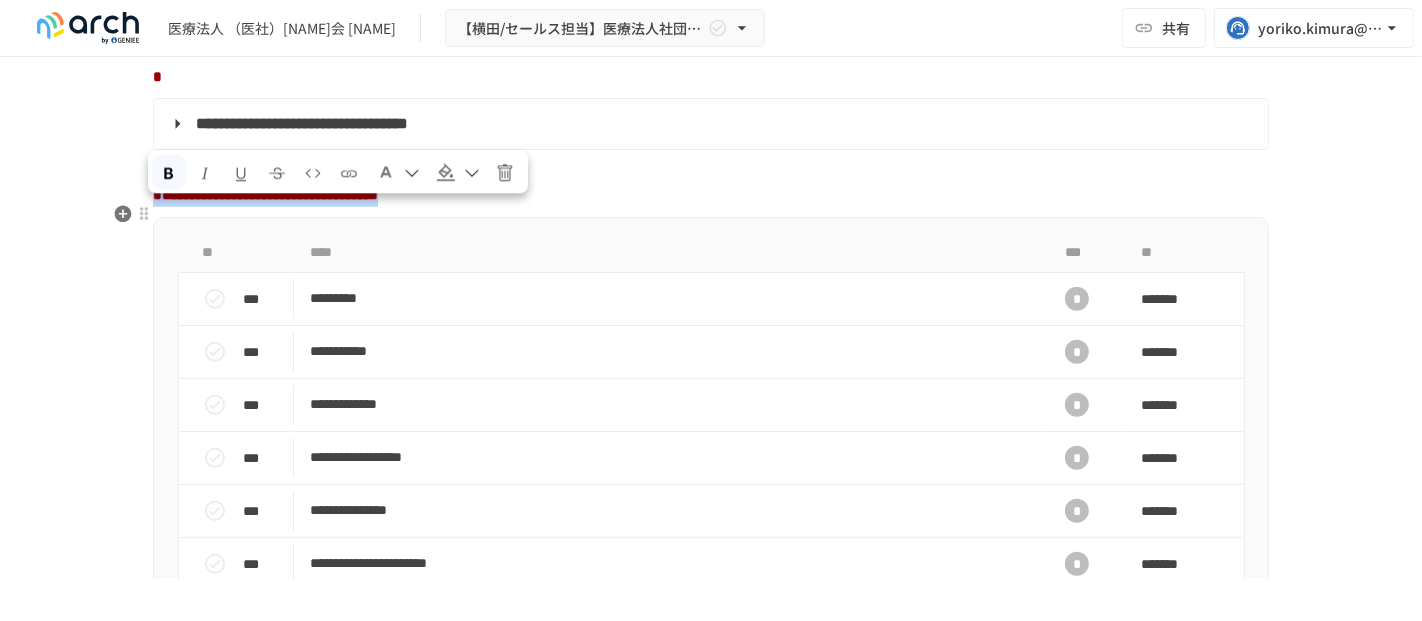 drag, startPoint x: 754, startPoint y: 240, endPoint x: 147, endPoint y: 206, distance: 607.9515 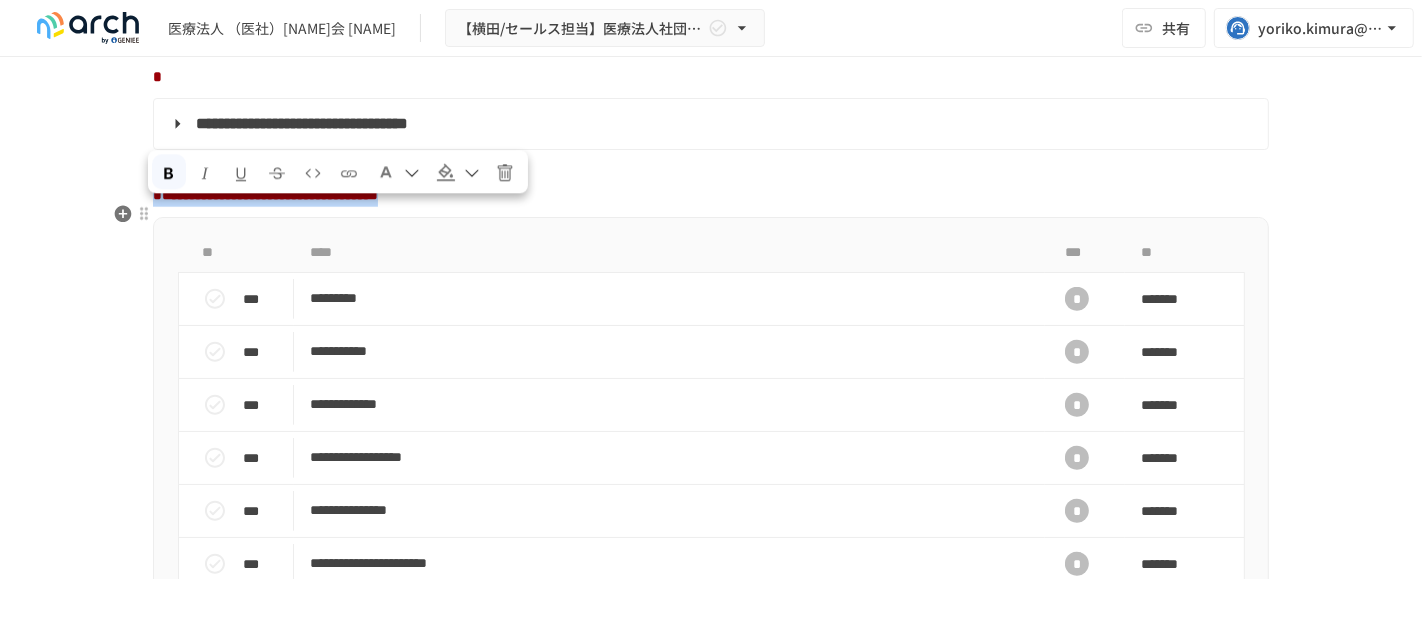 click on "**********" at bounding box center [711, 183] 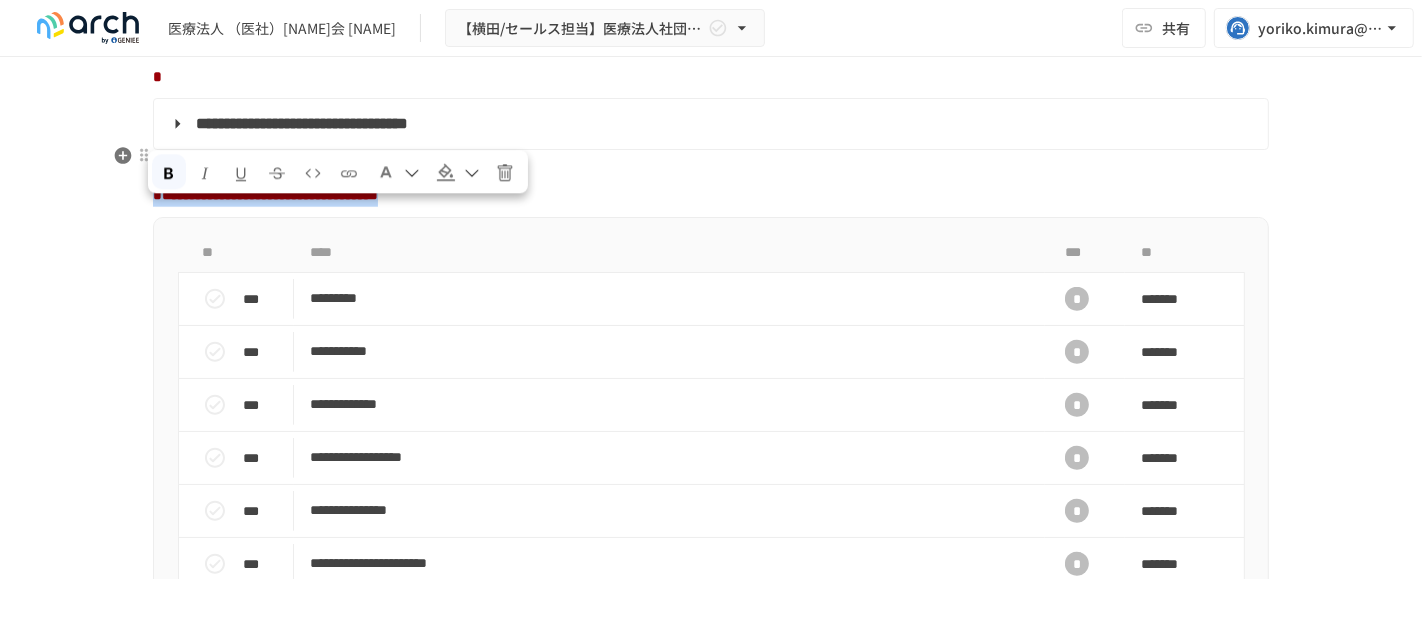 click at bounding box center (386, 173) 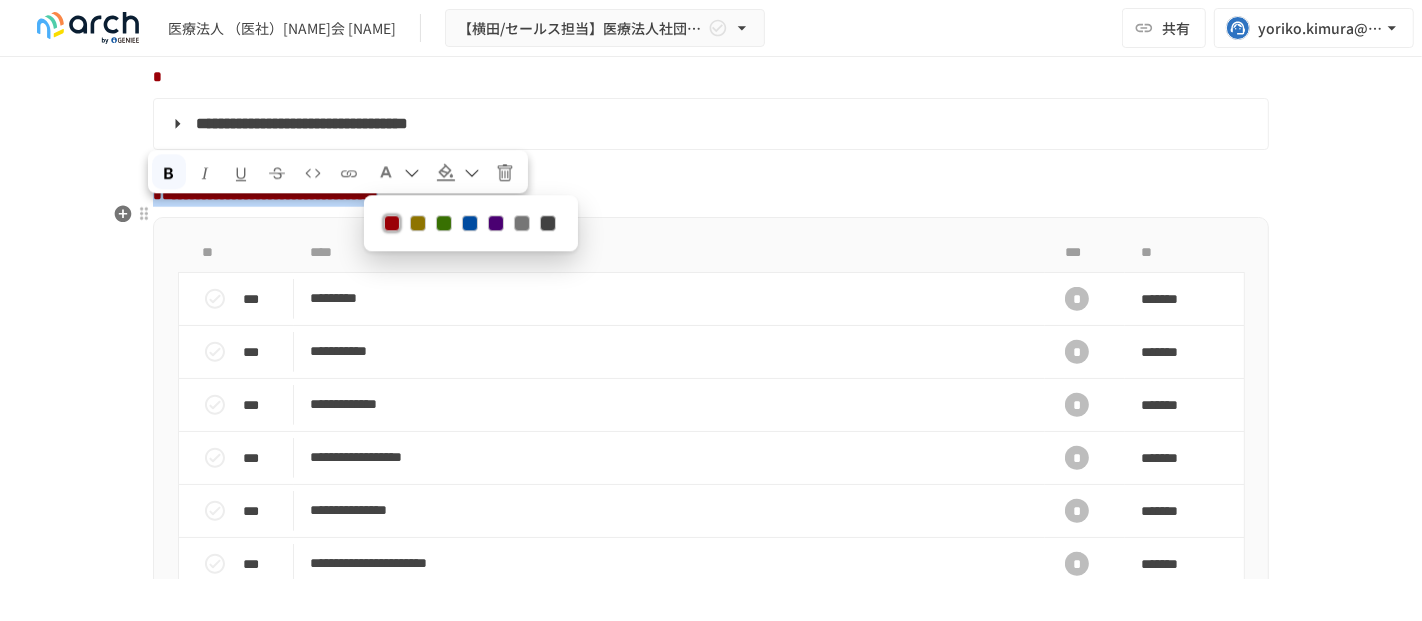 click at bounding box center [548, 224] 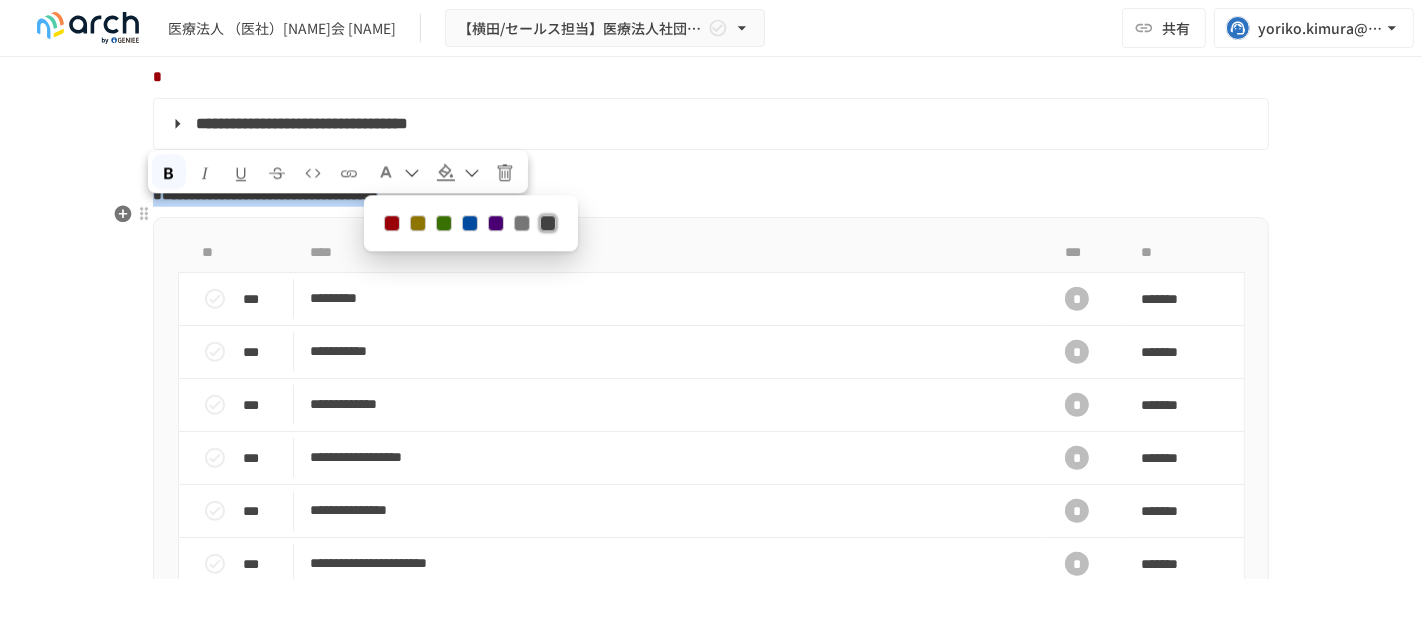 click on "**********" at bounding box center (711, 183) 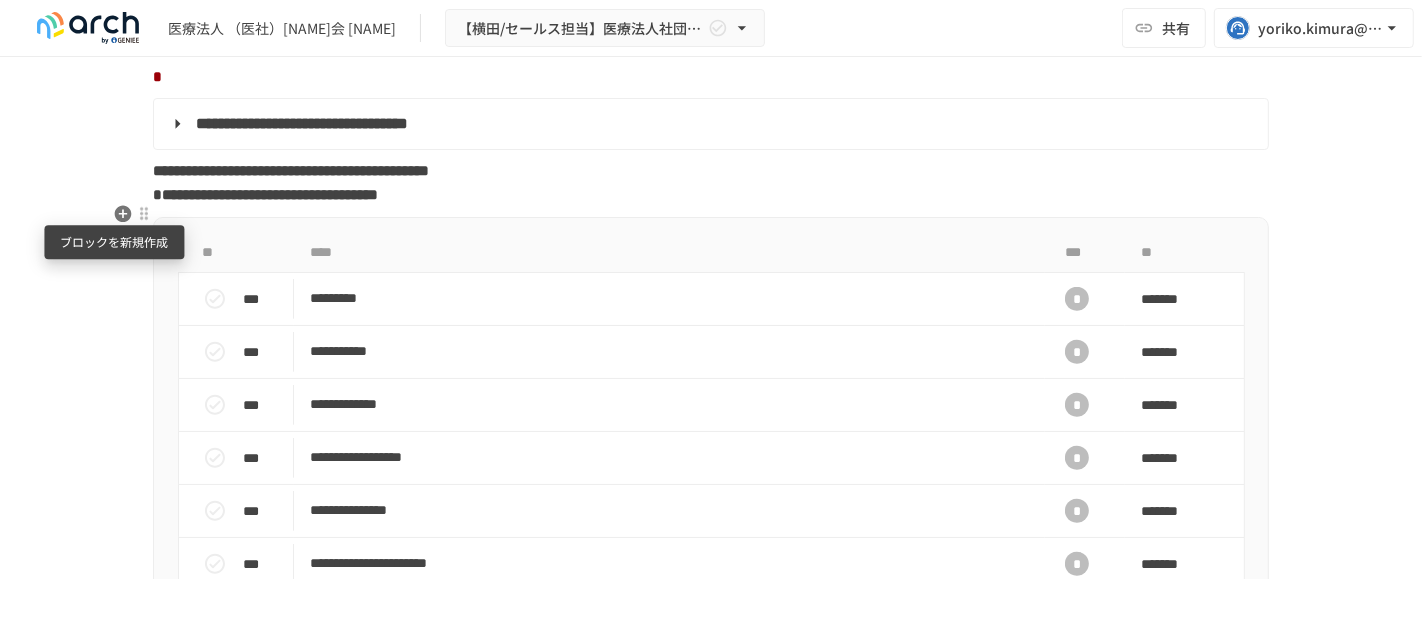 click 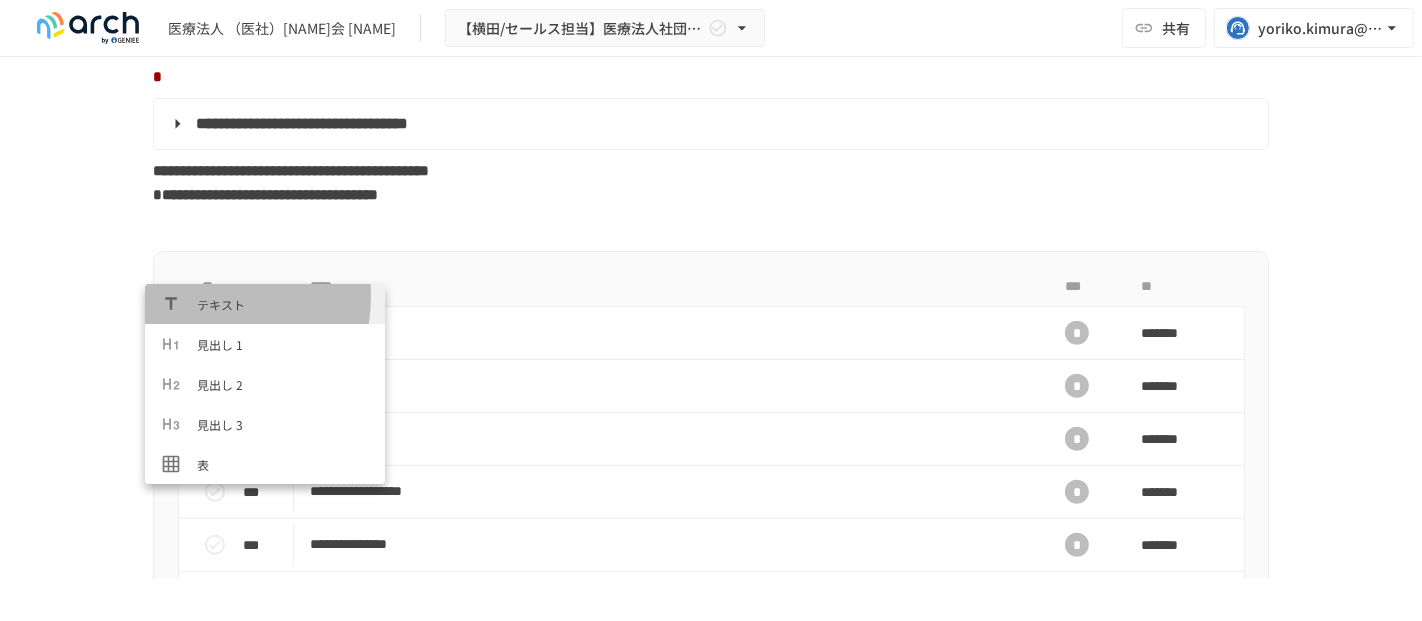 click at bounding box center (179, 304) 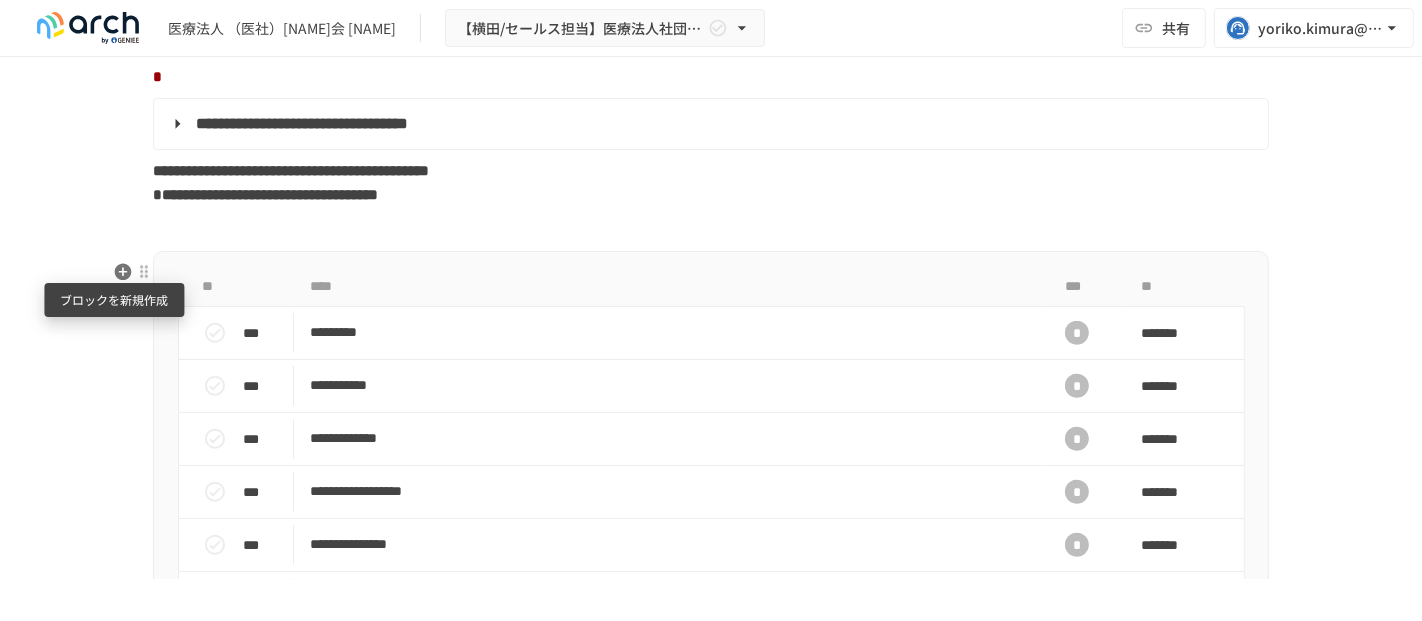 click 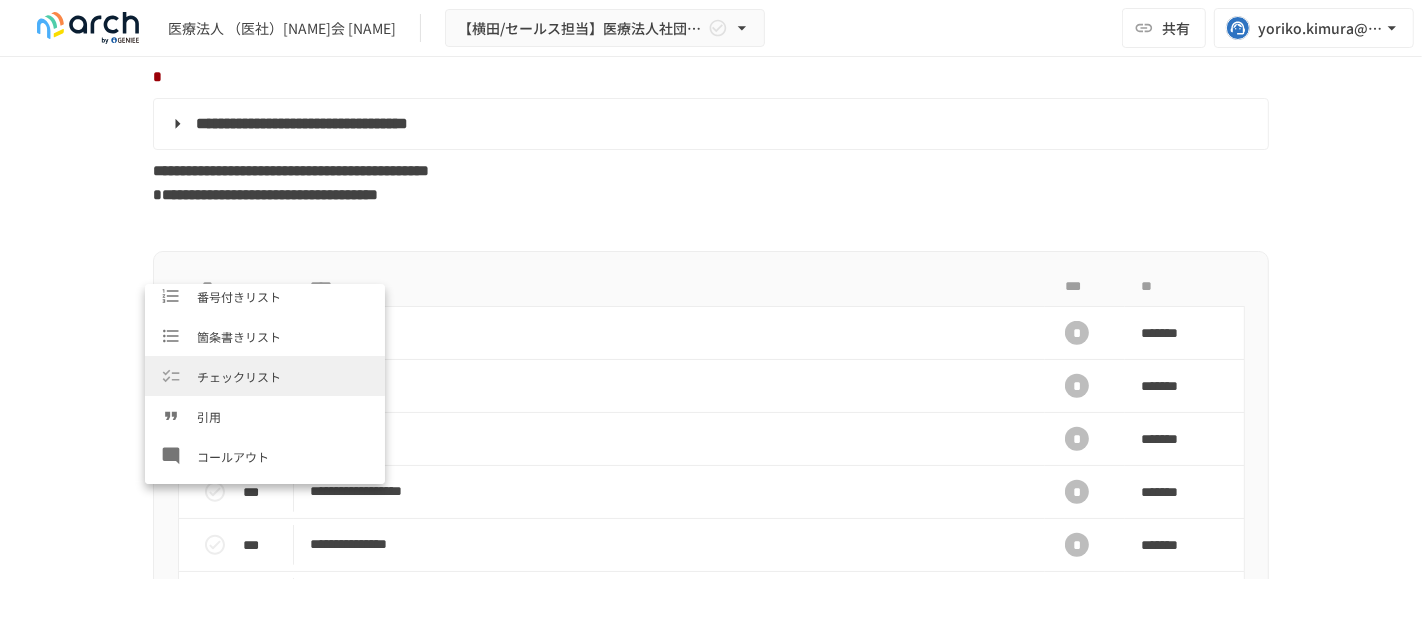 scroll, scrollTop: 222, scrollLeft: 0, axis: vertical 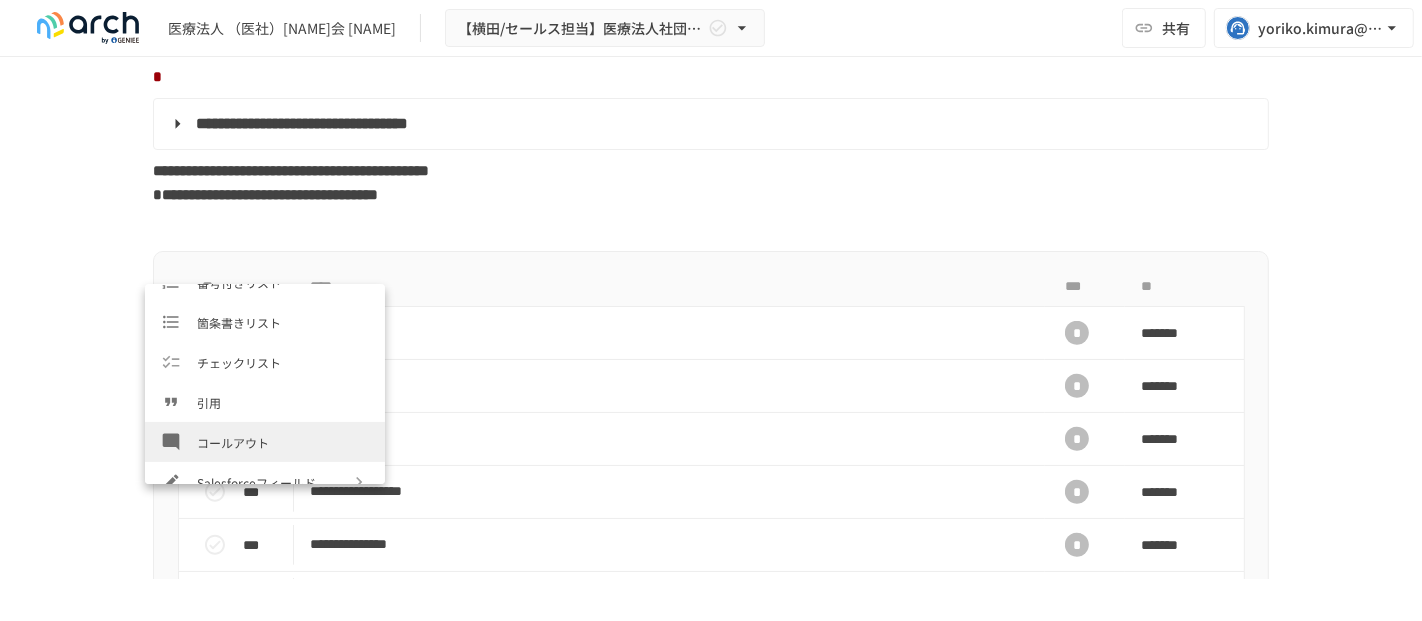 click on "コールアウト" at bounding box center (283, 442) 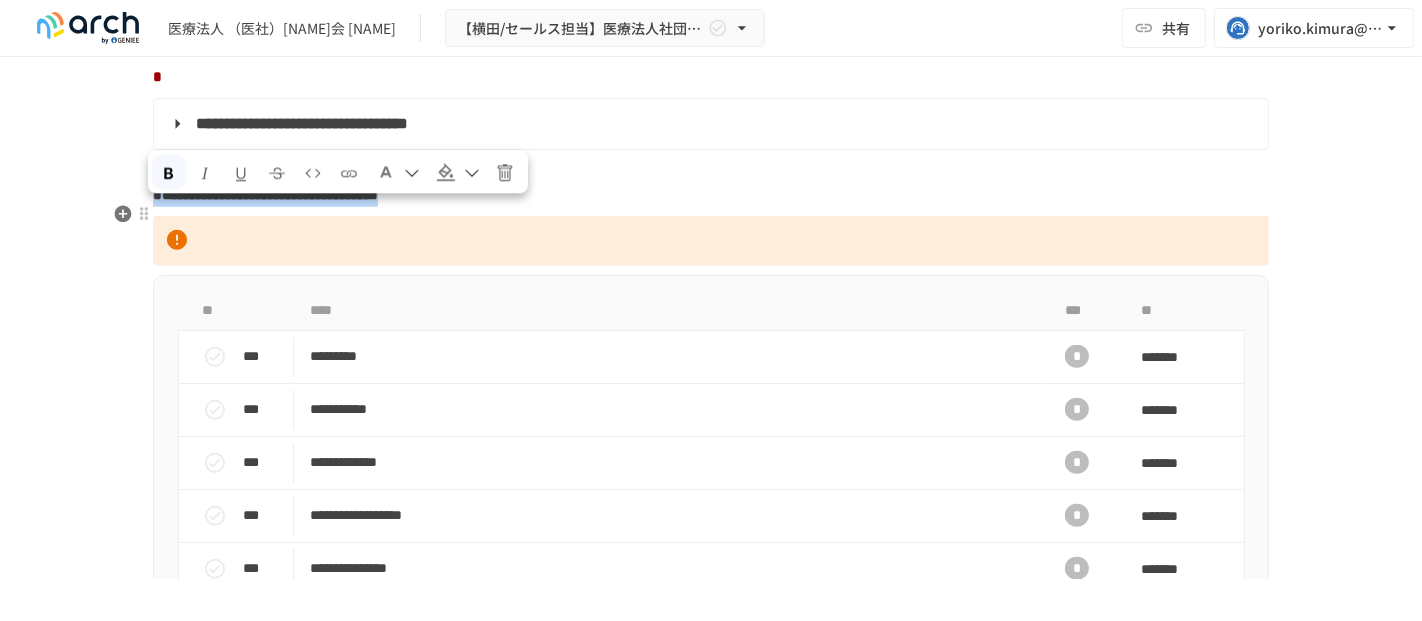 drag, startPoint x: 704, startPoint y: 236, endPoint x: 151, endPoint y: 217, distance: 553.3263 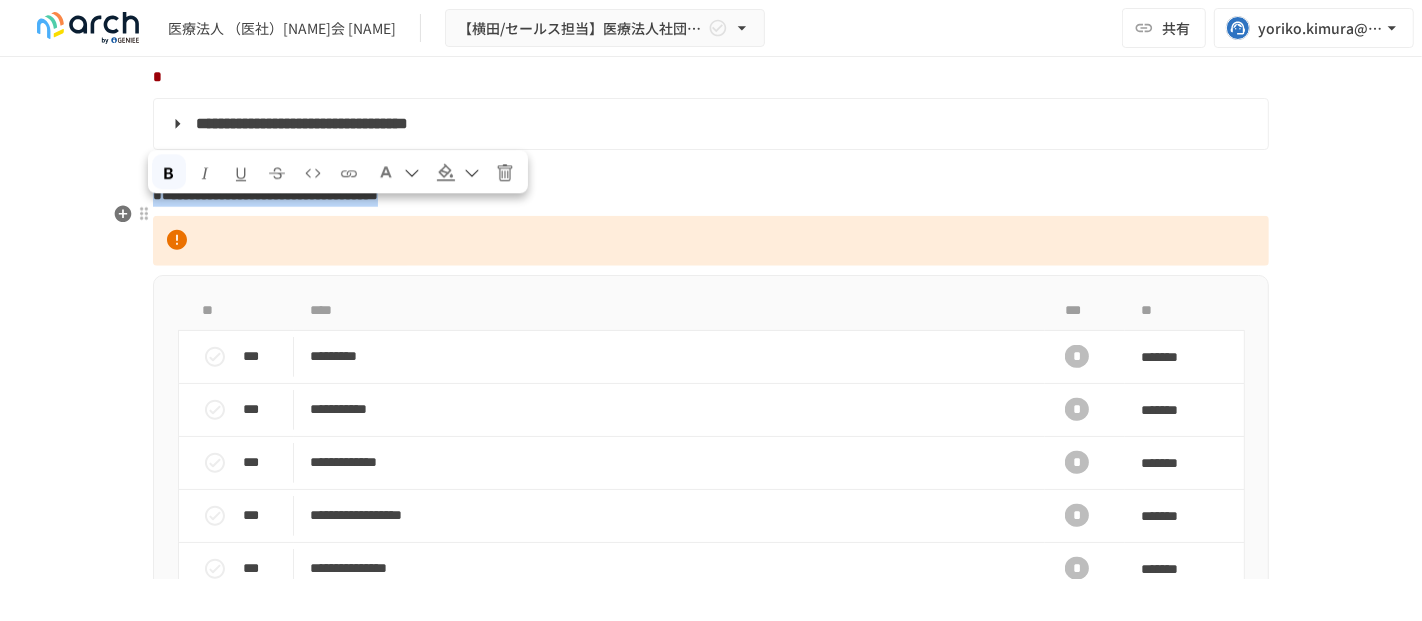 click on "**********" at bounding box center (711, 183) 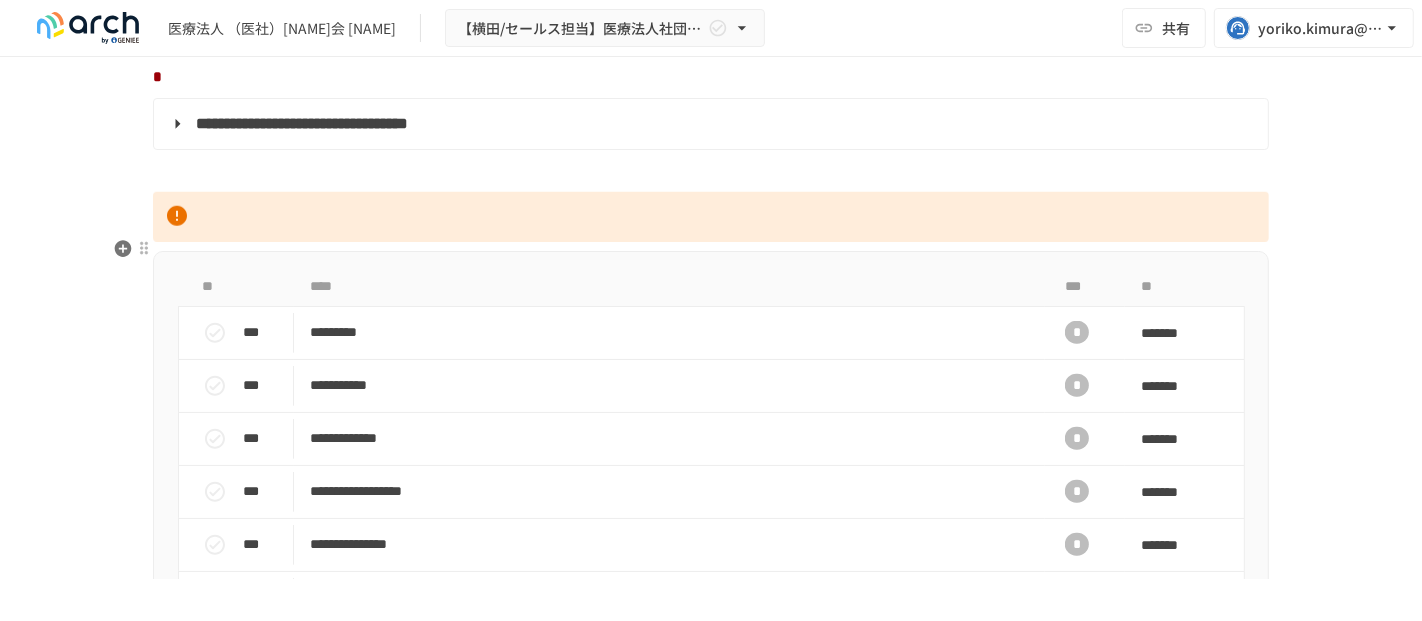 click at bounding box center (711, 217) 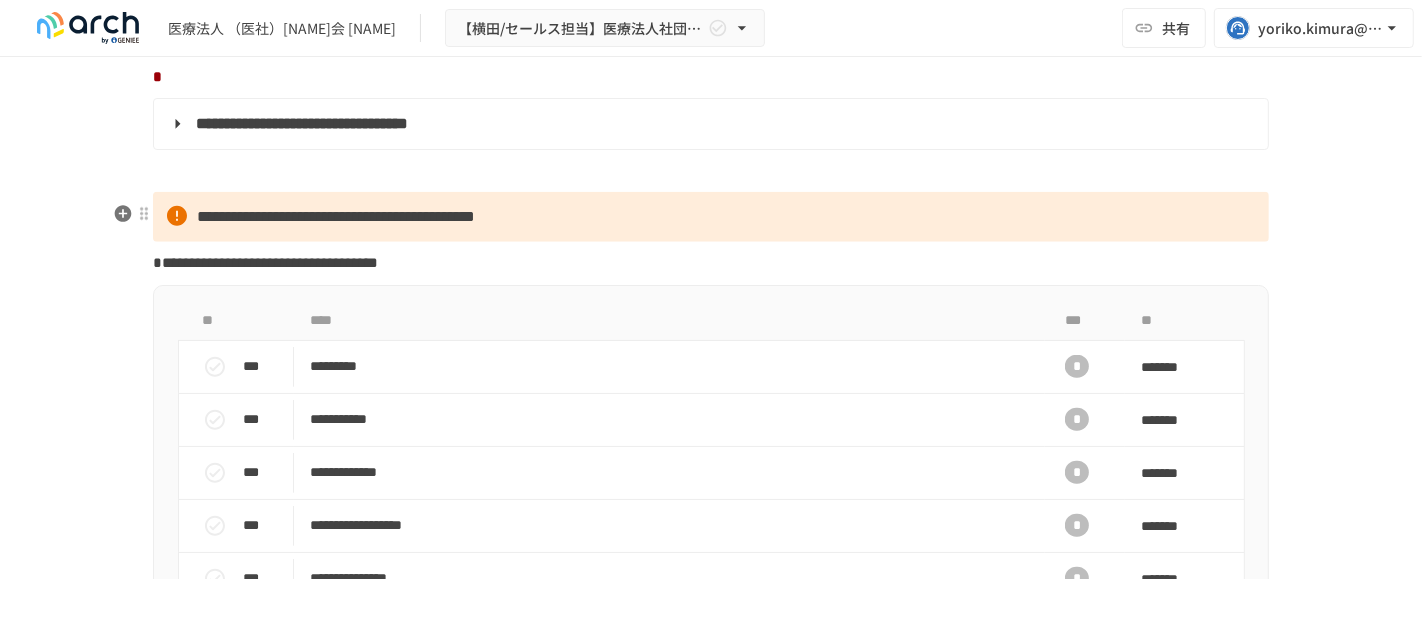 click at bounding box center (711, 171) 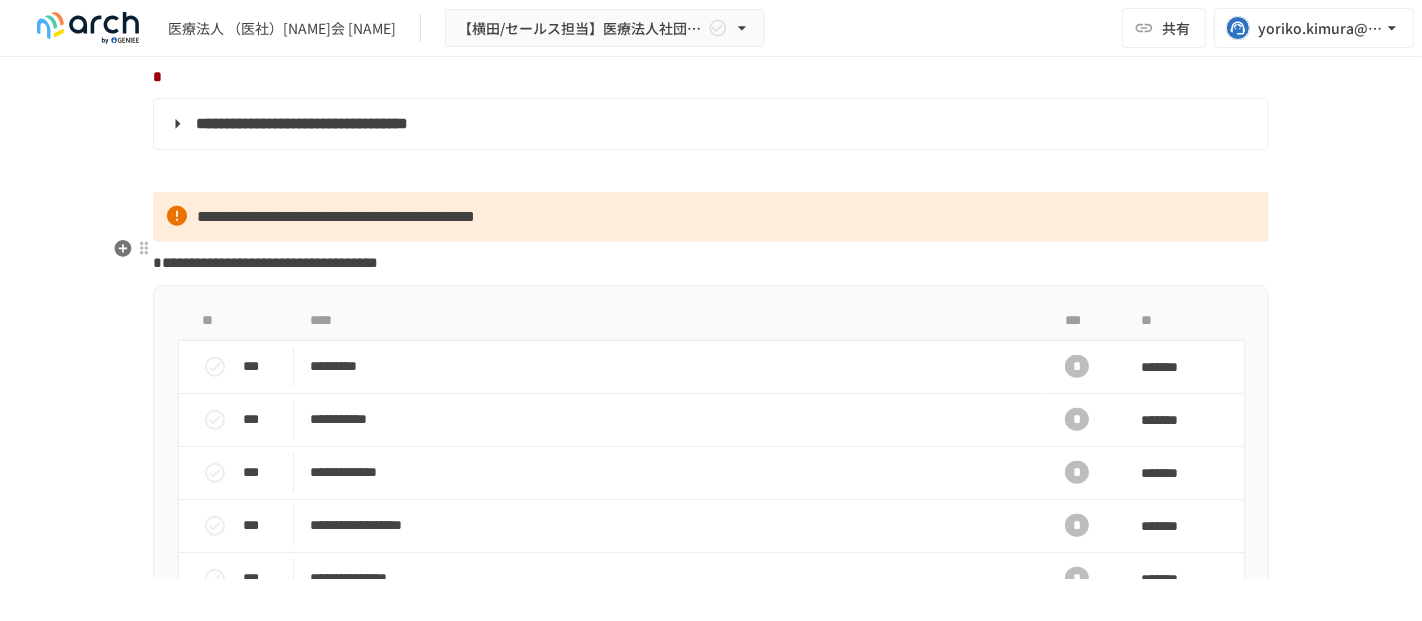 click on "**********" at bounding box center [711, 217] 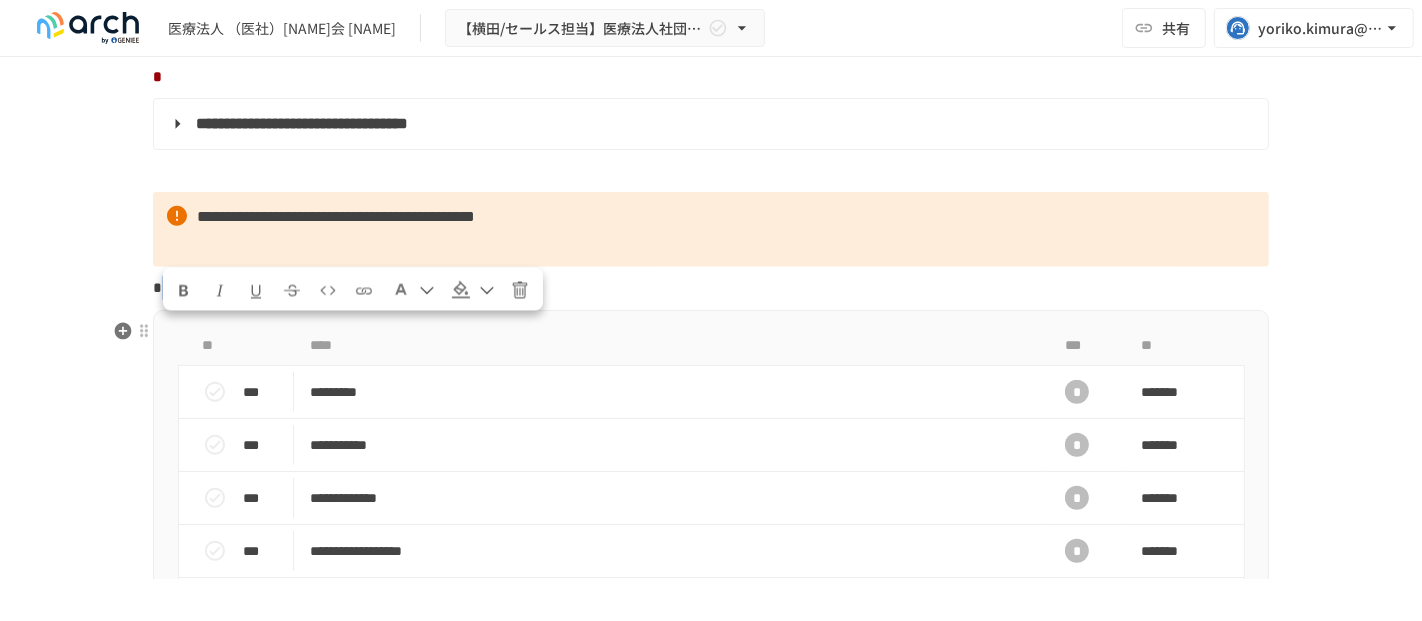 drag, startPoint x: 722, startPoint y: 340, endPoint x: 163, endPoint y: 328, distance: 559.1288 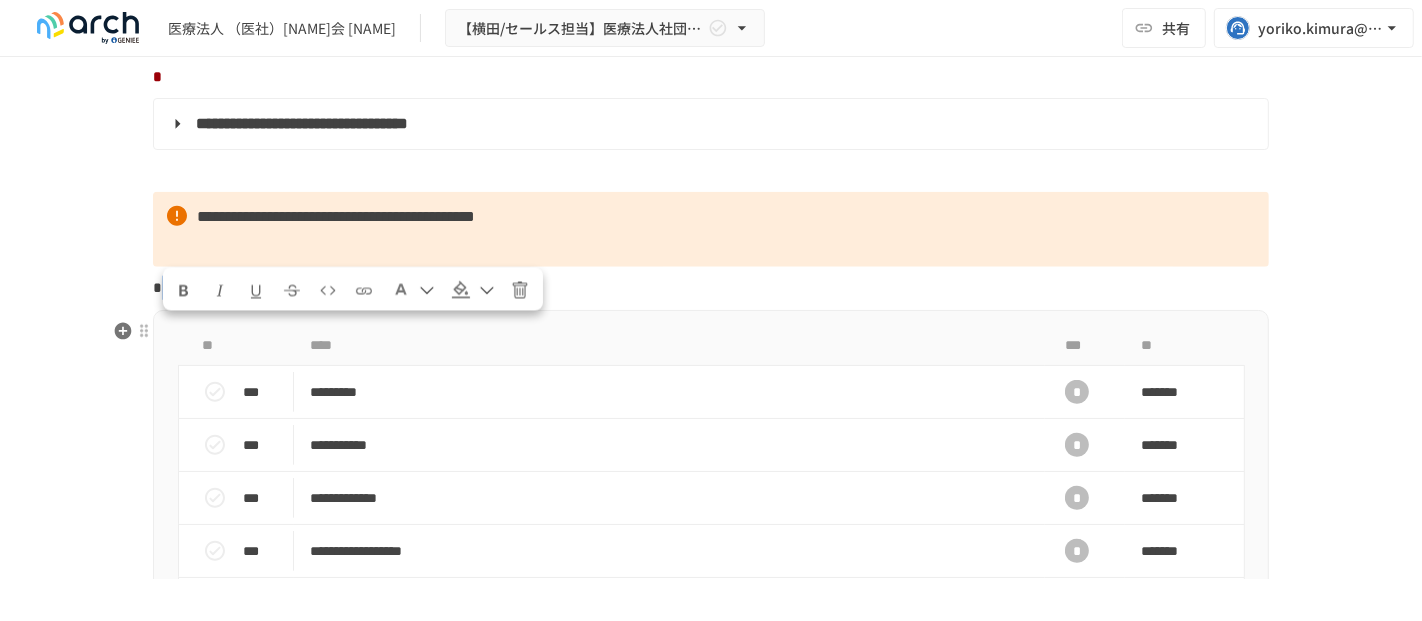click on "**********" at bounding box center (711, 288) 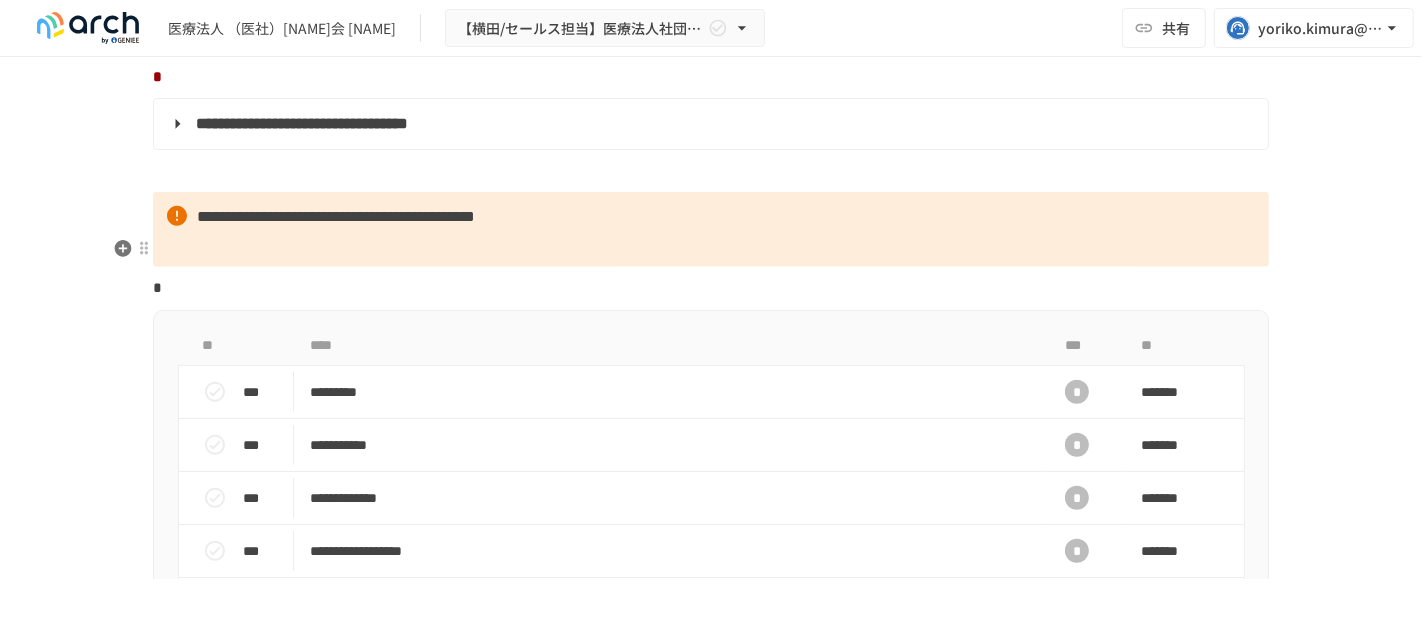 click on "**********" at bounding box center (711, 229) 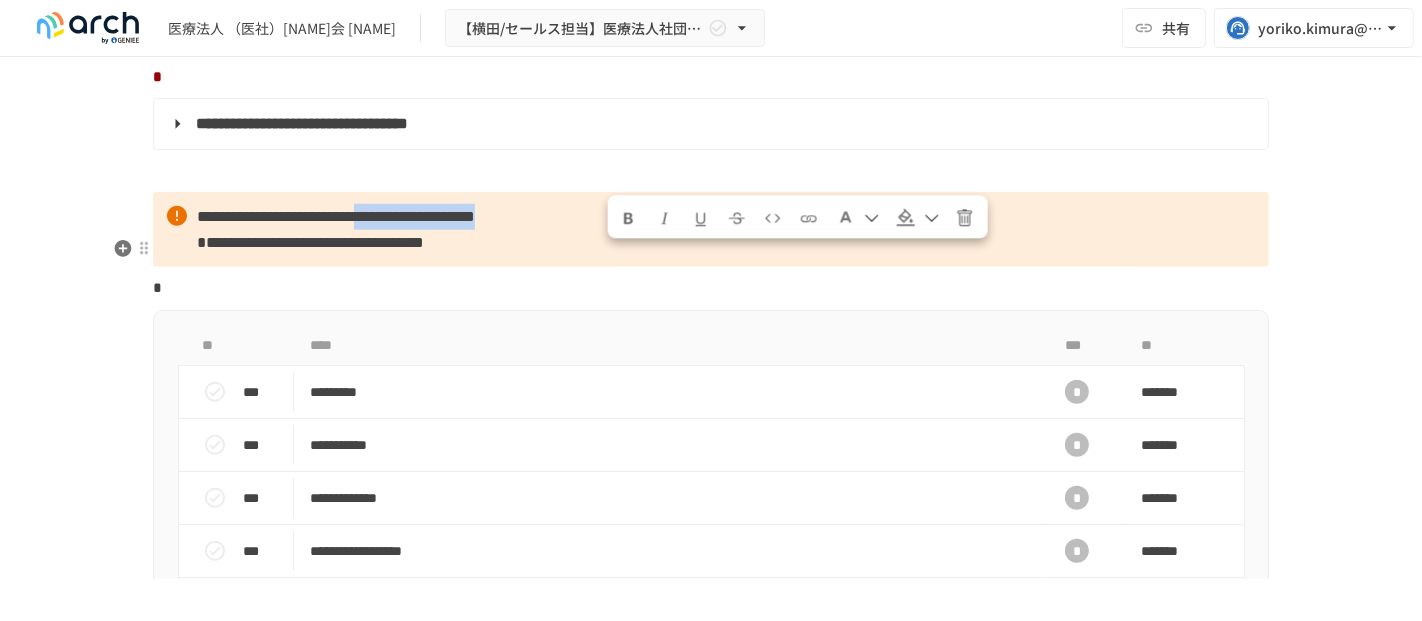 drag, startPoint x: 608, startPoint y: 256, endPoint x: 919, endPoint y: 258, distance: 311.00644 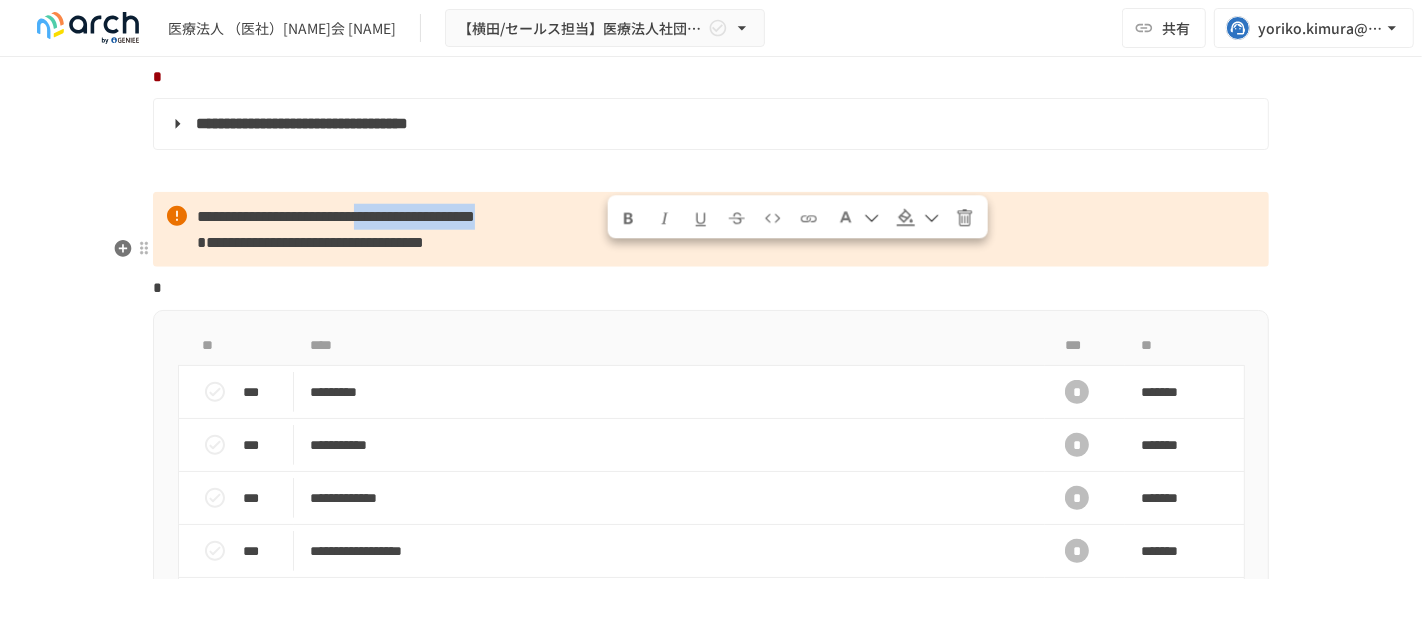 click on "**********" at bounding box center [336, 216] 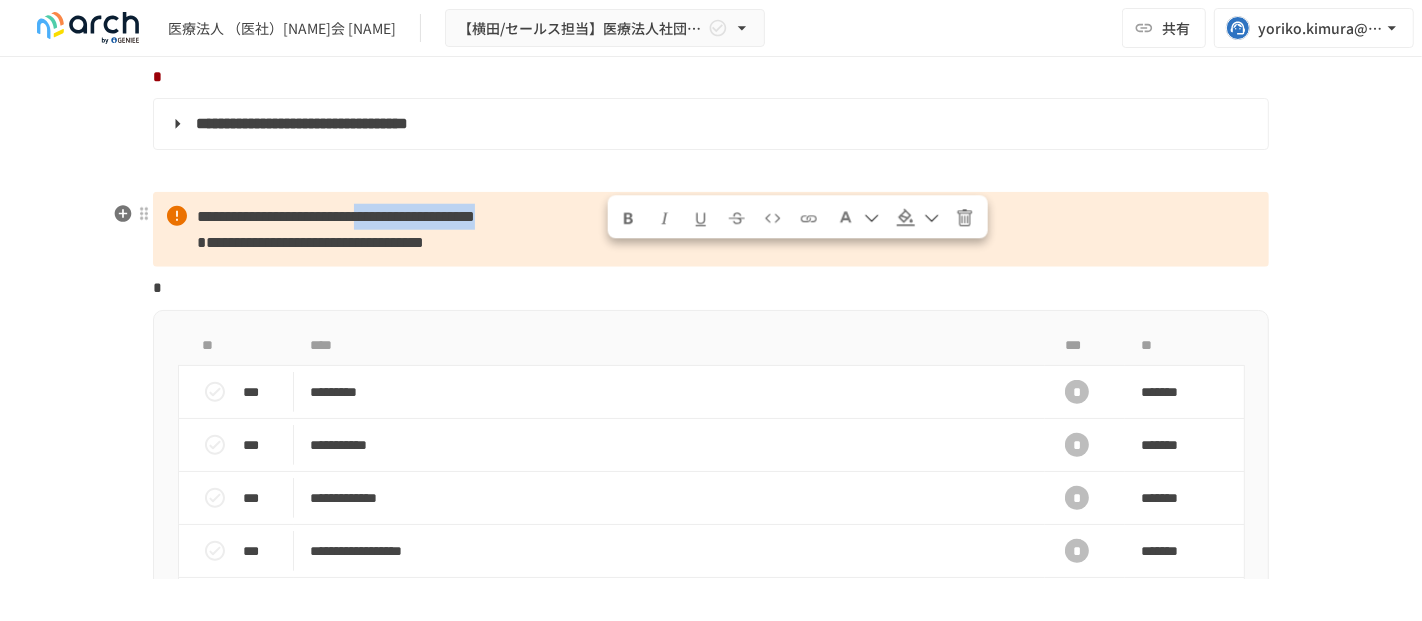 click at bounding box center (701, 219) 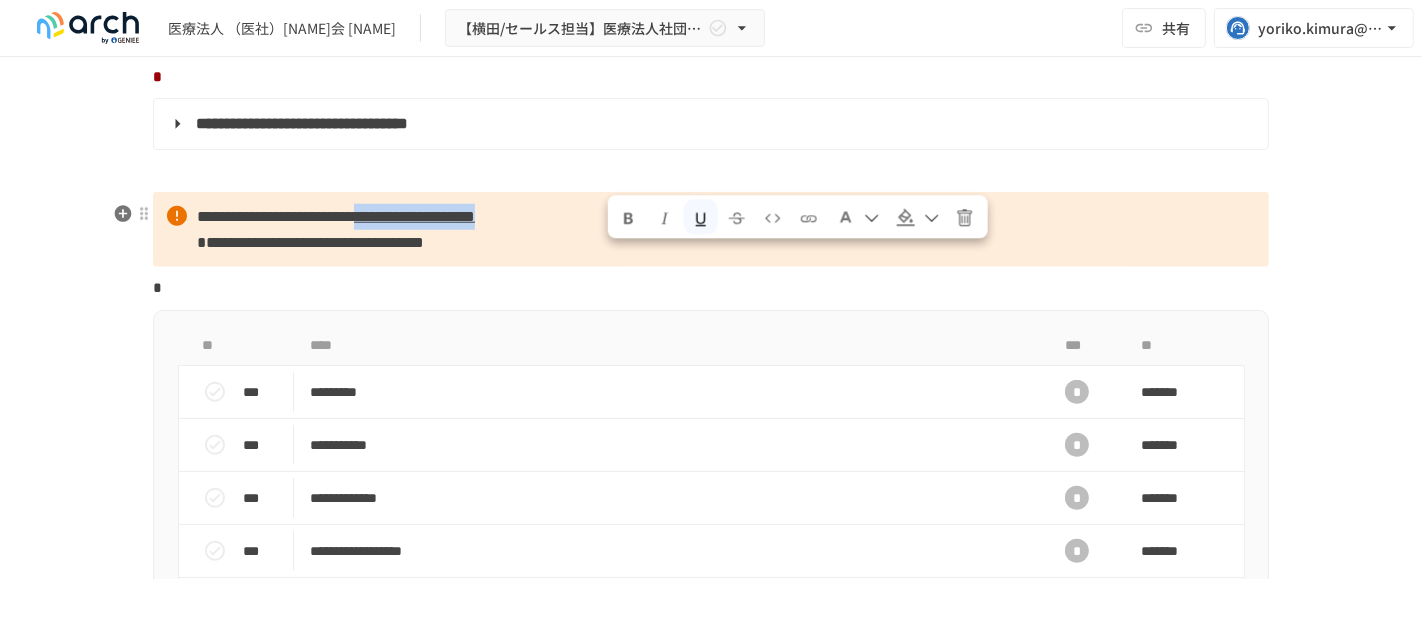 click at bounding box center (846, 218) 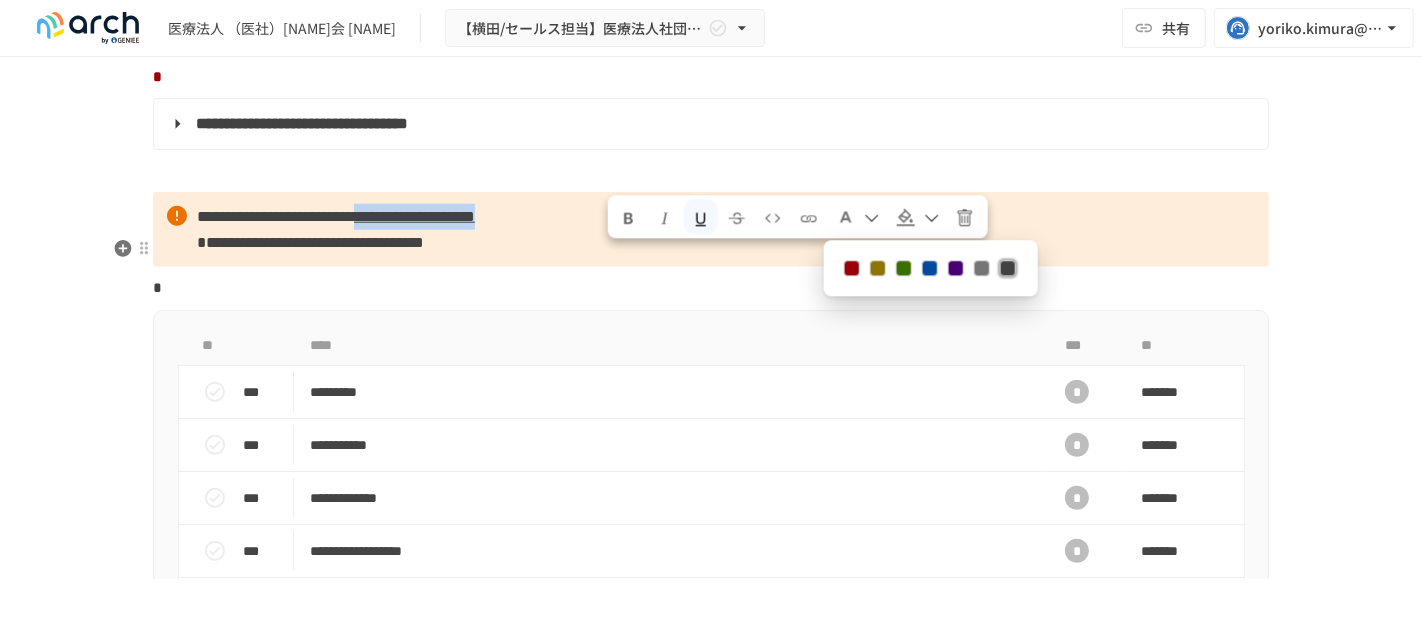 click at bounding box center [852, 269] 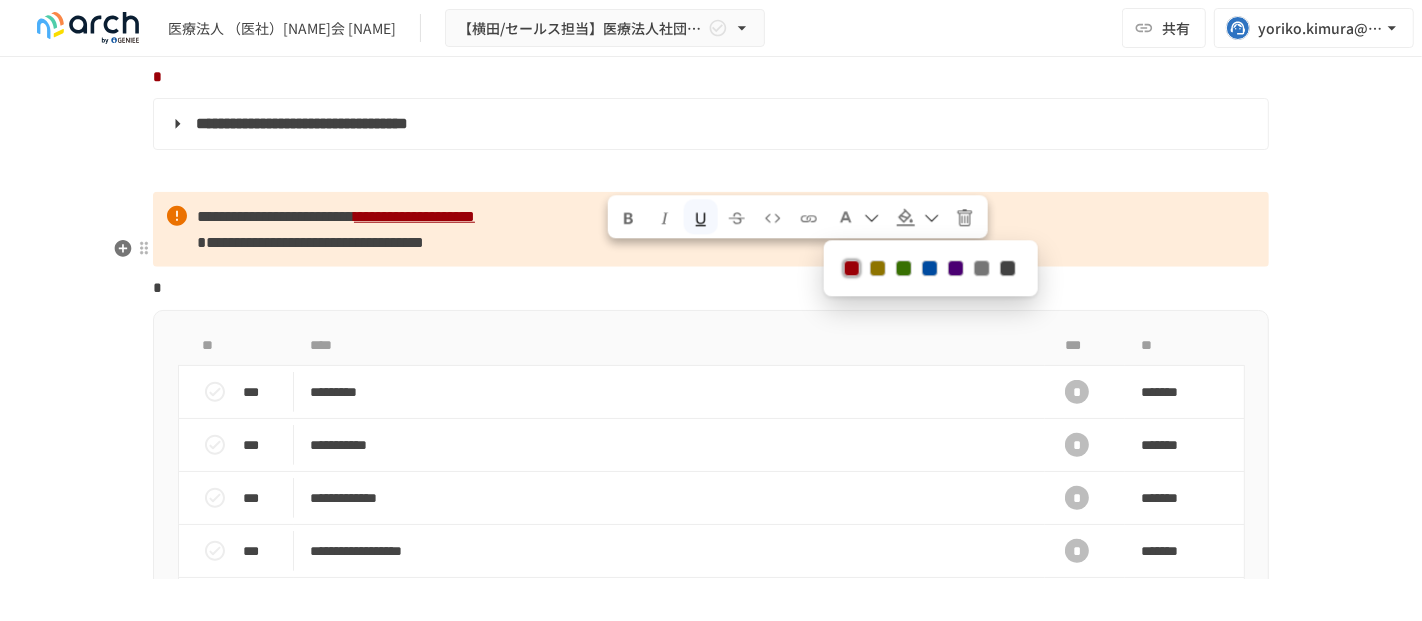 click on "**********" at bounding box center [711, 229] 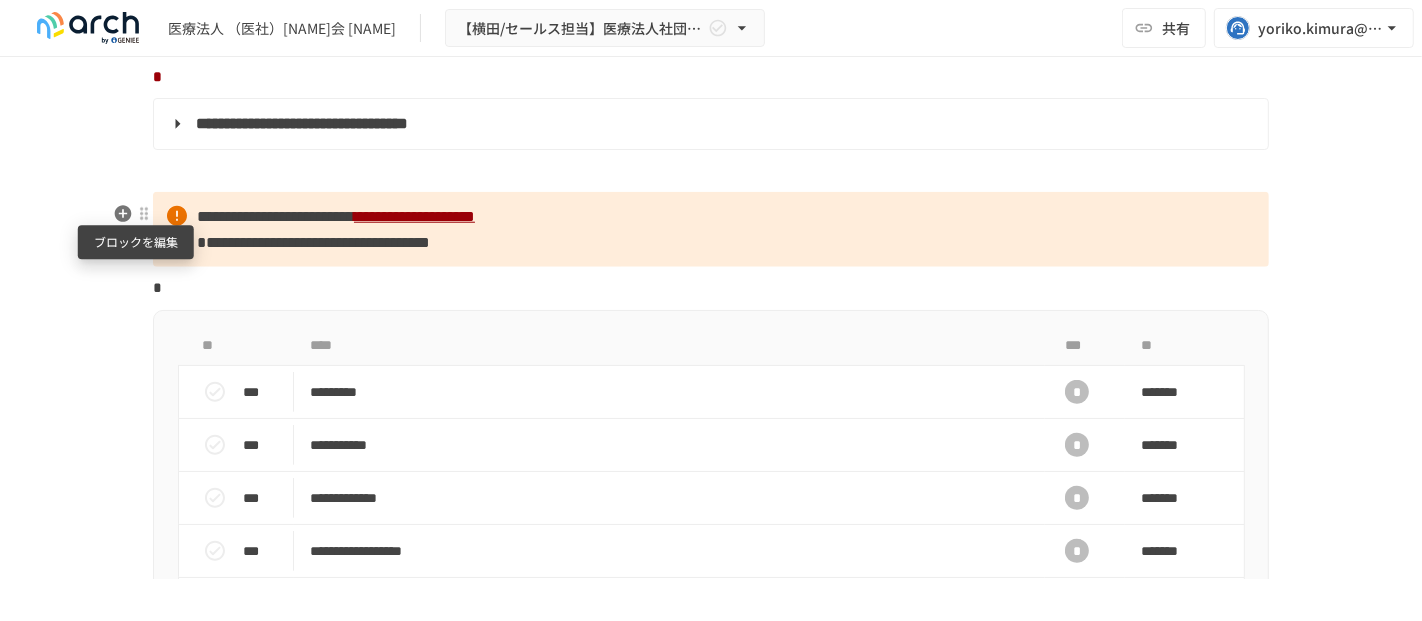 click at bounding box center (144, 214) 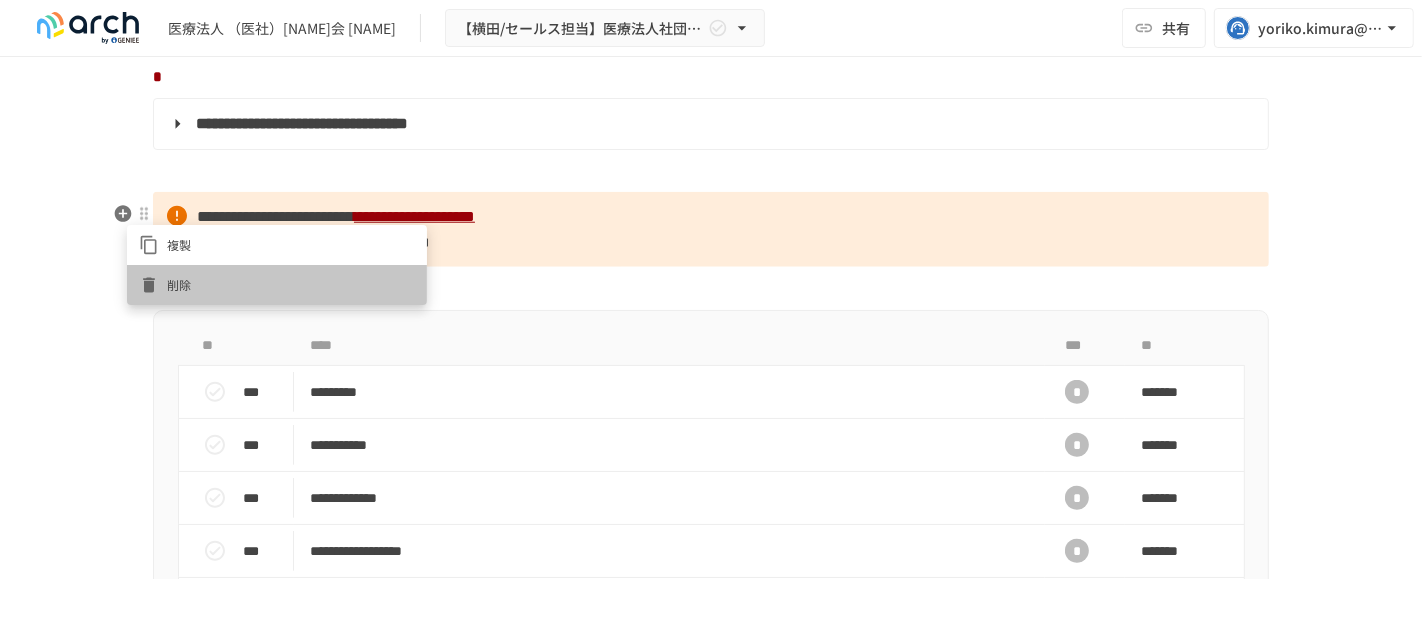 click on "削除" at bounding box center (291, 284) 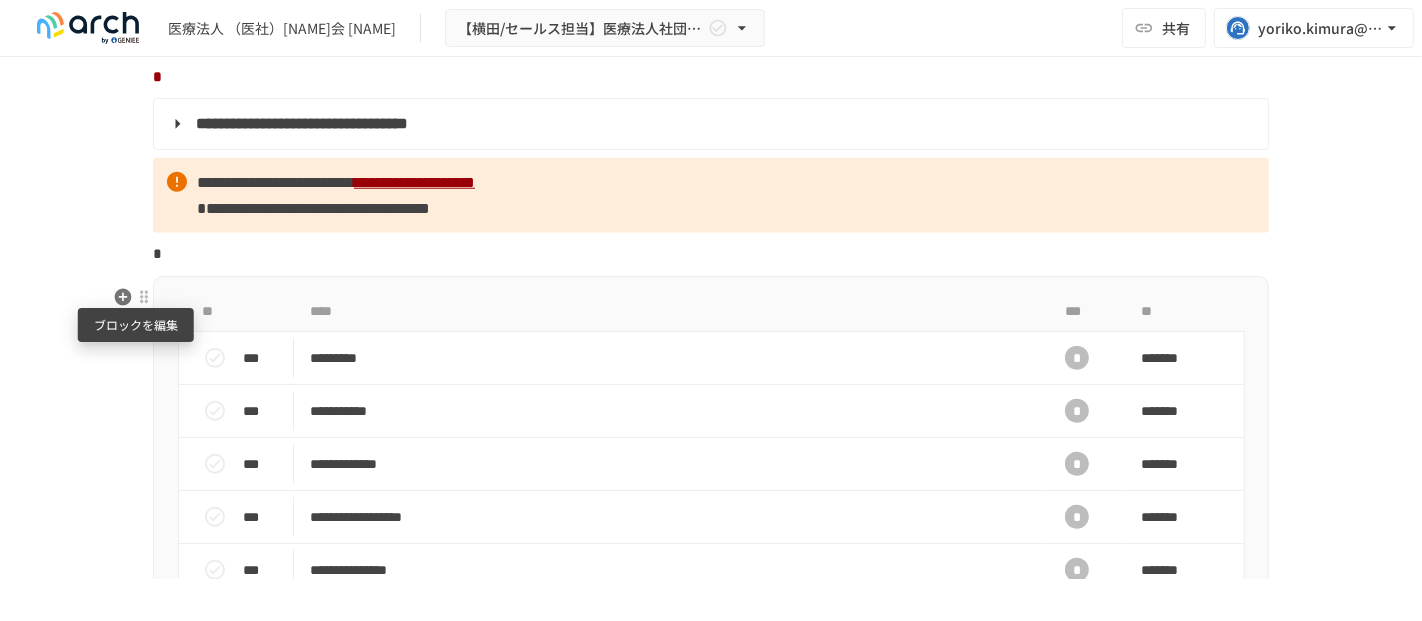 click at bounding box center (144, 297) 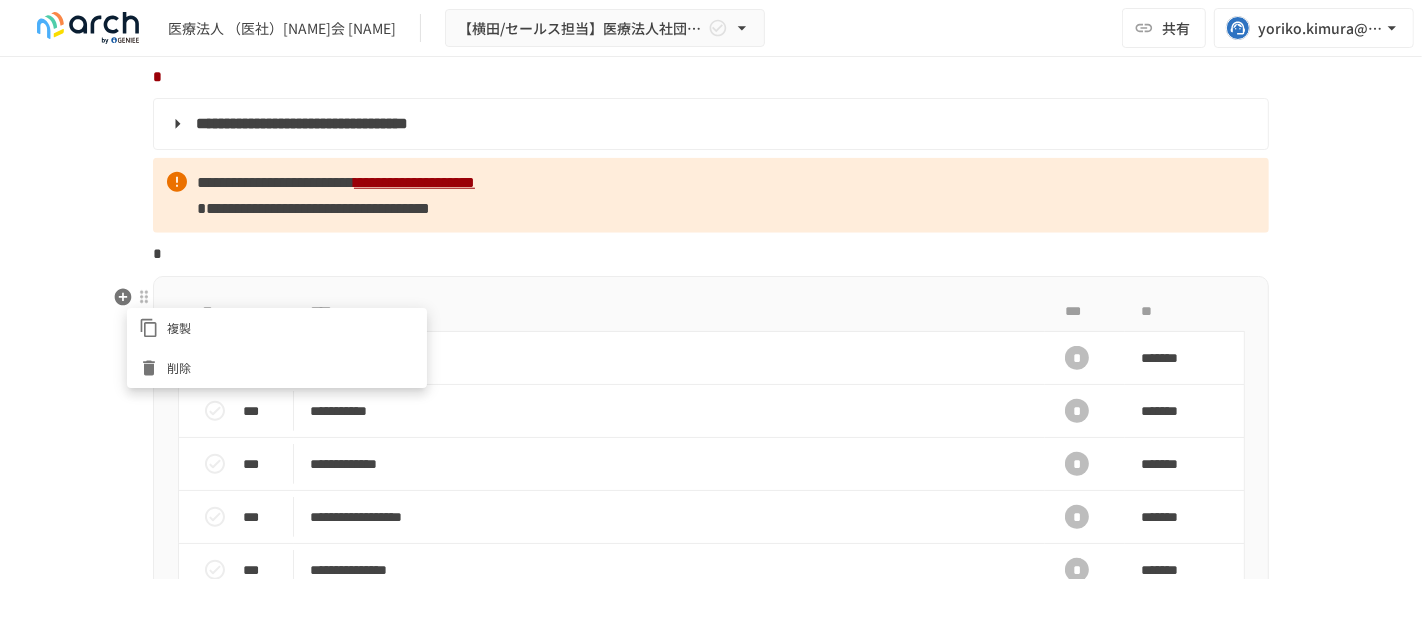 click on "削除" at bounding box center [291, 367] 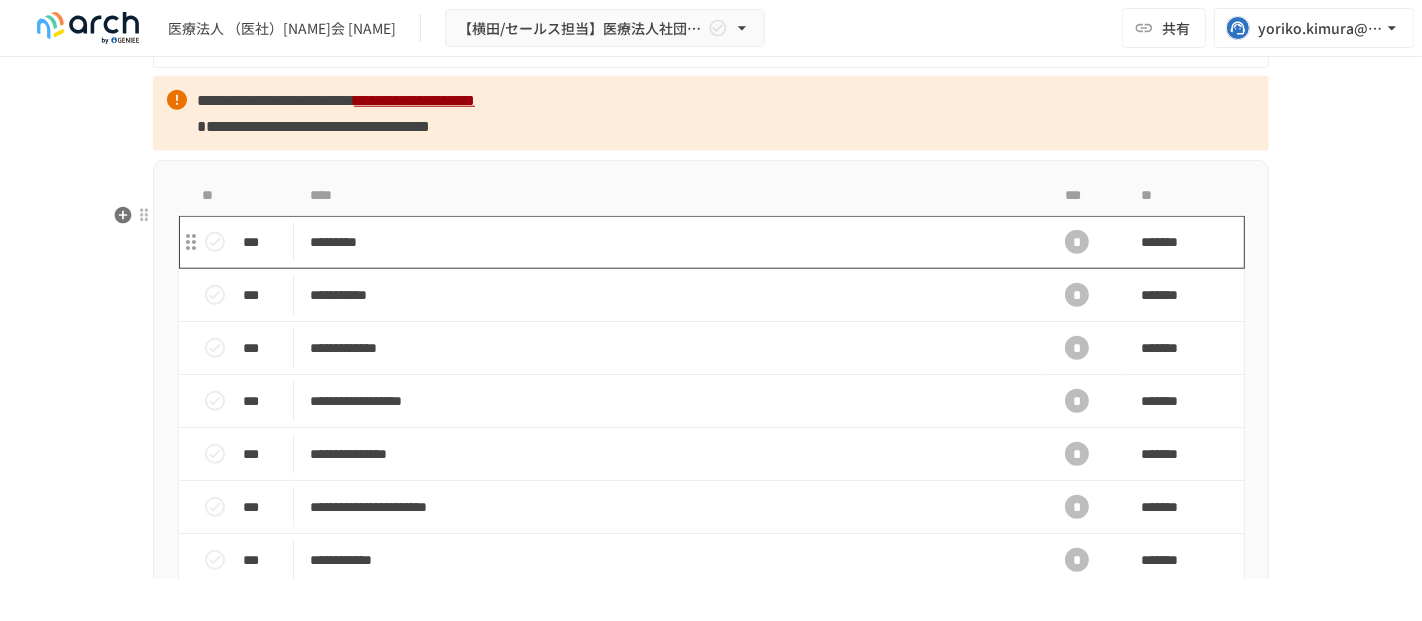 scroll, scrollTop: 1777, scrollLeft: 0, axis: vertical 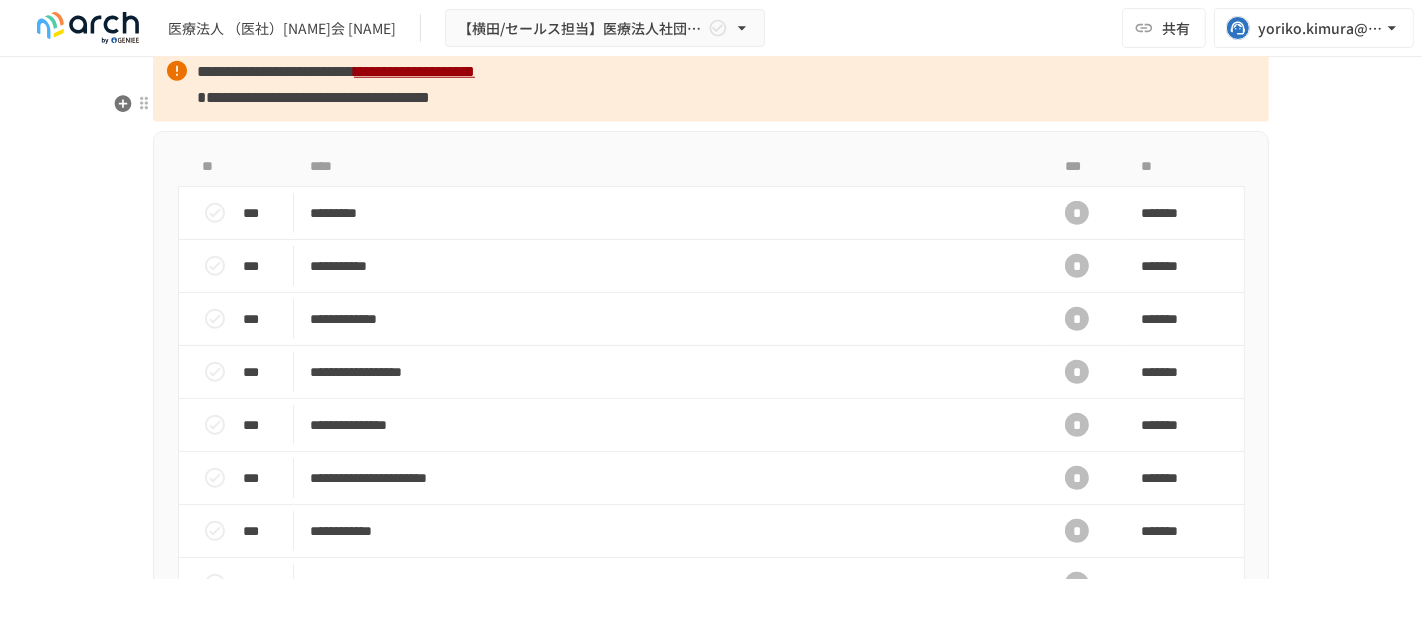 click on "**********" at bounding box center [275, 71] 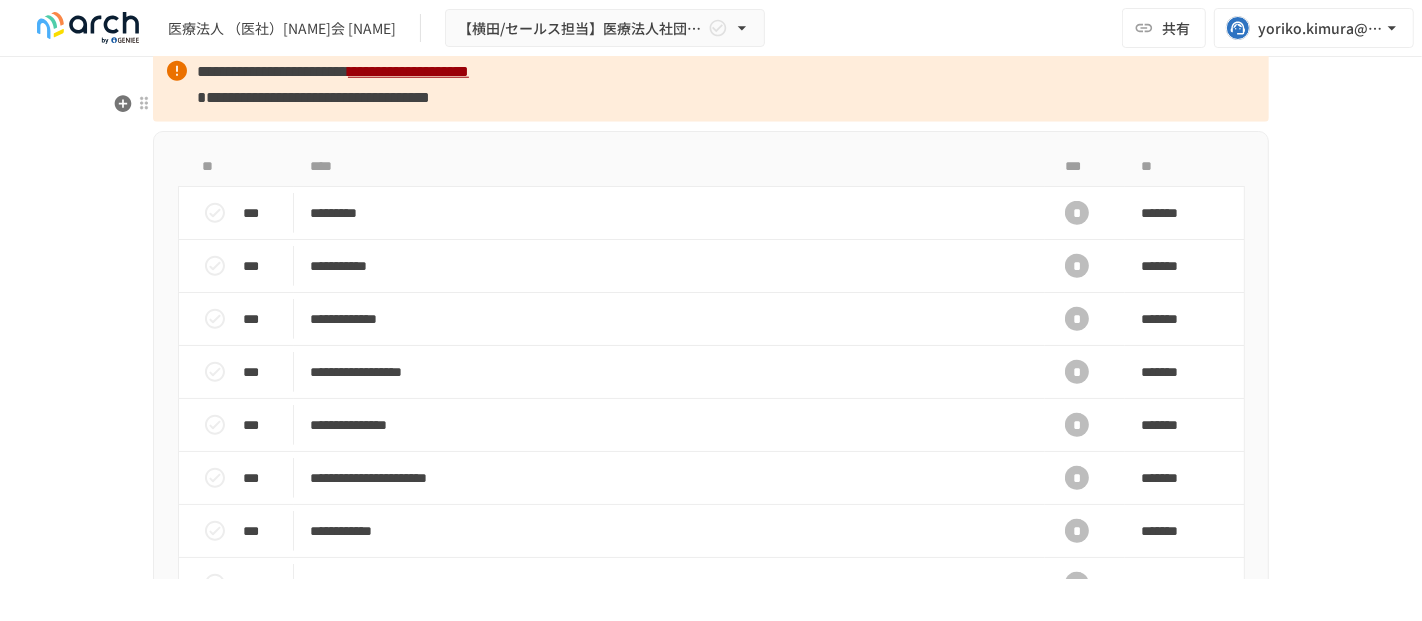 click on "**********" at bounding box center (313, 97) 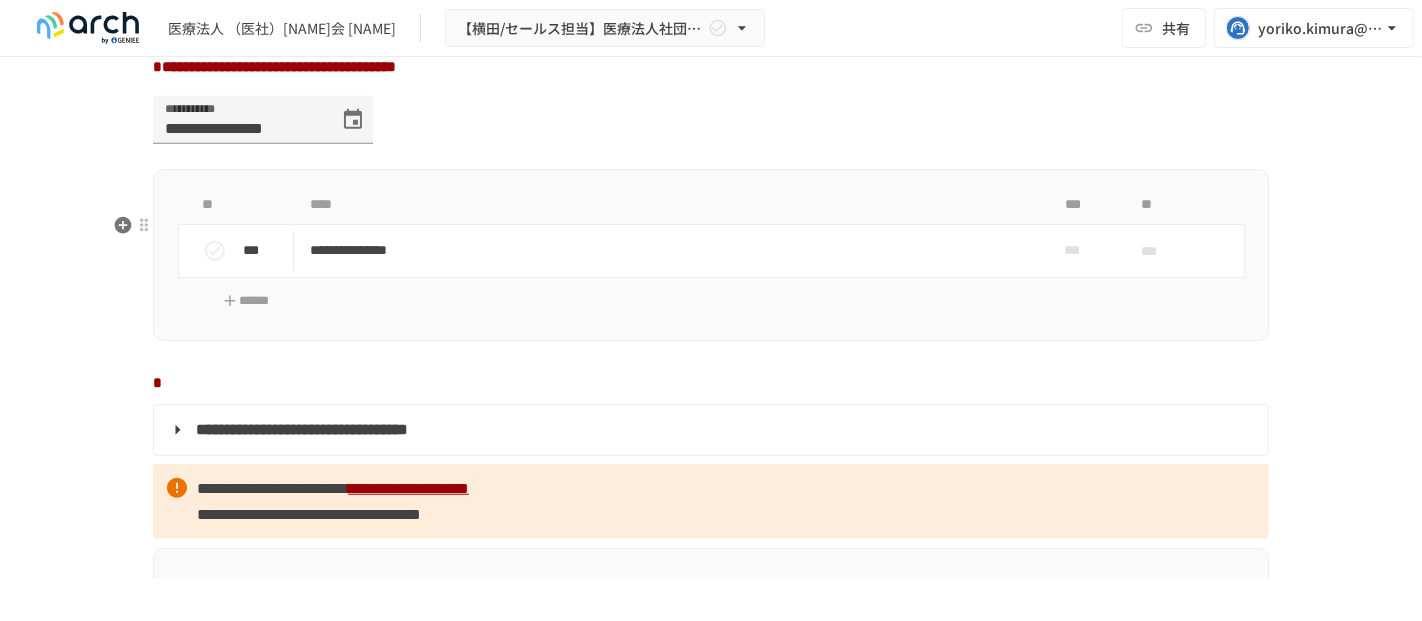 scroll, scrollTop: 1555, scrollLeft: 0, axis: vertical 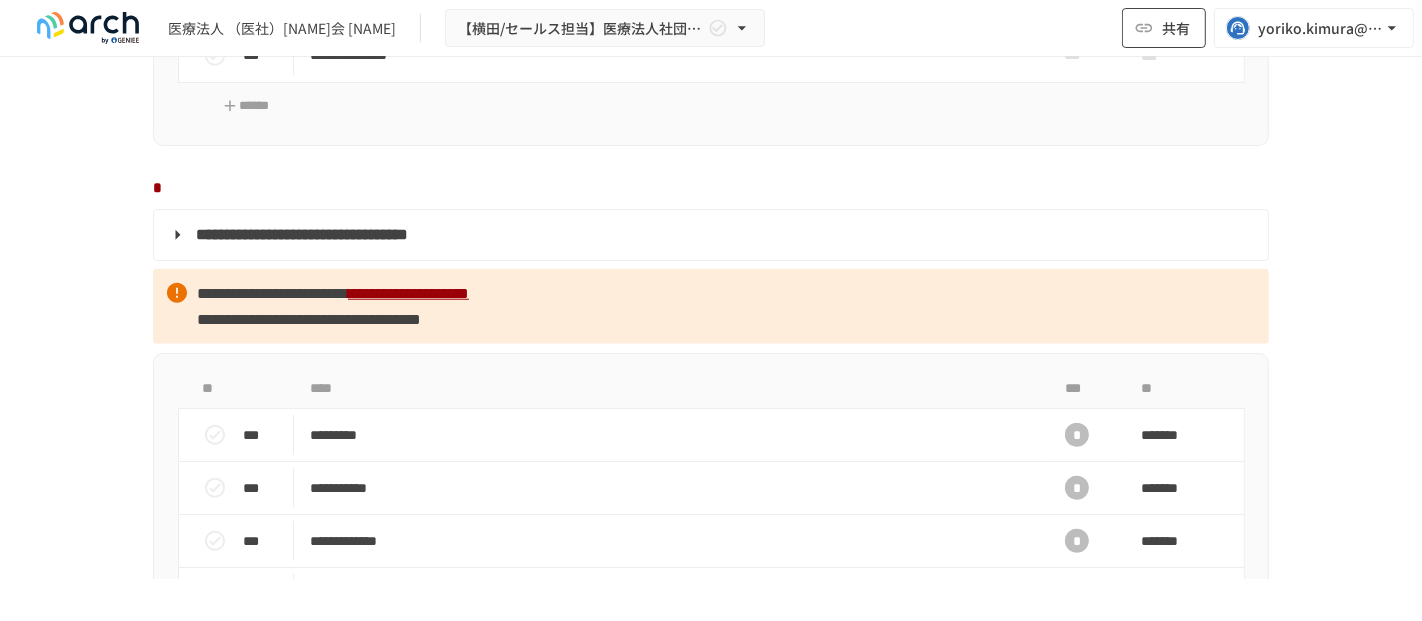 click 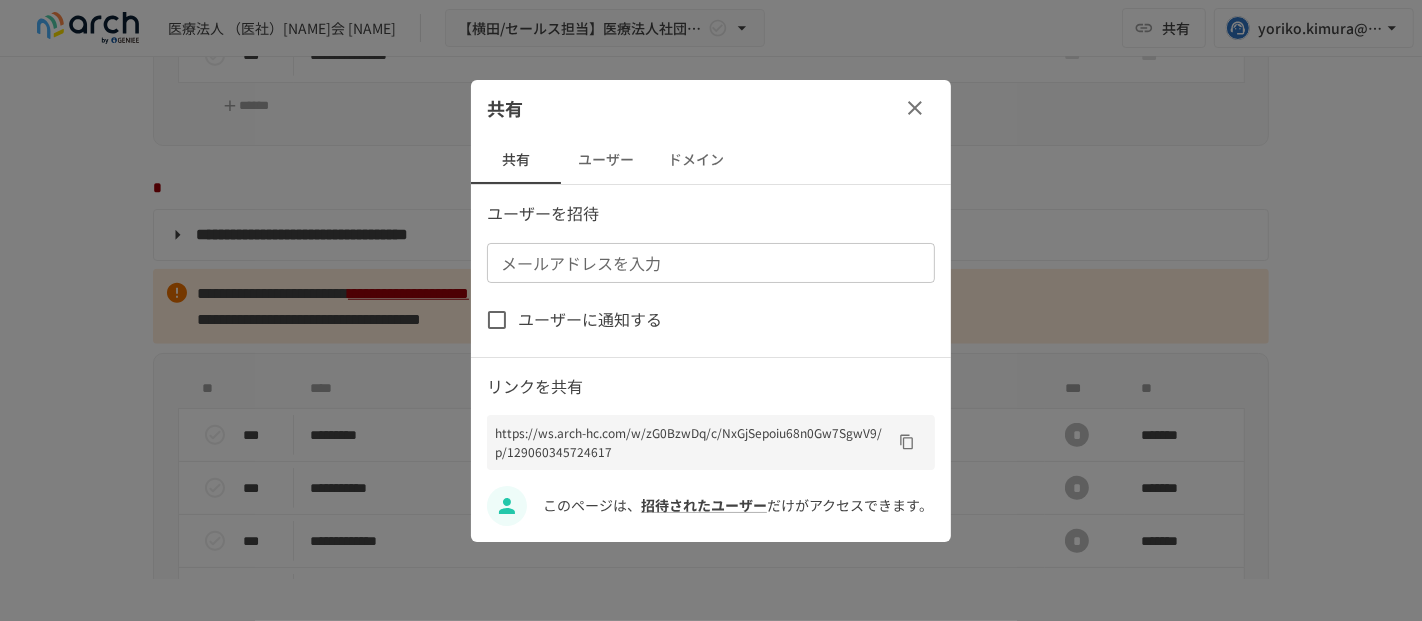click on "ユーザー" at bounding box center (606, 160) 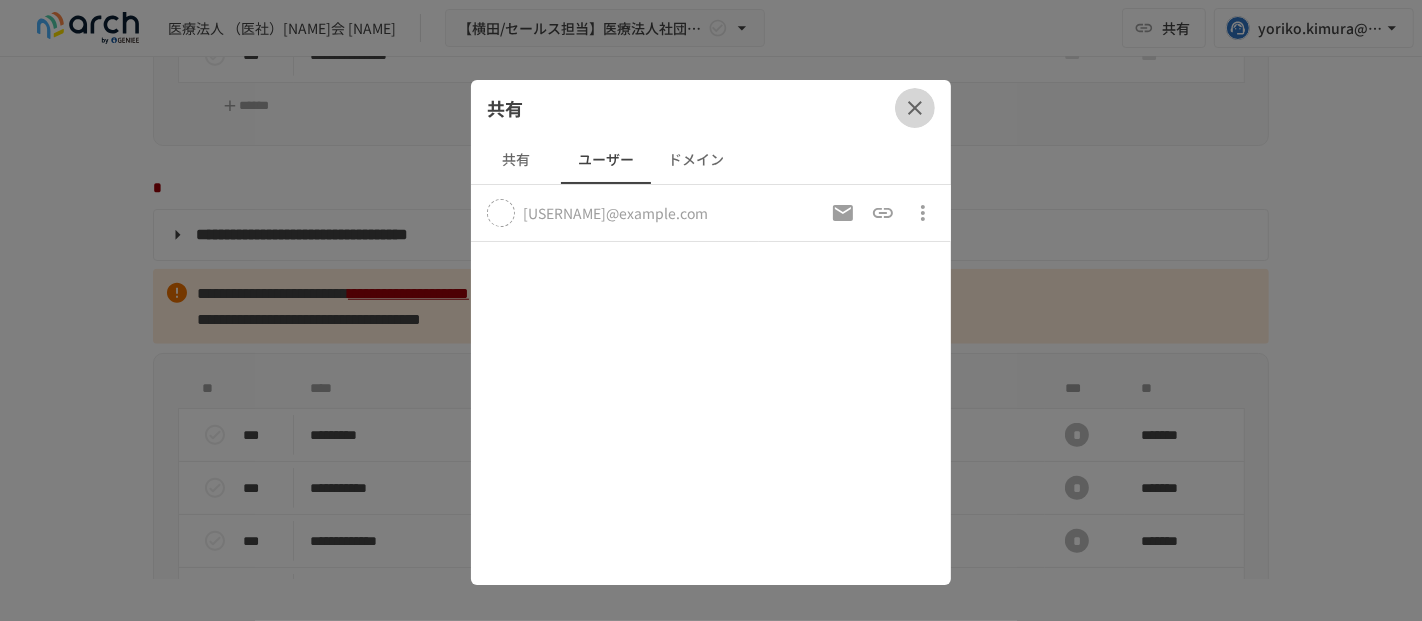 click 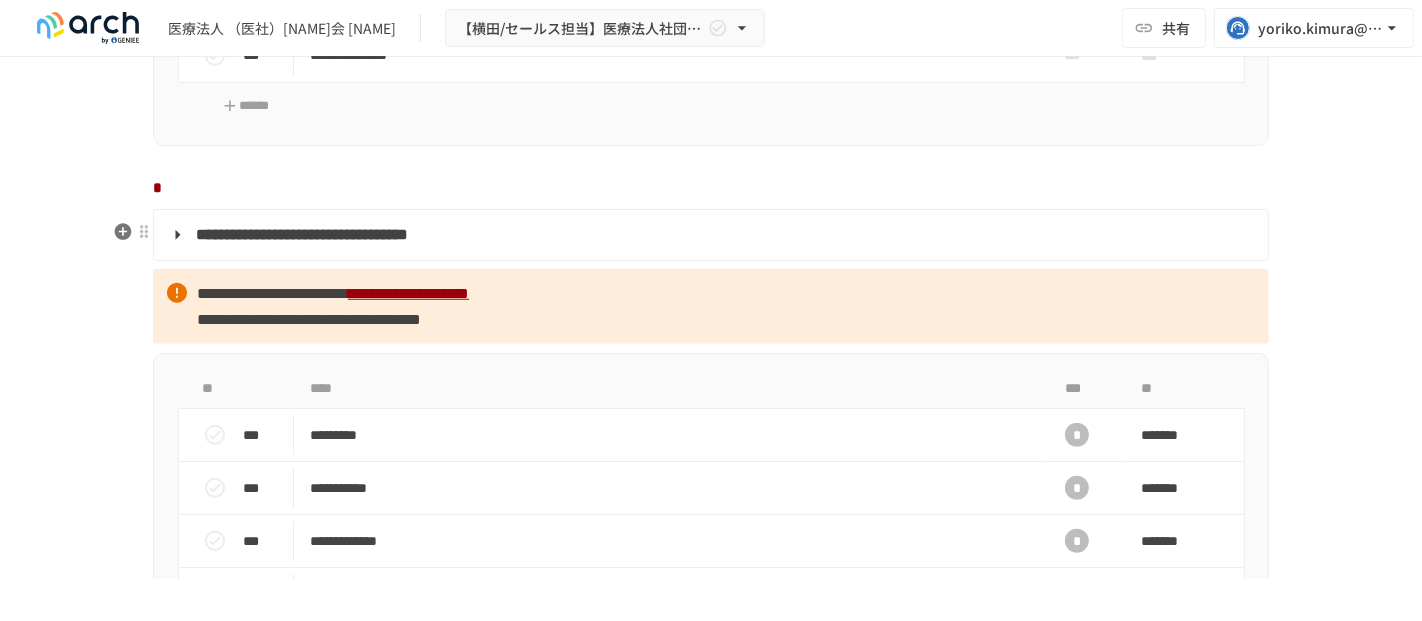 click on "**********" at bounding box center (711, 2273) 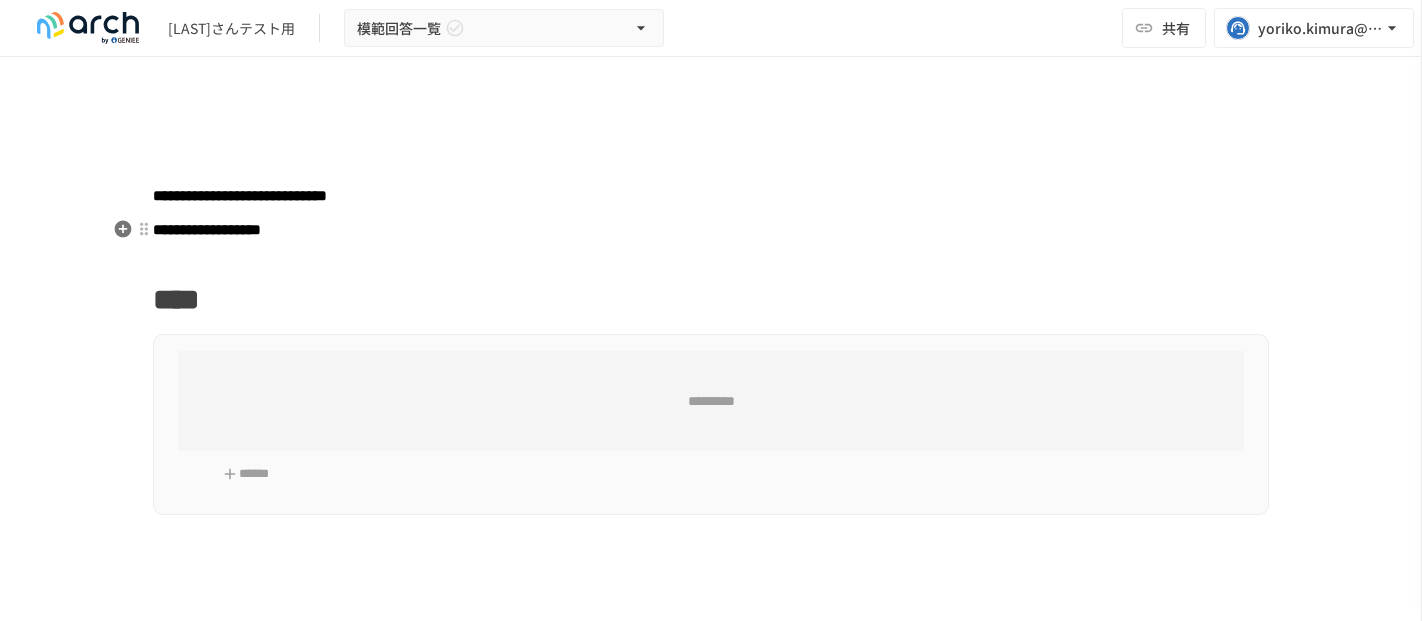 scroll, scrollTop: 0, scrollLeft: 0, axis: both 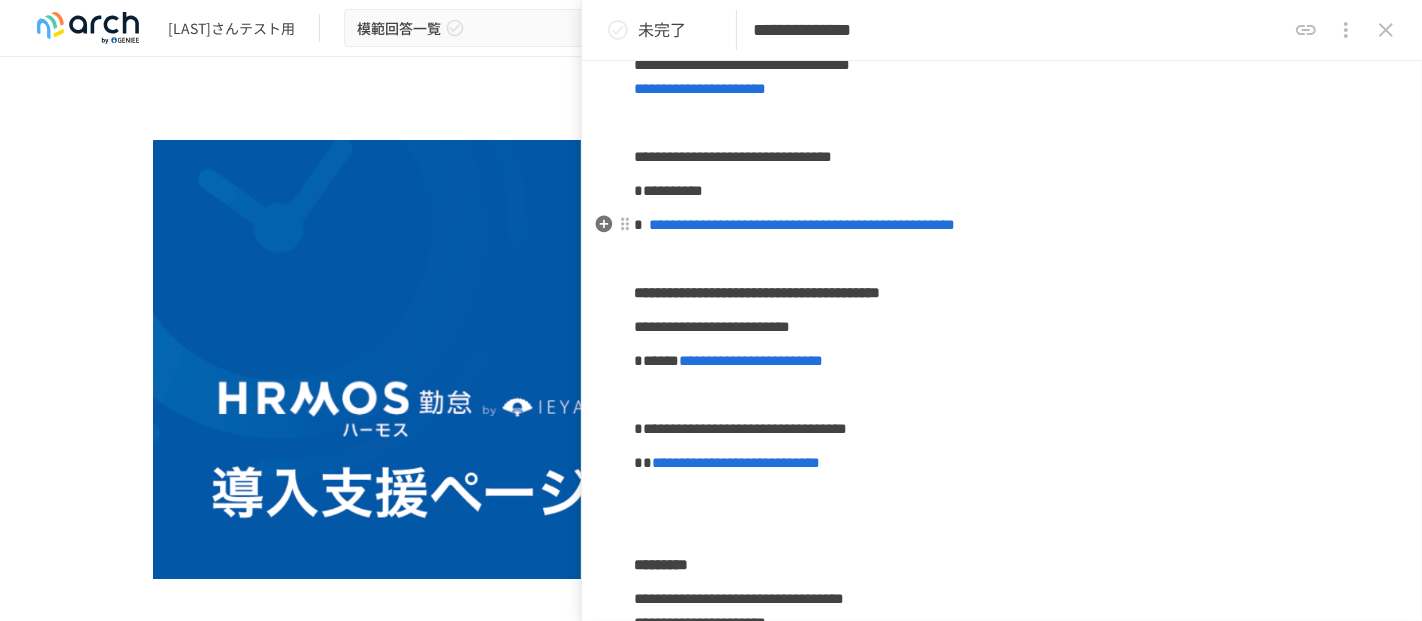 click on "**********" at bounding box center [802, 224] 